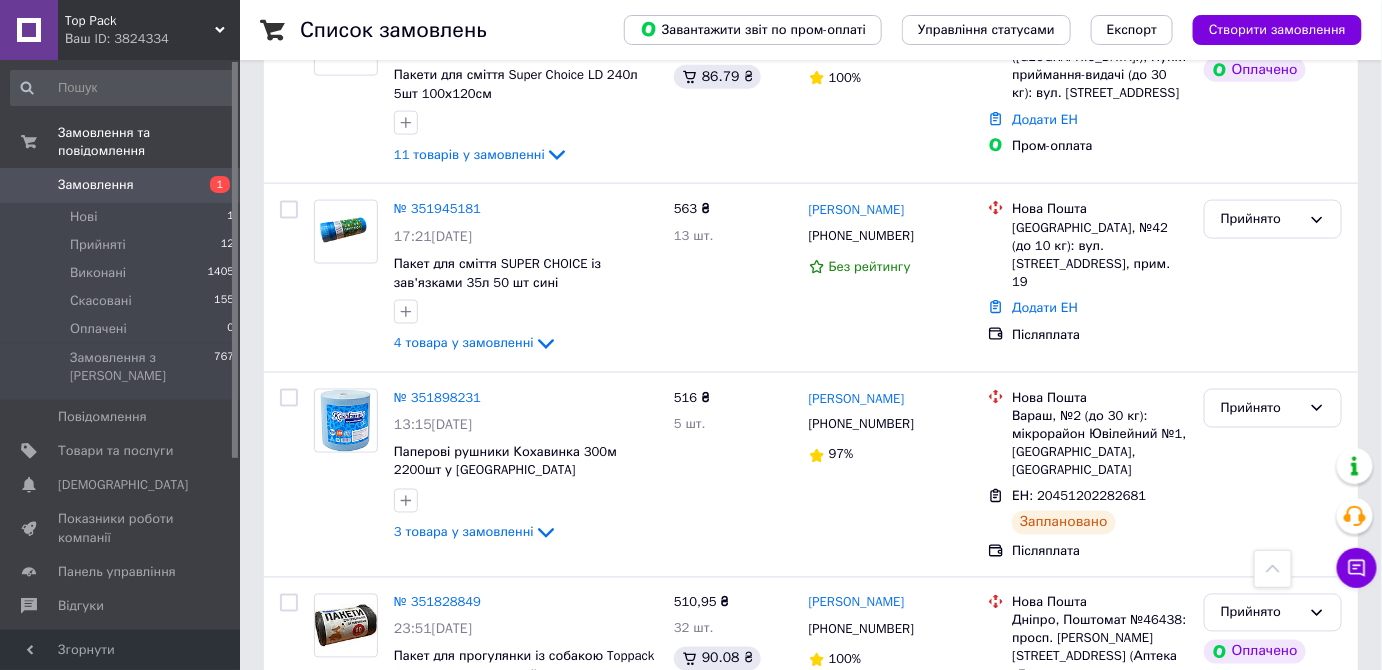 scroll, scrollTop: 818, scrollLeft: 0, axis: vertical 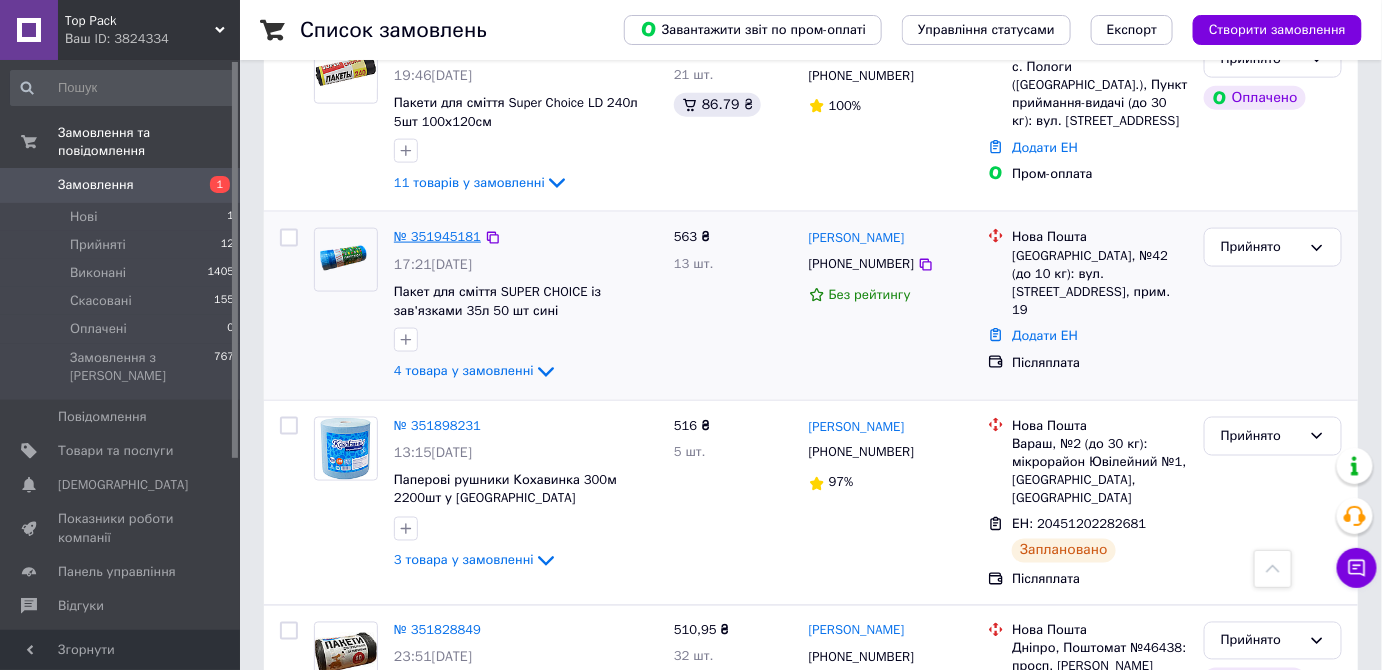 click on "№ 351945181" at bounding box center (437, 236) 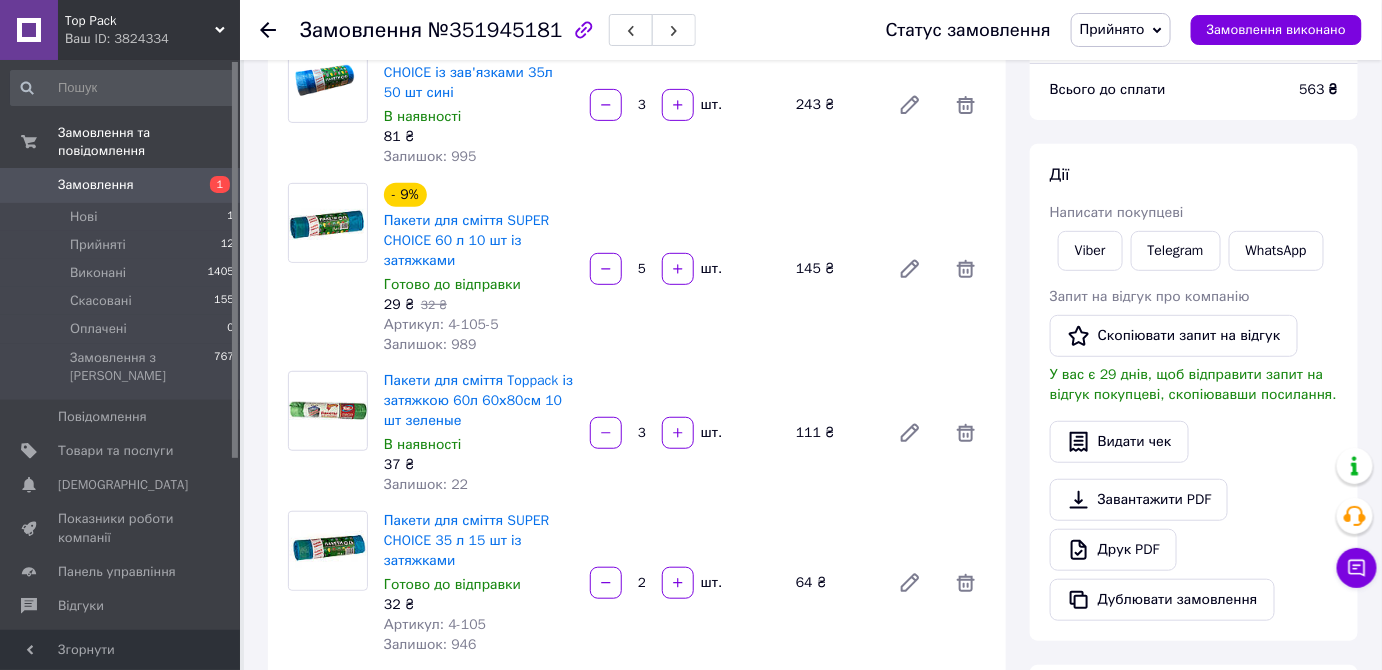 scroll, scrollTop: 90, scrollLeft: 0, axis: vertical 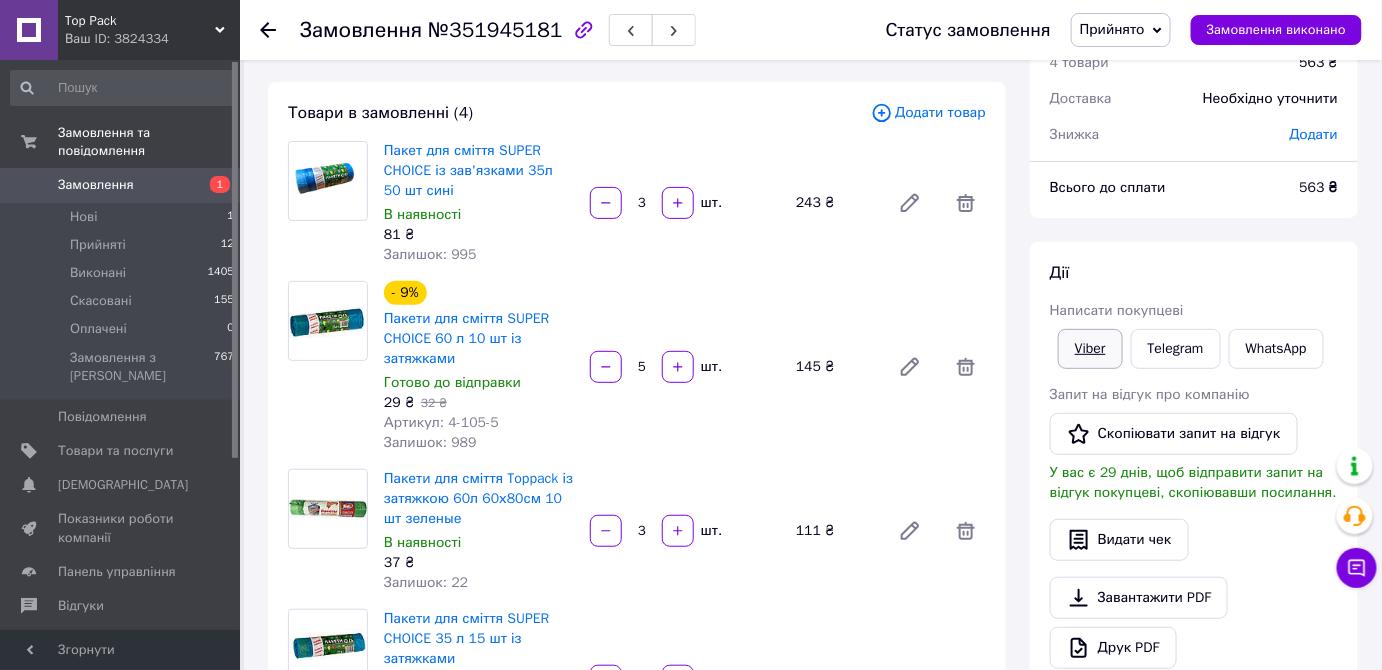click on "Viber" at bounding box center [1090, 349] 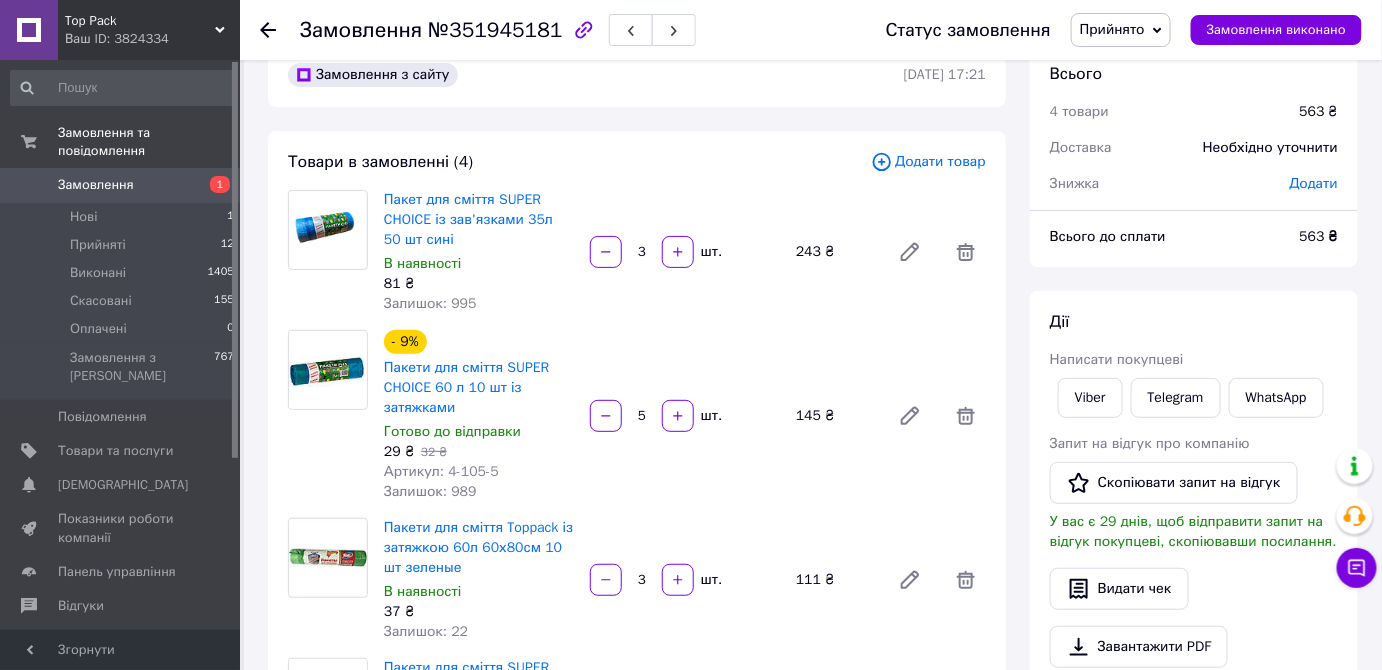 scroll, scrollTop: 0, scrollLeft: 0, axis: both 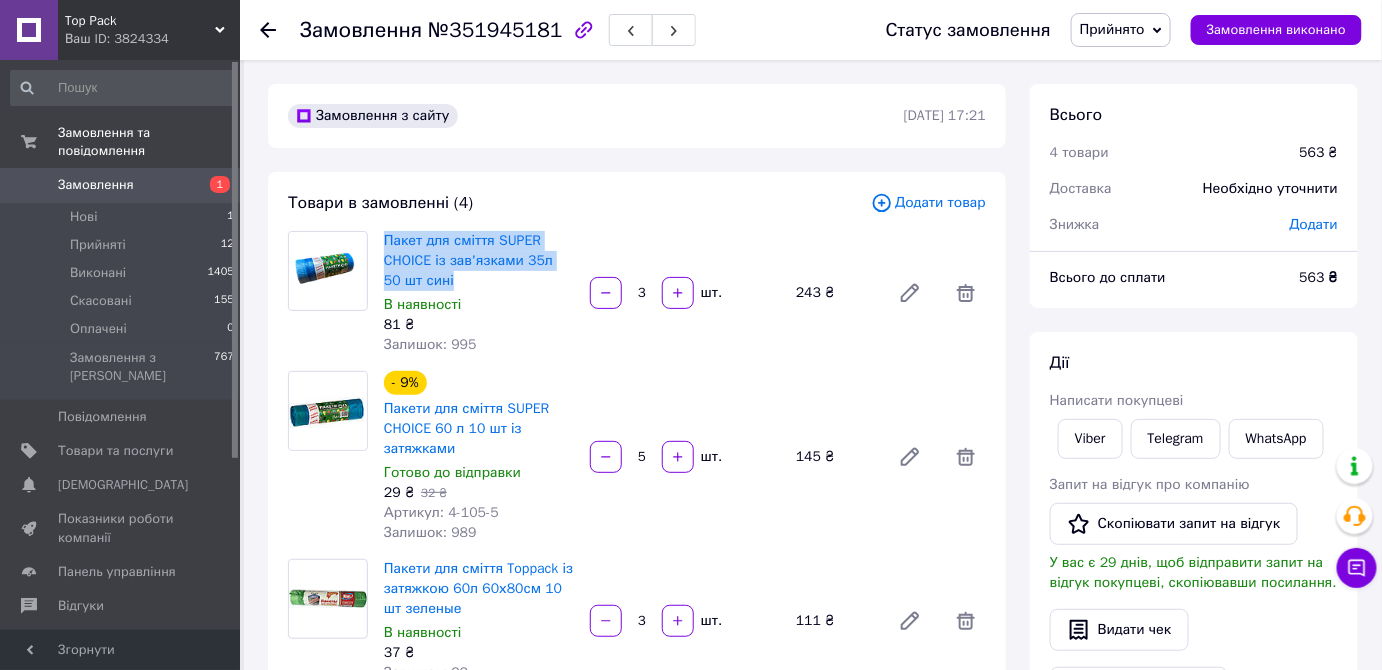 drag, startPoint x: 437, startPoint y: 285, endPoint x: 382, endPoint y: 243, distance: 69.2026 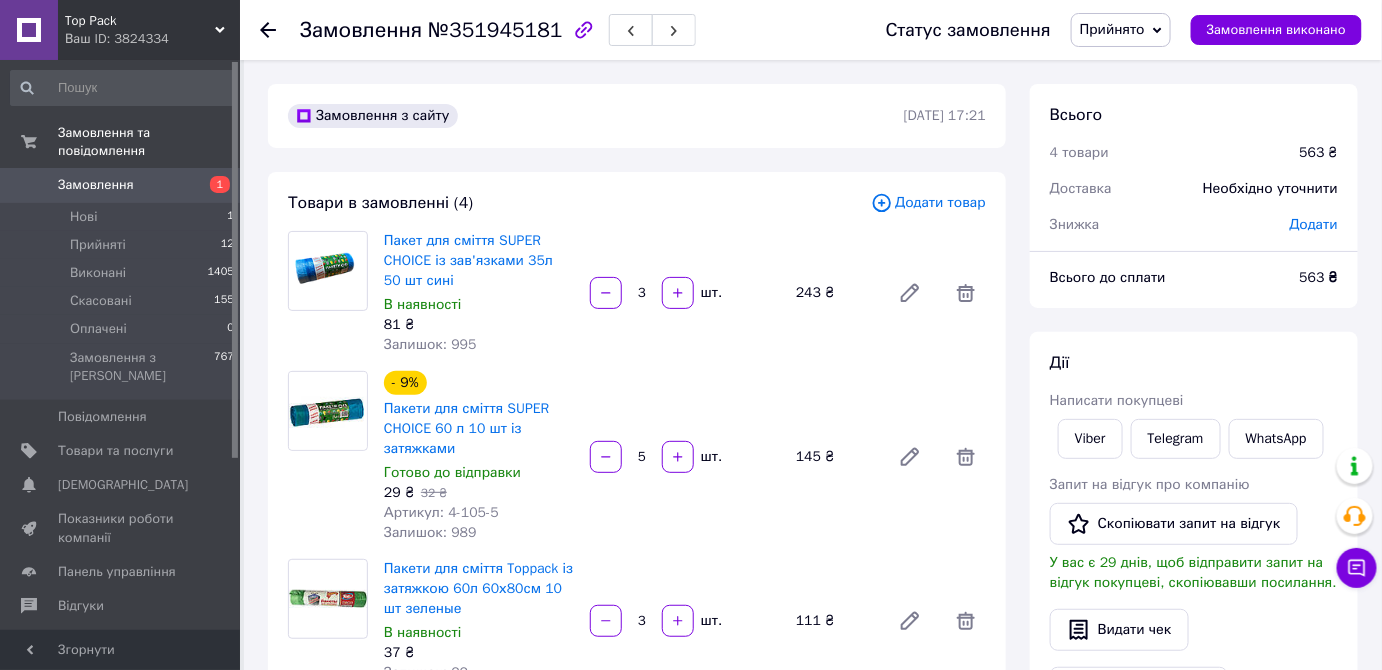 drag, startPoint x: 397, startPoint y: 240, endPoint x: 425, endPoint y: 204, distance: 45.607018 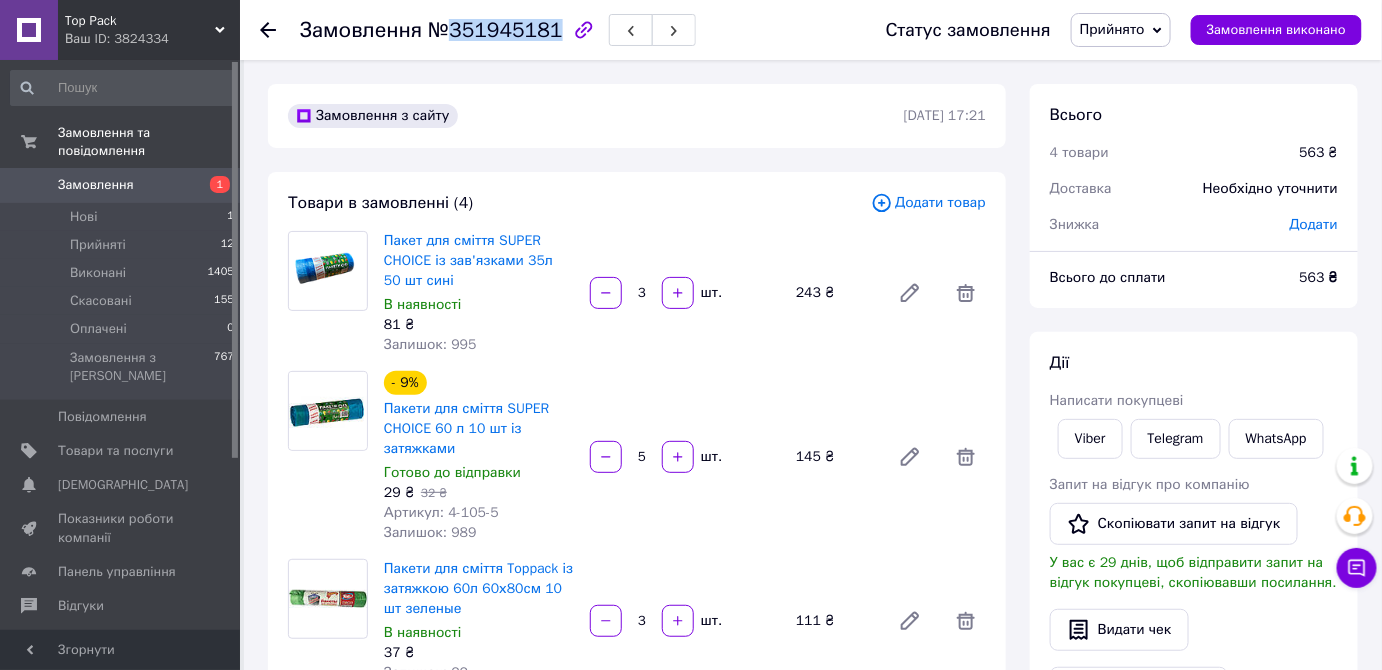 drag, startPoint x: 451, startPoint y: 29, endPoint x: 544, endPoint y: 28, distance: 93.00538 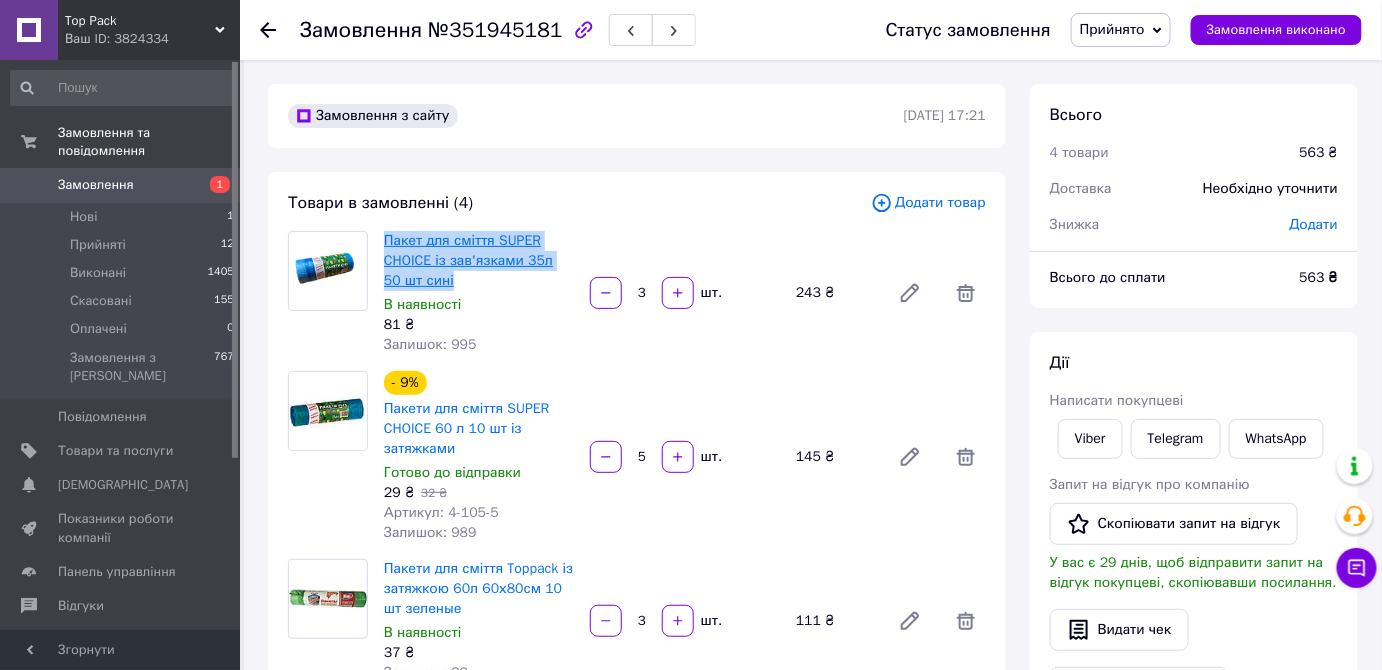 drag, startPoint x: 446, startPoint y: 280, endPoint x: 385, endPoint y: 246, distance: 69.83552 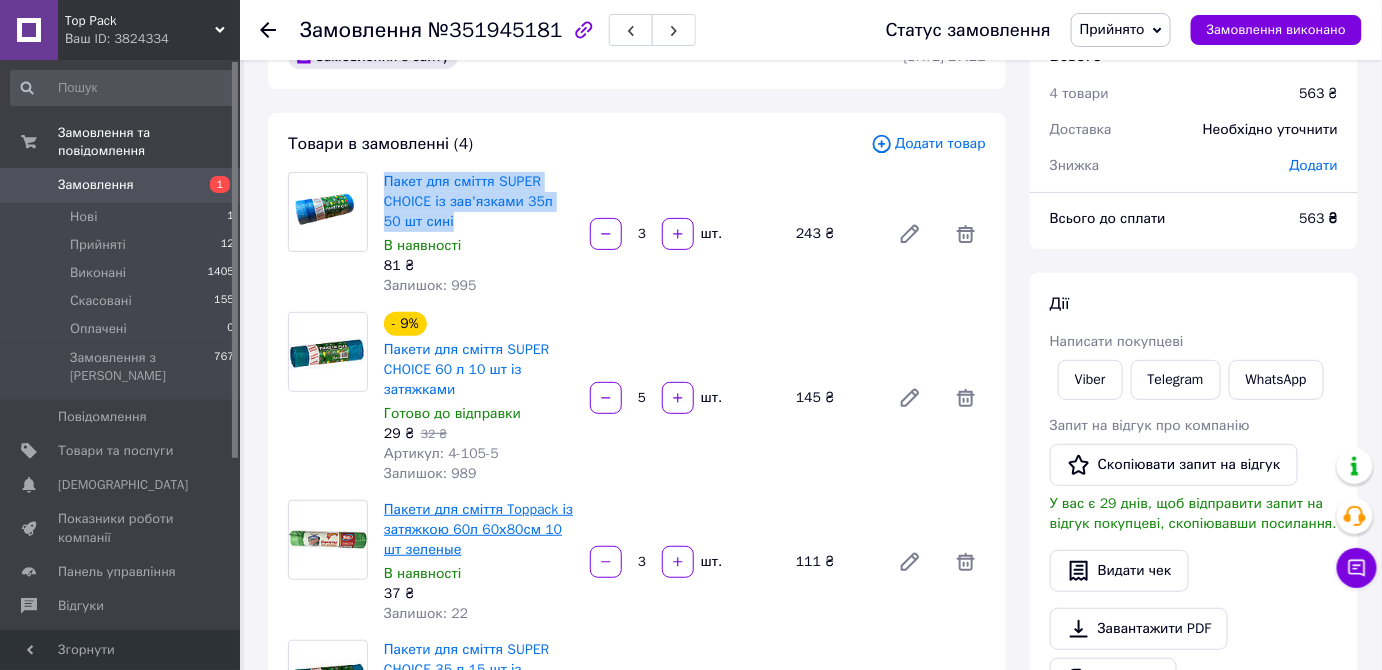 scroll, scrollTop: 90, scrollLeft: 0, axis: vertical 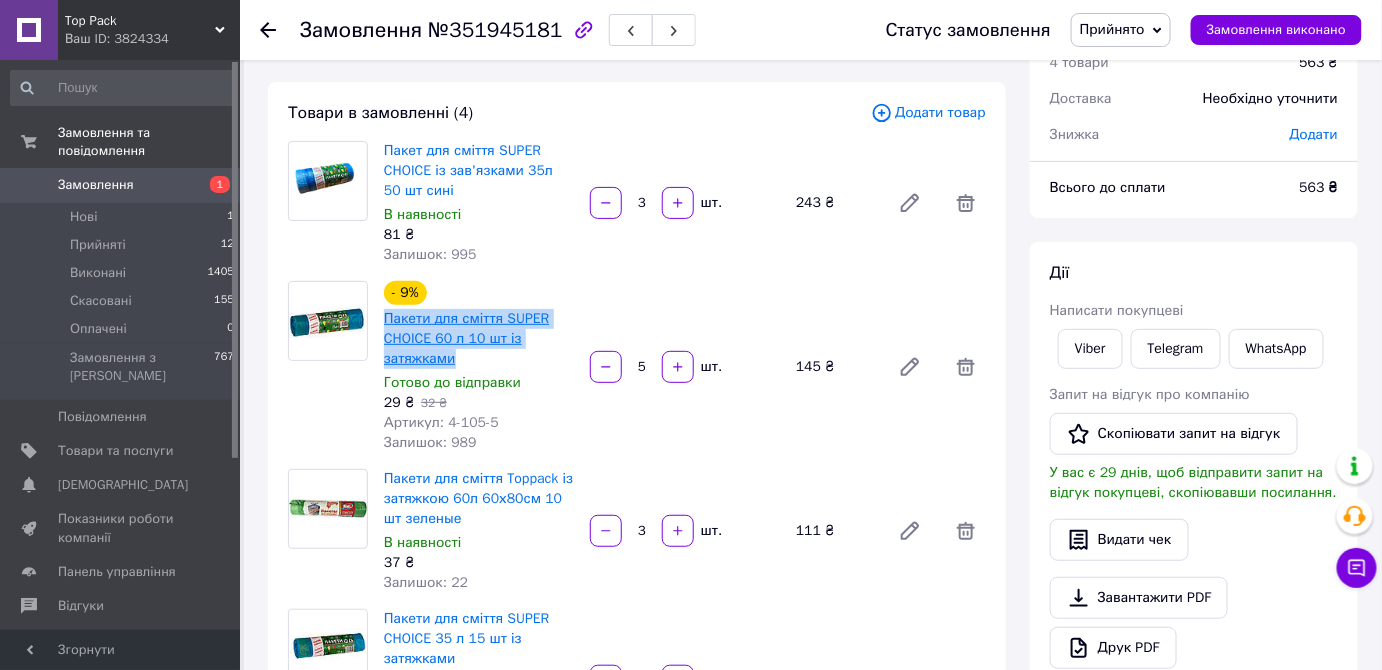 drag, startPoint x: 468, startPoint y: 362, endPoint x: 388, endPoint y: 319, distance: 90.824005 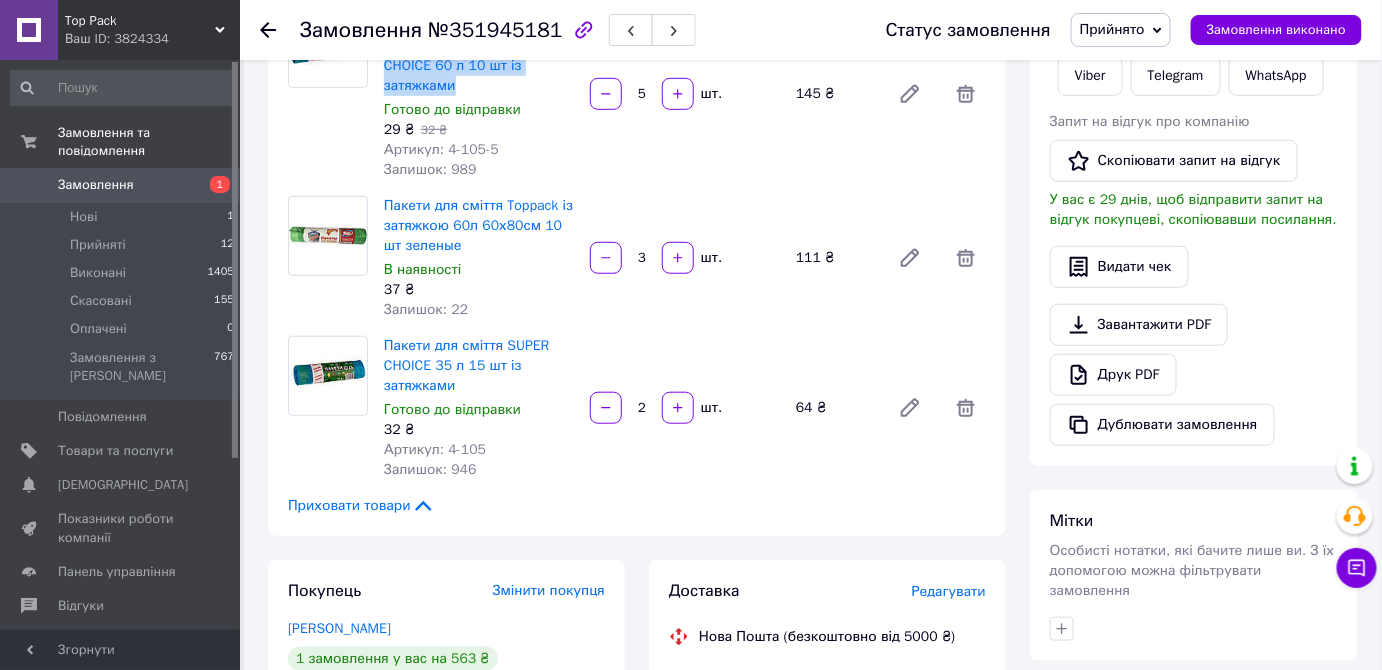 scroll, scrollTop: 272, scrollLeft: 0, axis: vertical 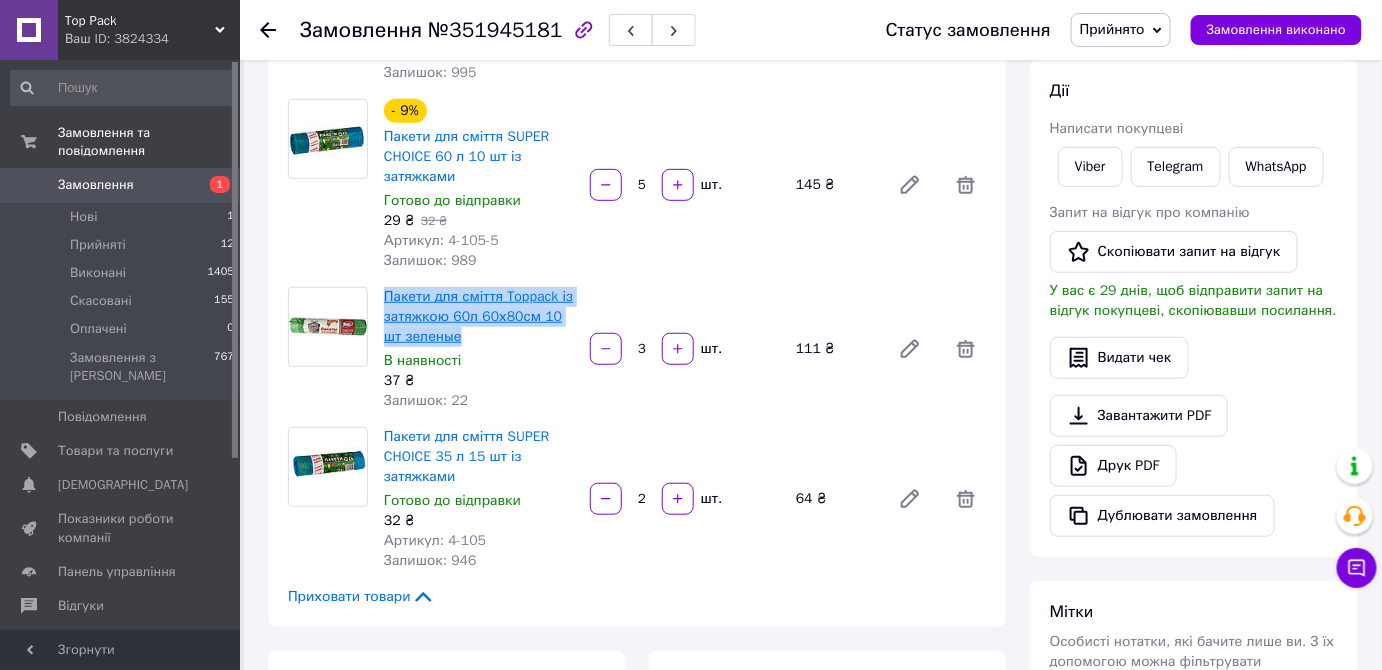 drag, startPoint x: 446, startPoint y: 337, endPoint x: 385, endPoint y: 302, distance: 70.327805 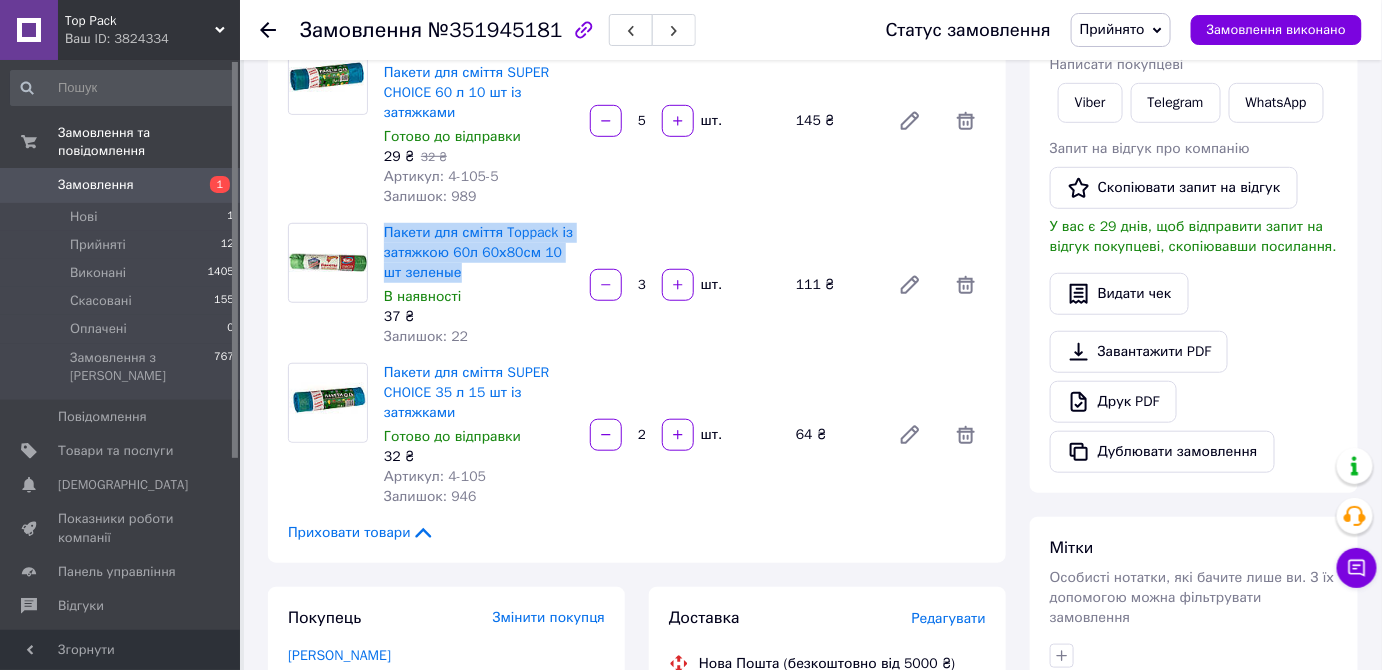 scroll, scrollTop: 363, scrollLeft: 0, axis: vertical 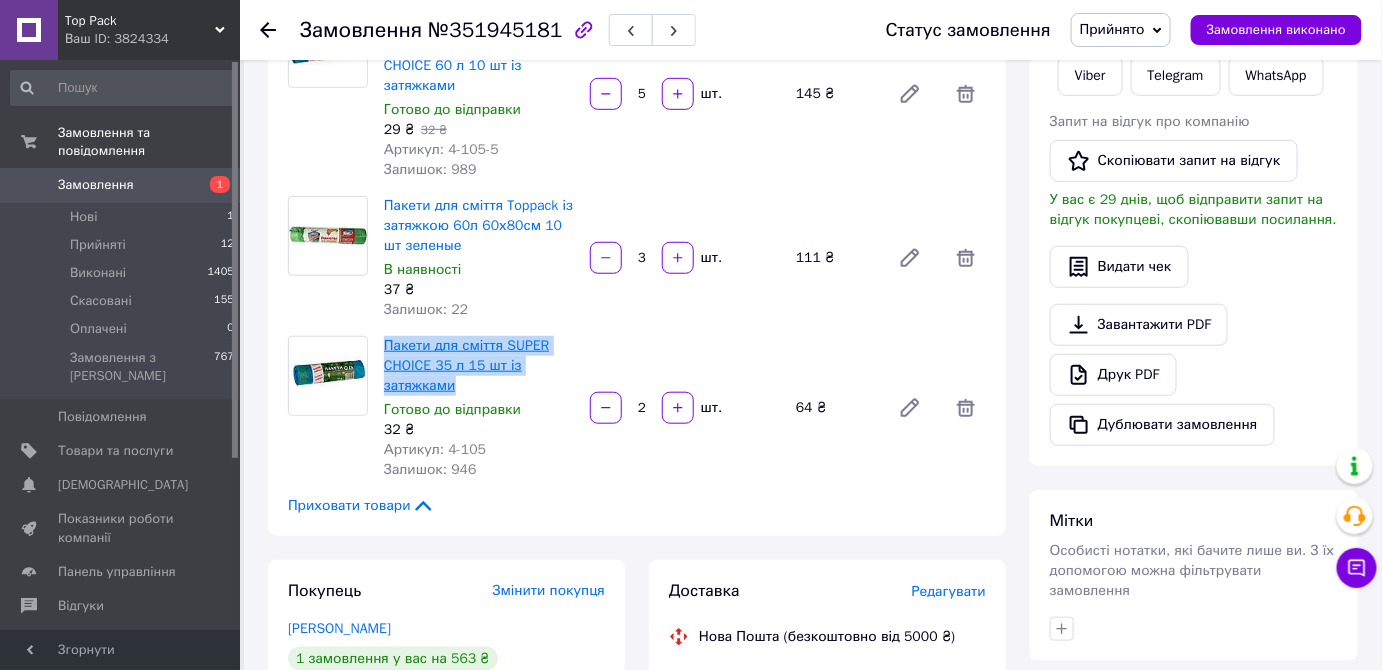 drag, startPoint x: 462, startPoint y: 389, endPoint x: 388, endPoint y: 348, distance: 84.59905 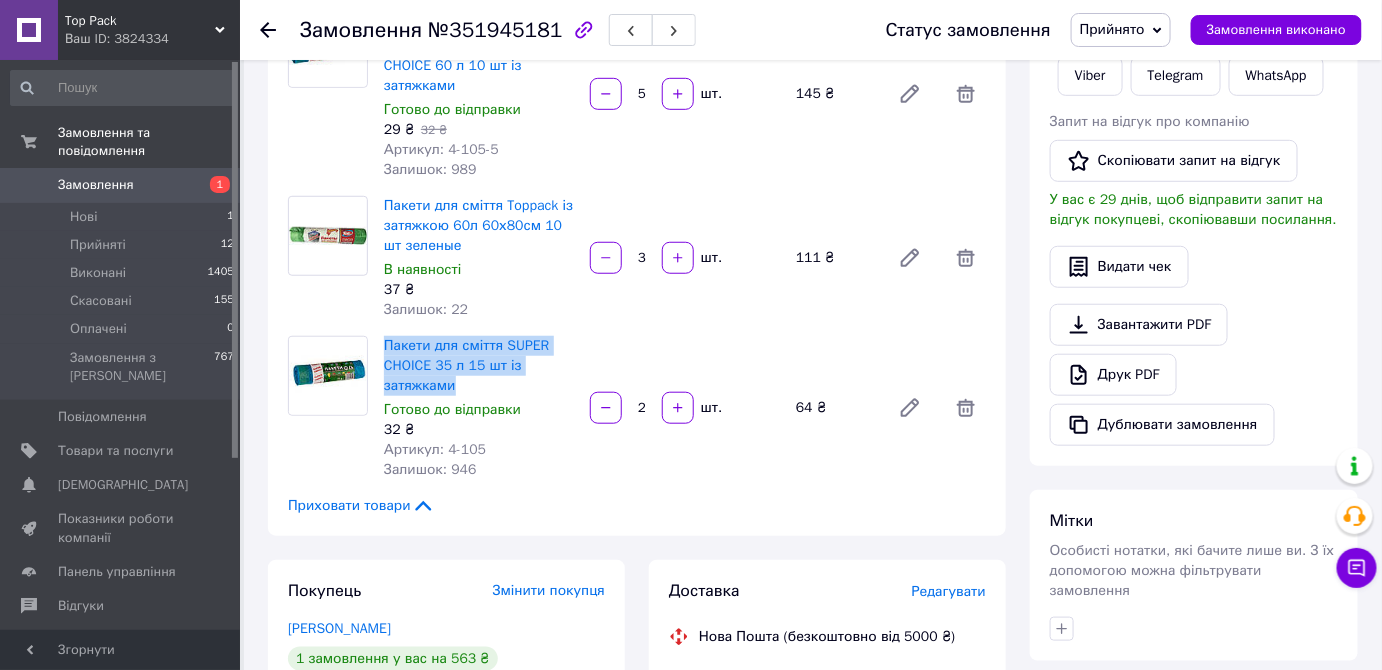 scroll, scrollTop: 0, scrollLeft: 0, axis: both 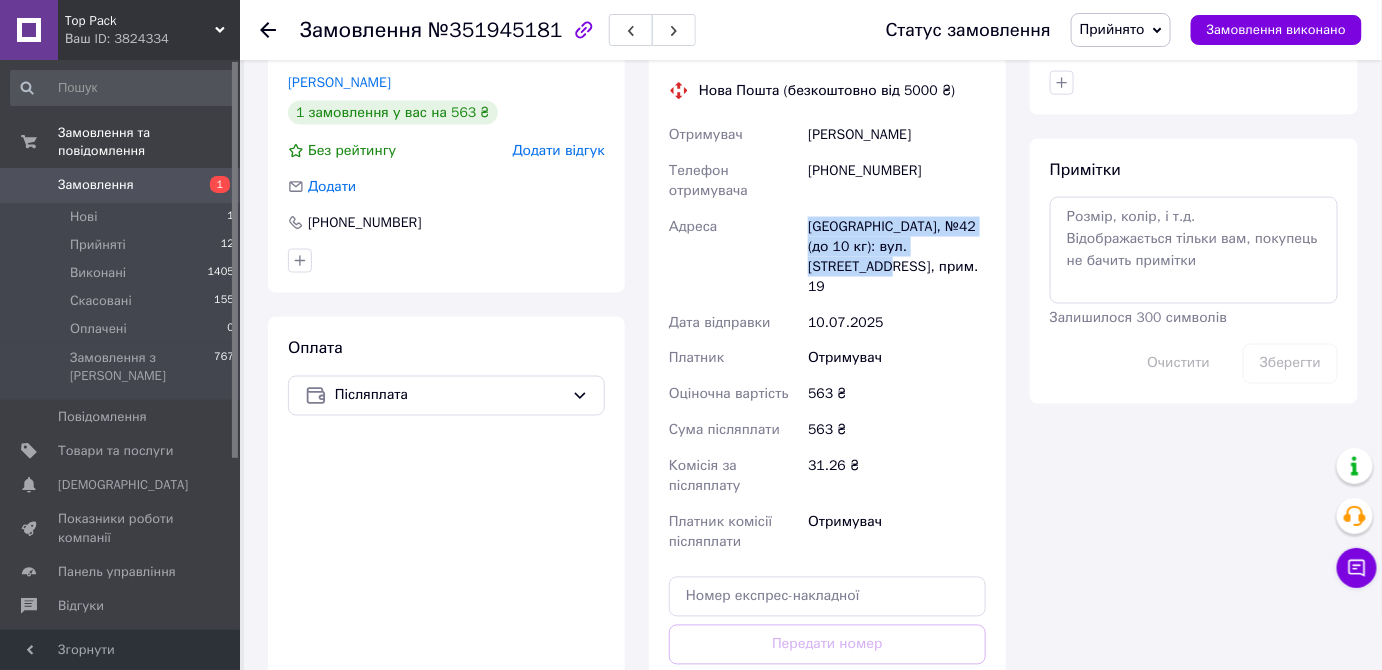 drag, startPoint x: 800, startPoint y: 221, endPoint x: 960, endPoint y: 241, distance: 161.24515 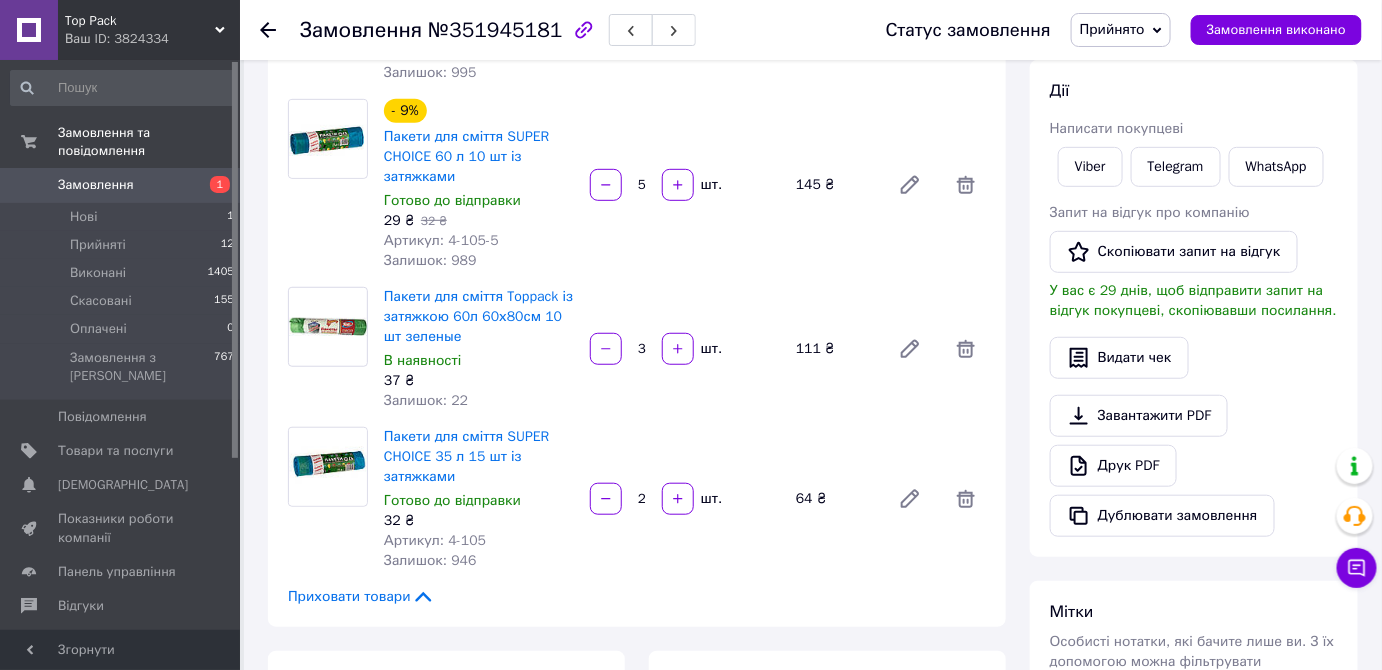 scroll, scrollTop: 0, scrollLeft: 0, axis: both 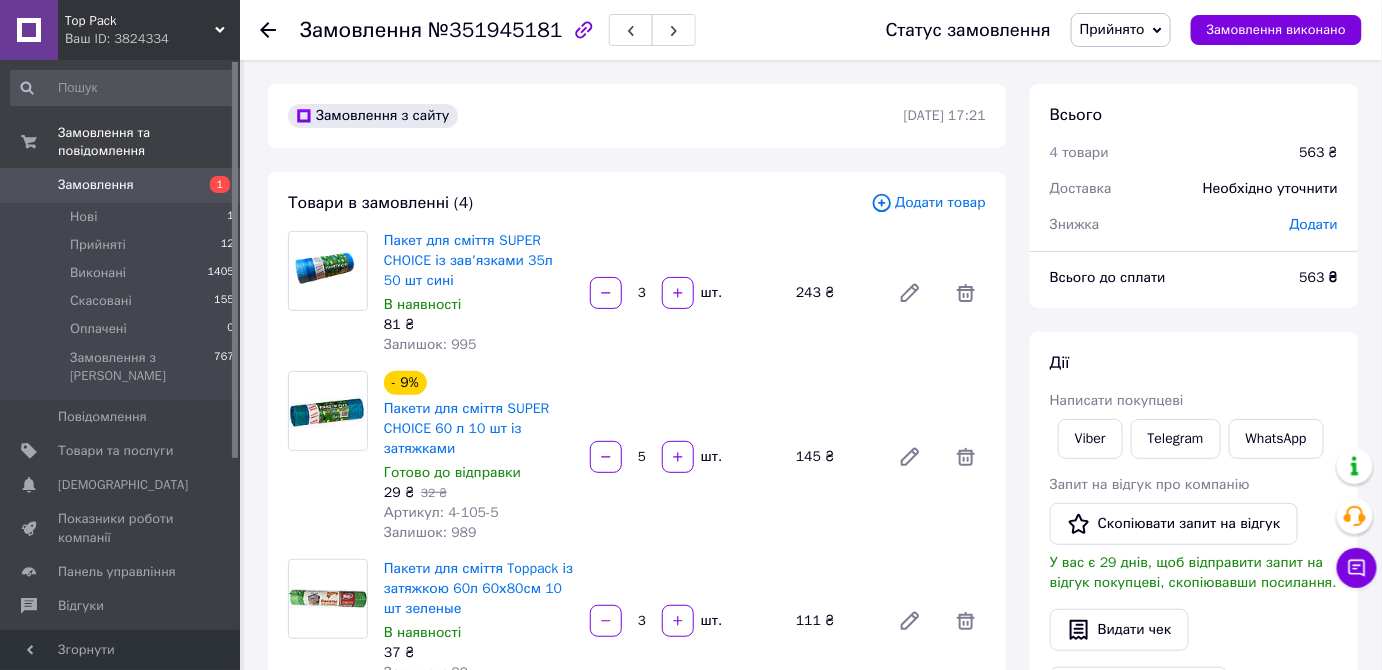 click 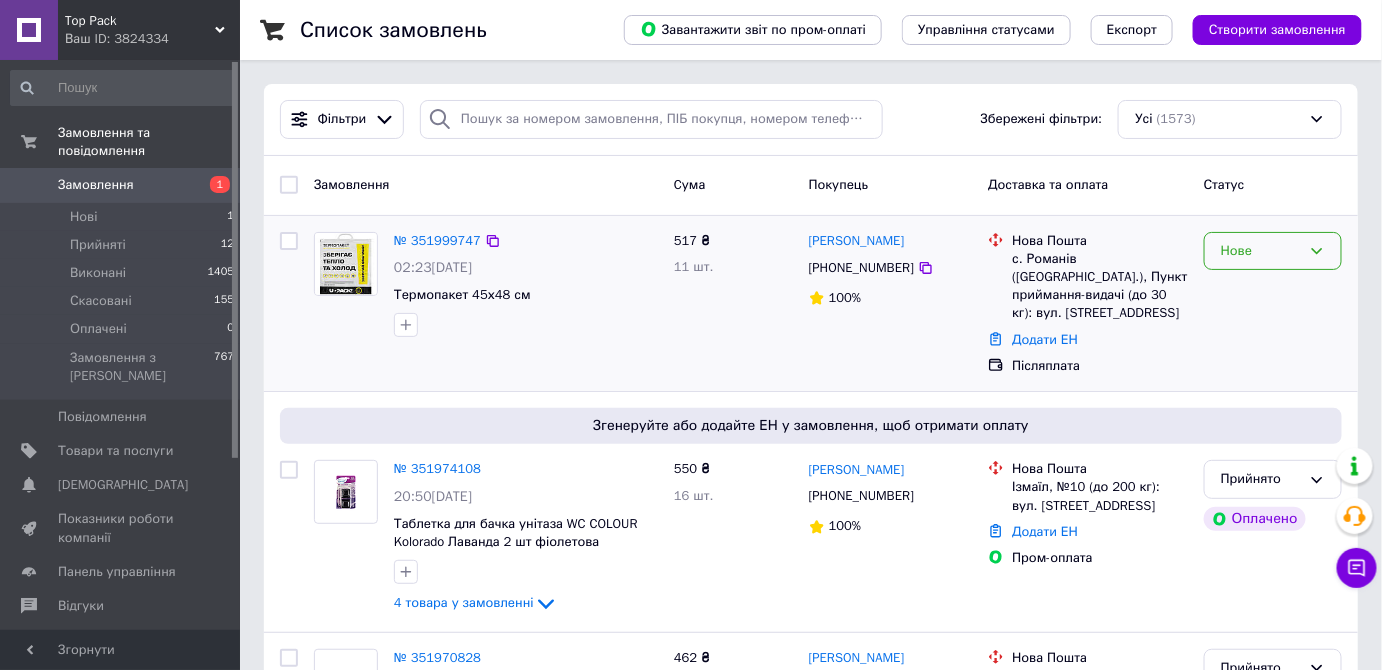 click on "Нове" at bounding box center (1273, 251) 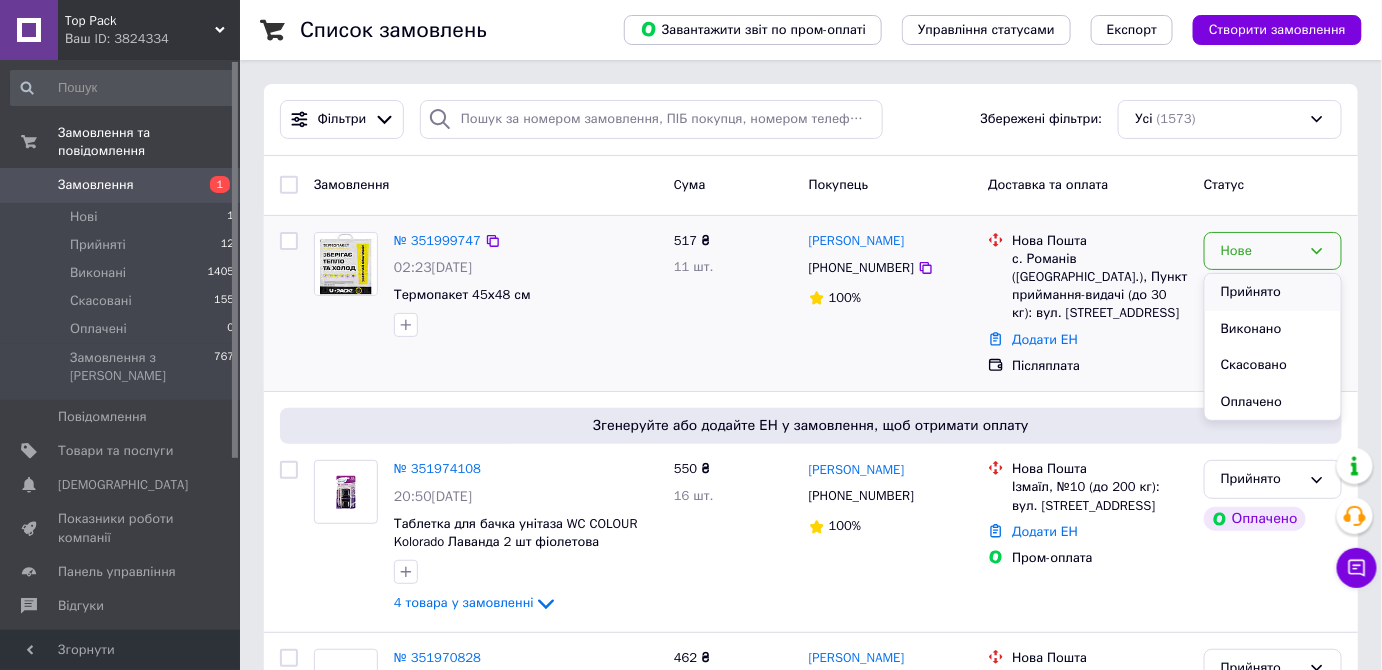 click on "Прийнято" at bounding box center [1273, 292] 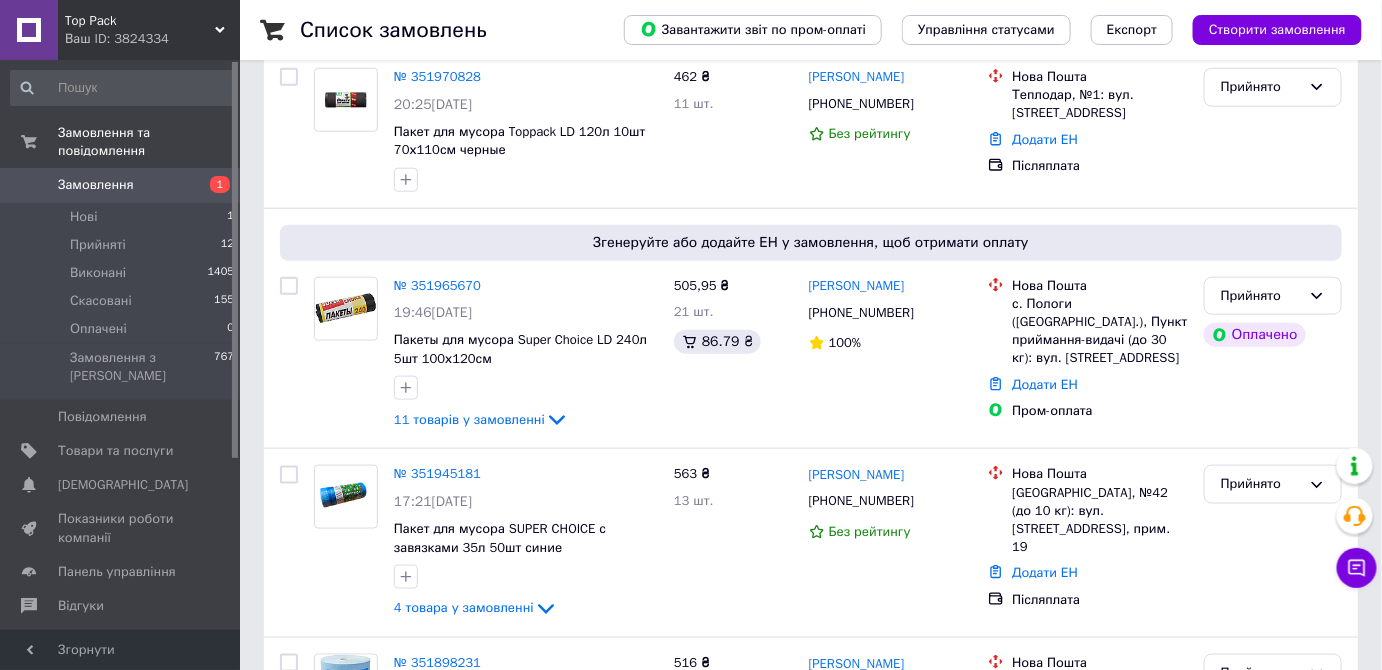 scroll, scrollTop: 636, scrollLeft: 0, axis: vertical 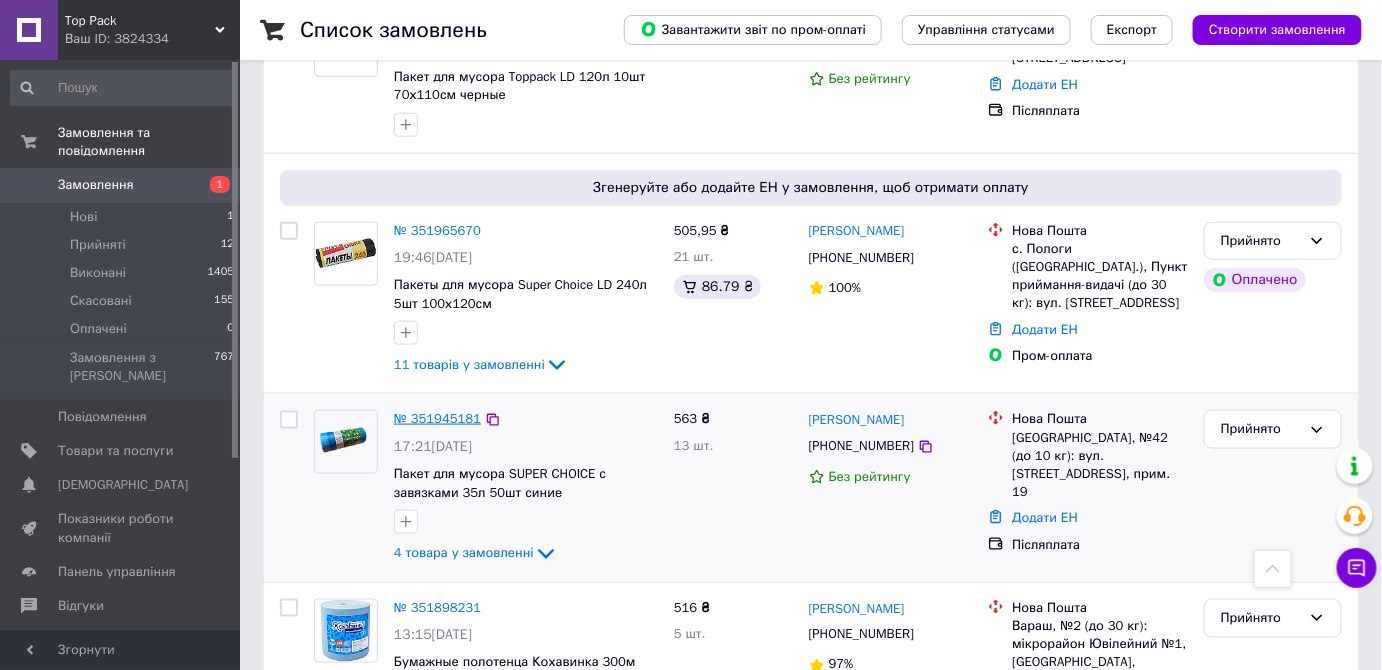 click on "№ 351945181" at bounding box center (437, 418) 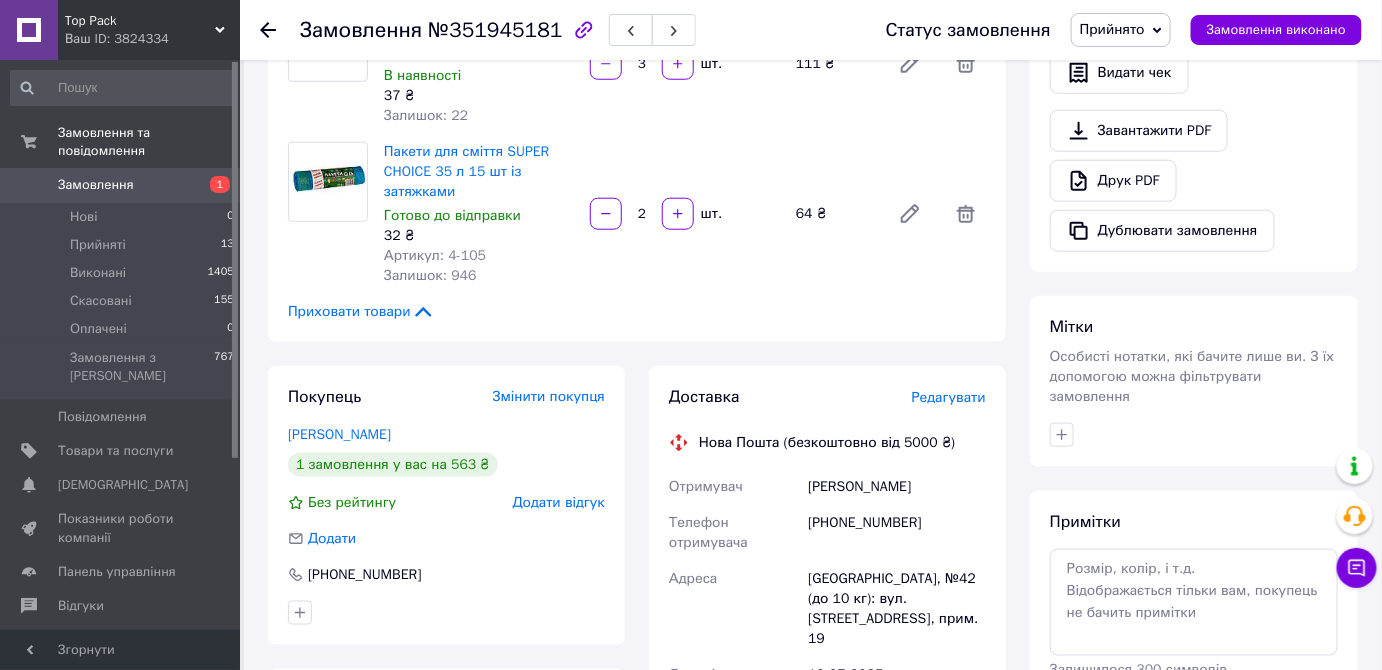 scroll, scrollTop: 454, scrollLeft: 0, axis: vertical 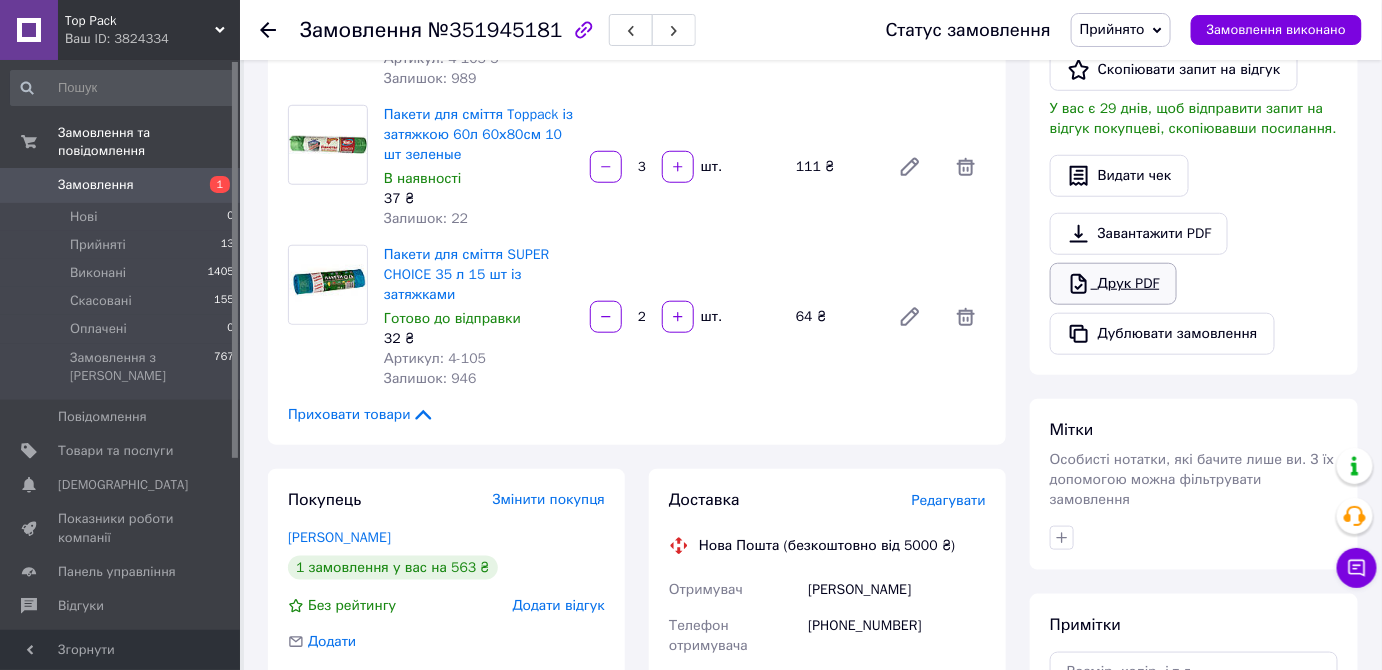 click on "Друк PDF" at bounding box center (1113, 284) 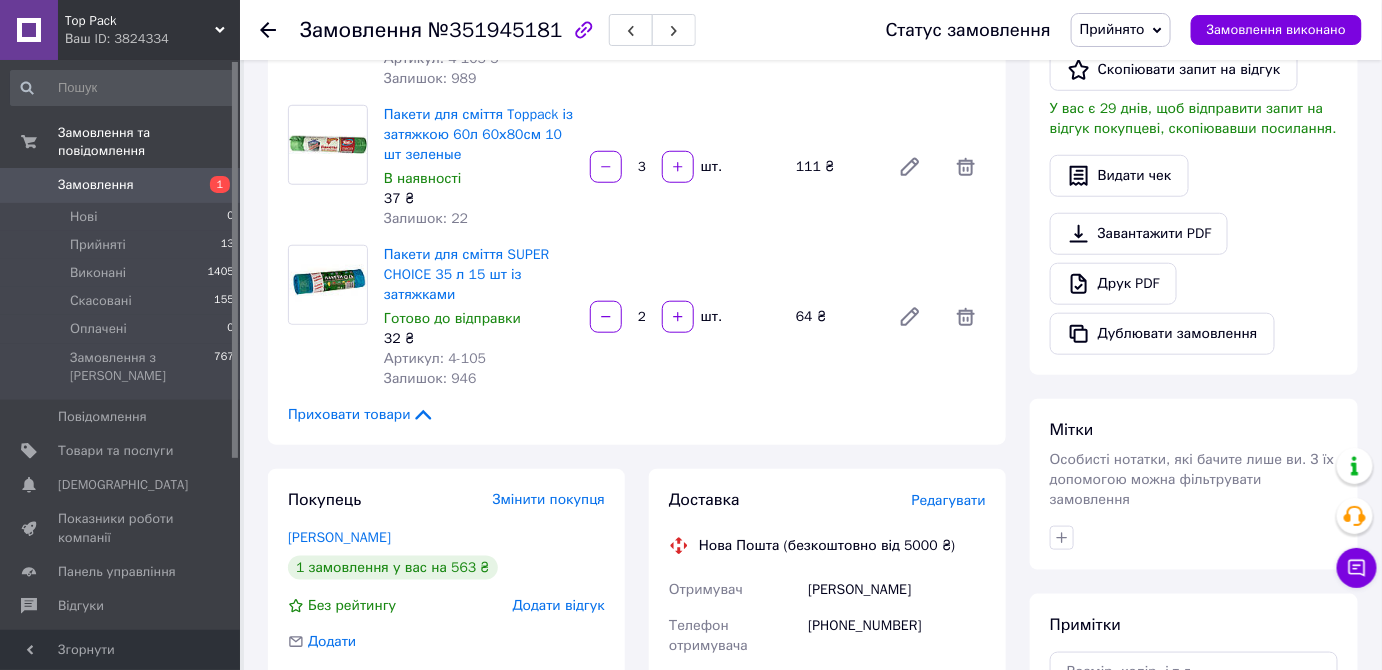 click 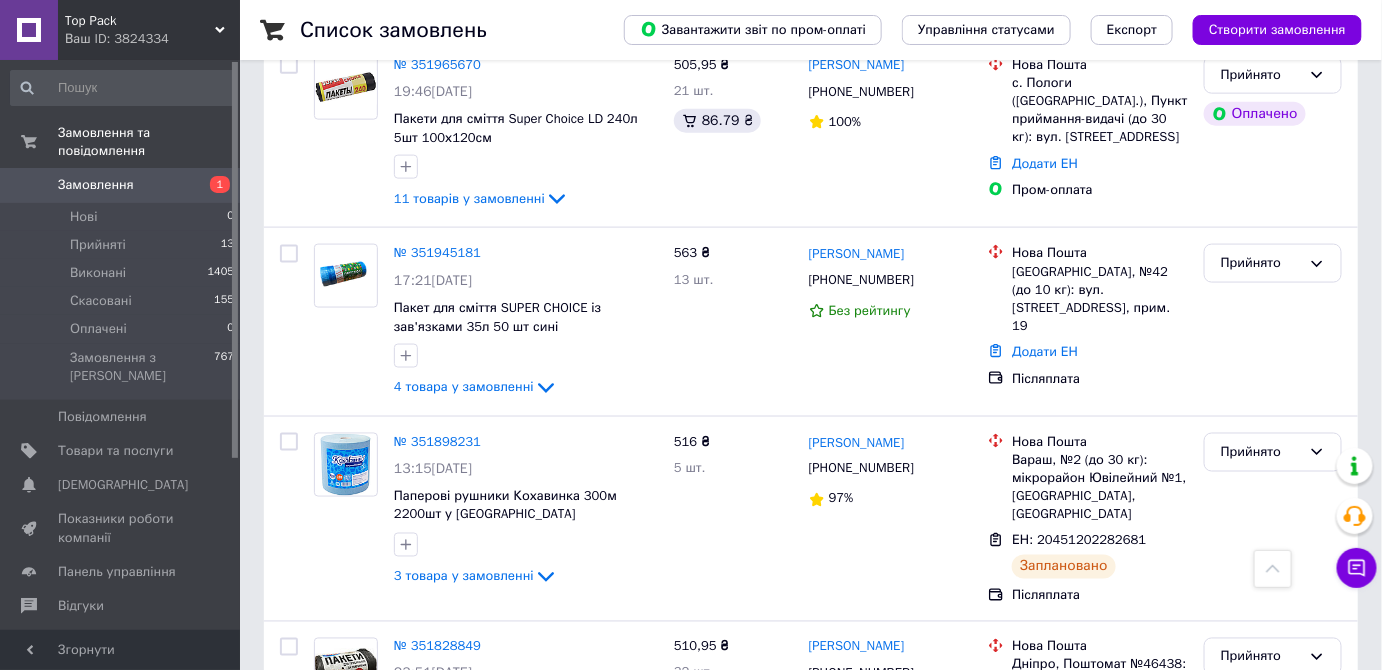 scroll, scrollTop: 818, scrollLeft: 0, axis: vertical 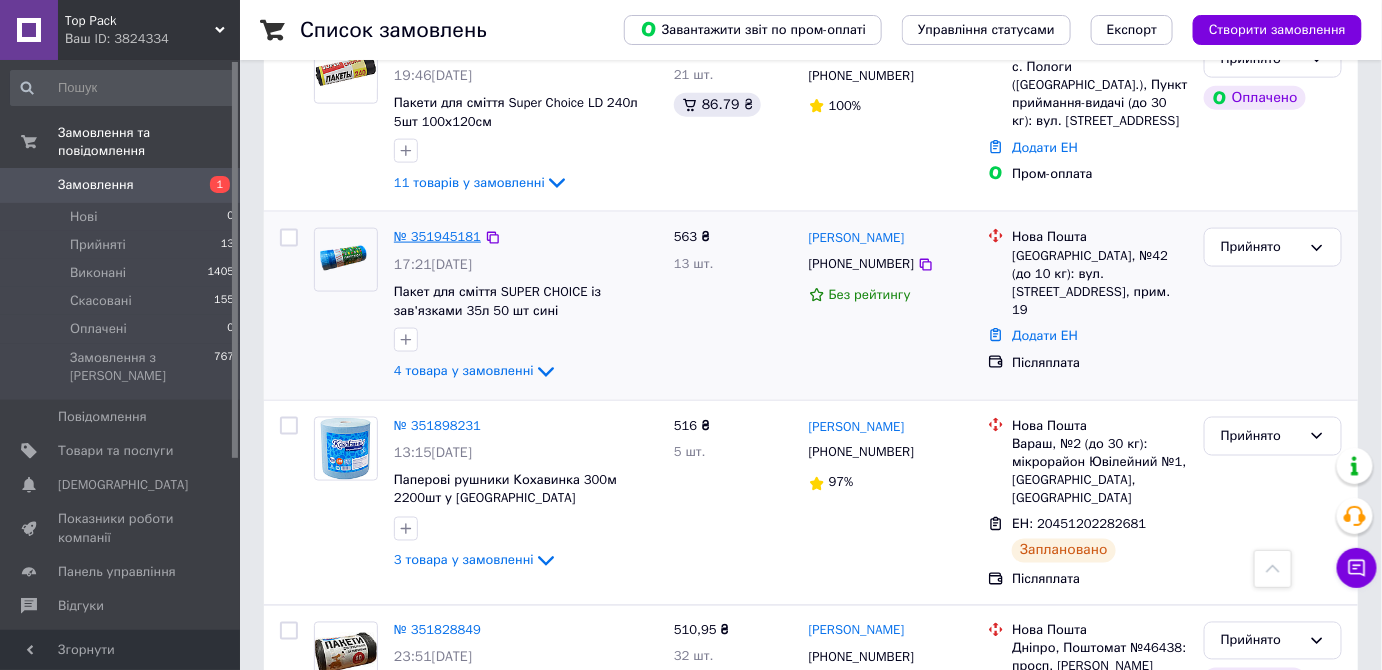 click on "№ 351945181" at bounding box center [437, 236] 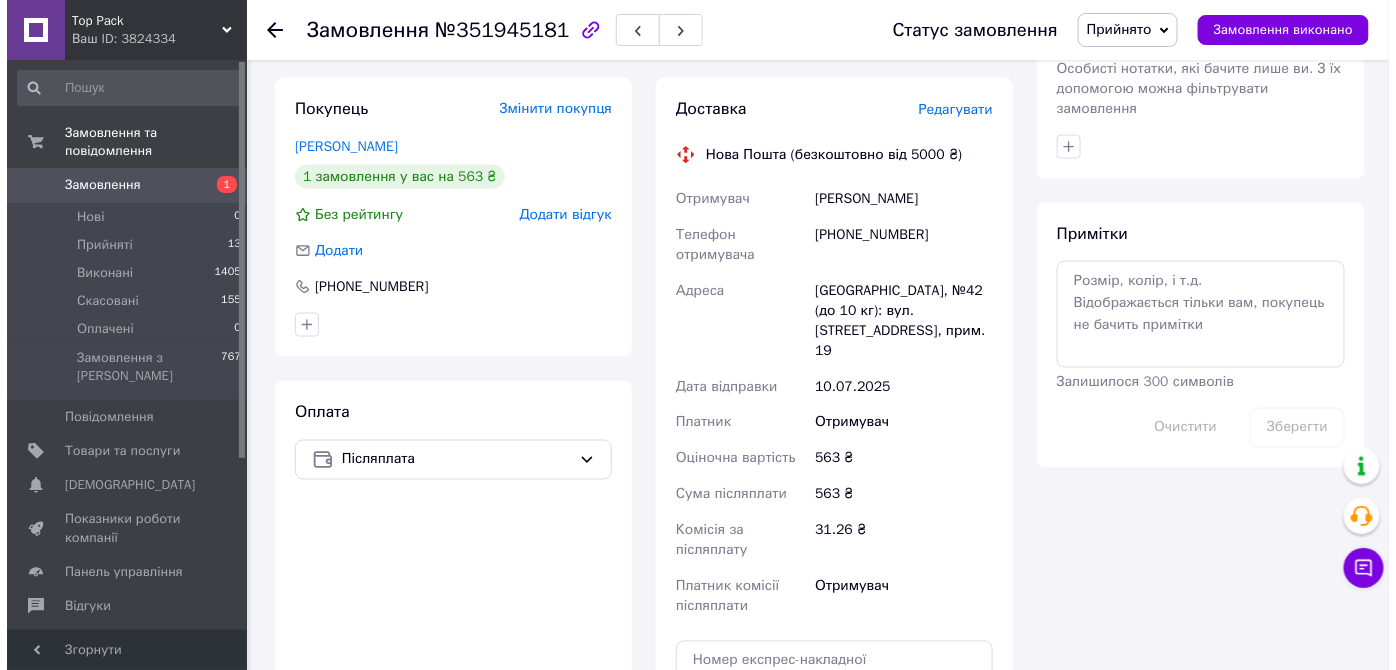 scroll, scrollTop: 727, scrollLeft: 0, axis: vertical 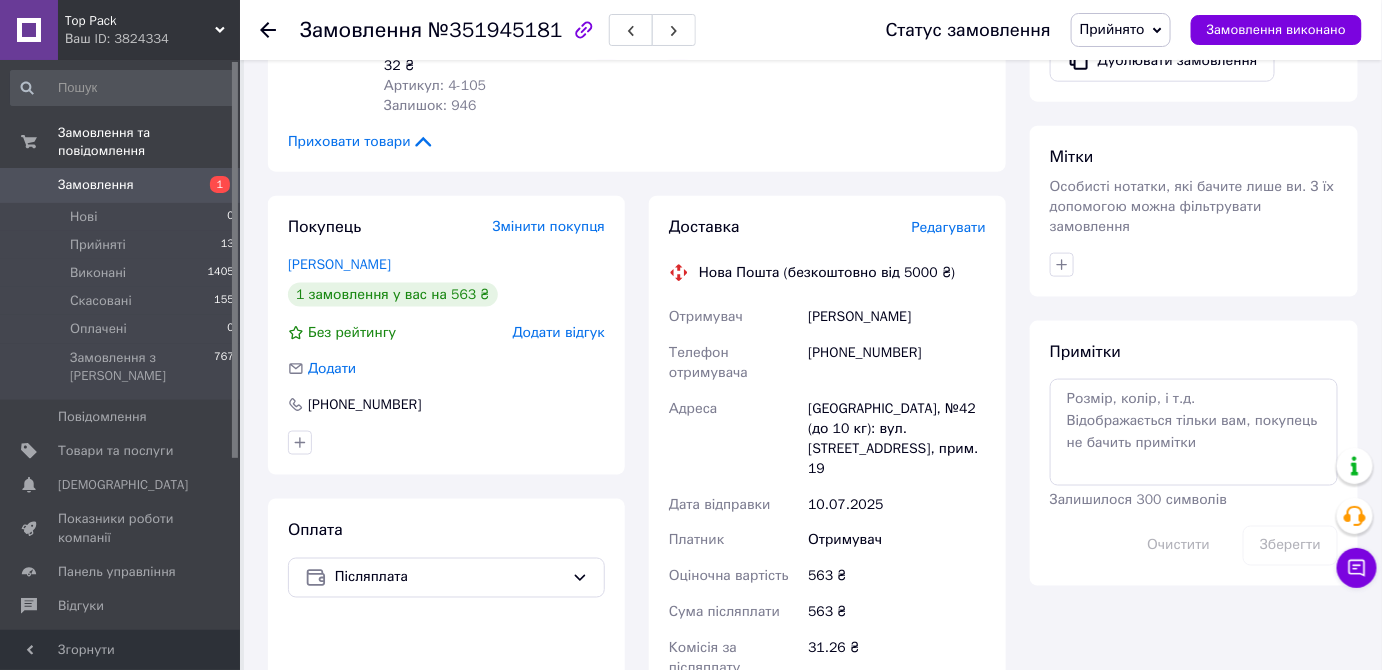 click on "Редагувати" at bounding box center [949, 227] 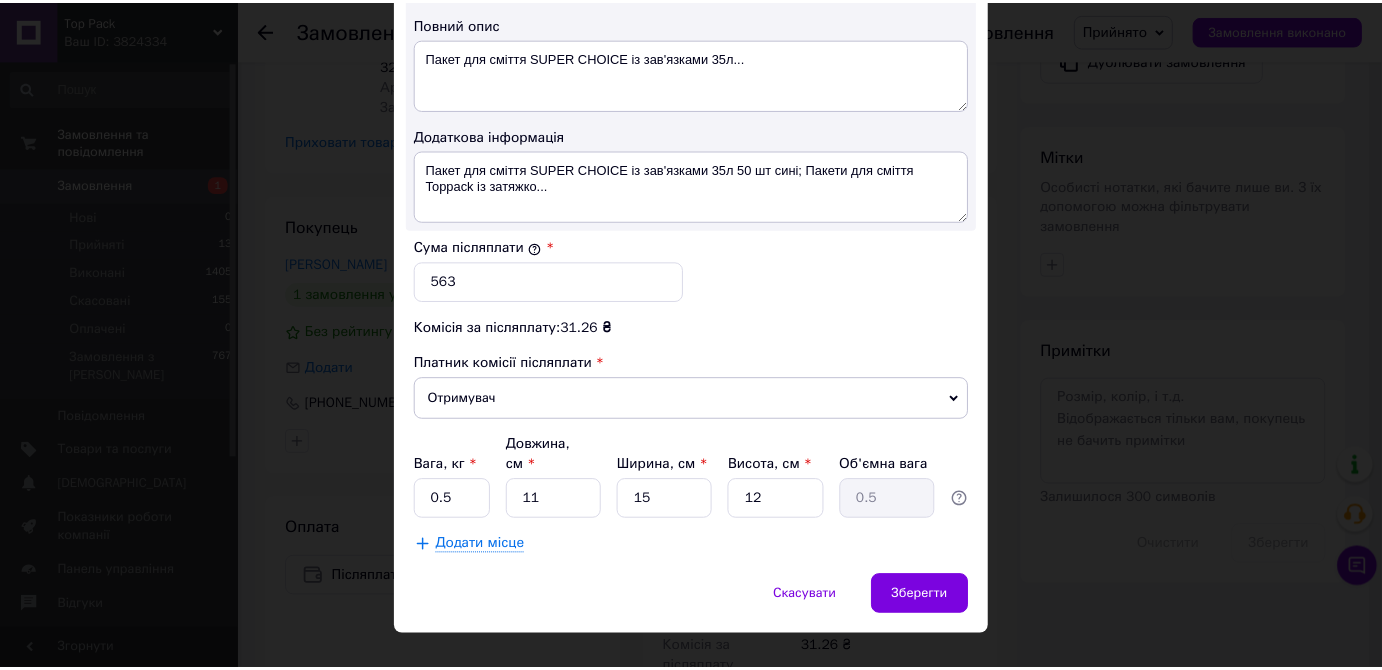 scroll, scrollTop: 1069, scrollLeft: 0, axis: vertical 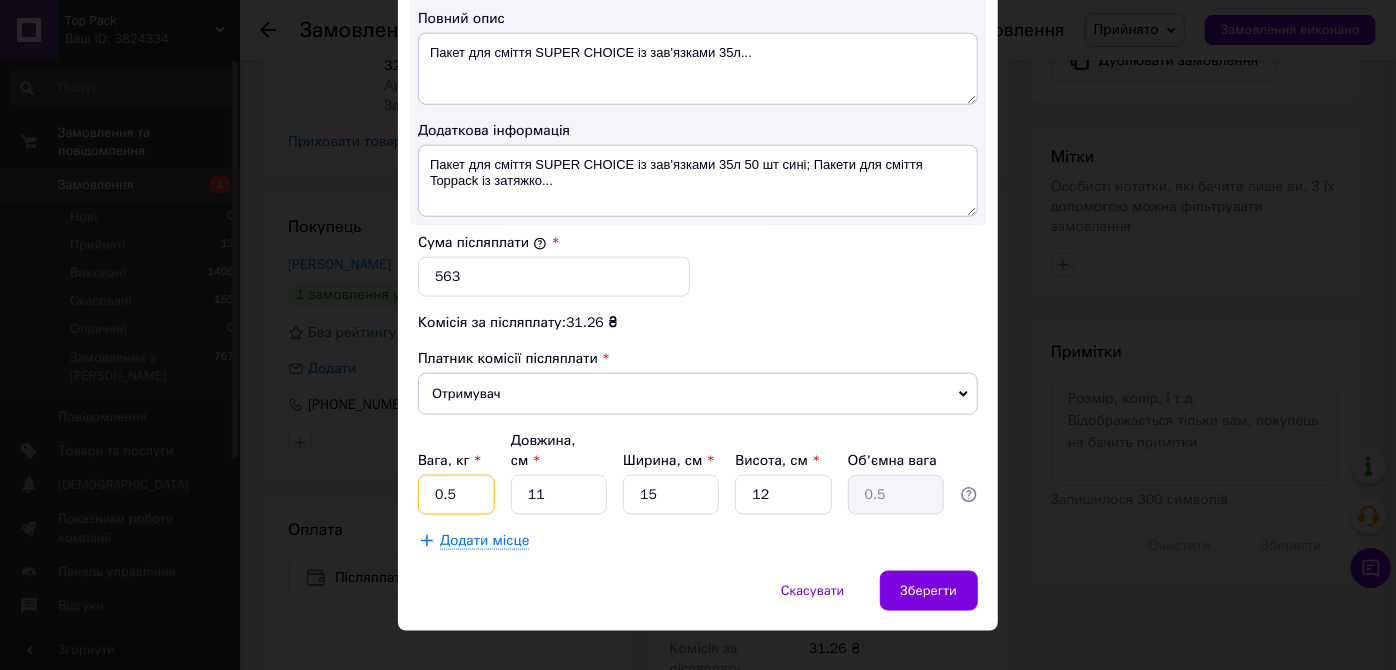 click on "0.5" at bounding box center [456, 495] 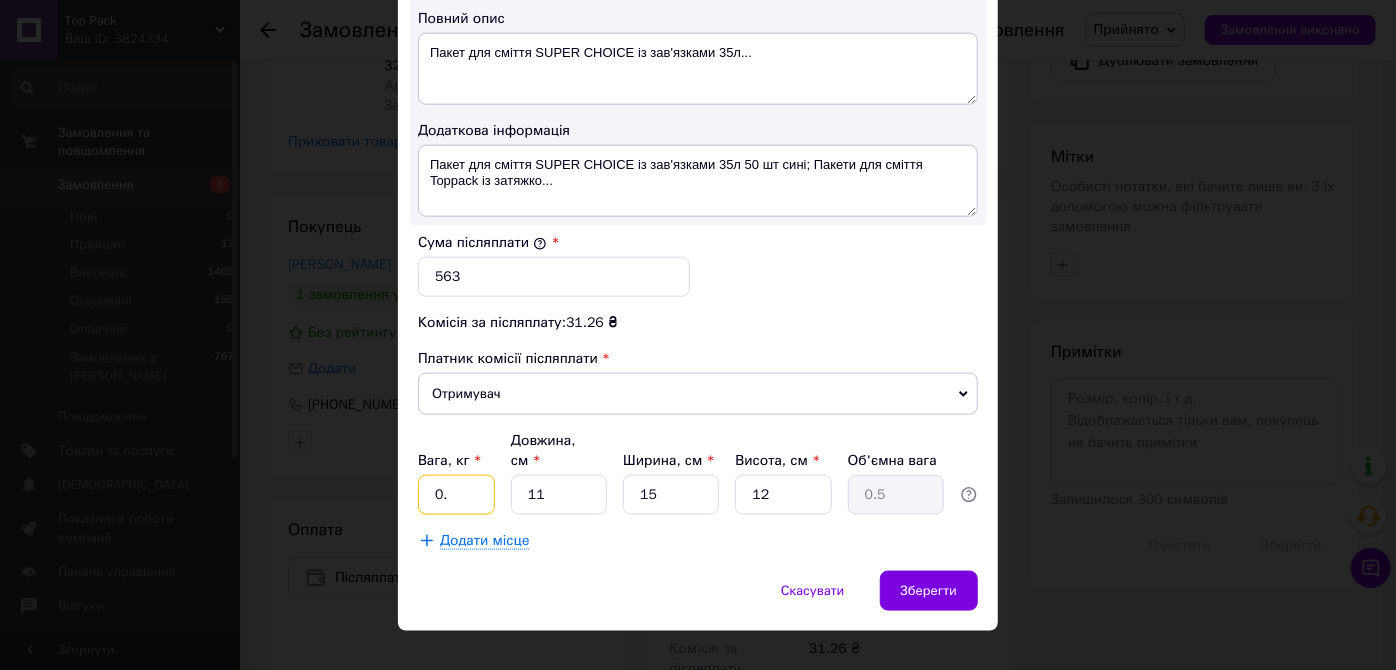 type on "0" 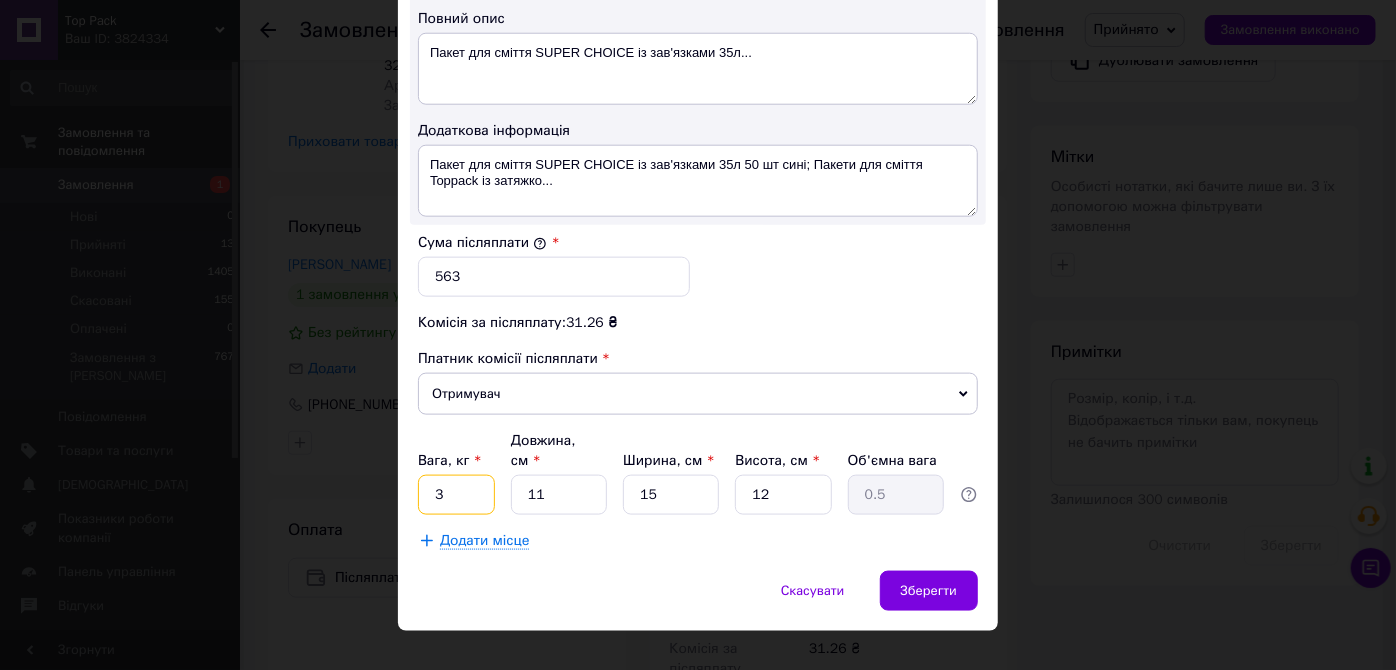 type on "3" 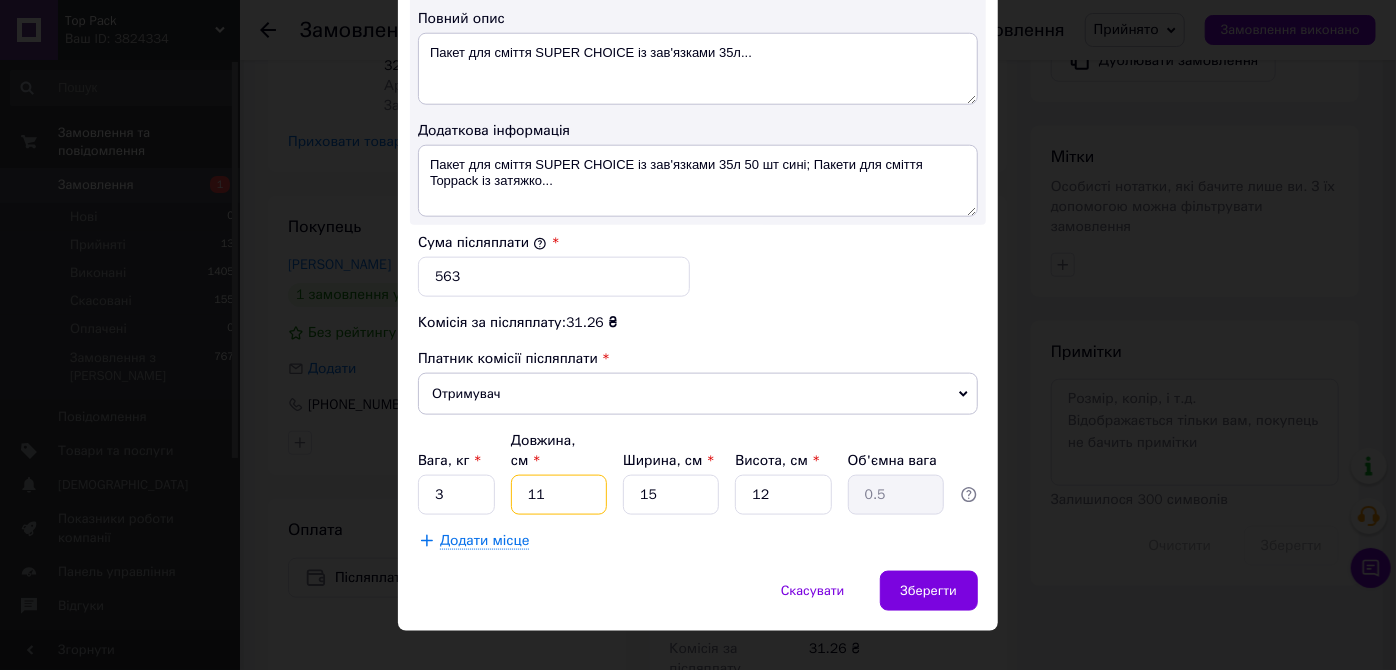 drag, startPoint x: 545, startPoint y: 467, endPoint x: 527, endPoint y: 469, distance: 18.110771 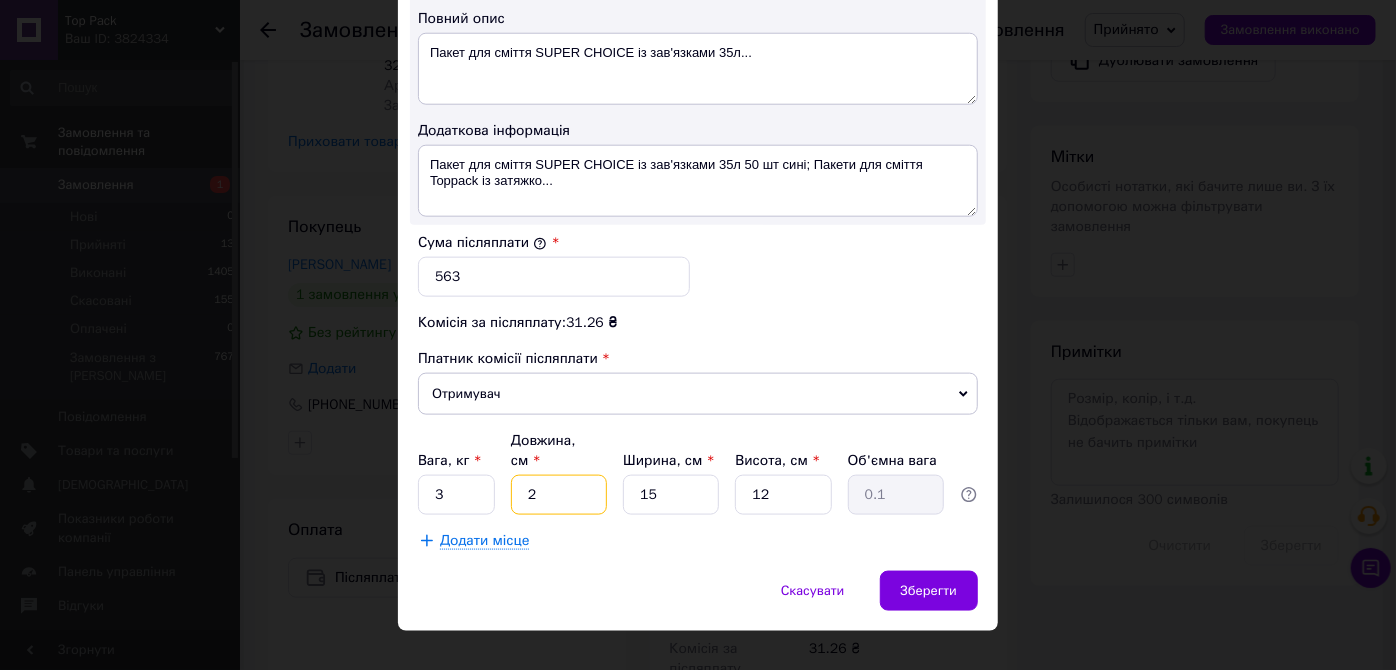 type on "20" 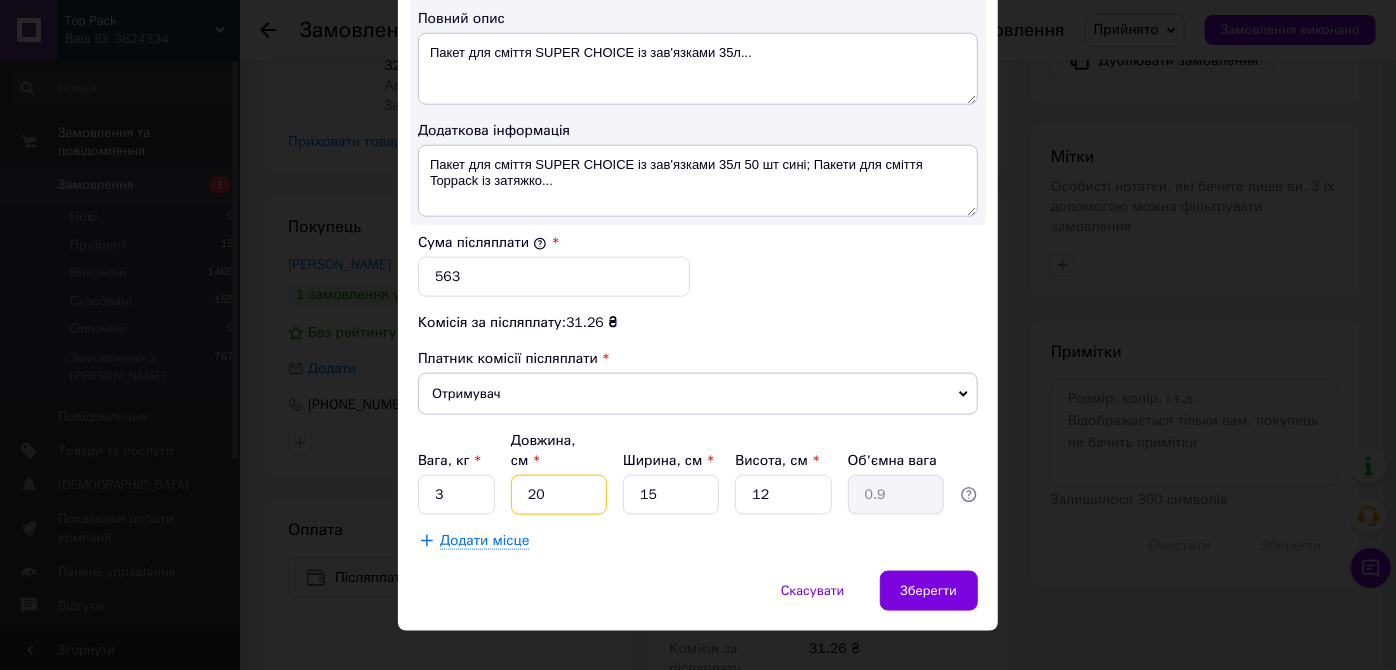 type on "20" 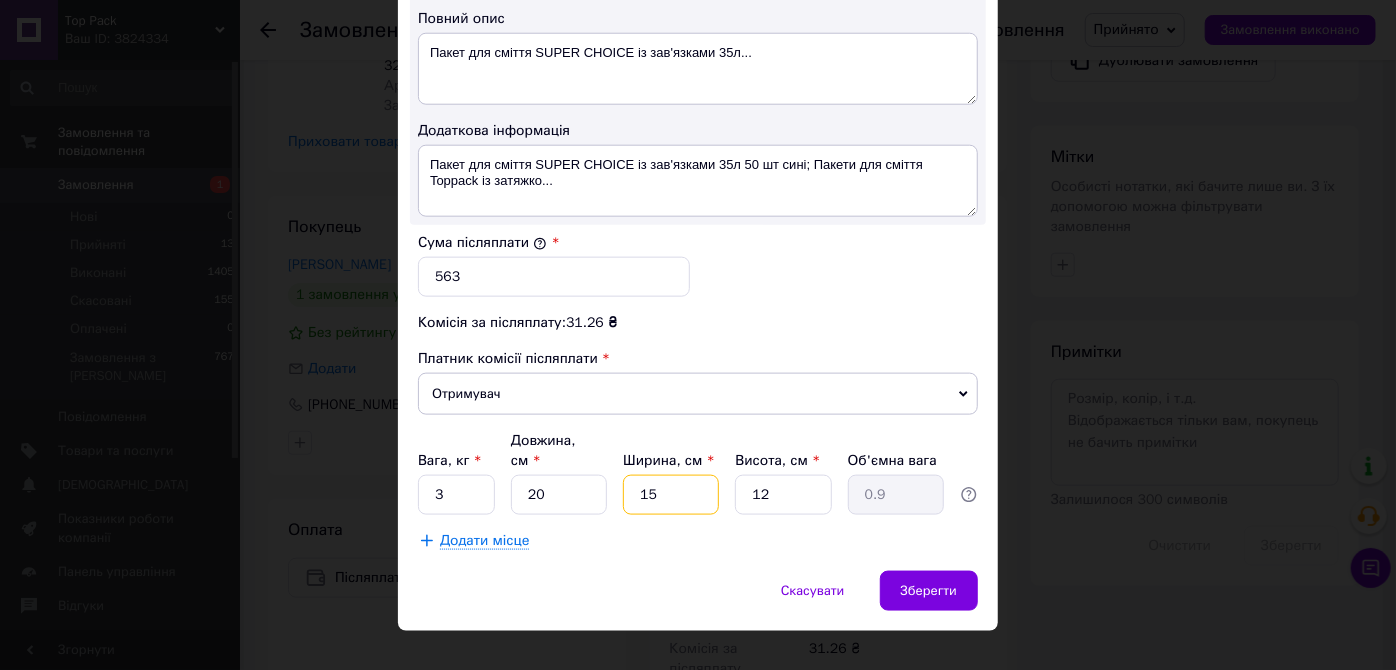 drag, startPoint x: 658, startPoint y: 468, endPoint x: 637, endPoint y: 470, distance: 21.095022 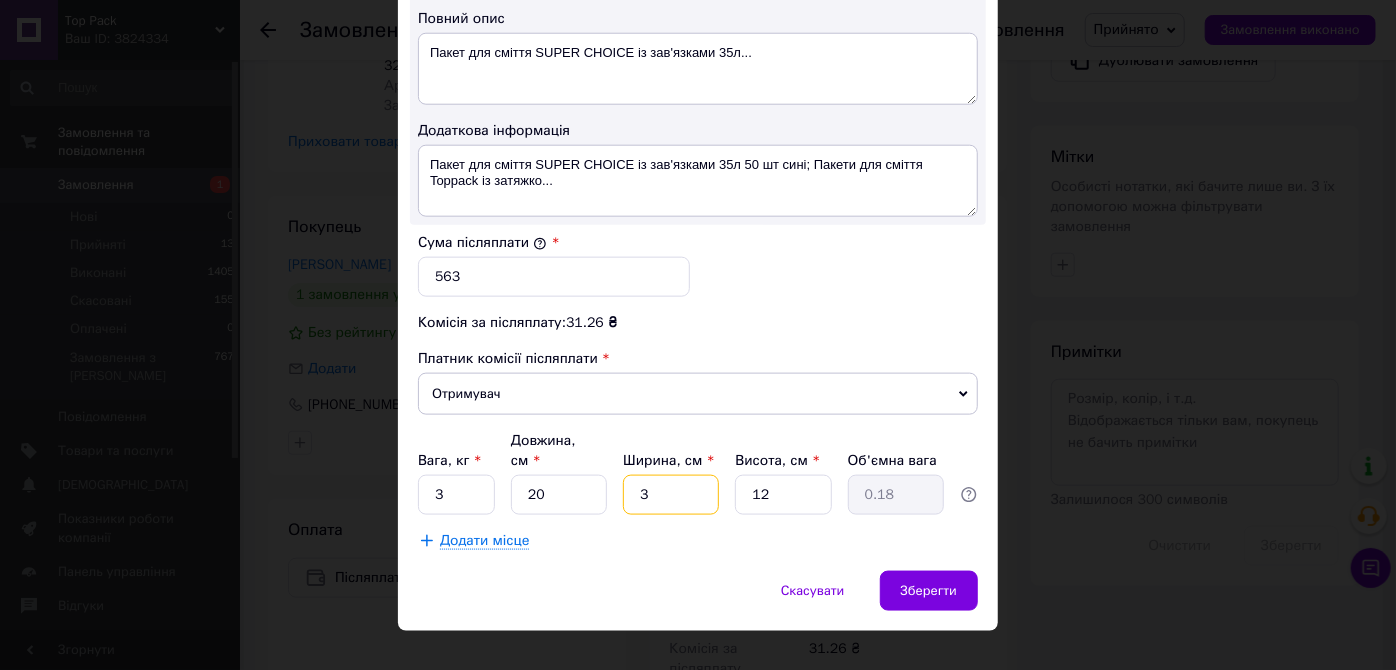type on "30" 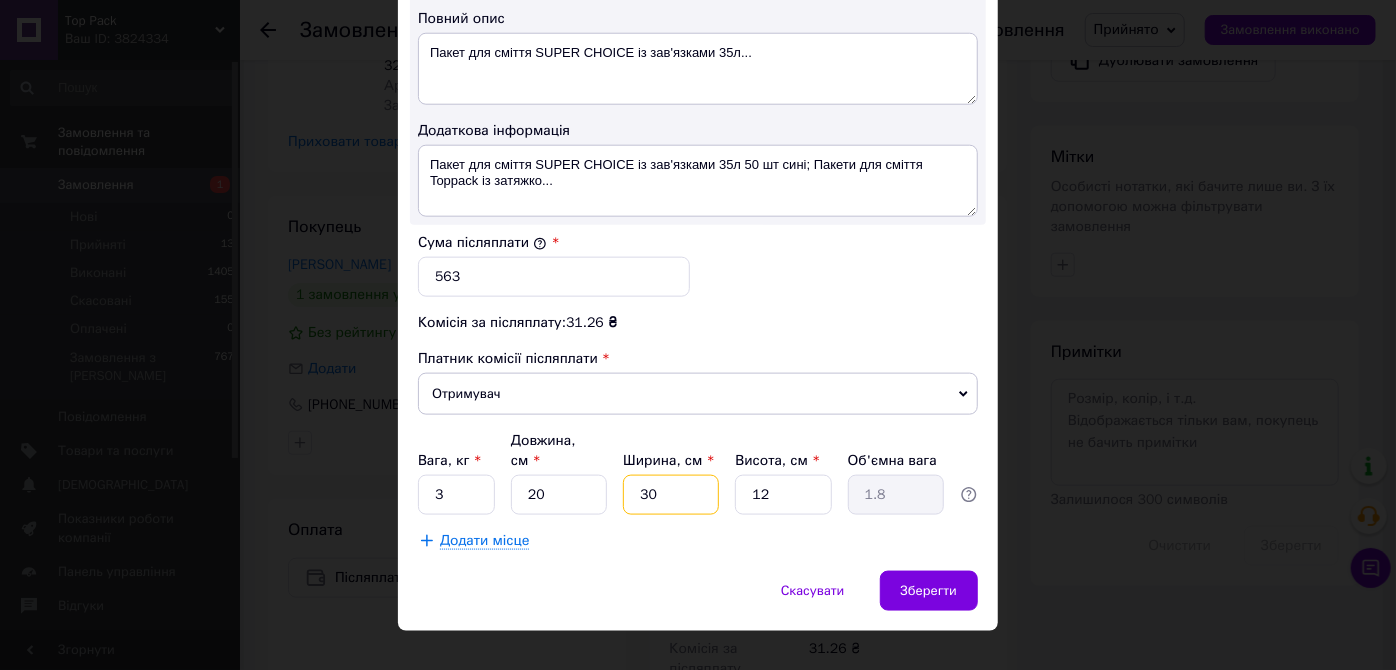 type on "30" 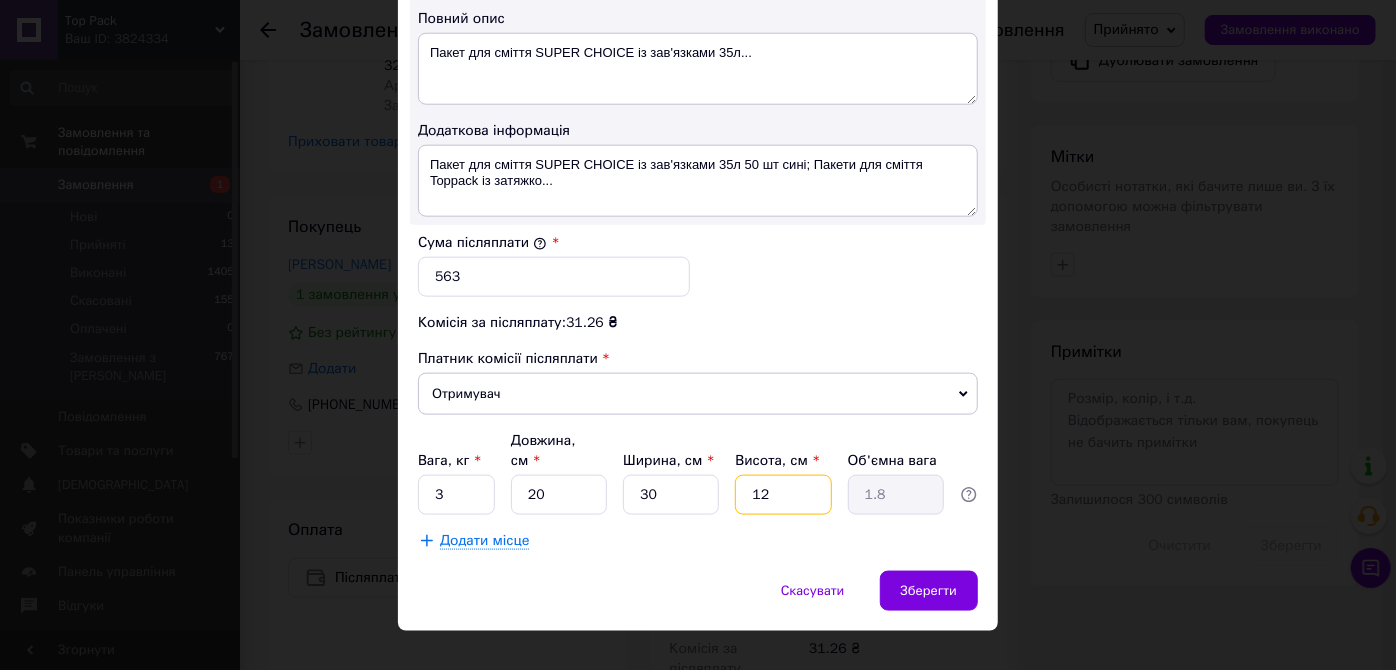 drag, startPoint x: 764, startPoint y: 469, endPoint x: 752, endPoint y: 468, distance: 12.0415945 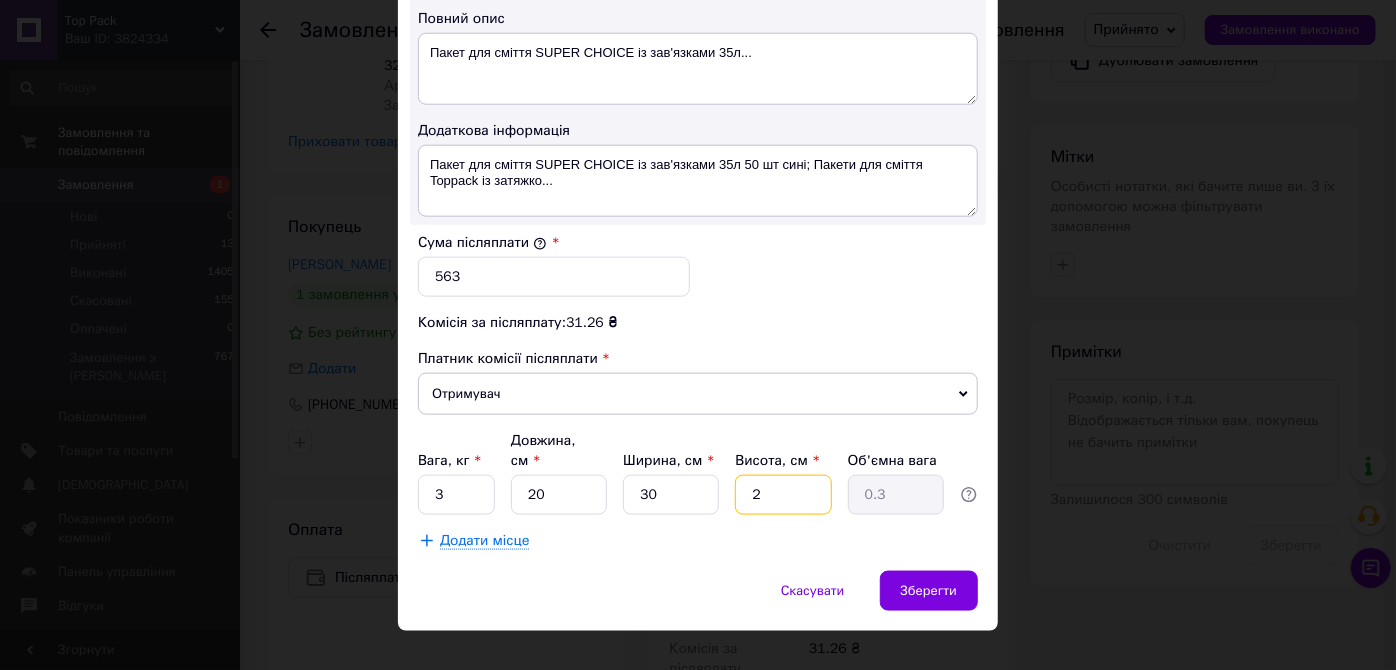type on "20" 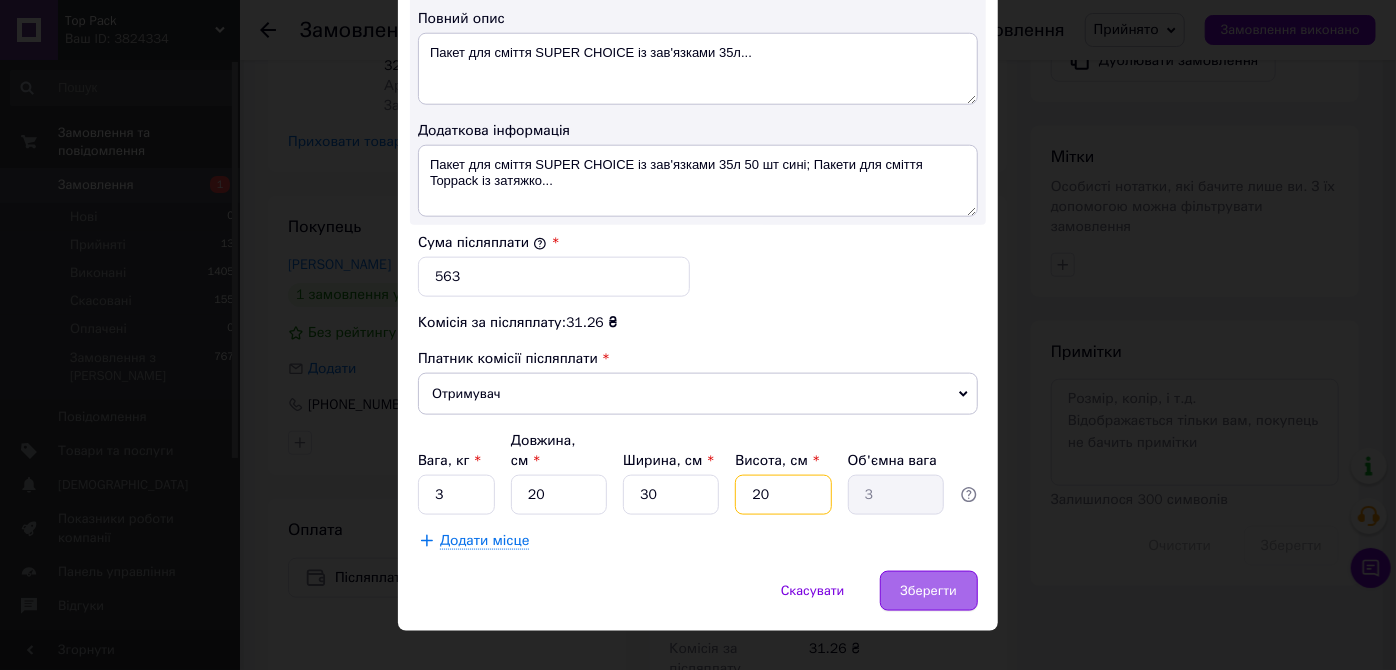 type on "20" 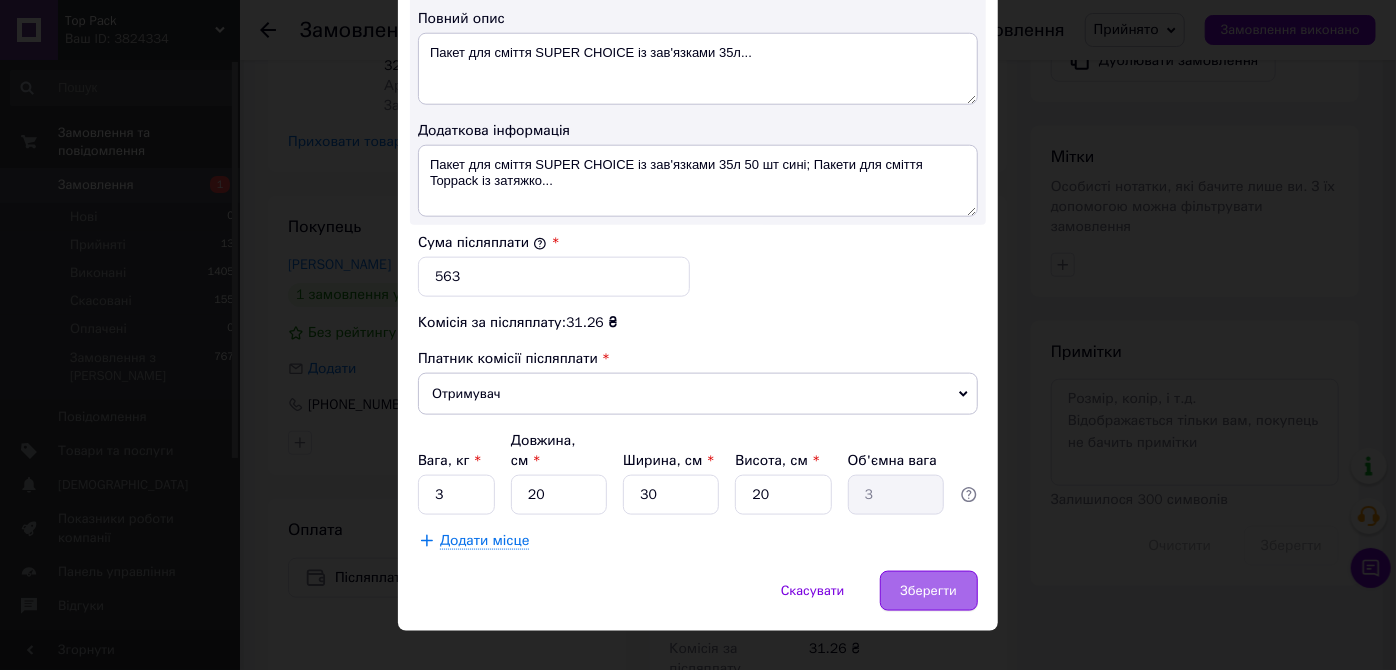 click on "Зберегти" at bounding box center (929, 591) 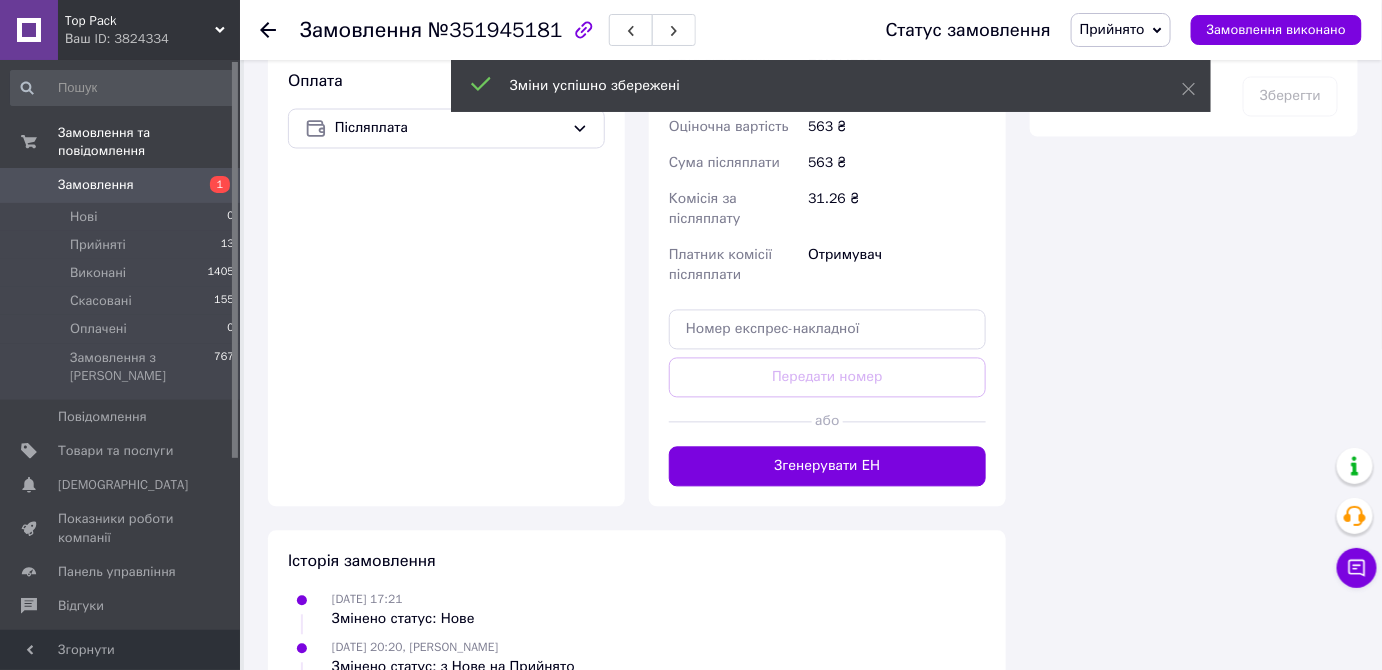 scroll, scrollTop: 1181, scrollLeft: 0, axis: vertical 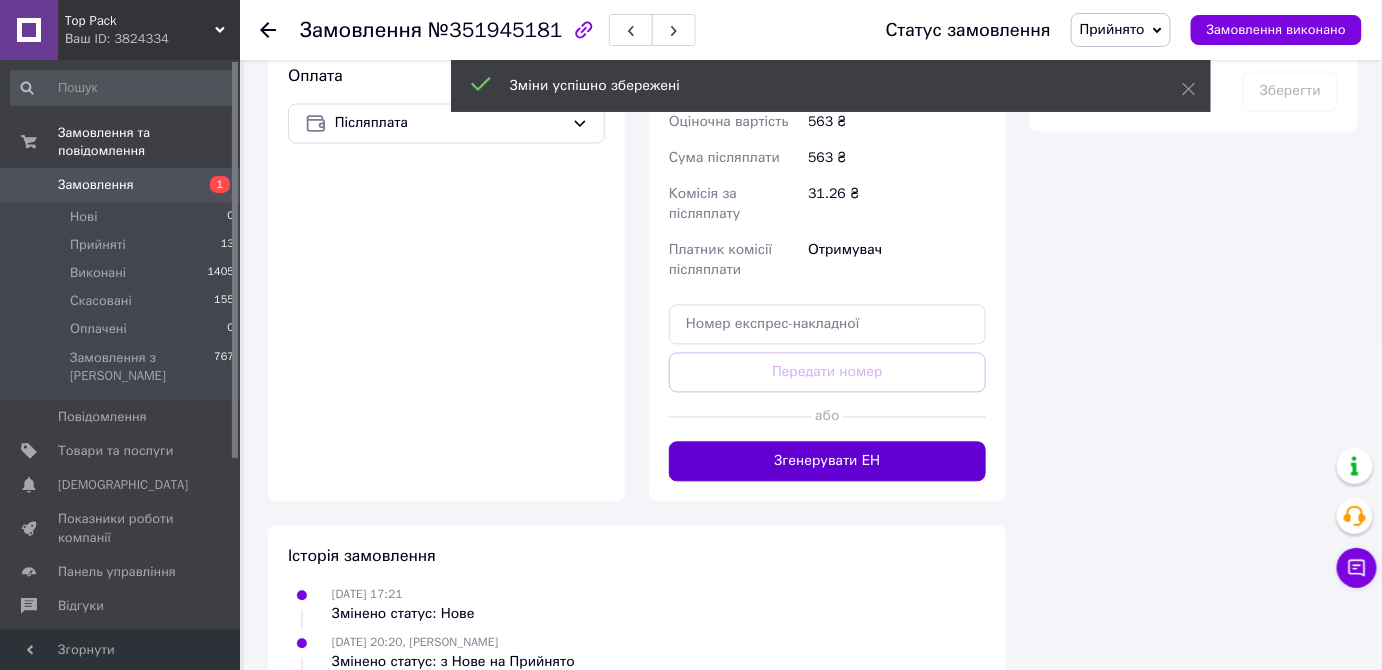 click on "Згенерувати ЕН" at bounding box center [827, 462] 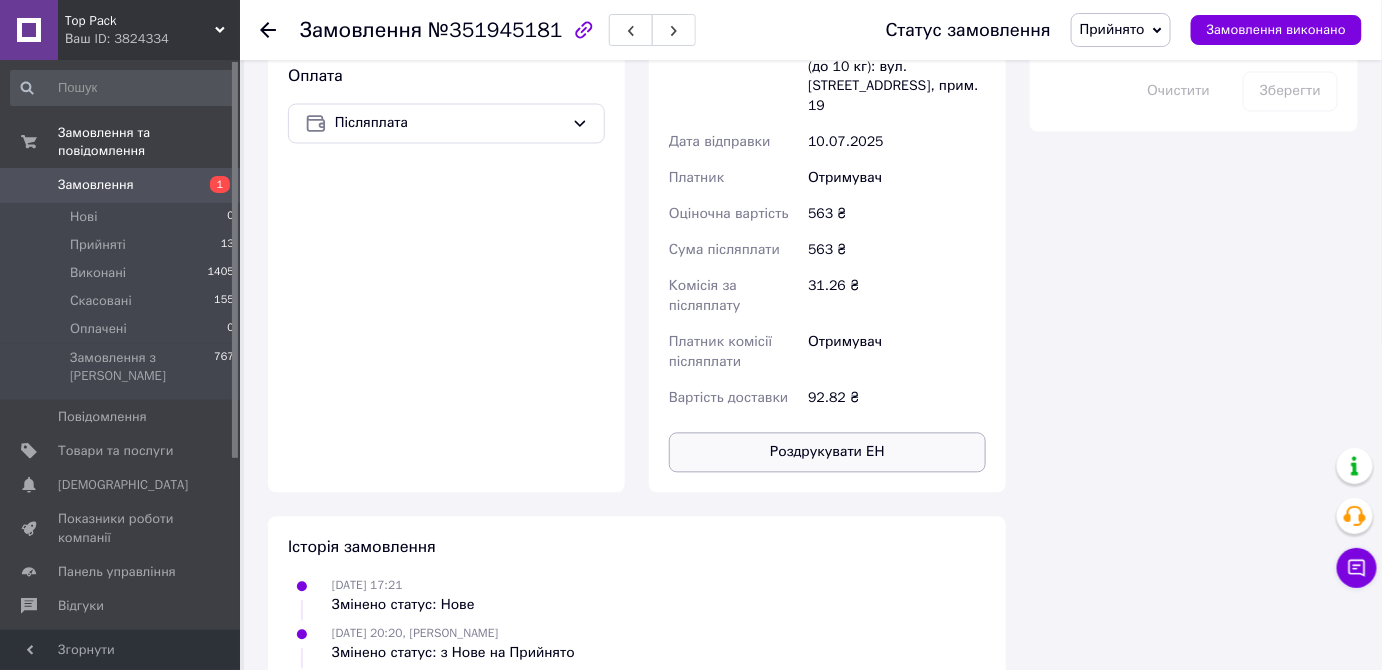 click on "Роздрукувати ЕН" at bounding box center [827, 453] 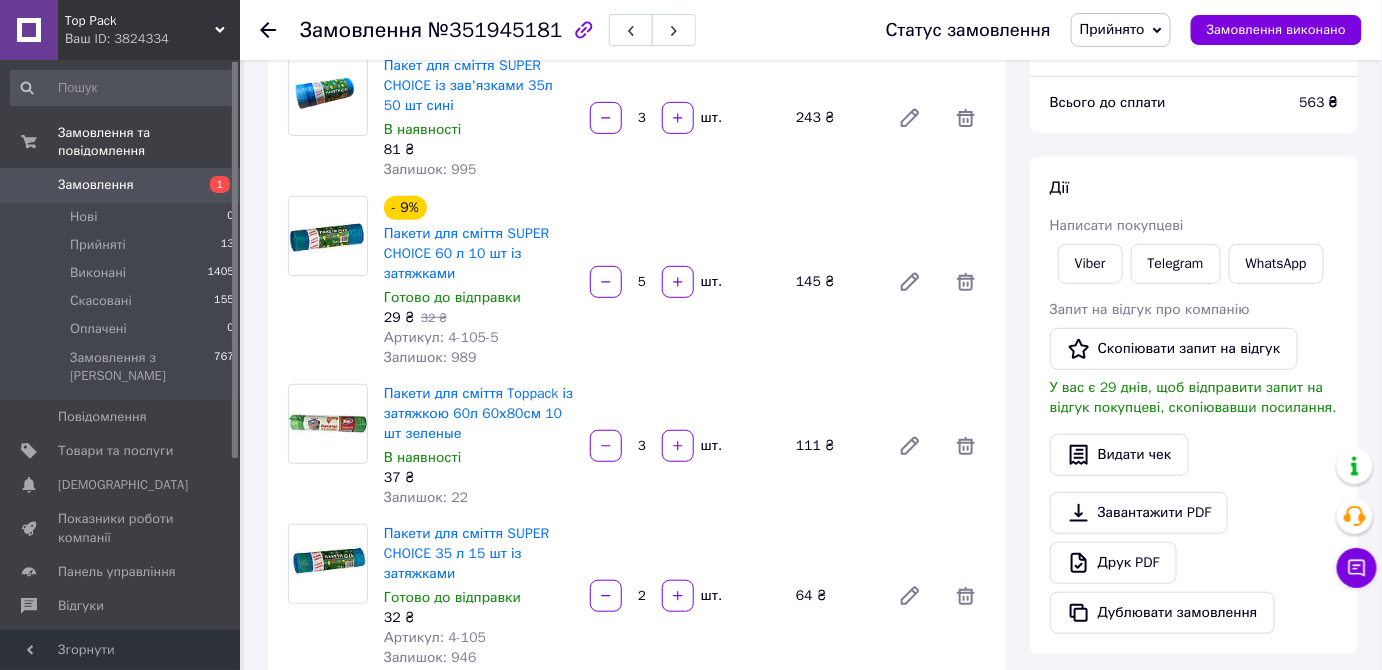 scroll, scrollTop: 90, scrollLeft: 0, axis: vertical 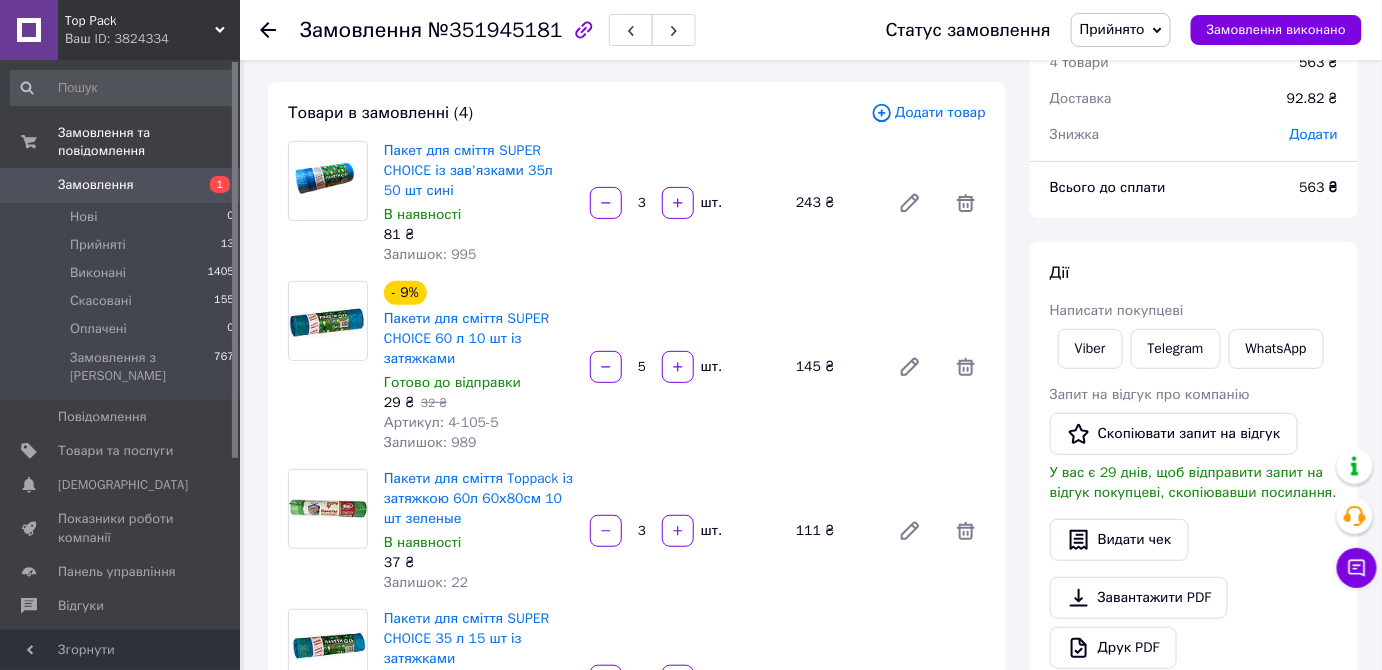 click 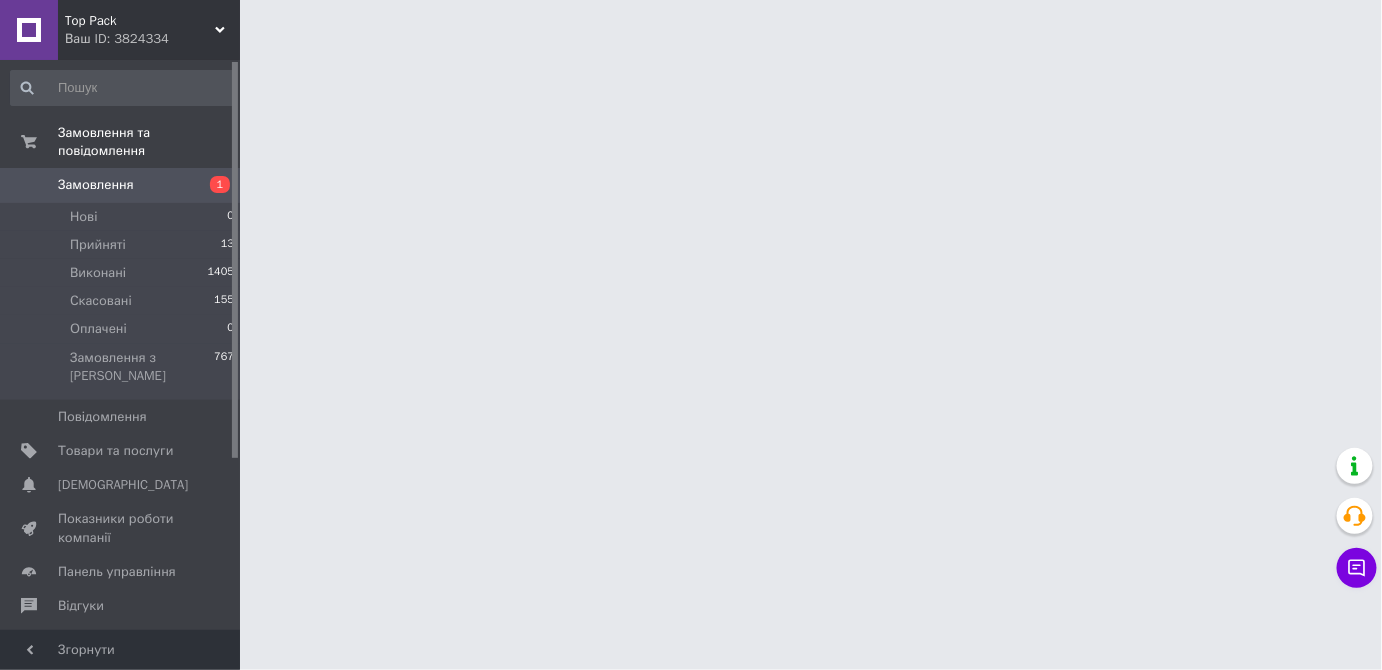 scroll, scrollTop: 0, scrollLeft: 0, axis: both 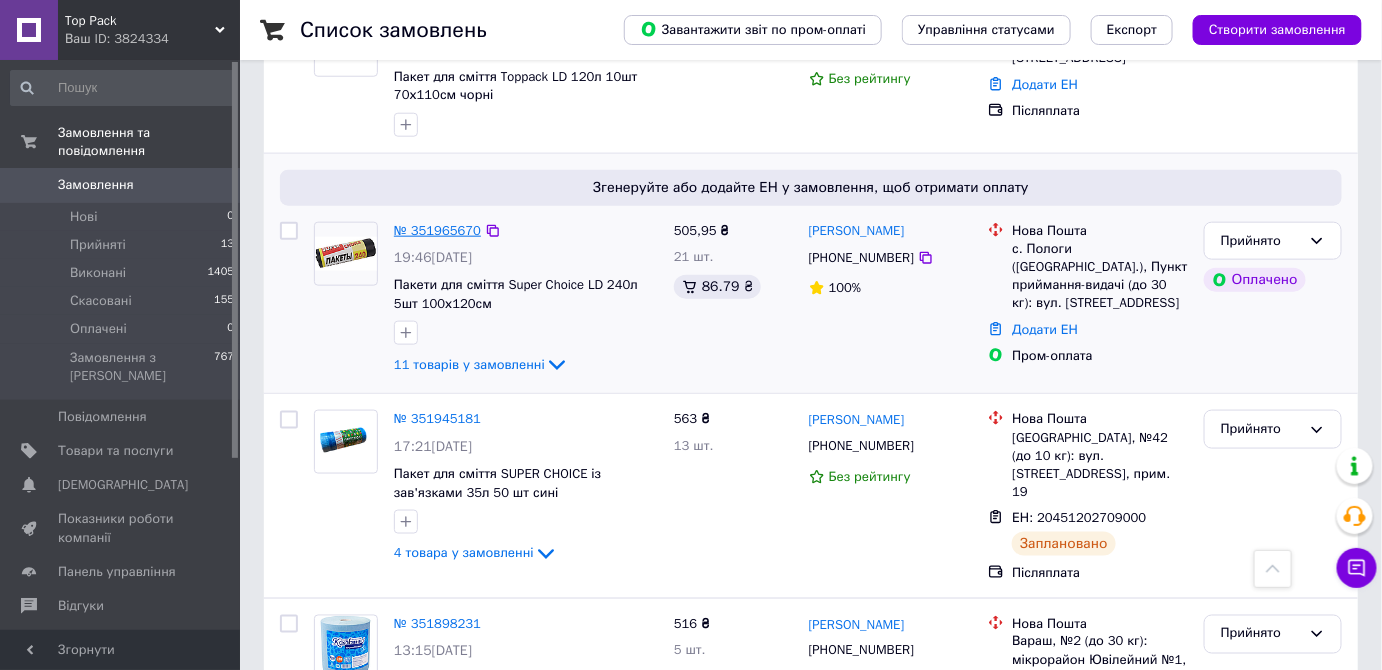 click on "№ 351965670" at bounding box center (437, 230) 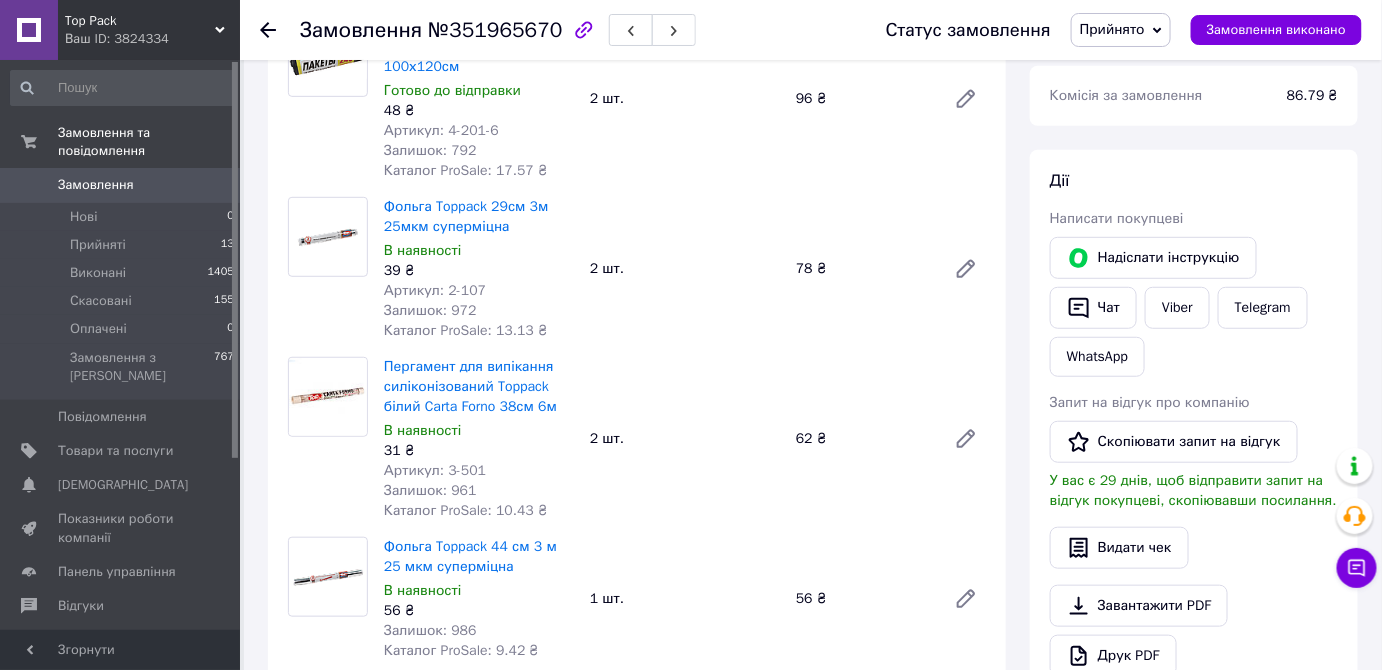 scroll, scrollTop: 454, scrollLeft: 0, axis: vertical 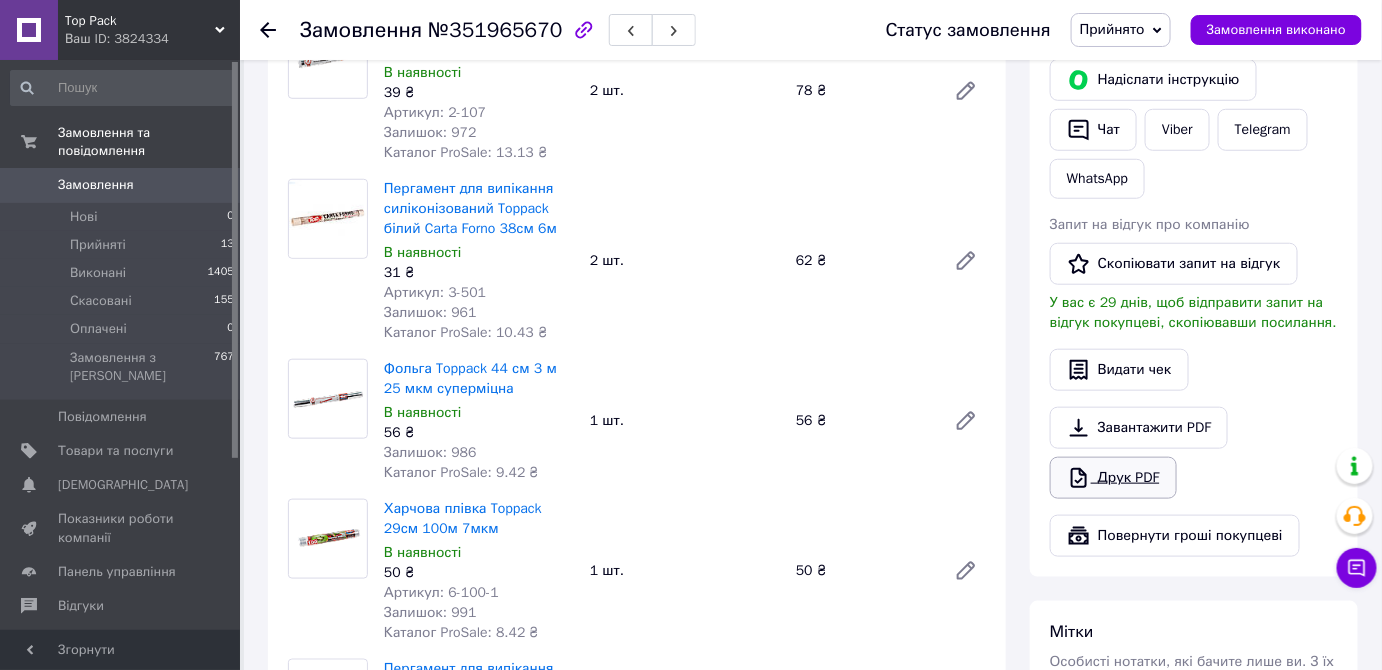 click on "Друк PDF" at bounding box center (1113, 478) 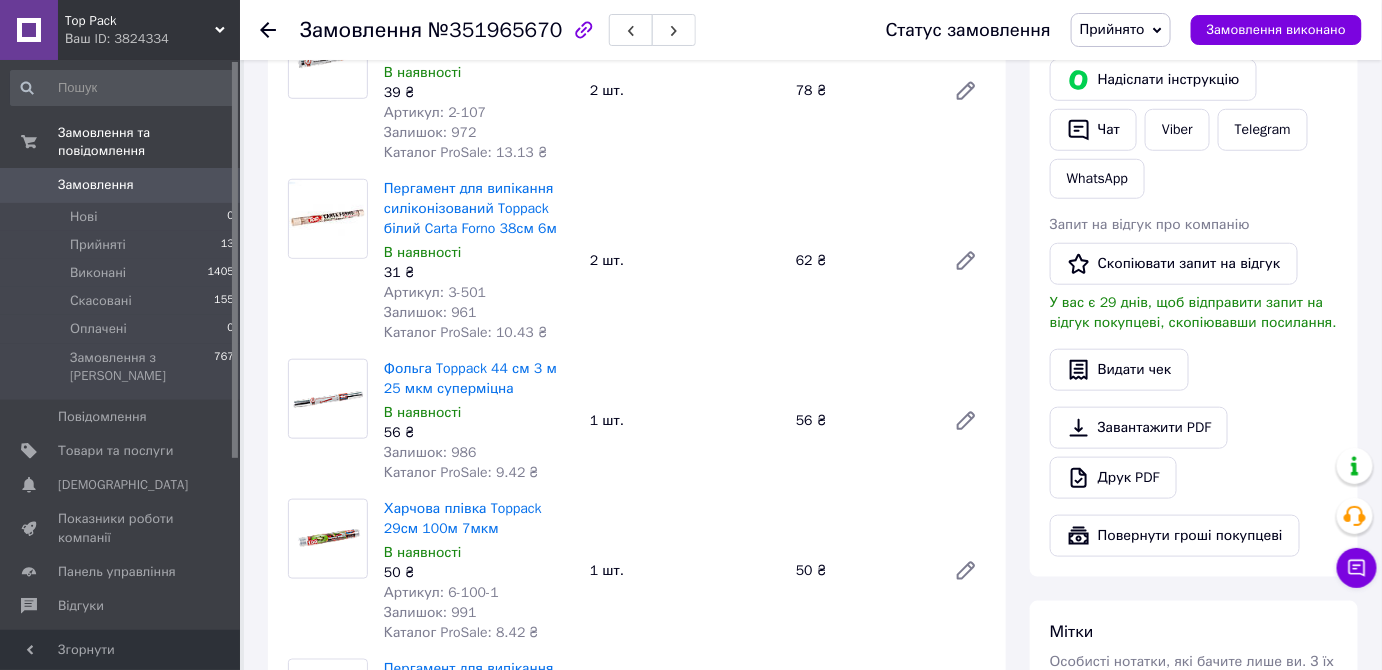scroll, scrollTop: 90, scrollLeft: 0, axis: vertical 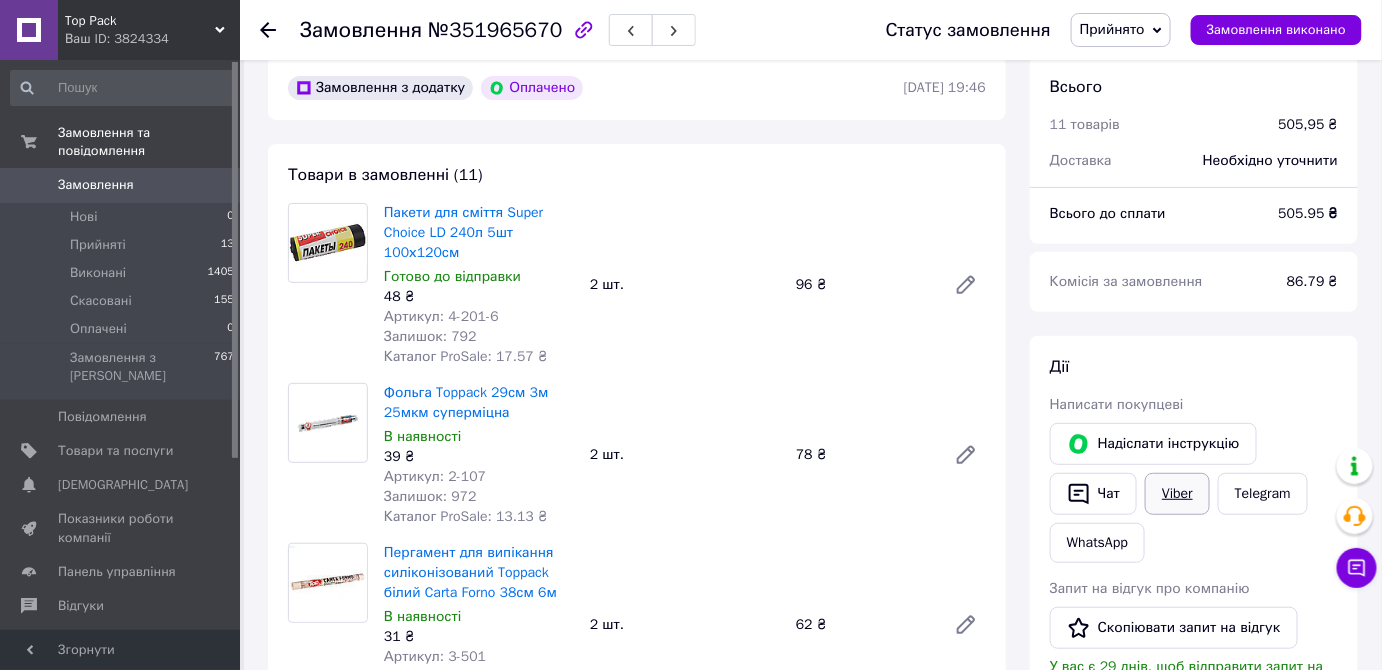 click on "Viber" at bounding box center [1177, 494] 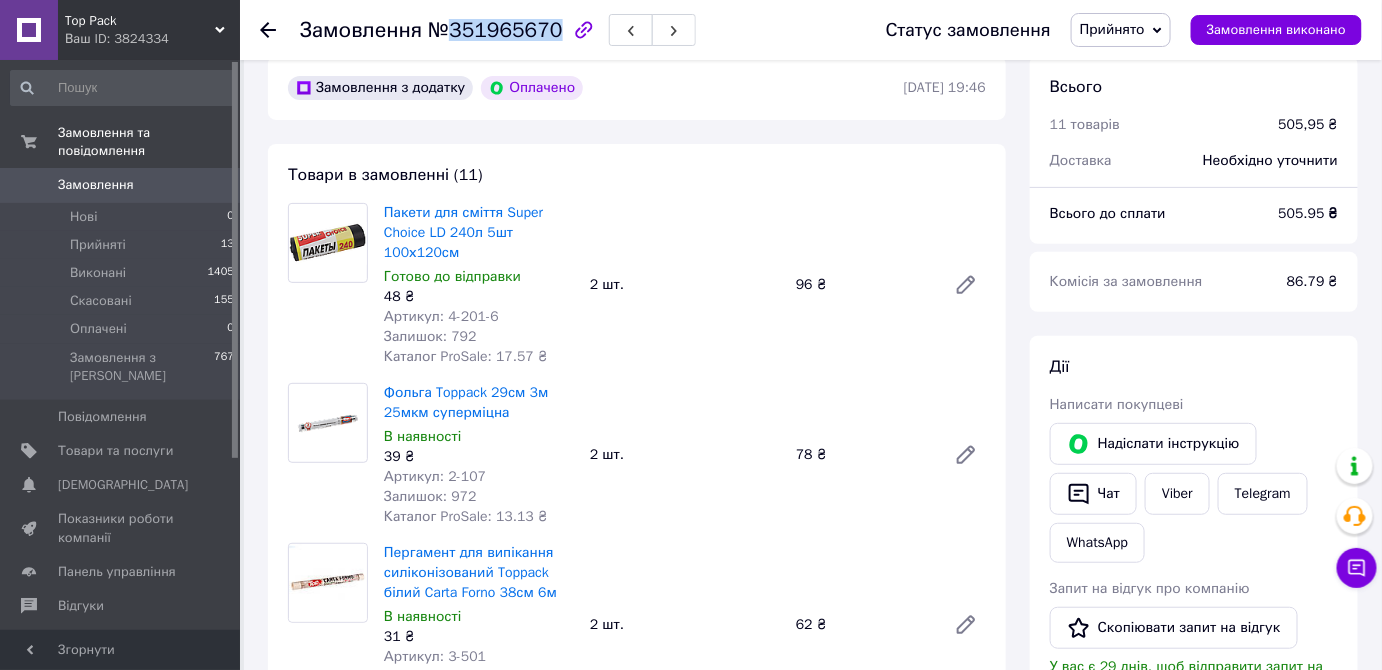 drag, startPoint x: 449, startPoint y: 29, endPoint x: 546, endPoint y: 24, distance: 97.128784 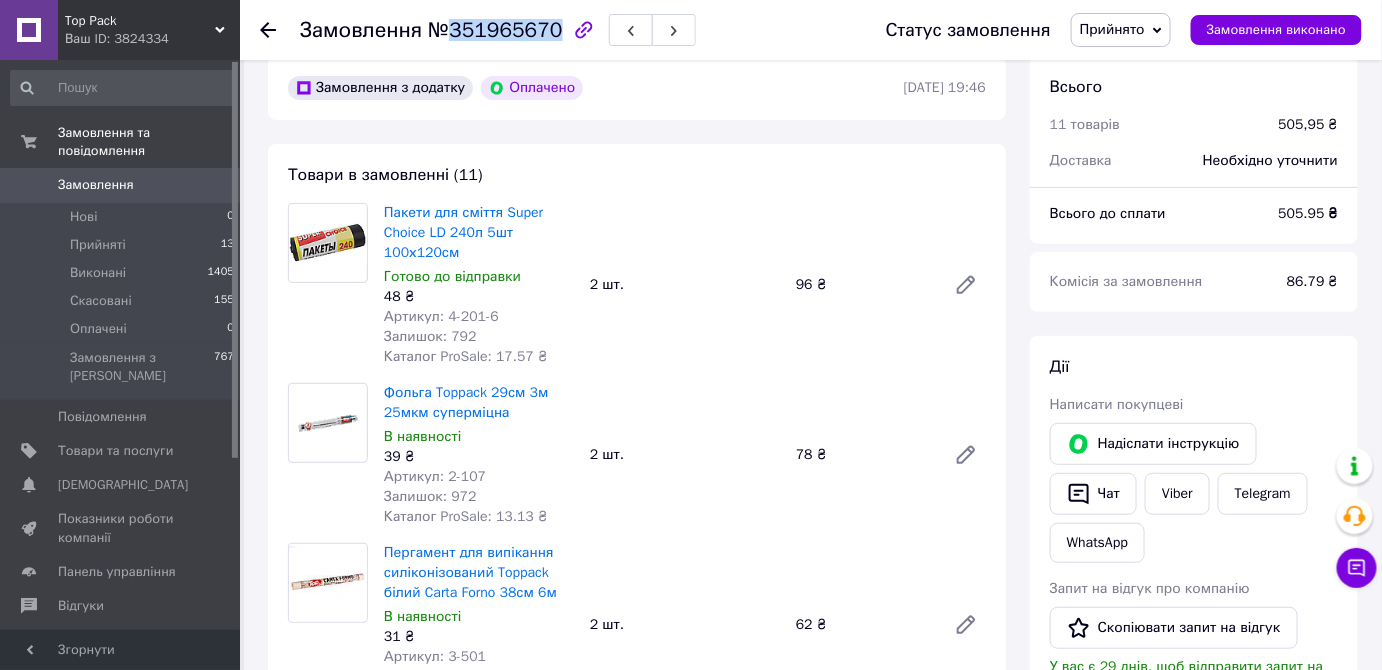 copy on "351965670" 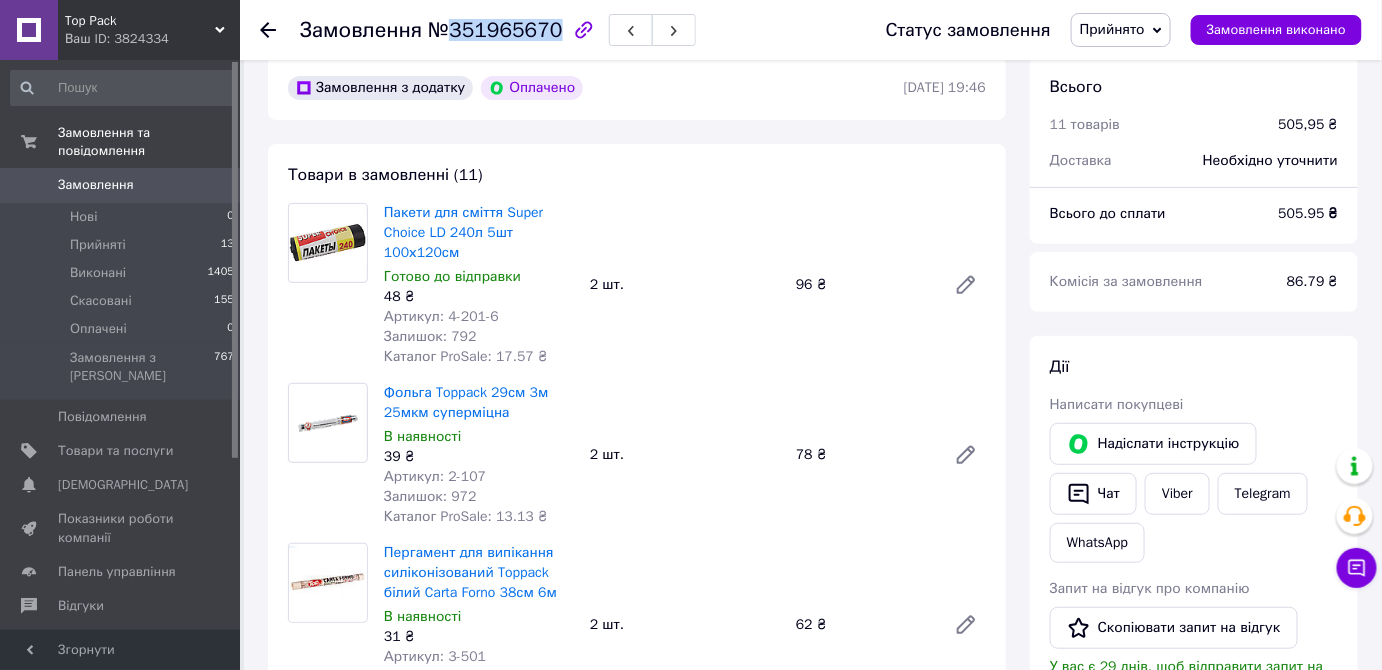 copy on "351965670" 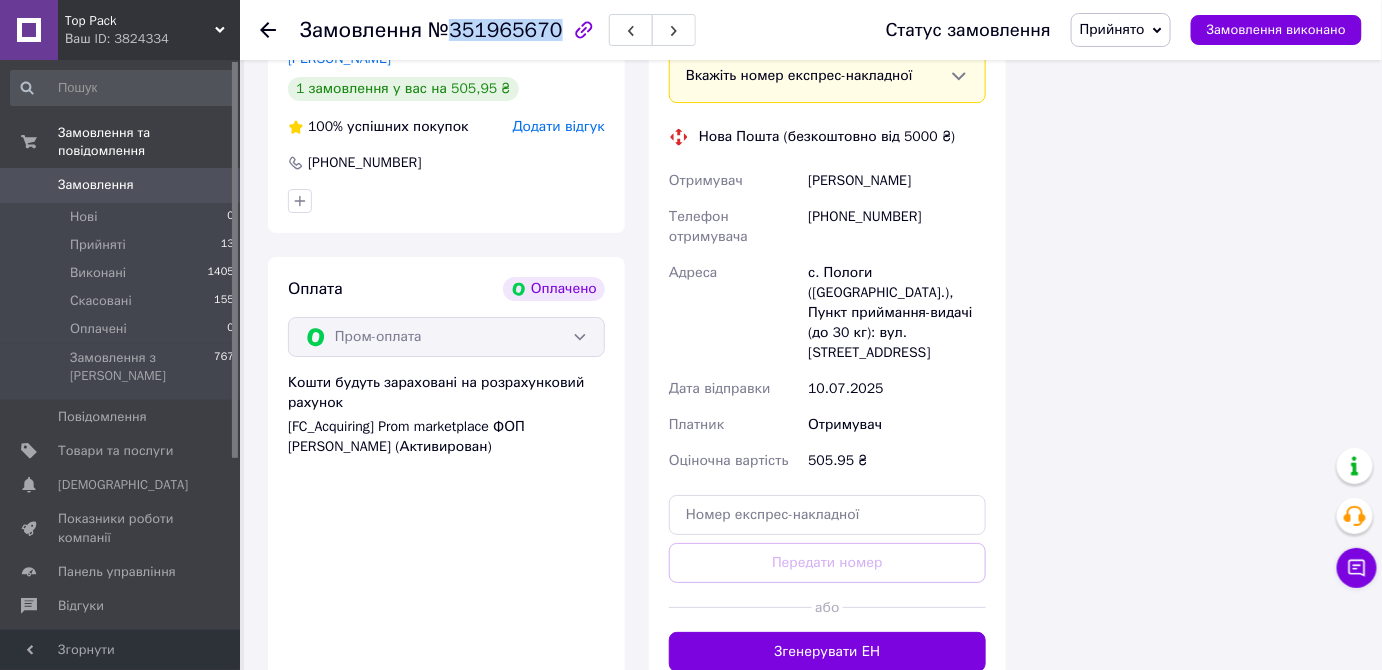 scroll, scrollTop: 2363, scrollLeft: 0, axis: vertical 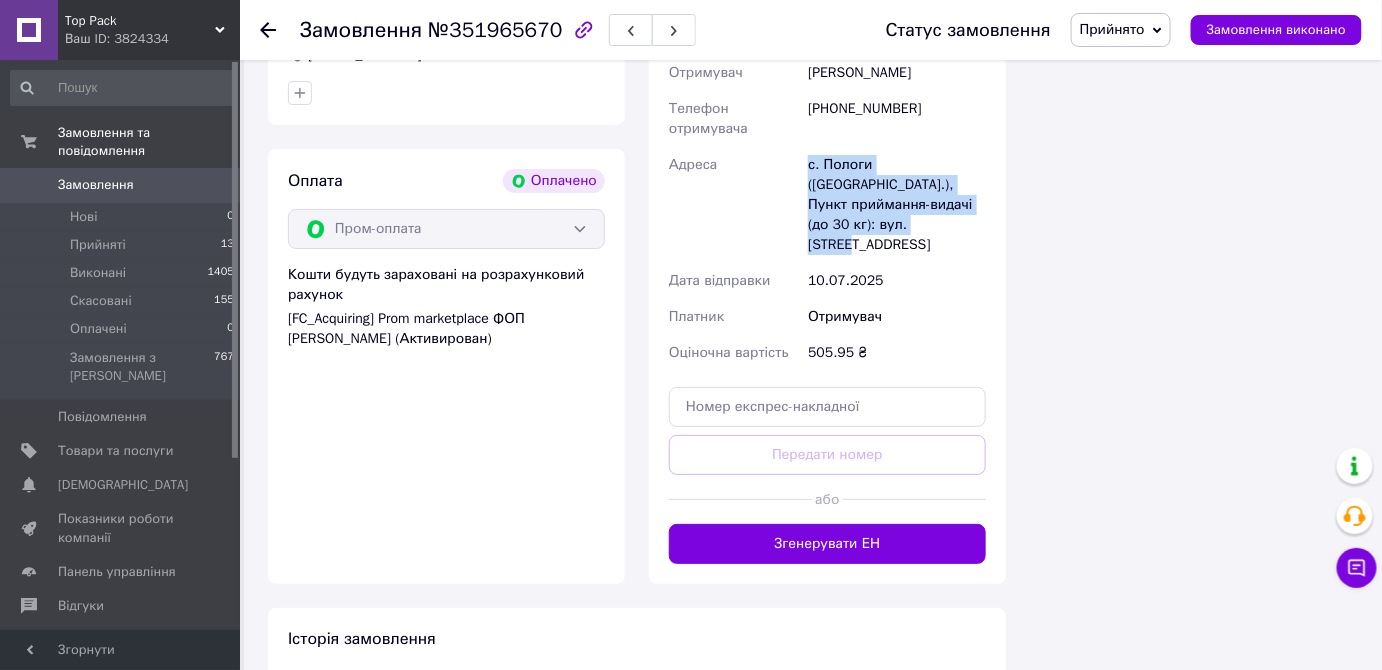 drag, startPoint x: 842, startPoint y: 143, endPoint x: 984, endPoint y: 187, distance: 148.66069 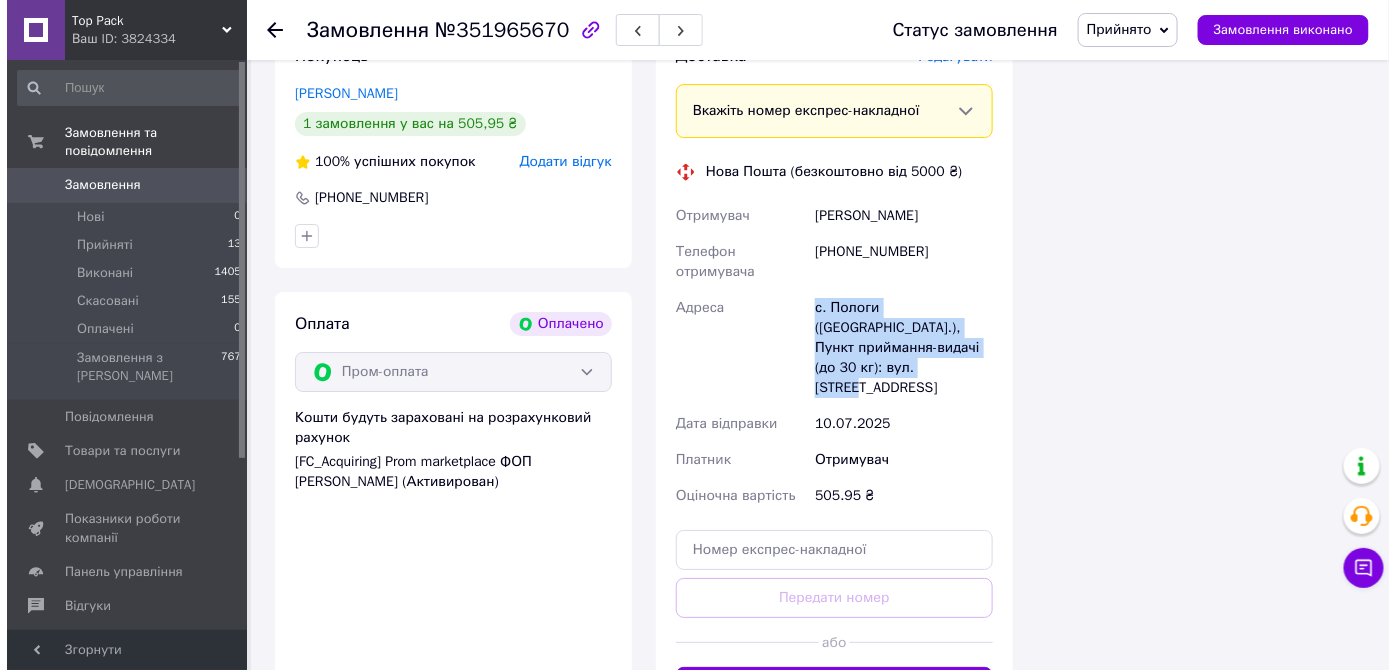 scroll, scrollTop: 2000, scrollLeft: 0, axis: vertical 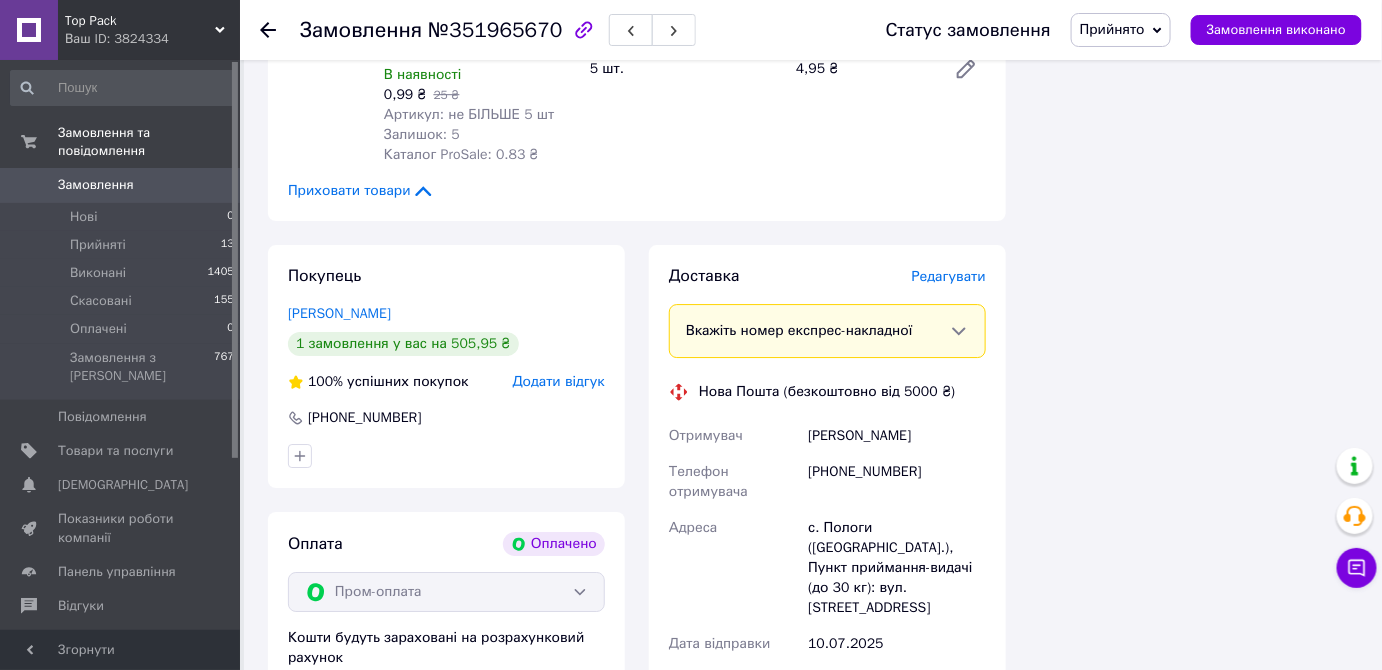 click on "Редагувати" at bounding box center [949, 276] 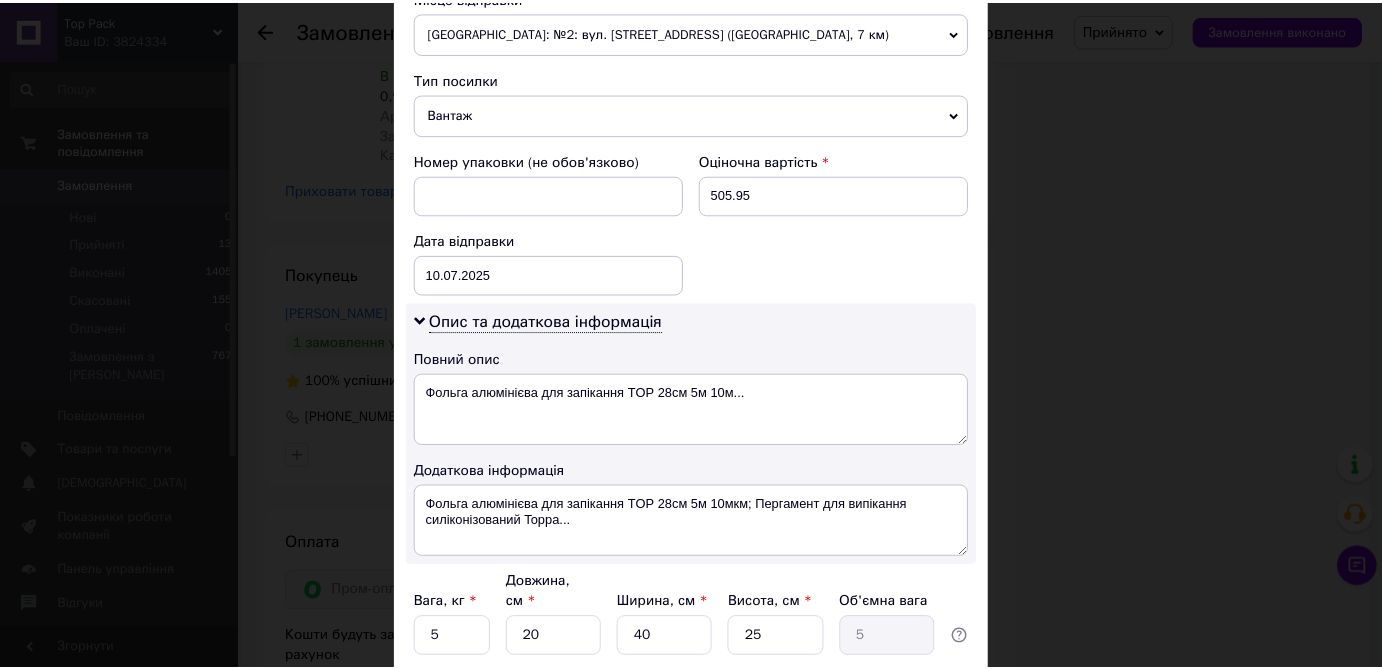 scroll, scrollTop: 873, scrollLeft: 0, axis: vertical 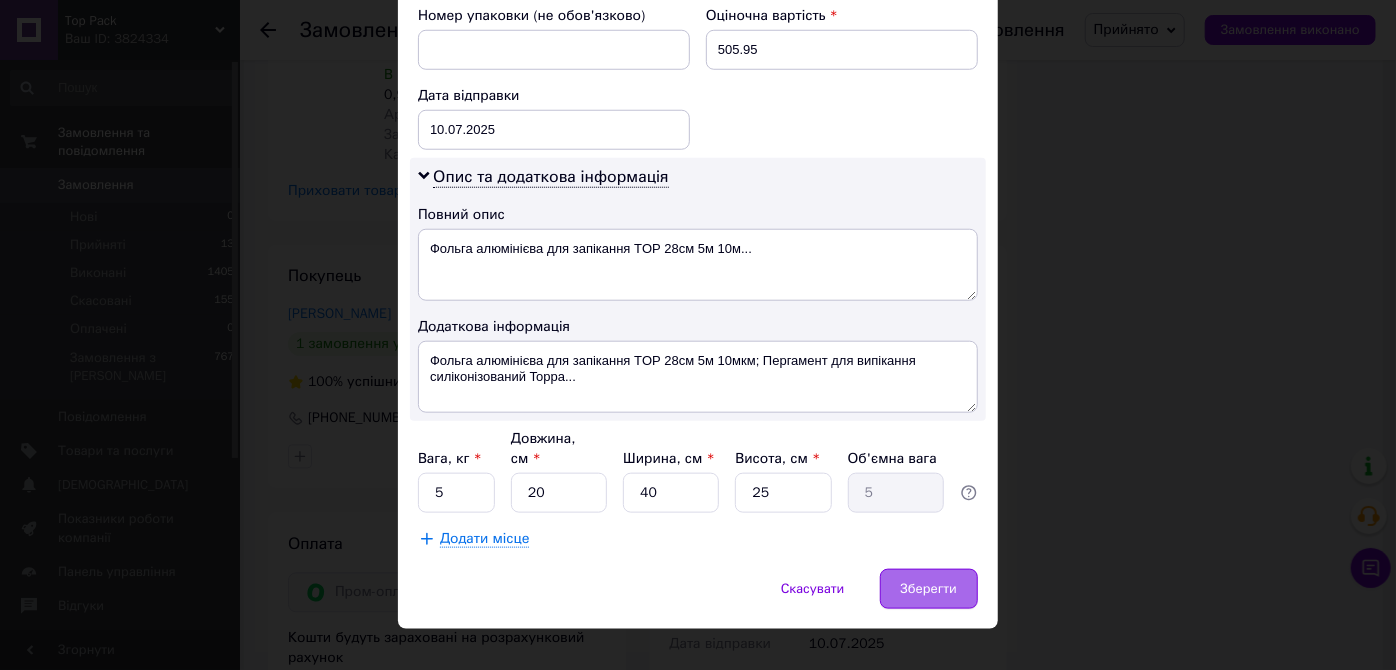 click on "Зберегти" at bounding box center [929, 589] 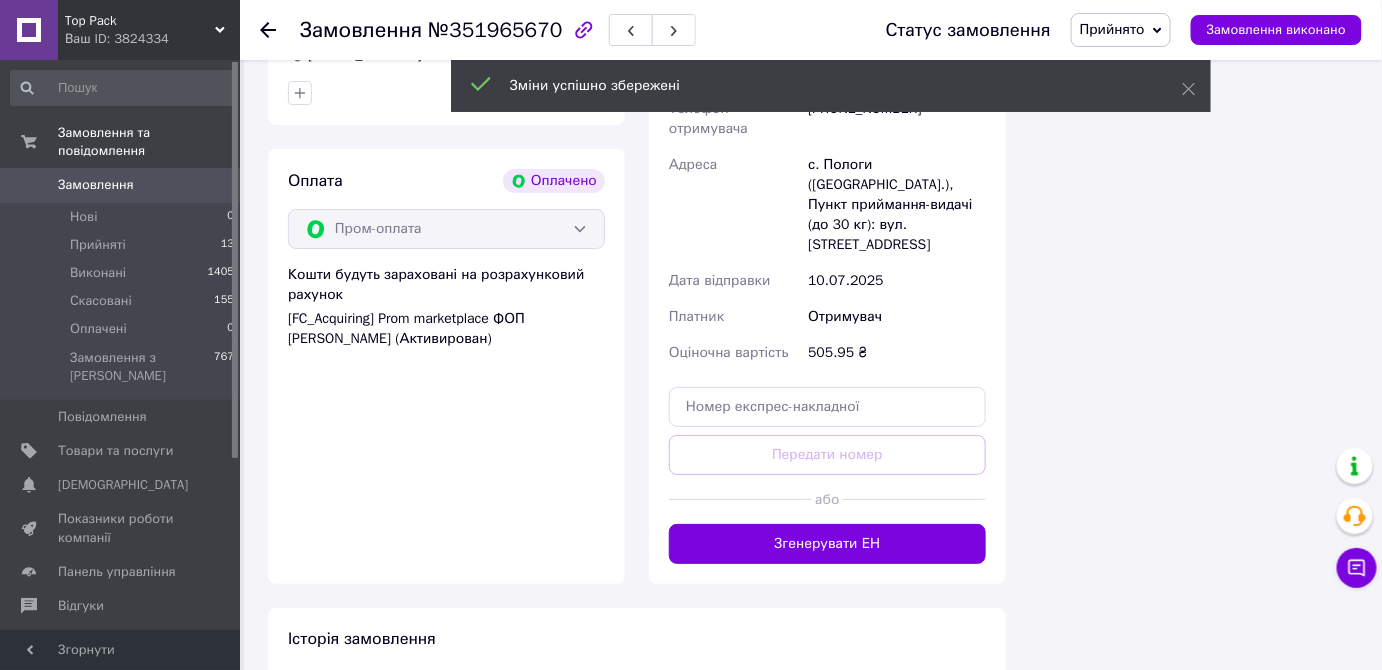 scroll, scrollTop: 2694, scrollLeft: 0, axis: vertical 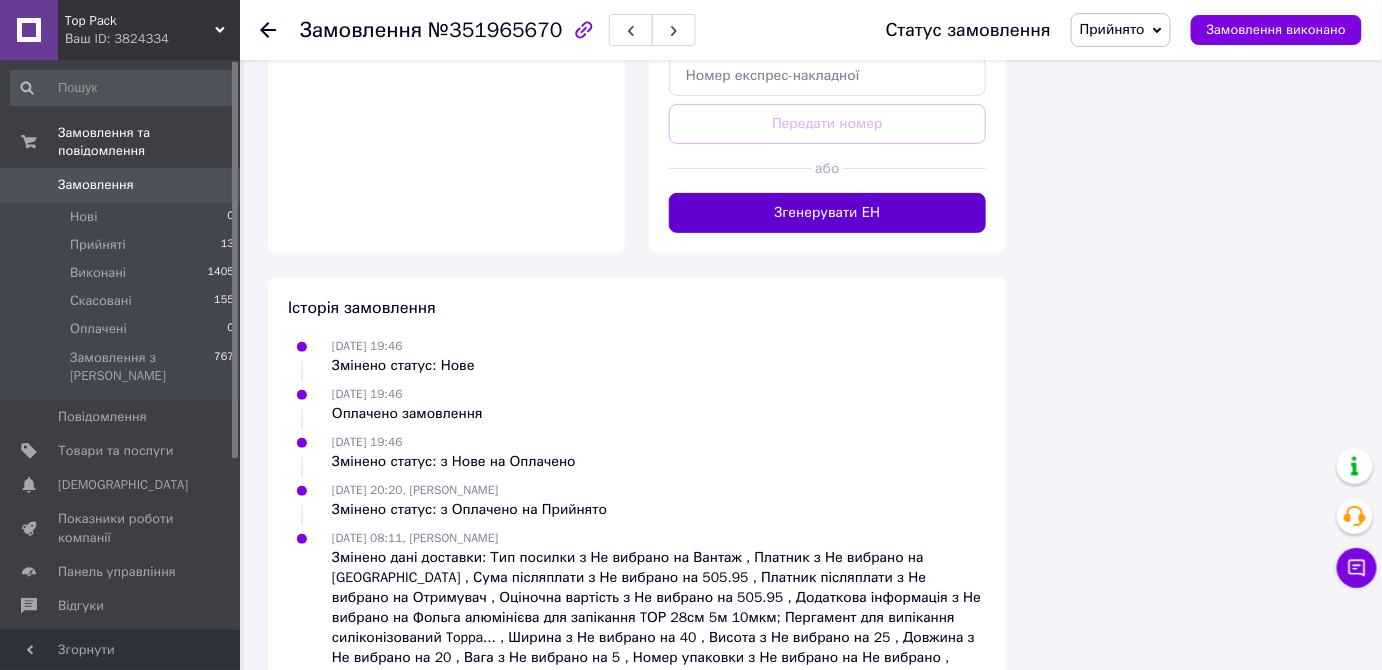 click on "Згенерувати ЕН" at bounding box center (827, 213) 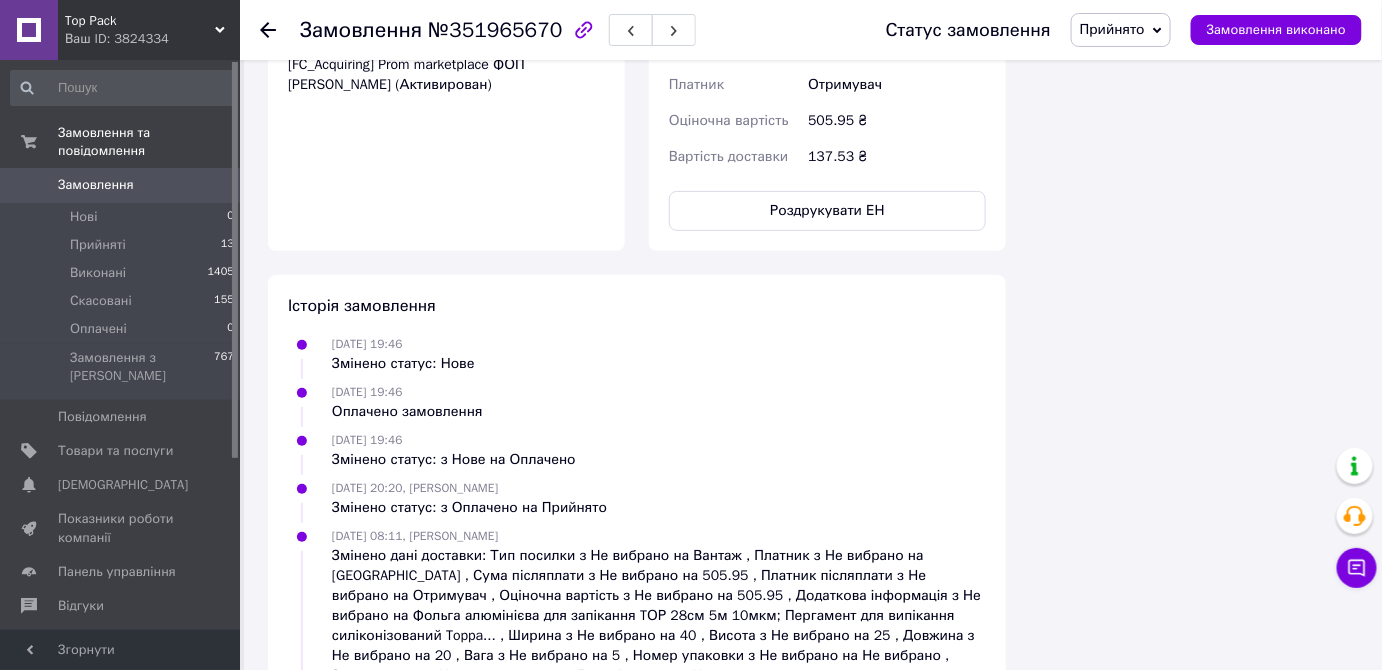 scroll, scrollTop: 2665, scrollLeft: 0, axis: vertical 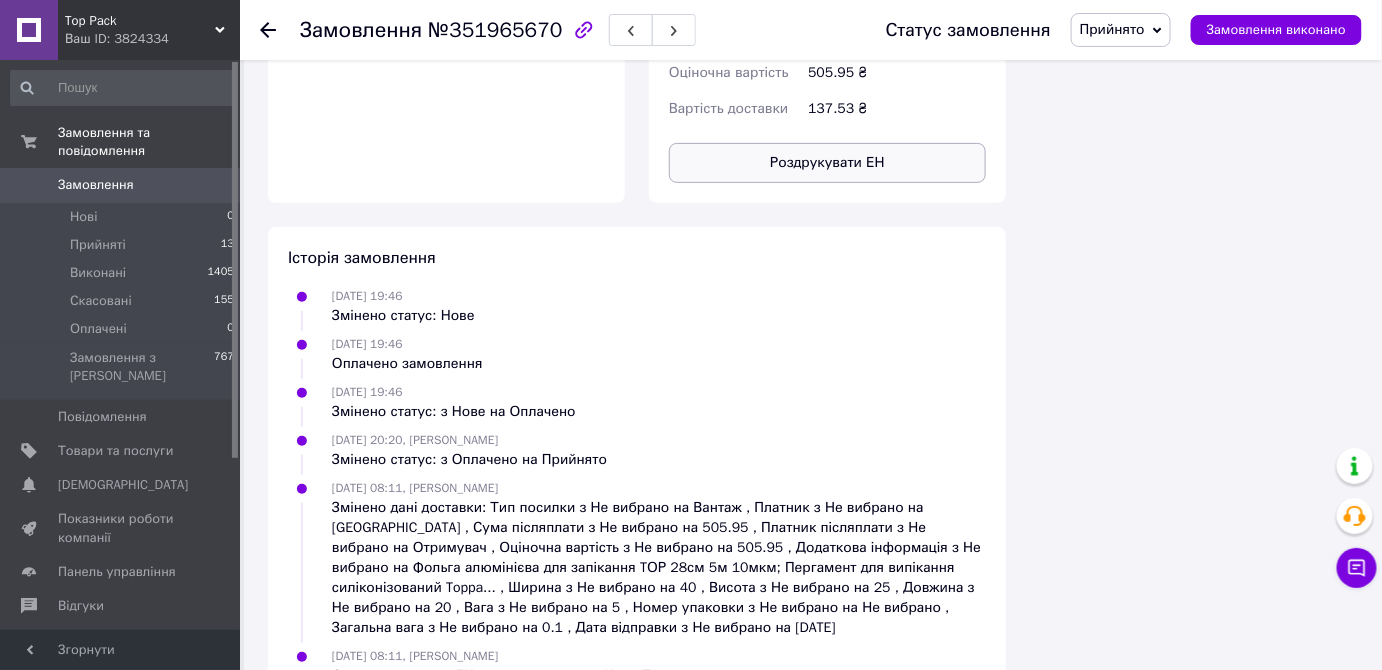 click on "Роздрукувати ЕН" at bounding box center [827, 163] 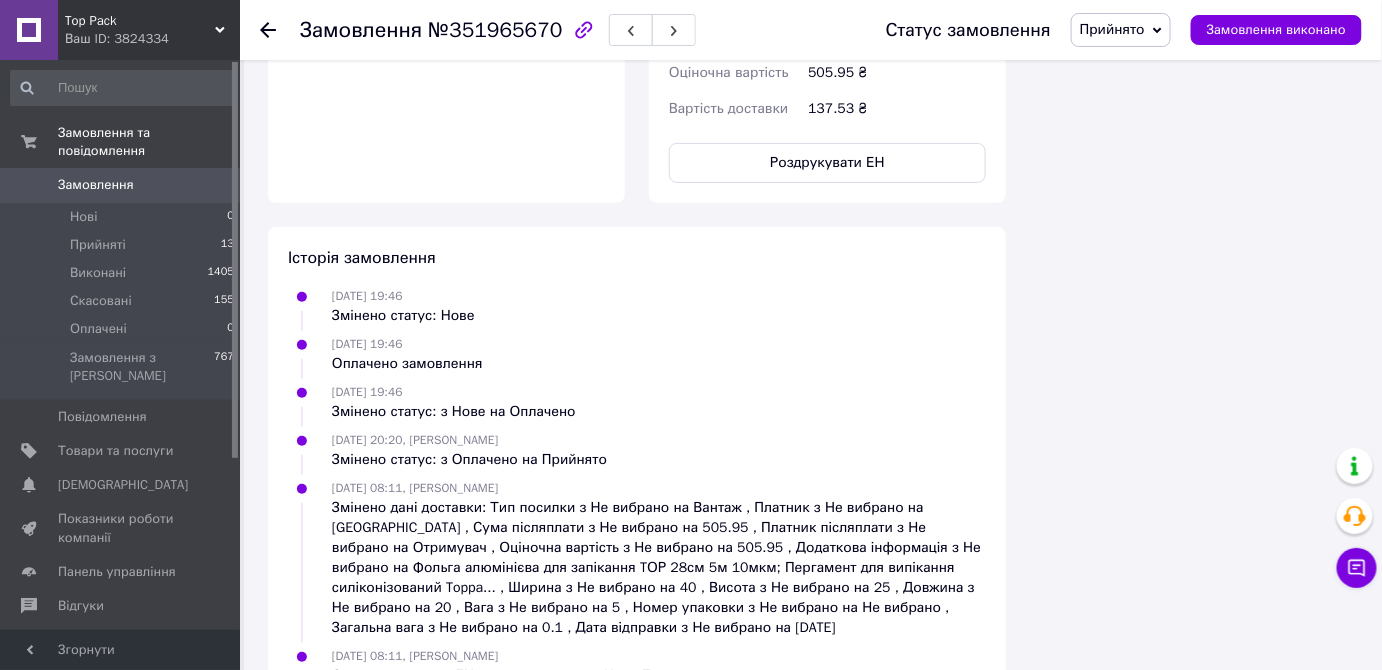 click 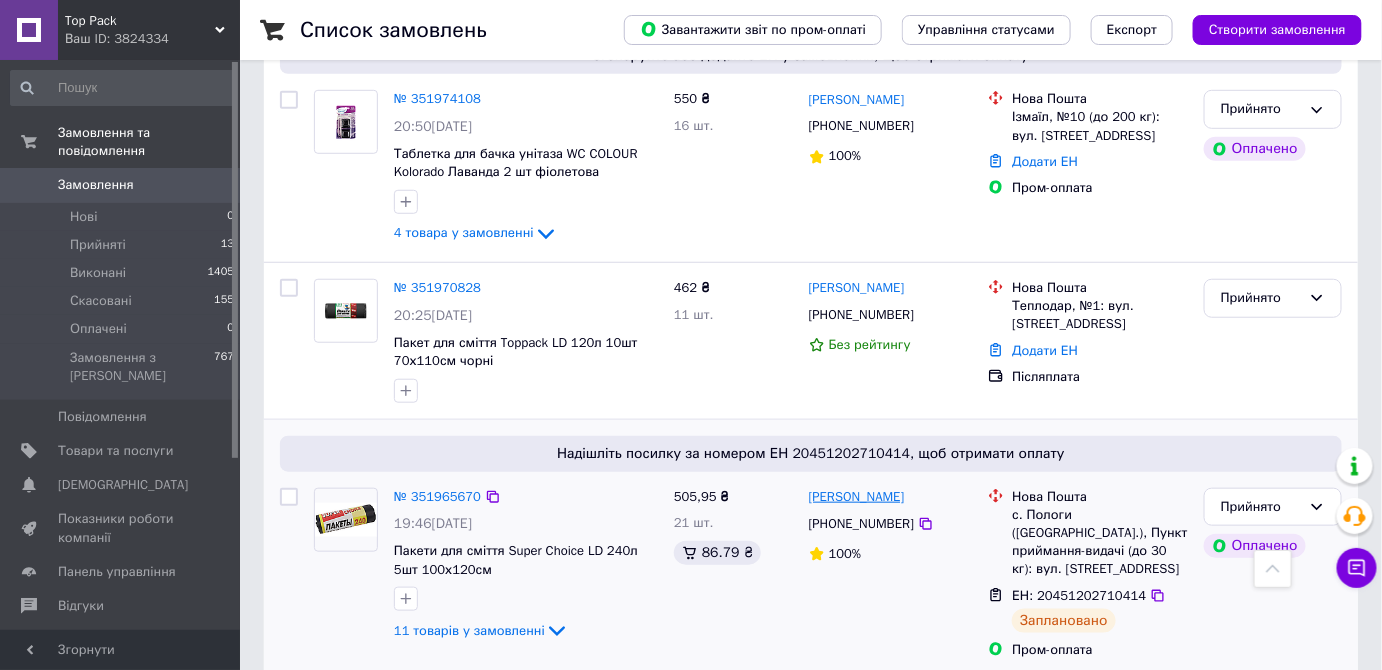 scroll, scrollTop: 363, scrollLeft: 0, axis: vertical 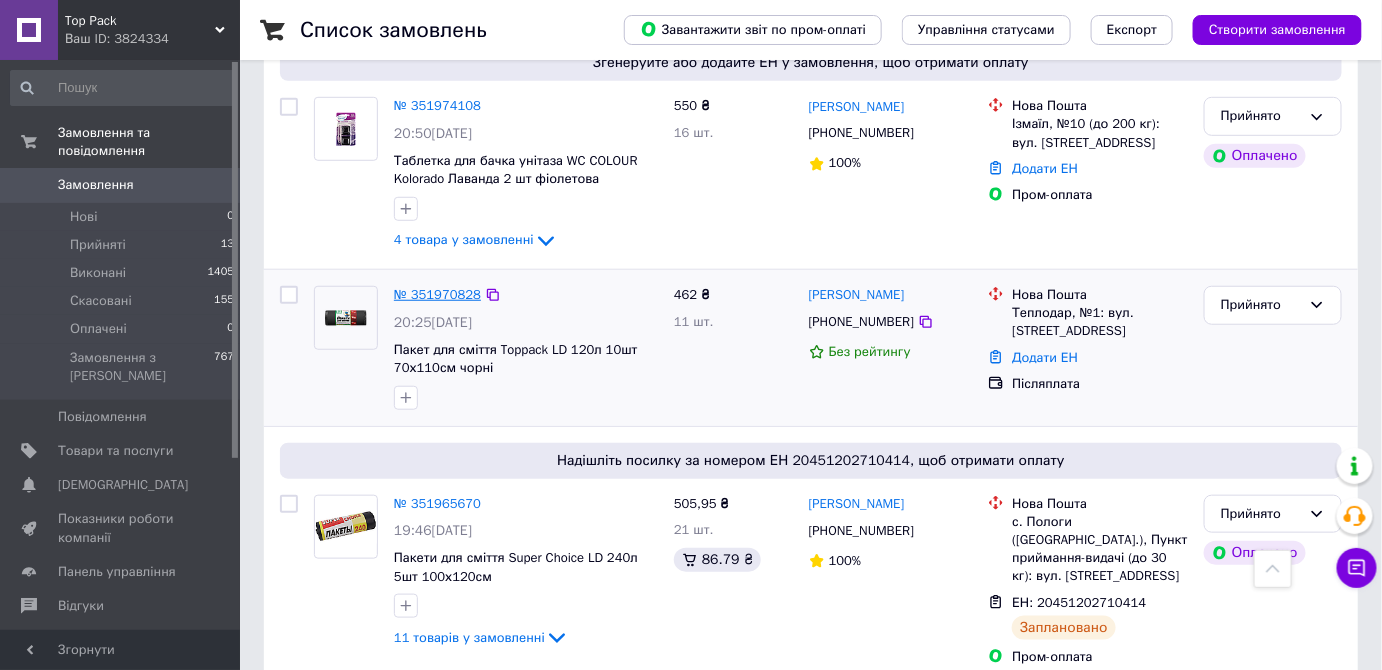 click on "№ 351970828" at bounding box center [437, 294] 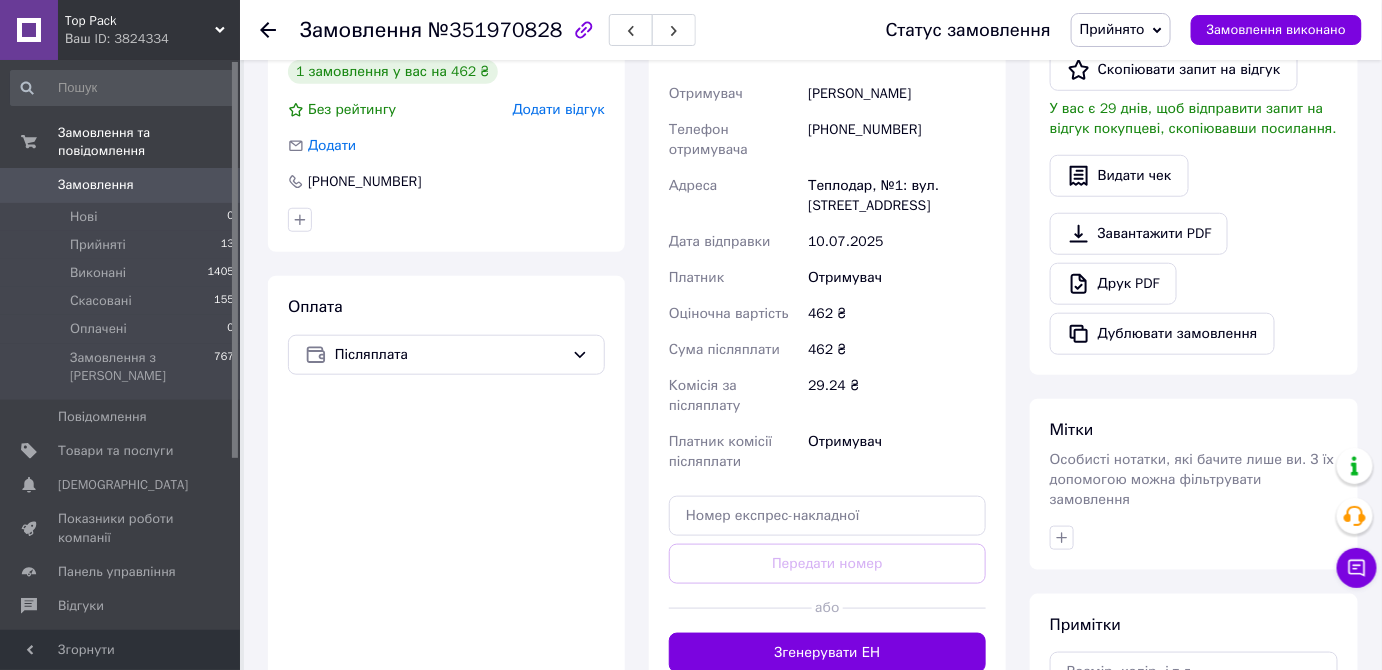scroll, scrollTop: 0, scrollLeft: 0, axis: both 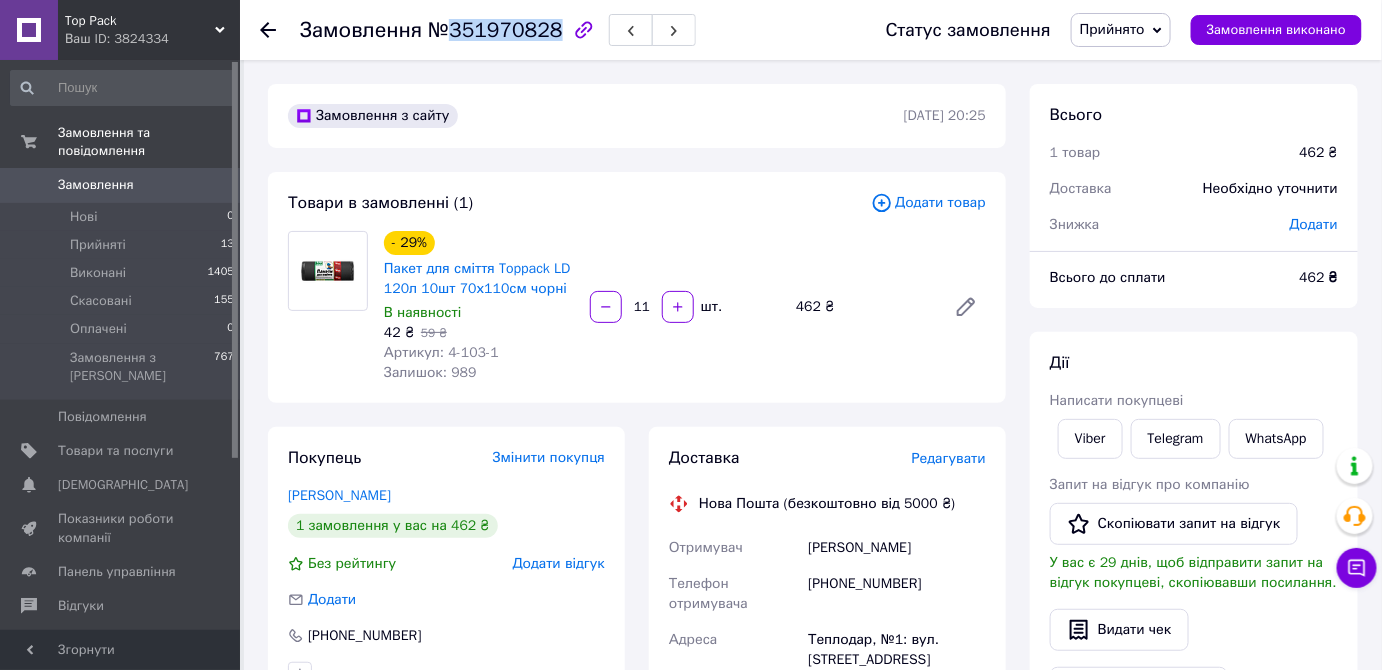 drag, startPoint x: 445, startPoint y: 32, endPoint x: 546, endPoint y: 31, distance: 101.00495 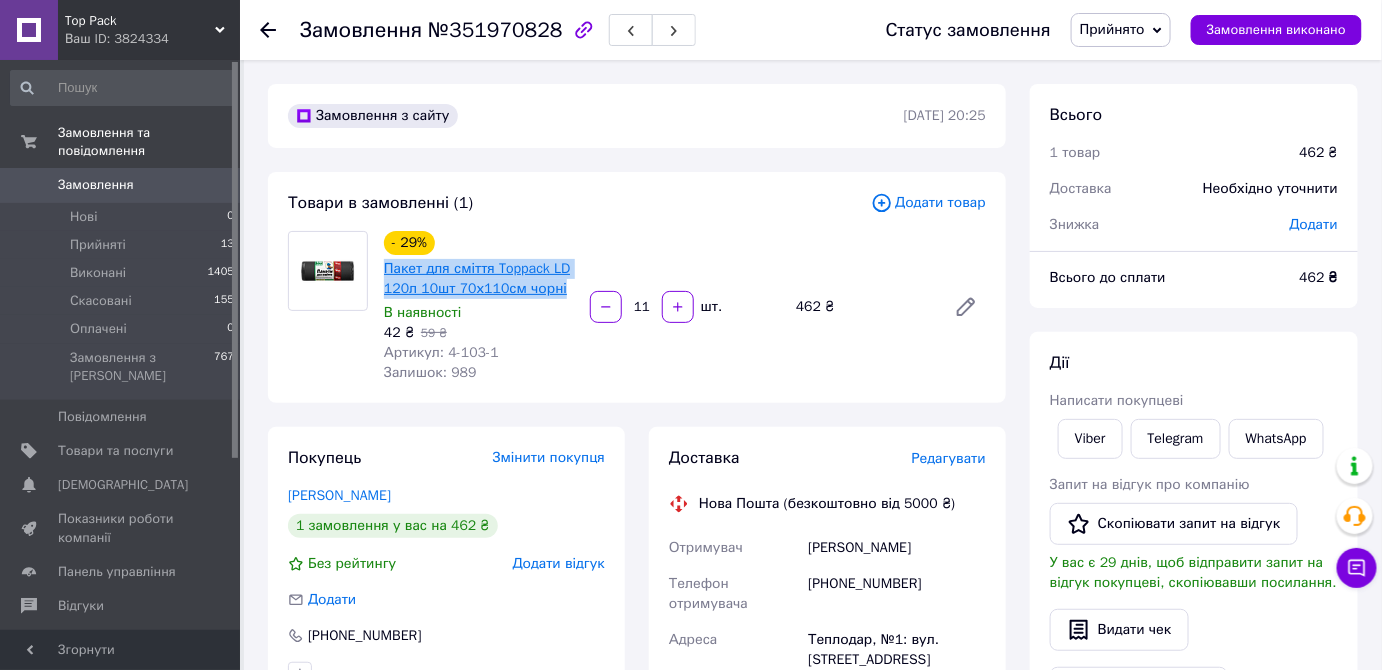 drag, startPoint x: 565, startPoint y: 294, endPoint x: 387, endPoint y: 275, distance: 179.01117 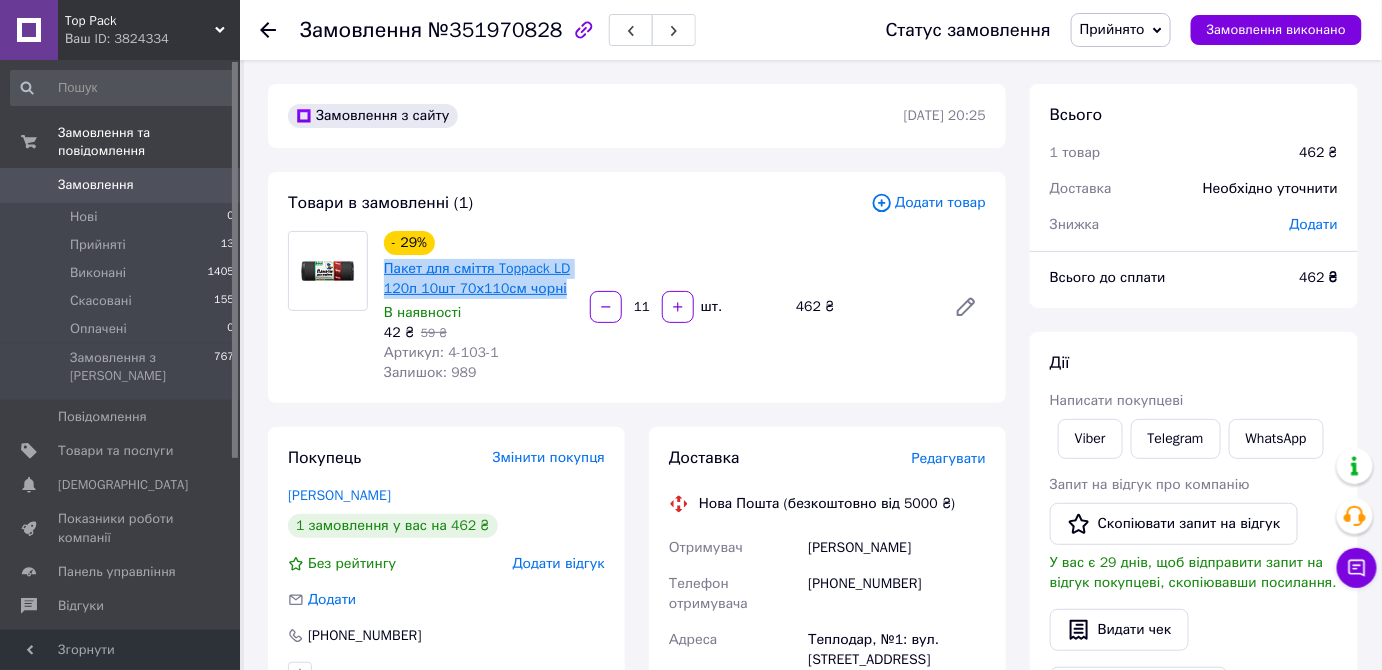 copy on "Пакет для сміття Toppack LD 120л 10шт 70х110см чорні" 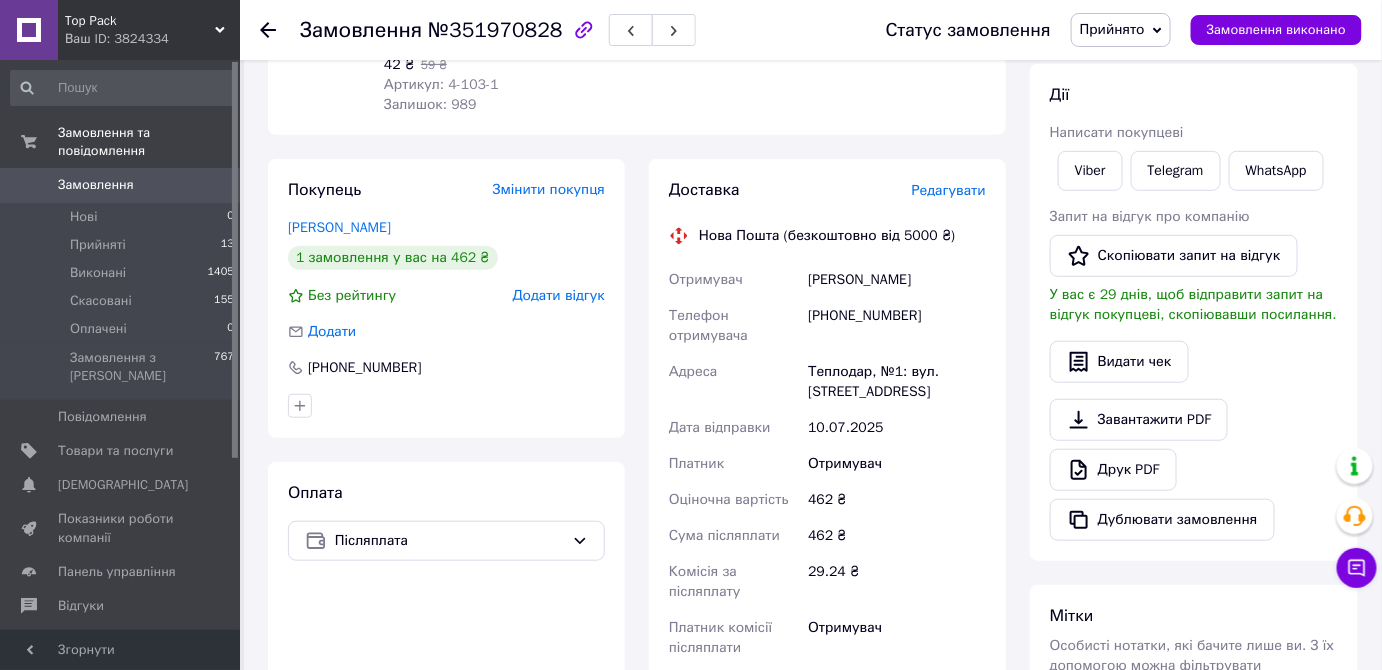 scroll, scrollTop: 272, scrollLeft: 0, axis: vertical 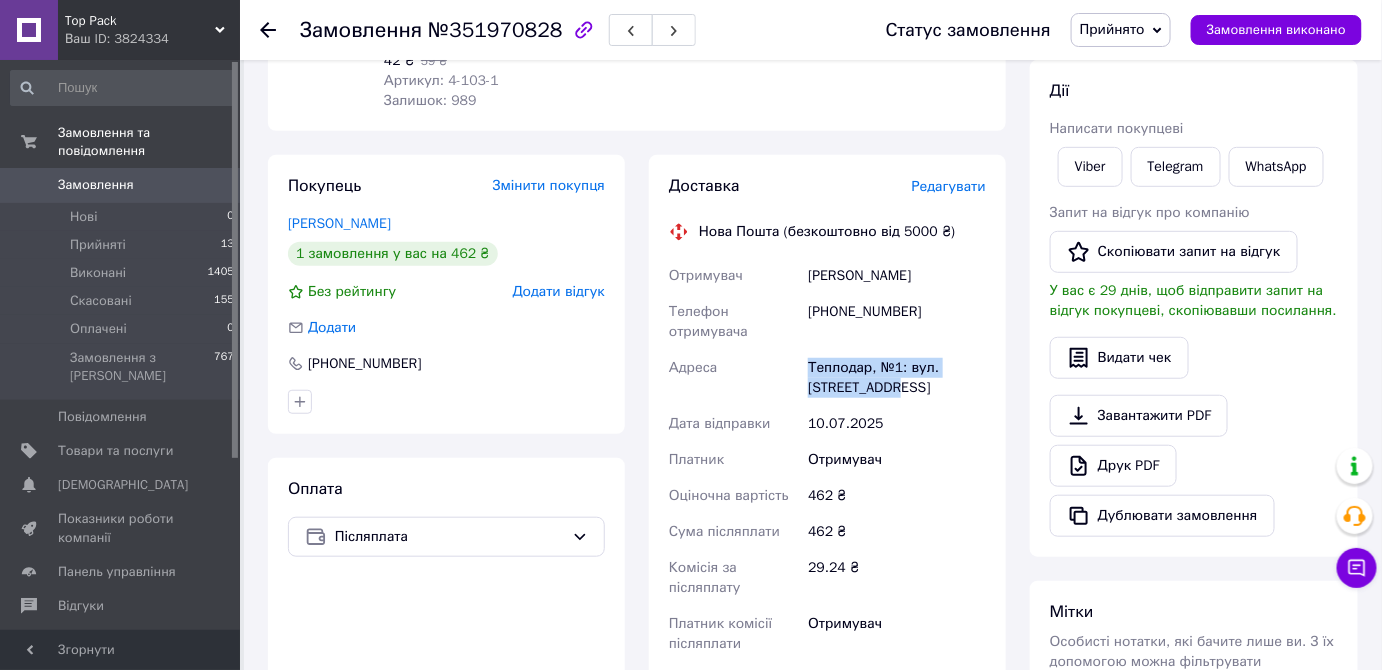 drag, startPoint x: 809, startPoint y: 368, endPoint x: 921, endPoint y: 391, distance: 114.33722 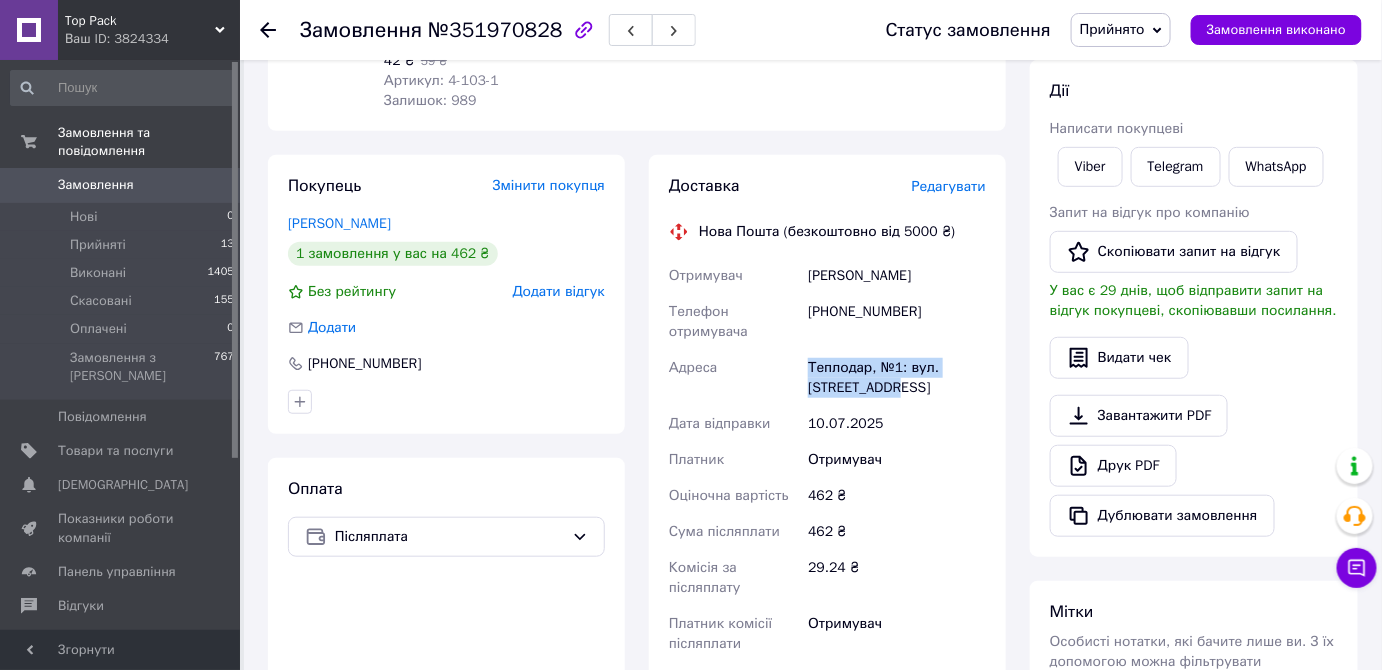 scroll, scrollTop: 0, scrollLeft: 0, axis: both 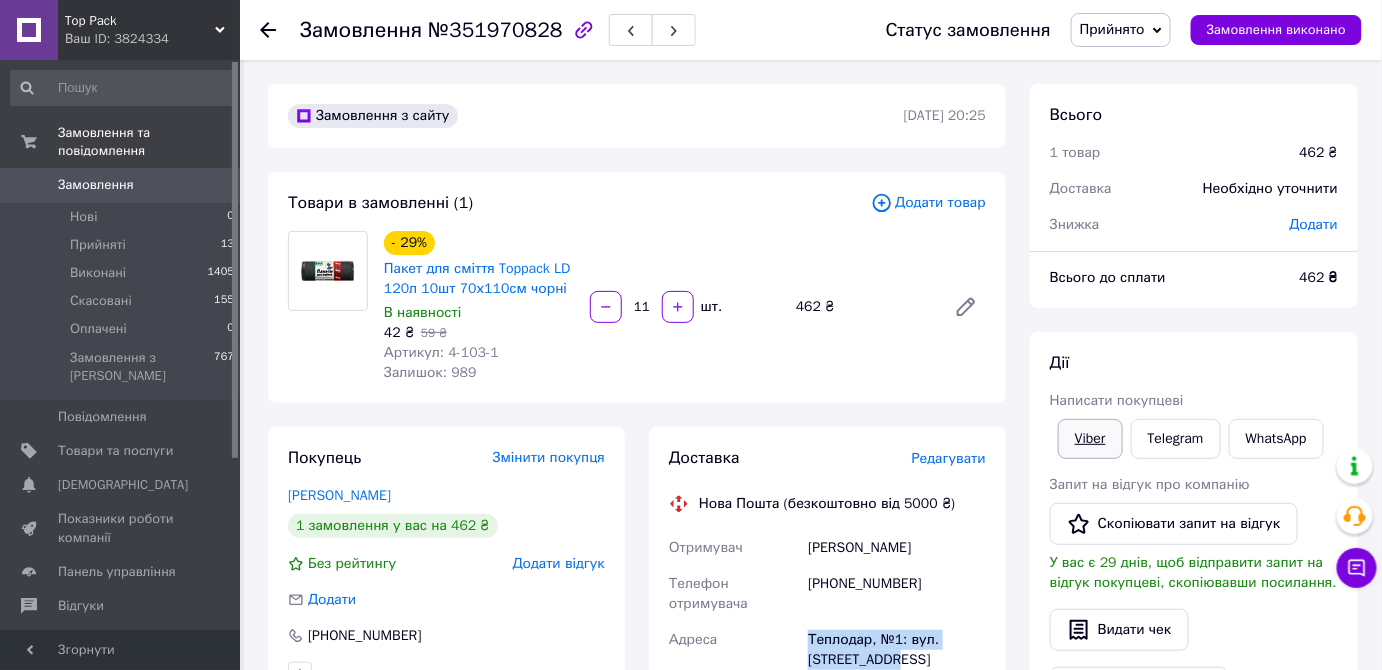 click on "Viber" at bounding box center [1090, 439] 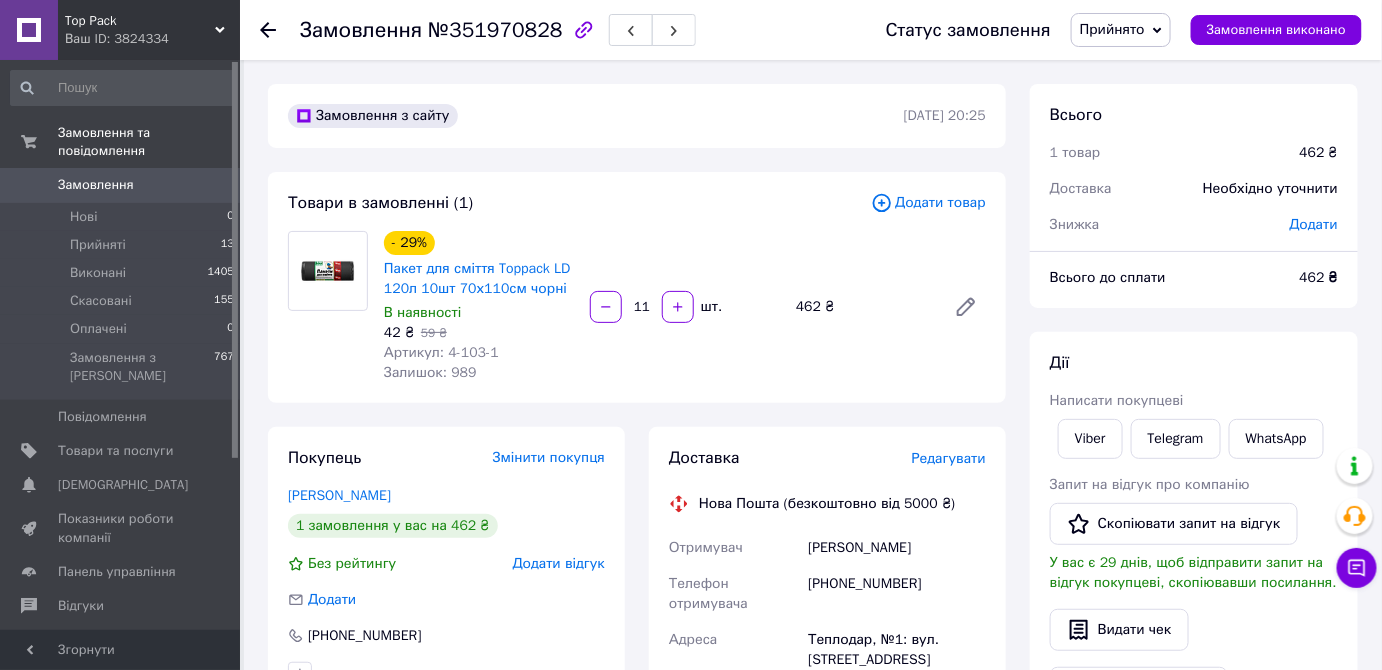 click 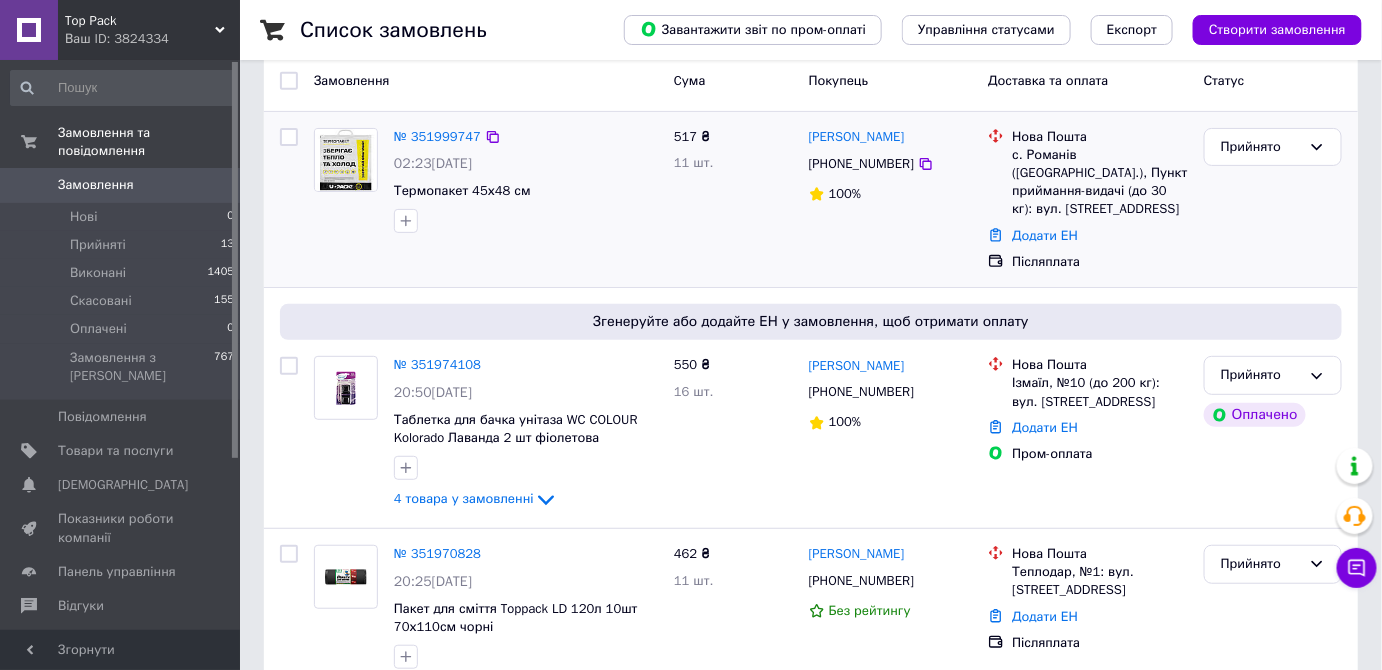 scroll, scrollTop: 272, scrollLeft: 0, axis: vertical 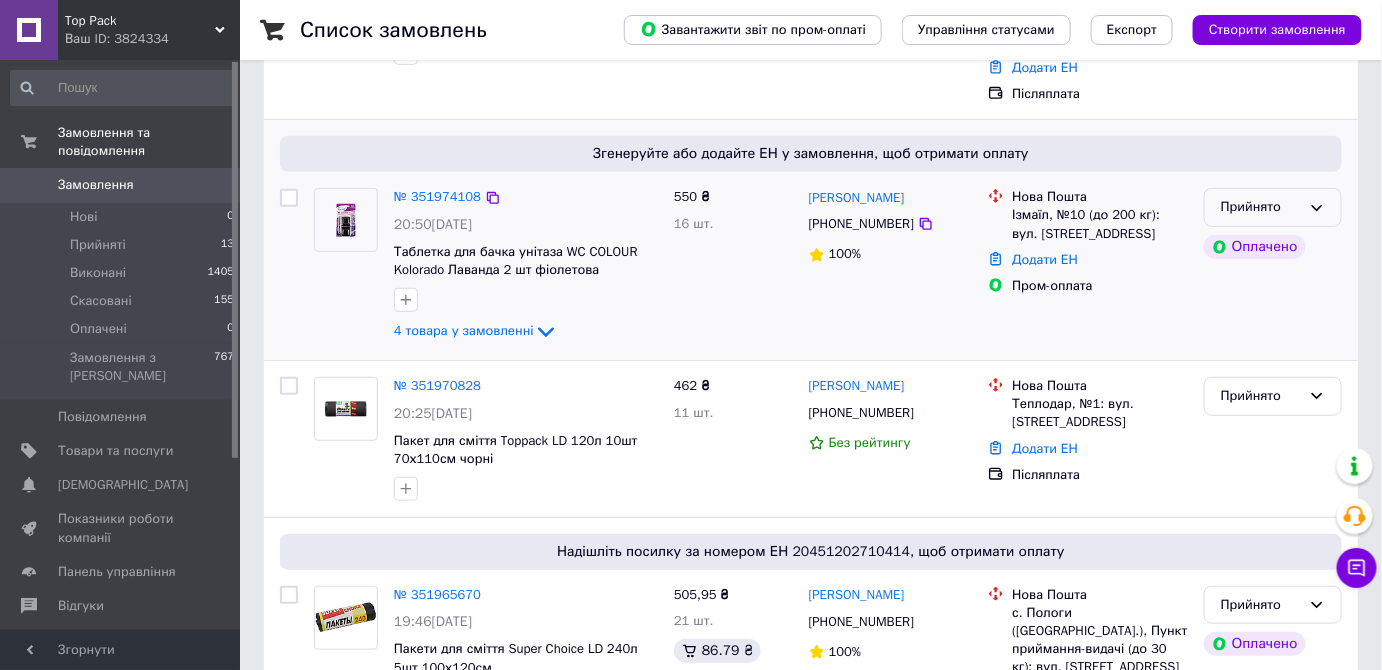click on "Прийнято" at bounding box center (1261, 207) 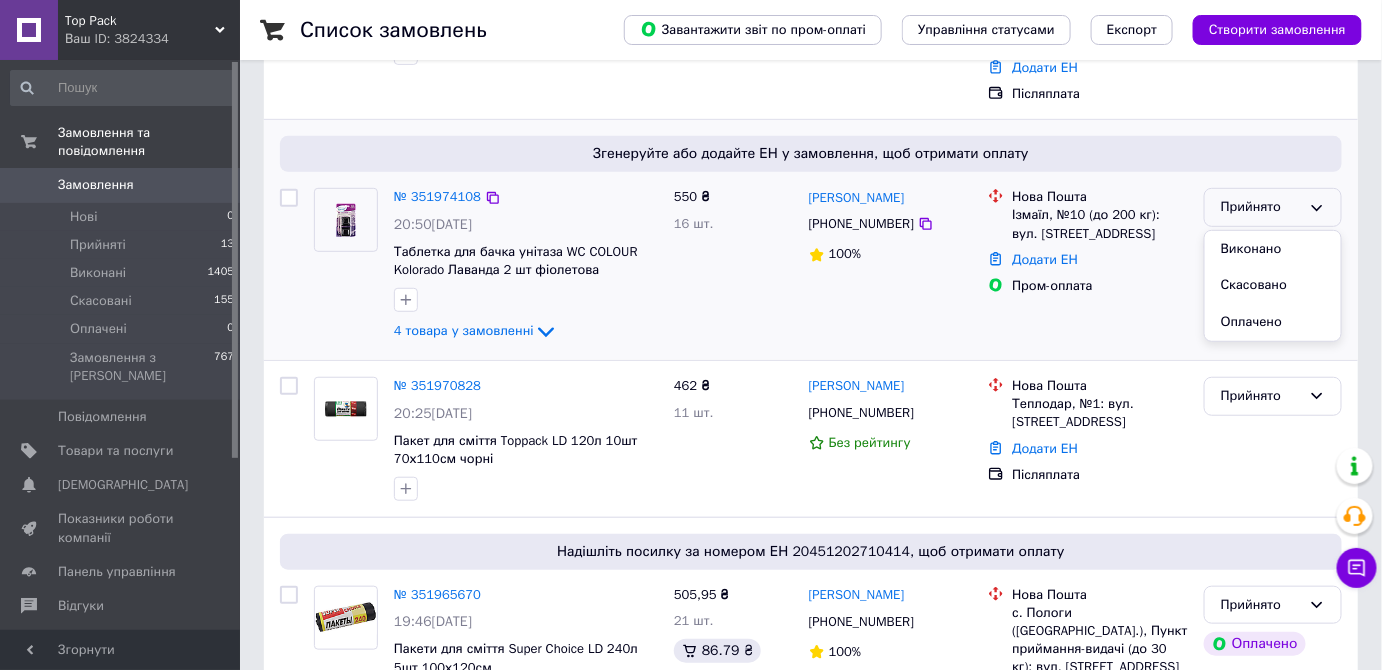 click on "Прийнято" at bounding box center (1261, 207) 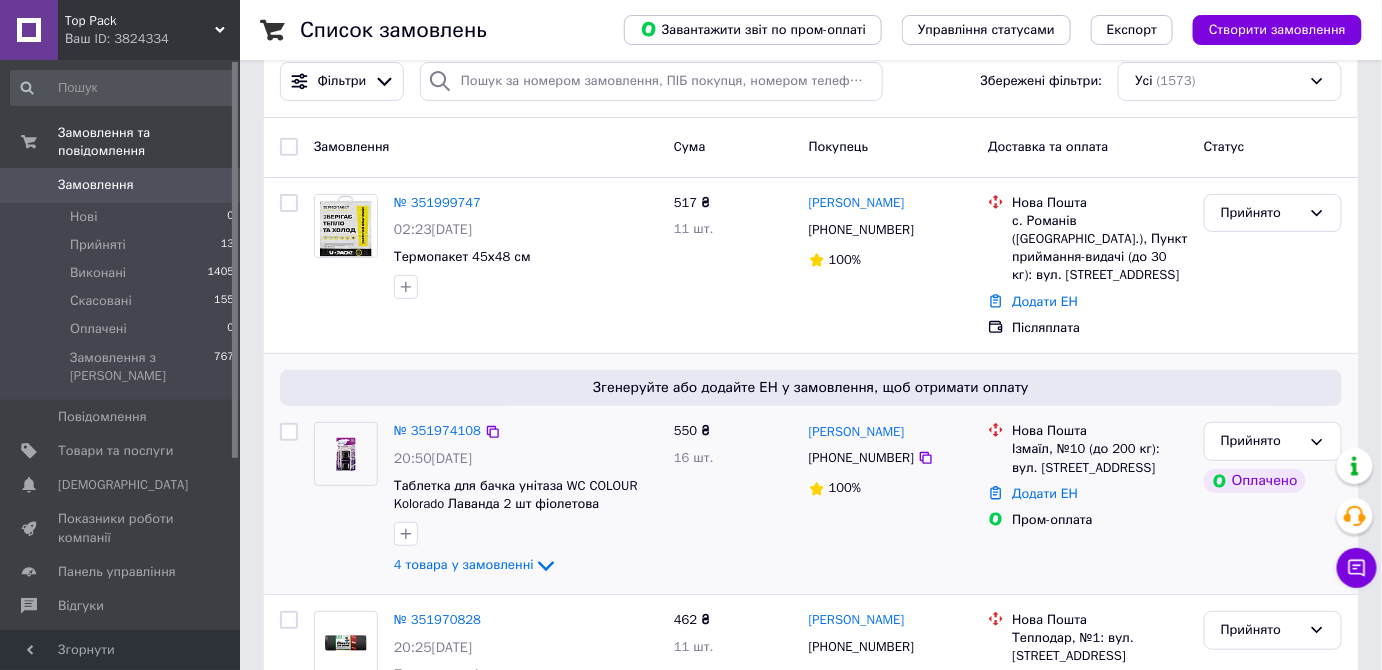 scroll, scrollTop: 0, scrollLeft: 0, axis: both 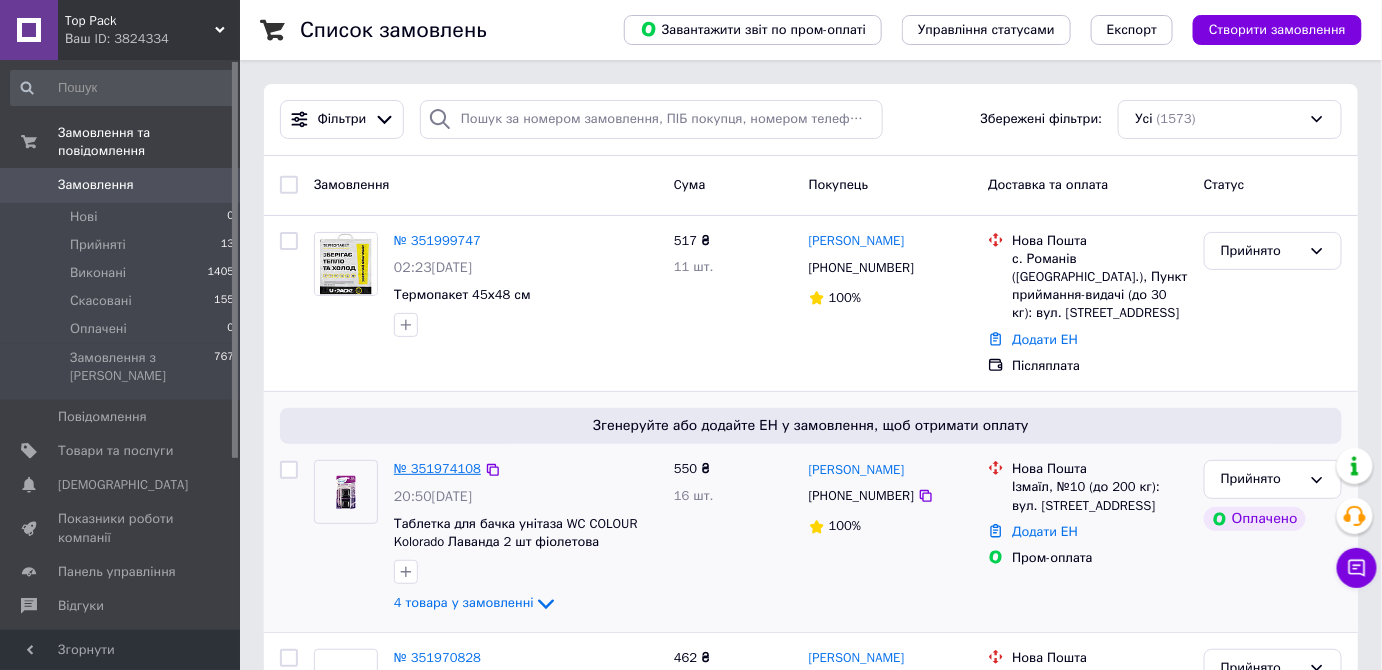 click on "№ 351974108" at bounding box center [437, 468] 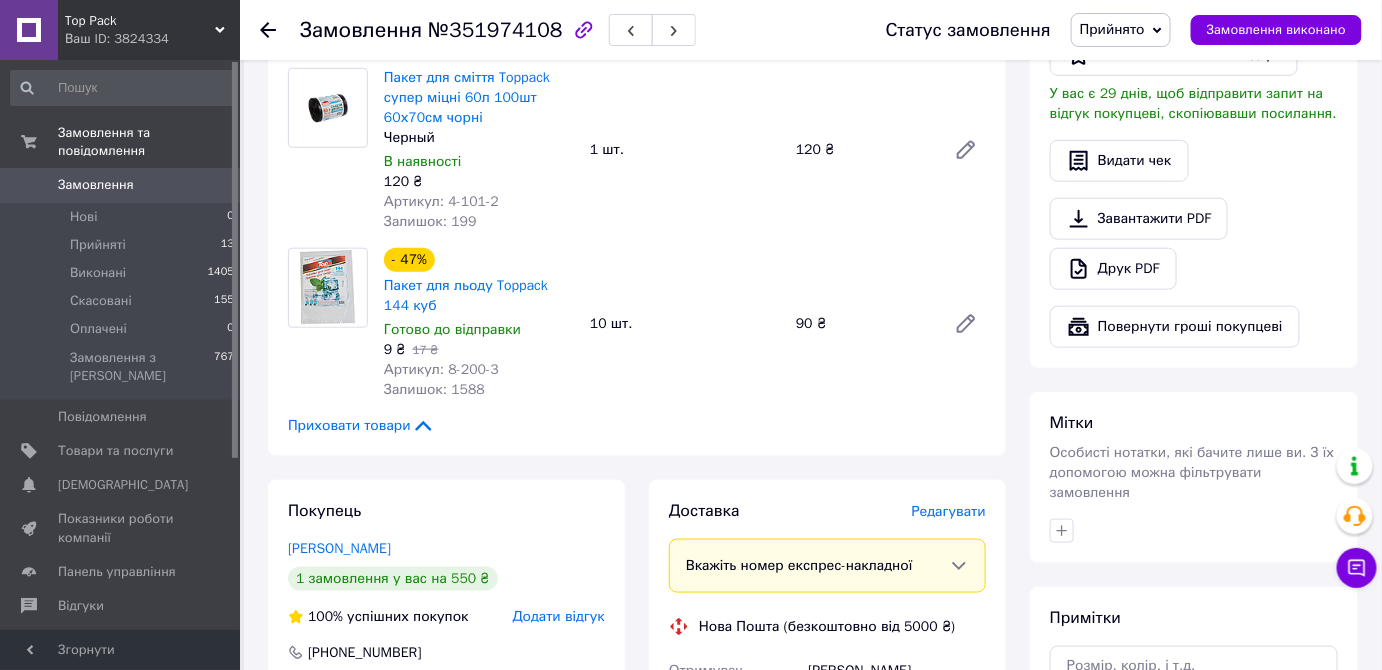 scroll, scrollTop: 818, scrollLeft: 0, axis: vertical 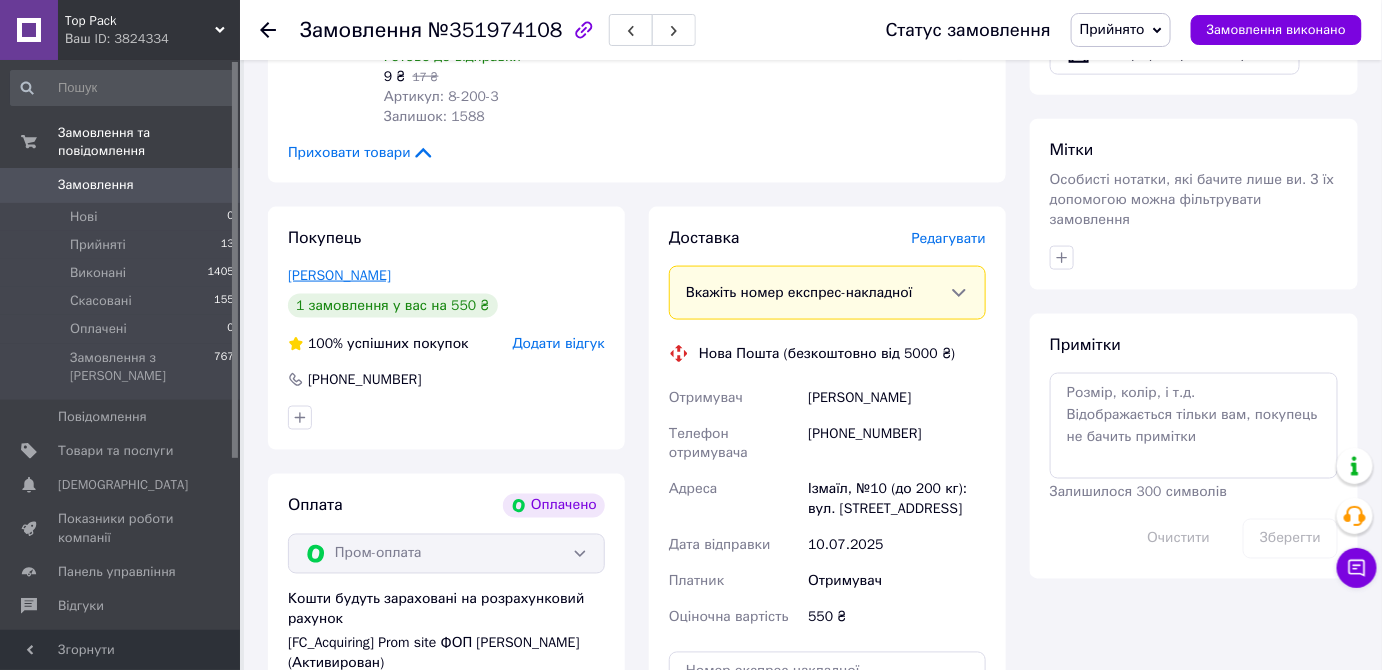 click on "Курський Анатолій" at bounding box center (339, 275) 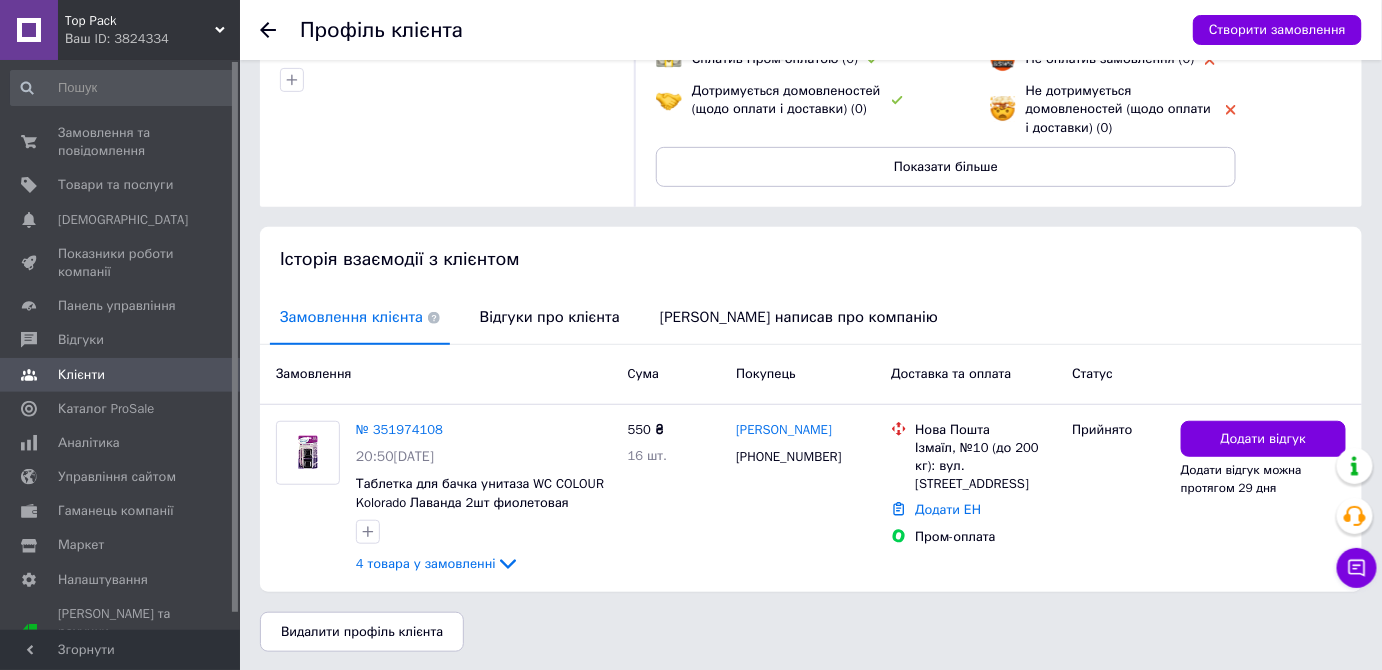 scroll, scrollTop: 0, scrollLeft: 0, axis: both 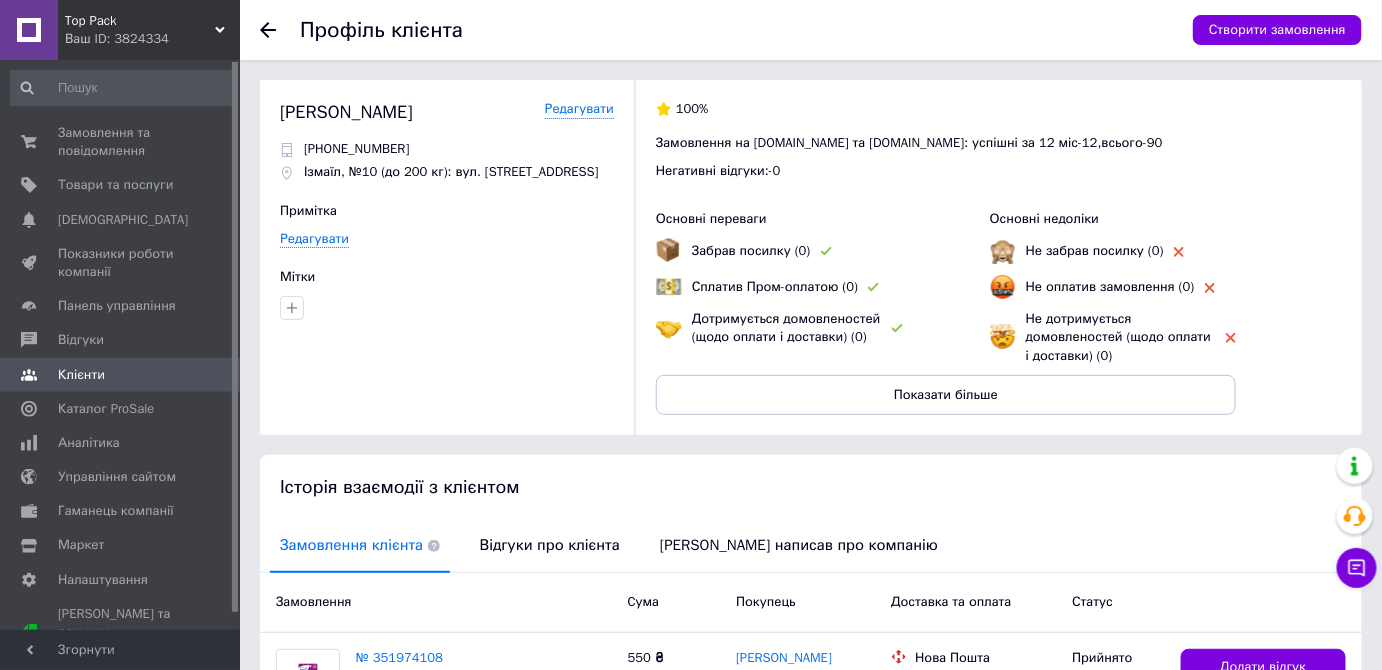 click 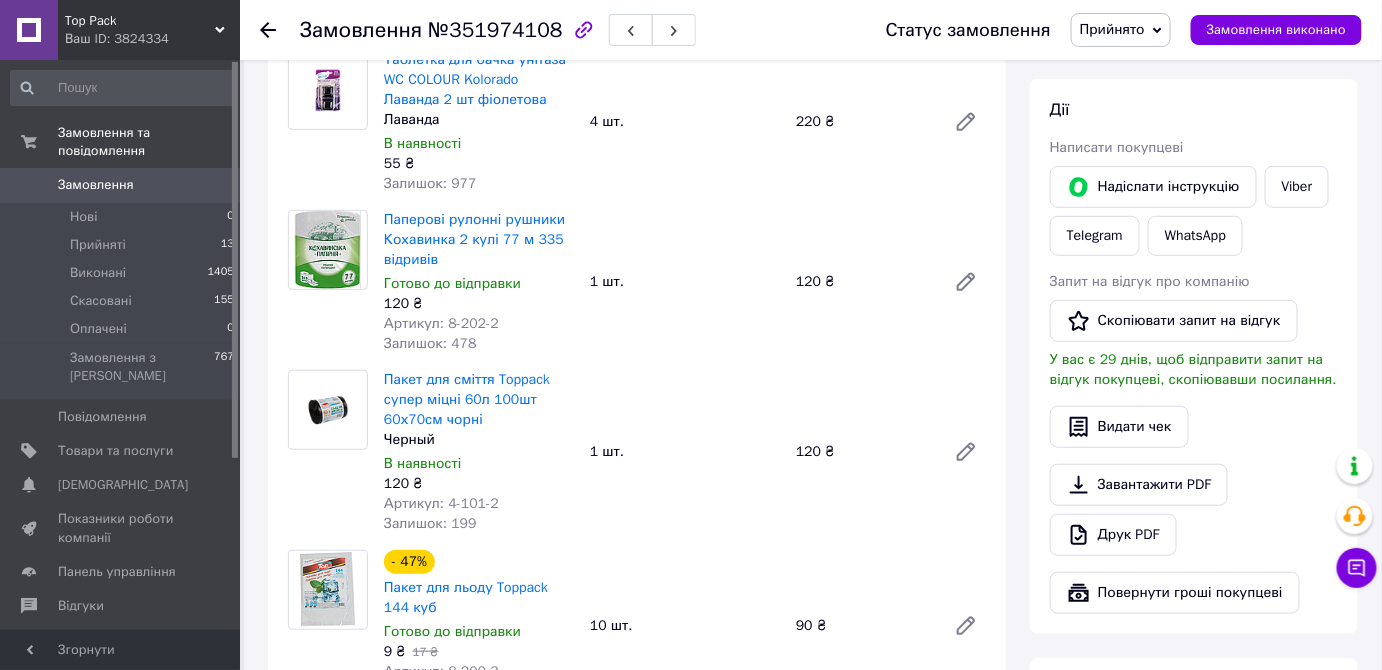 scroll, scrollTop: 0, scrollLeft: 0, axis: both 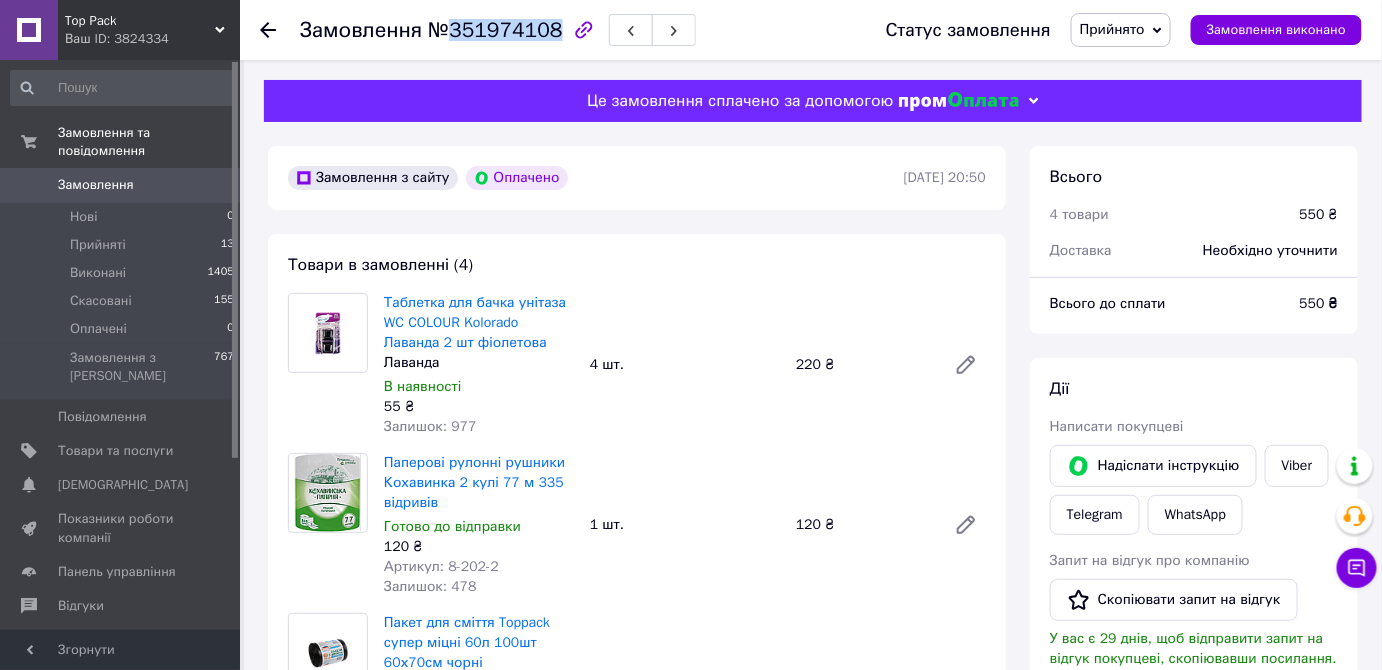 drag, startPoint x: 448, startPoint y: 32, endPoint x: 548, endPoint y: 31, distance: 100.005 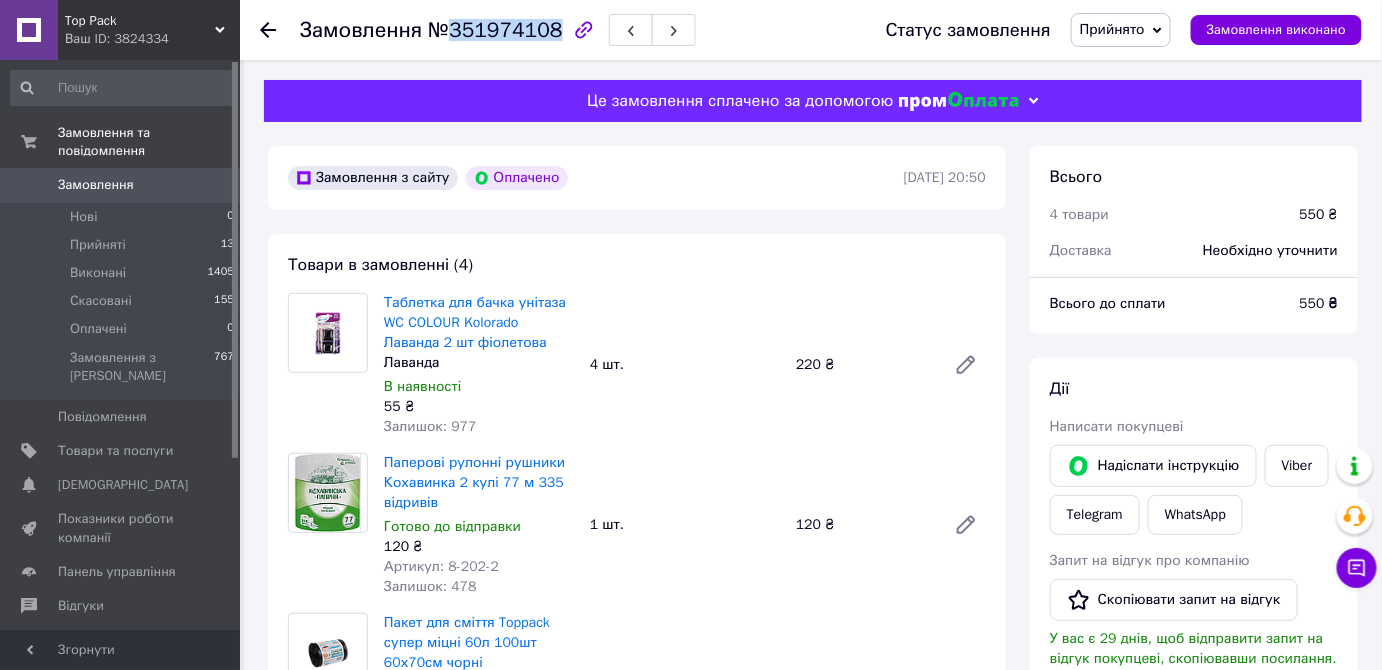 copy on "351974108" 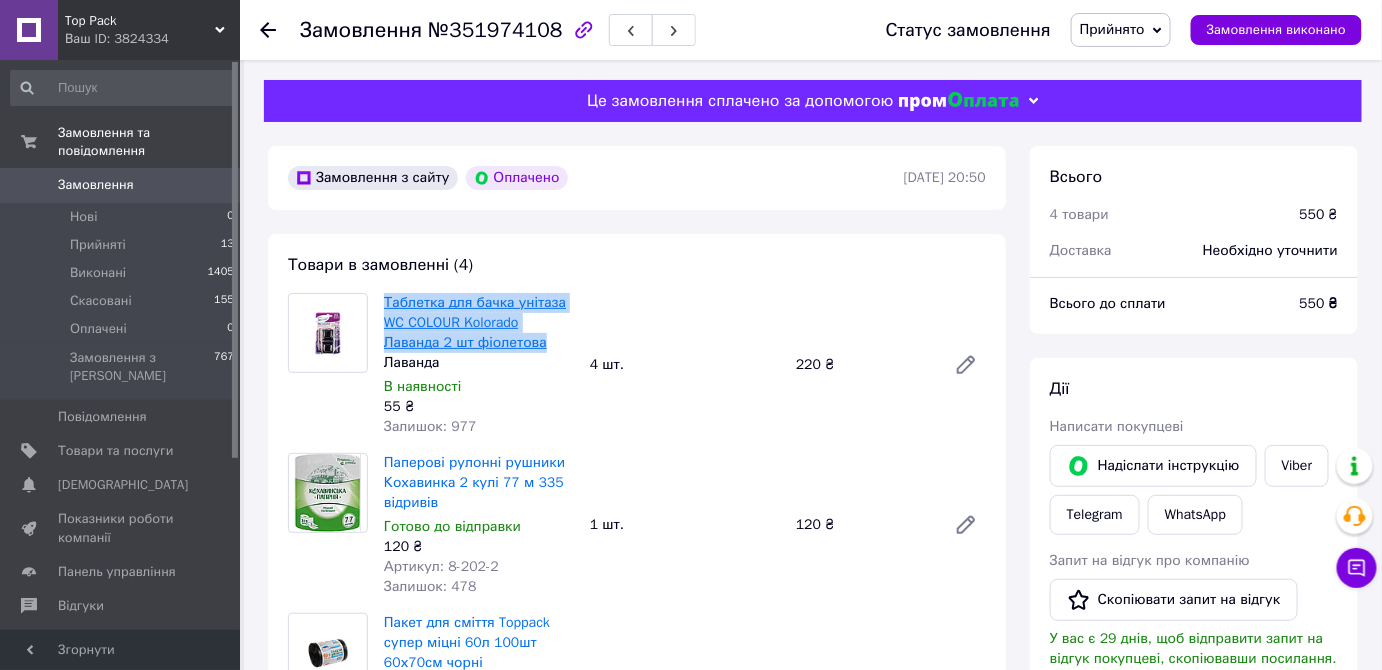 drag, startPoint x: 544, startPoint y: 343, endPoint x: 387, endPoint y: 309, distance: 160.63934 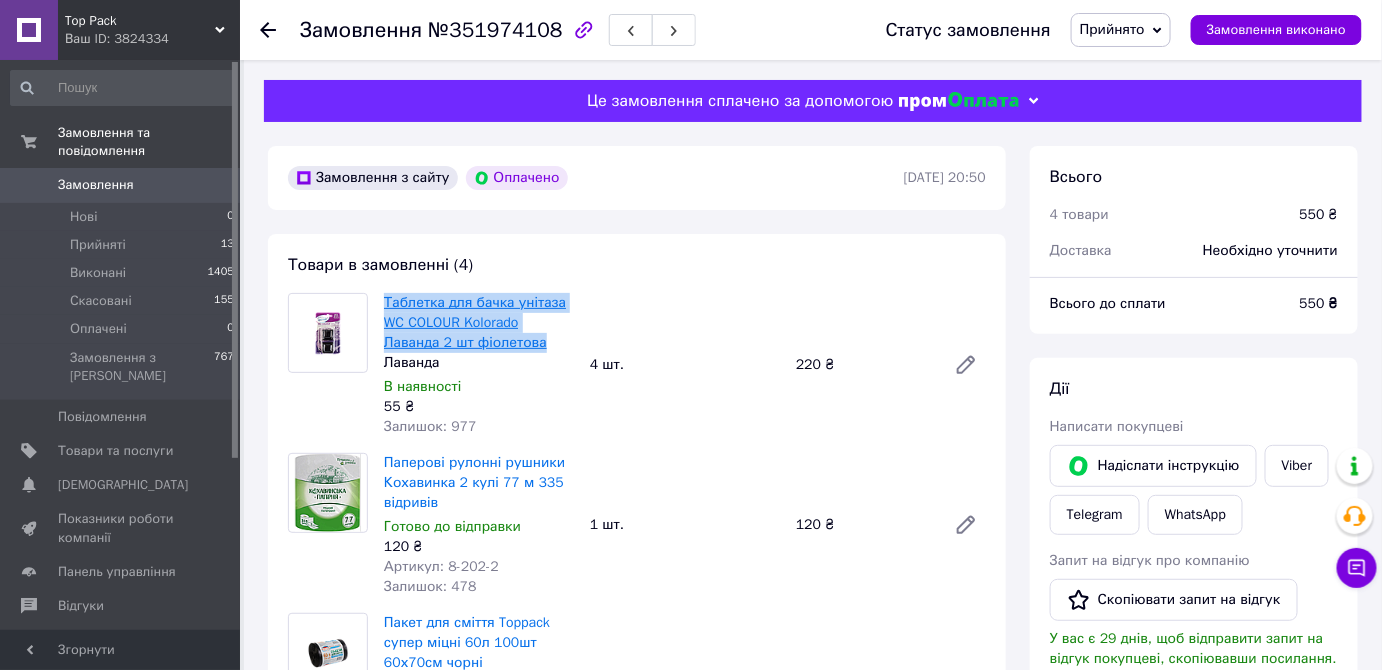 copy on "Таблетка для бачка унітаза WC COLOUR Kolorado Лаванда 2 шт фіолетова" 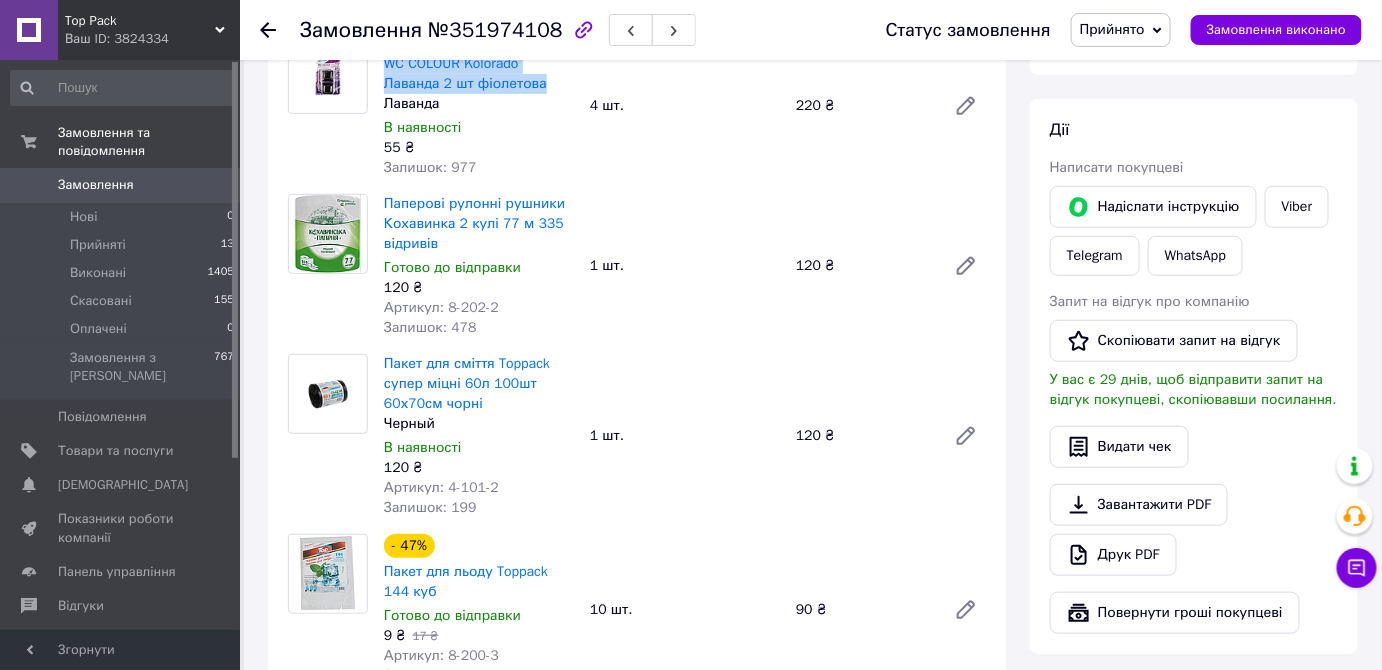 scroll, scrollTop: 181, scrollLeft: 0, axis: vertical 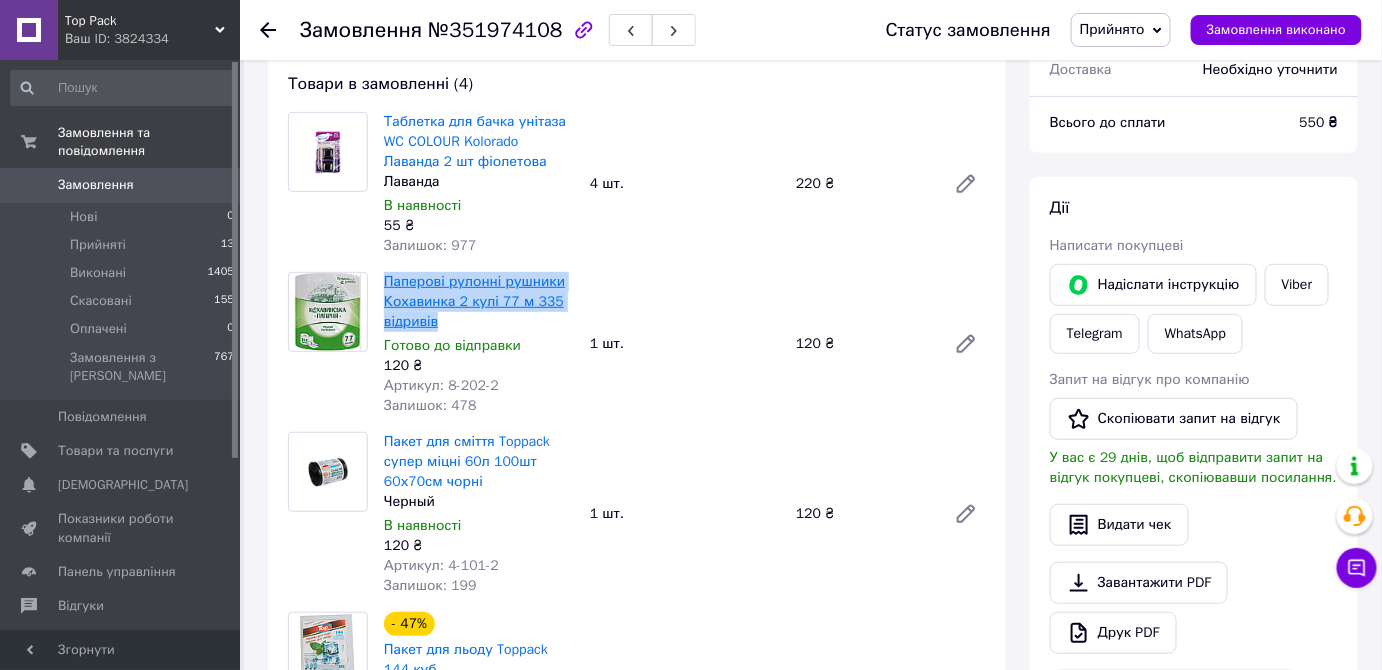 drag, startPoint x: 445, startPoint y: 326, endPoint x: 387, endPoint y: 286, distance: 70.45566 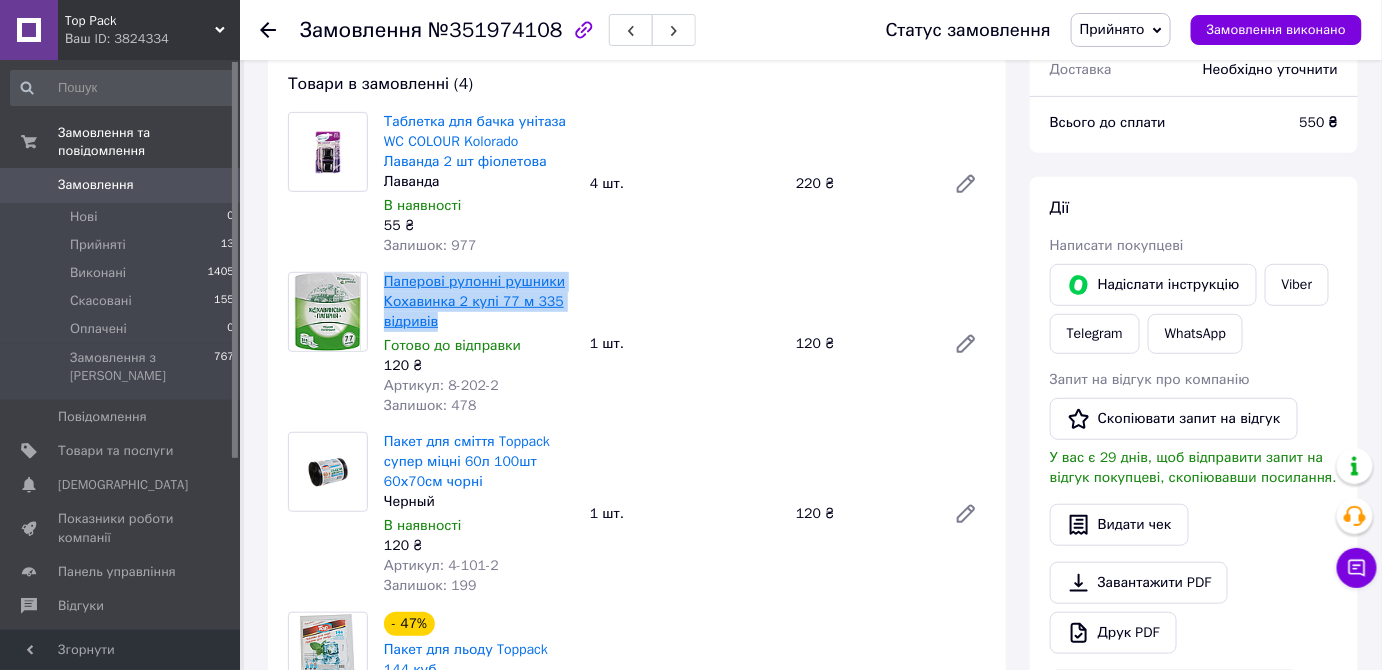 copy on "Паперові рулонні рушники Кохавинка 2 кулі 77 м 335 відривів" 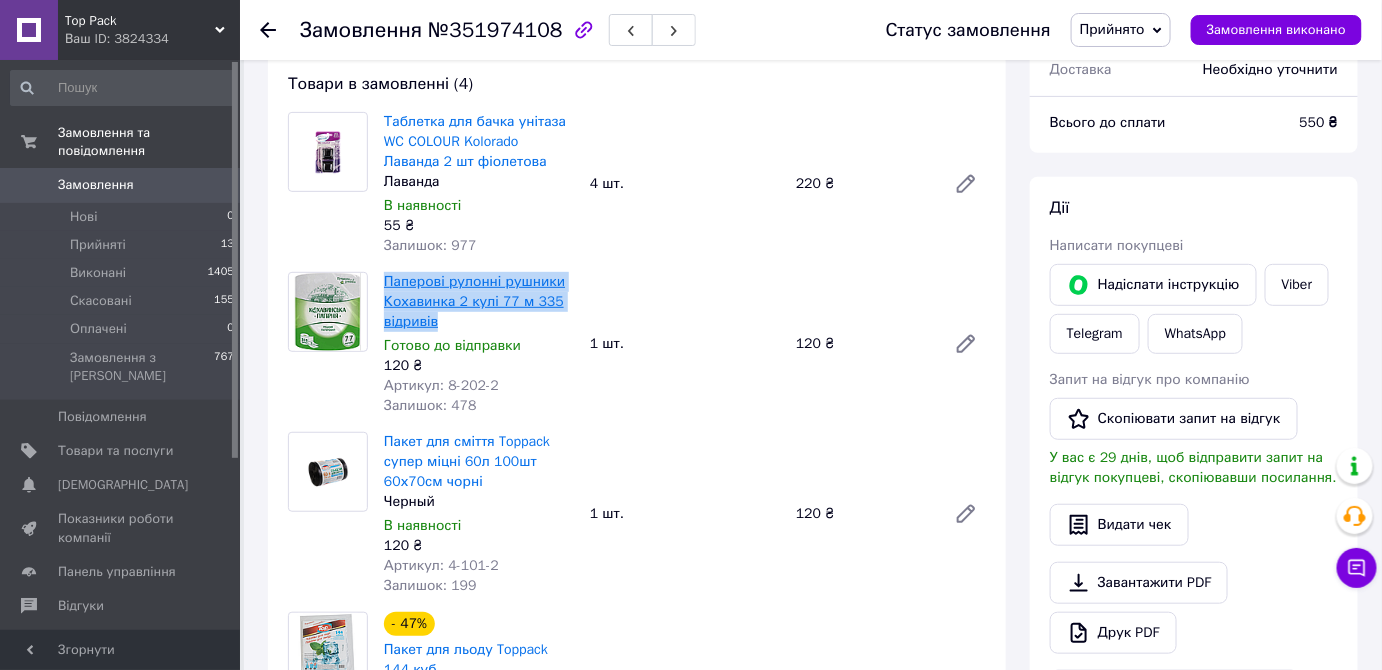click on "Паперові рулонні рушники Кохавинка 2 кулі 77 м 335 відривів" at bounding box center [474, 301] 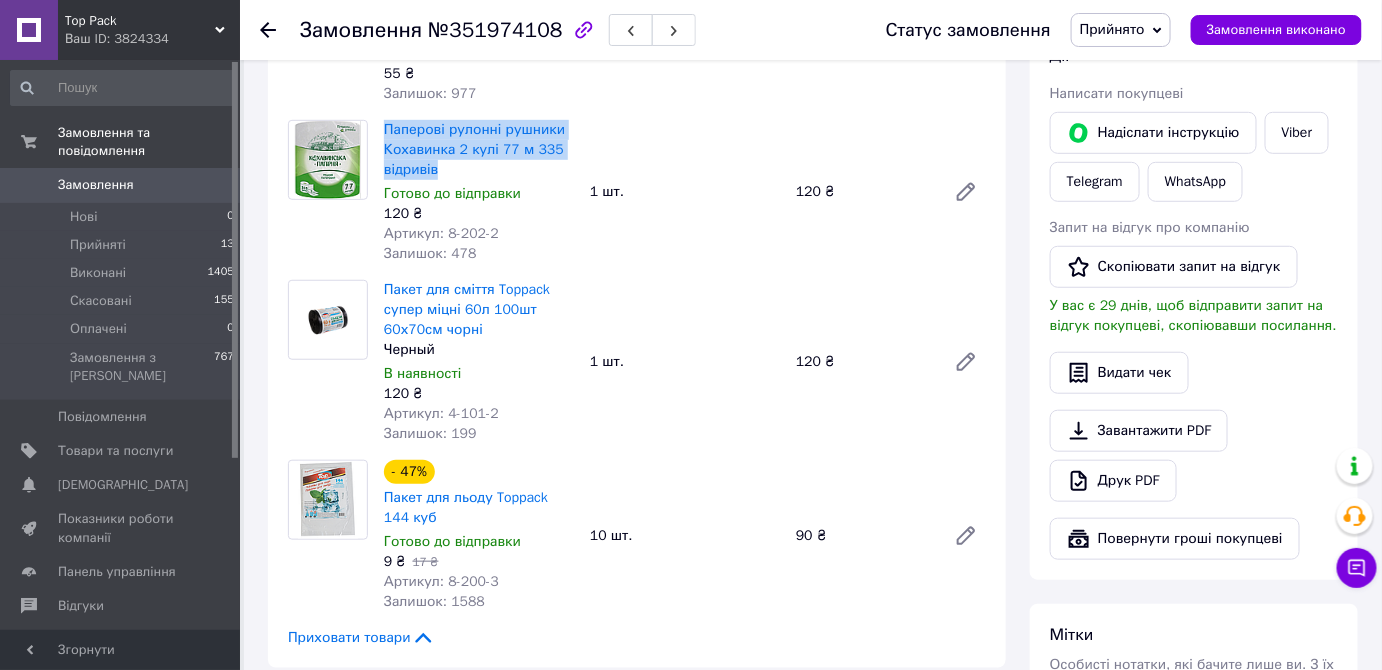 scroll, scrollTop: 363, scrollLeft: 0, axis: vertical 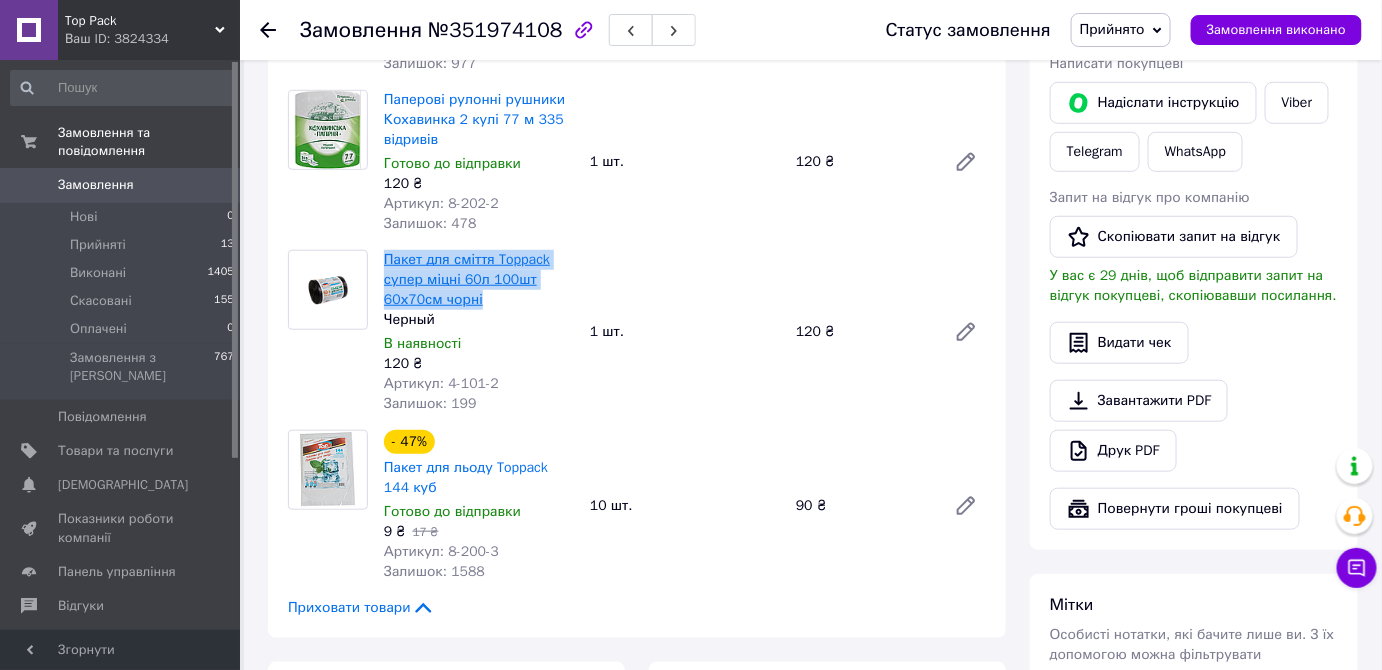 drag, startPoint x: 498, startPoint y: 303, endPoint x: 388, endPoint y: 263, distance: 117.047 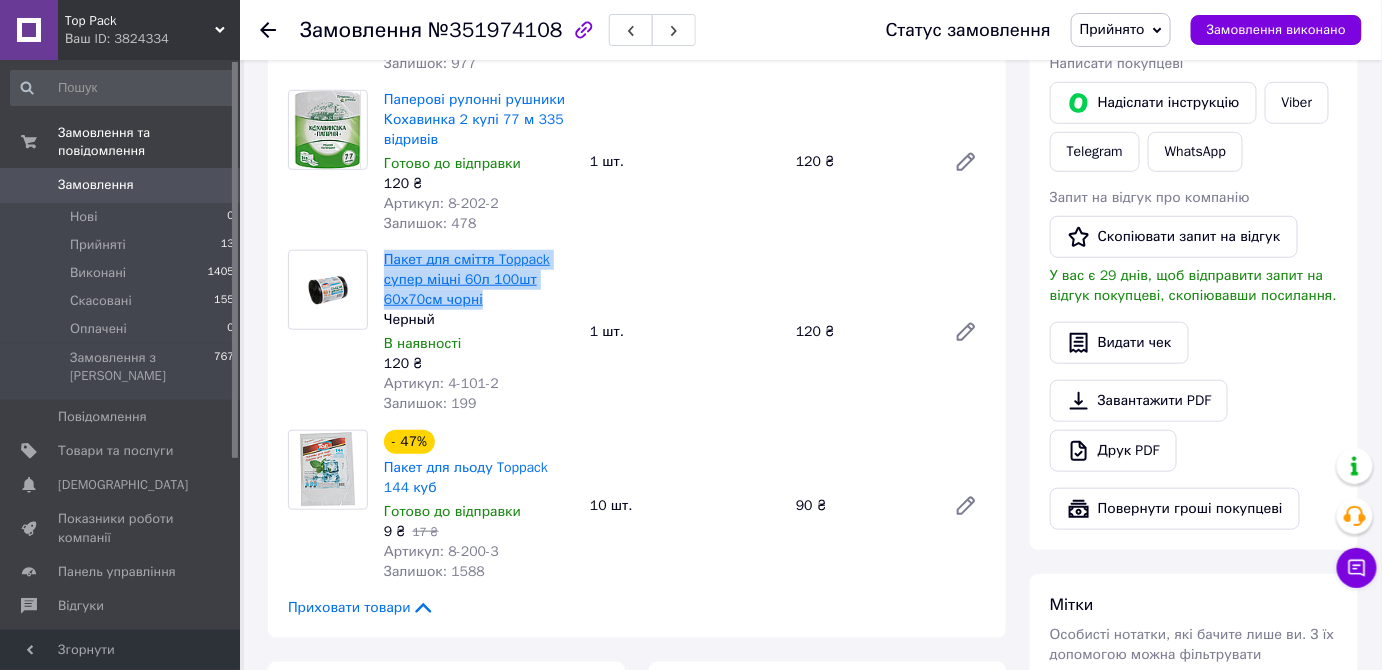 copy on "Пакет для сміття Toppack супер міцні 60л 100шт 60х70см  чорні" 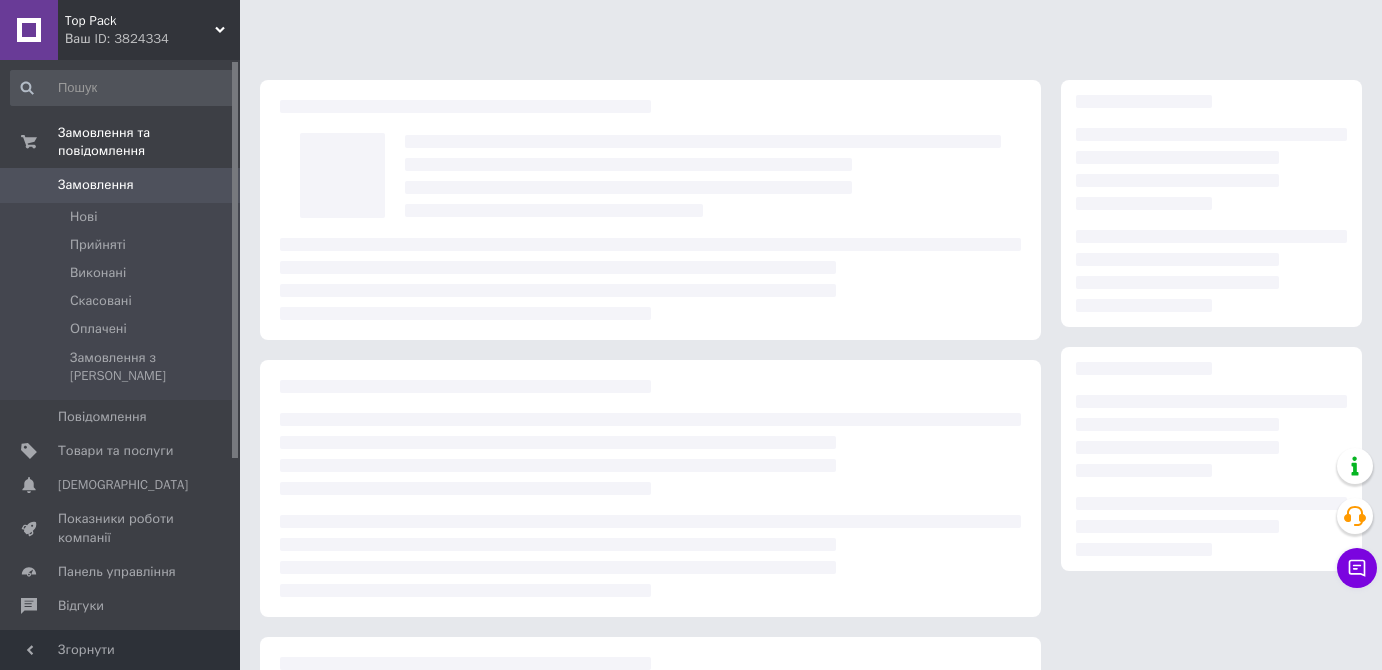 scroll, scrollTop: 243, scrollLeft: 0, axis: vertical 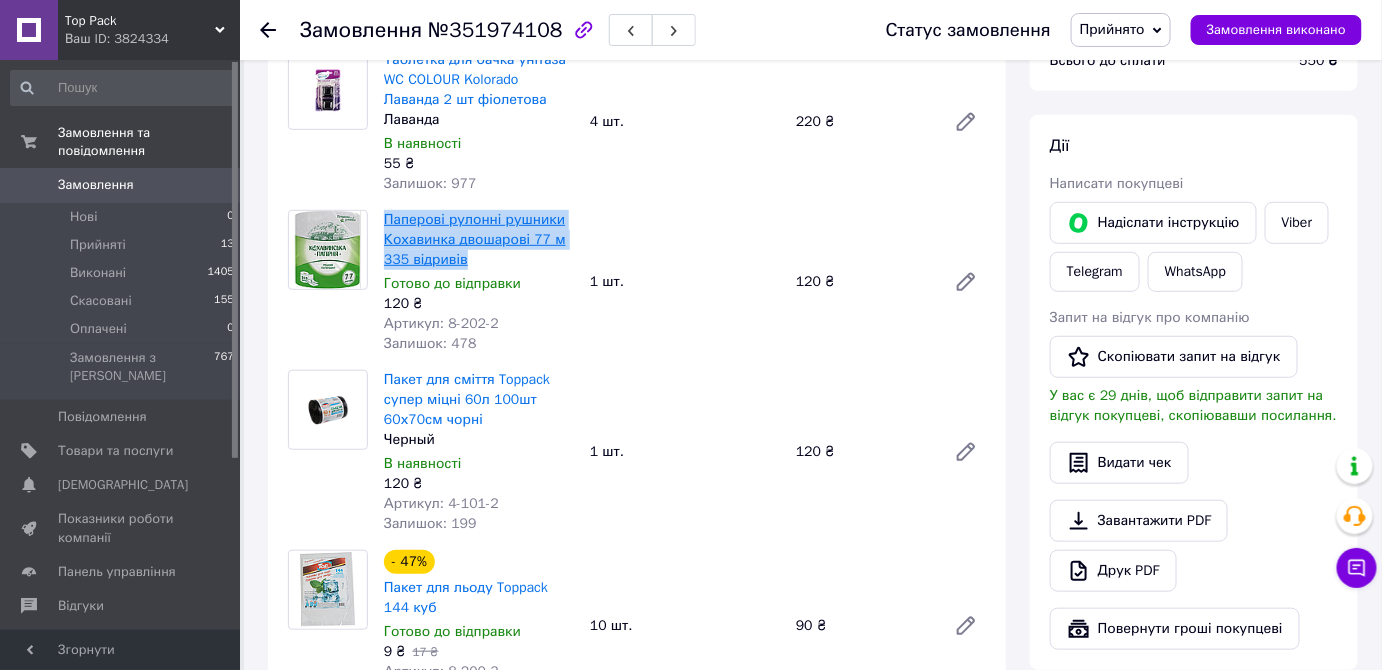 drag, startPoint x: 466, startPoint y: 255, endPoint x: 386, endPoint y: 222, distance: 86.53901 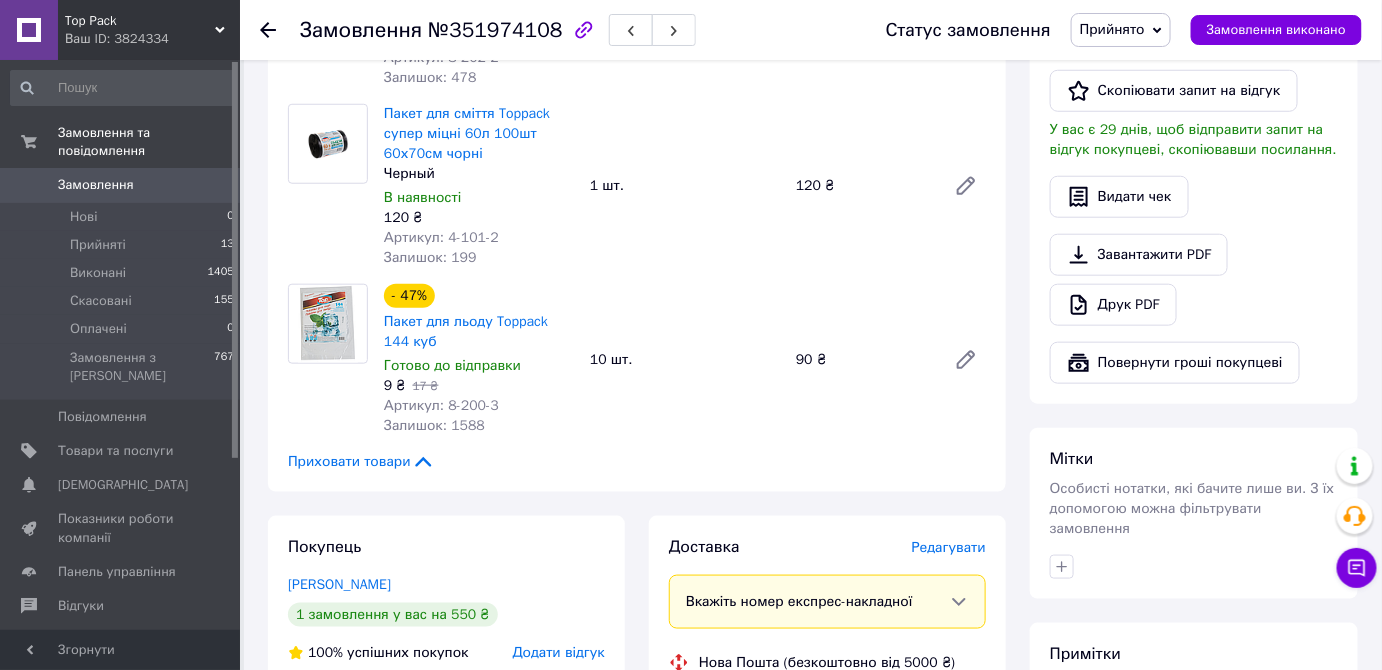 scroll, scrollTop: 607, scrollLeft: 0, axis: vertical 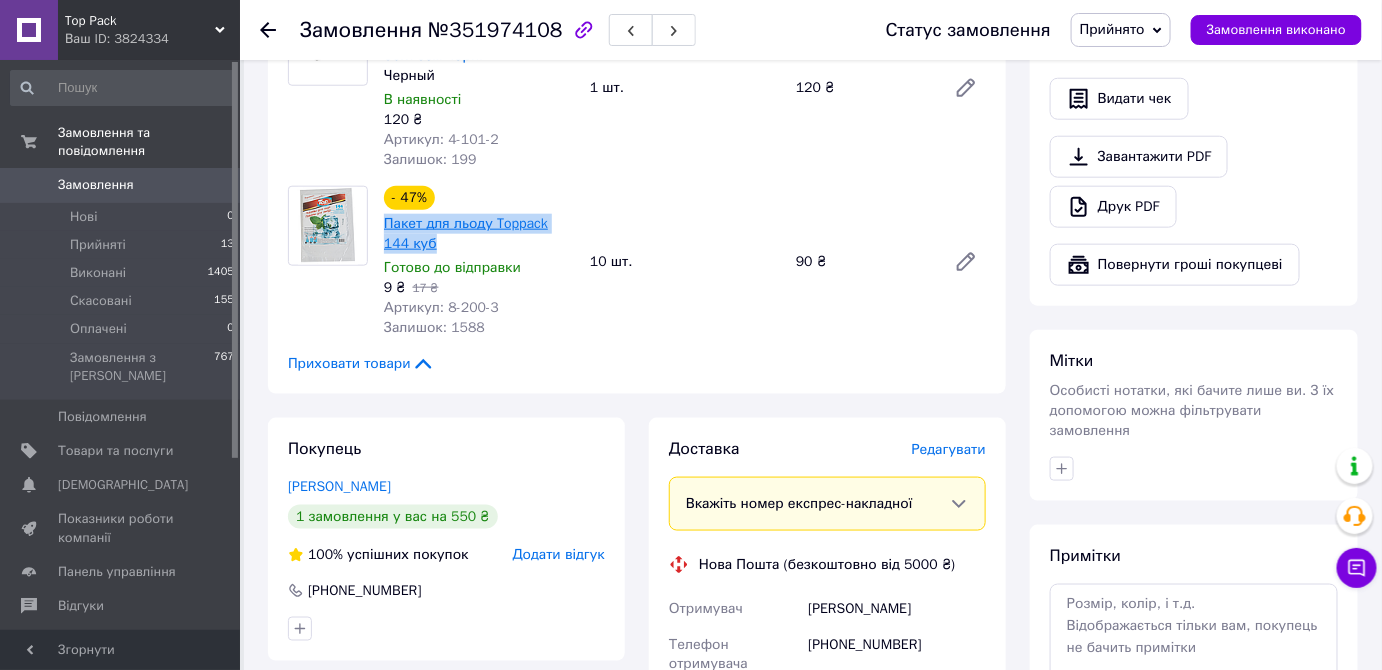 drag, startPoint x: 416, startPoint y: 240, endPoint x: 386, endPoint y: 222, distance: 34.98571 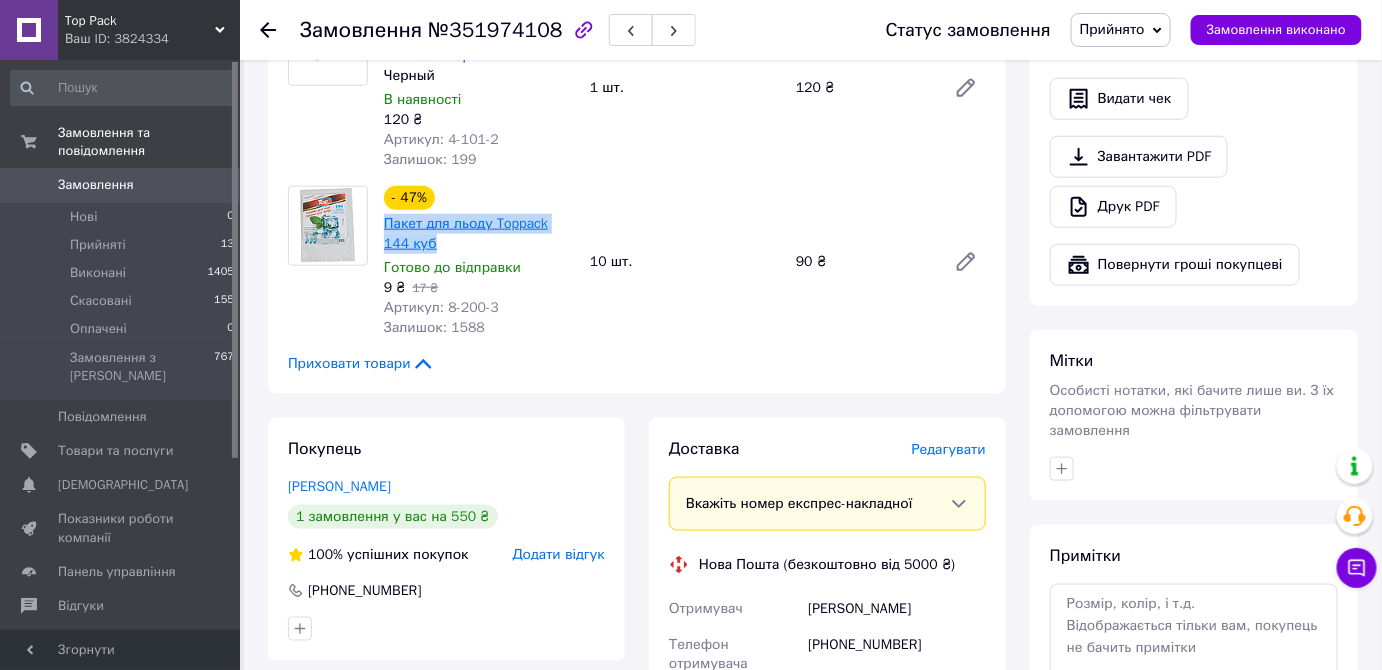 copy on "Пакет для льоду Toppack 144 куб" 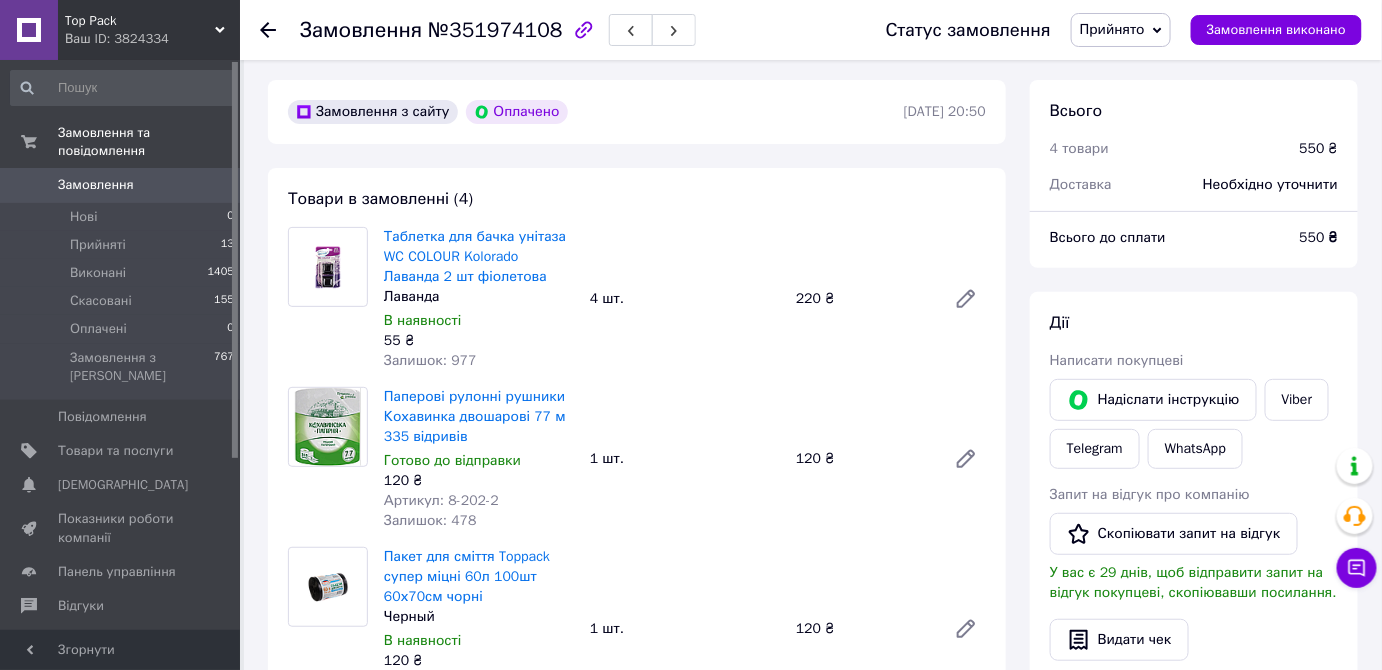 scroll, scrollTop: 0, scrollLeft: 0, axis: both 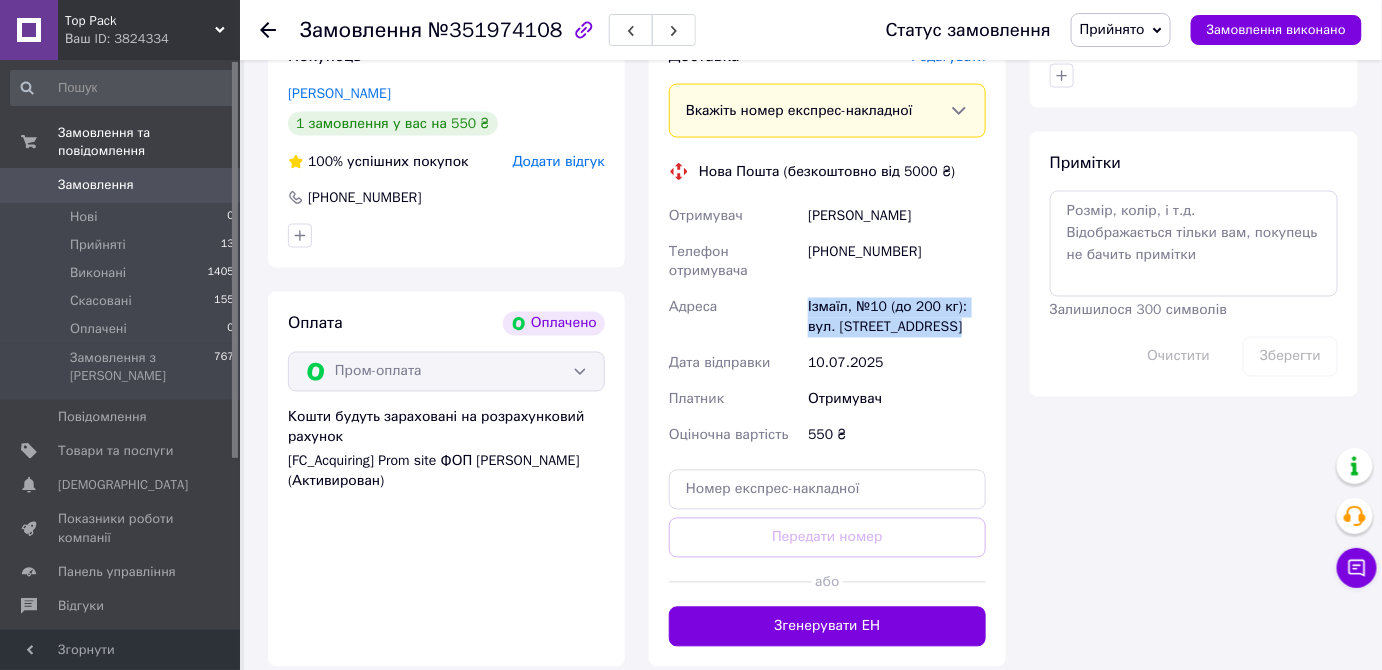 drag, startPoint x: 802, startPoint y: 302, endPoint x: 922, endPoint y: 329, distance: 123 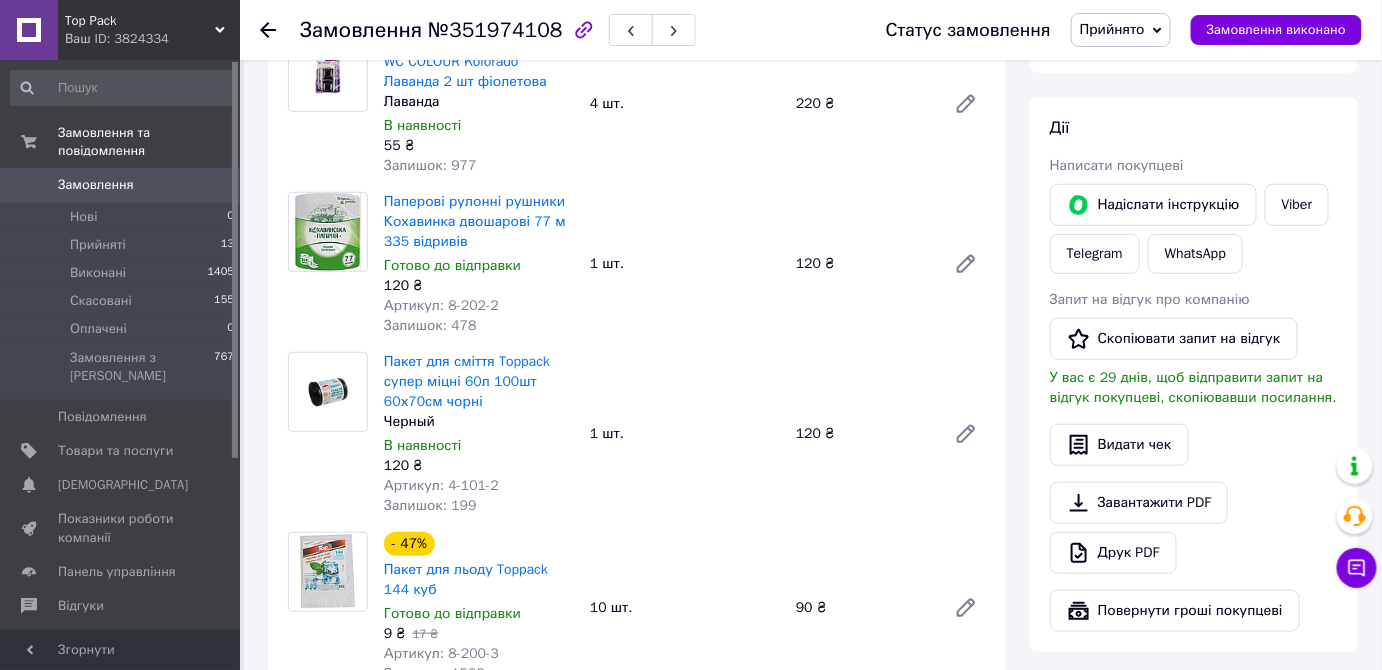scroll, scrollTop: 272, scrollLeft: 0, axis: vertical 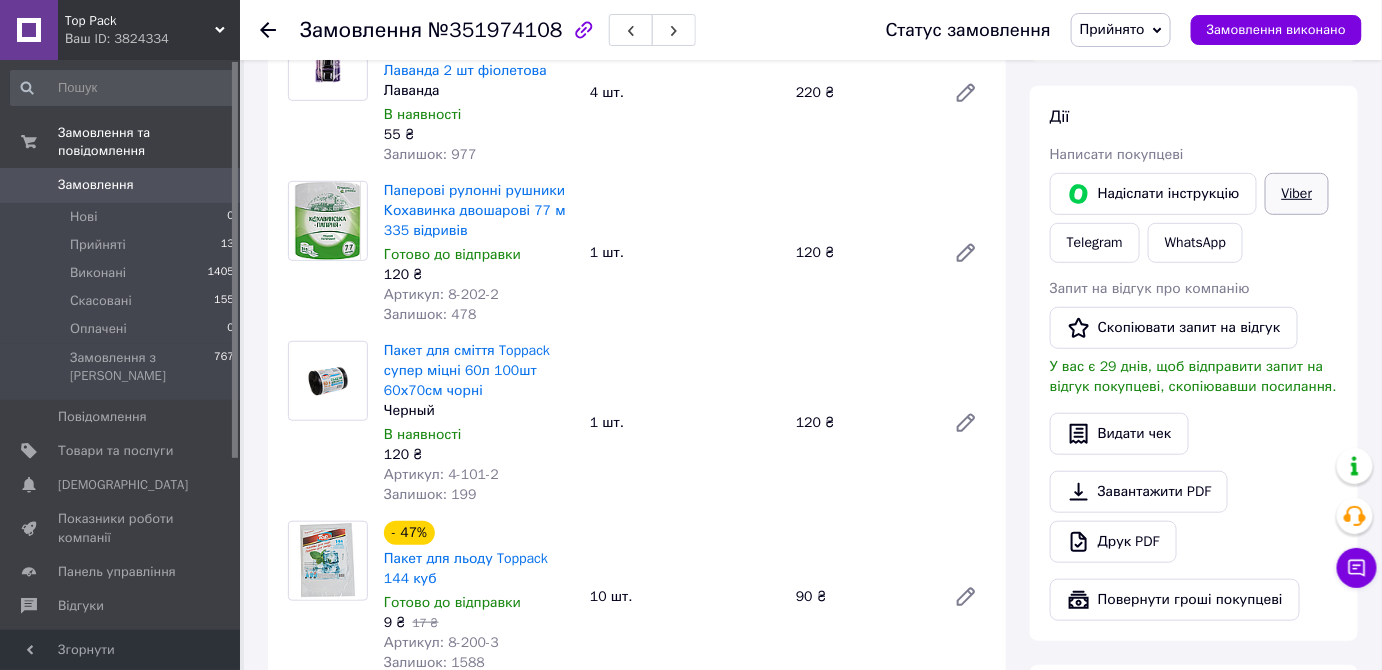 click on "Viber" at bounding box center (1297, 194) 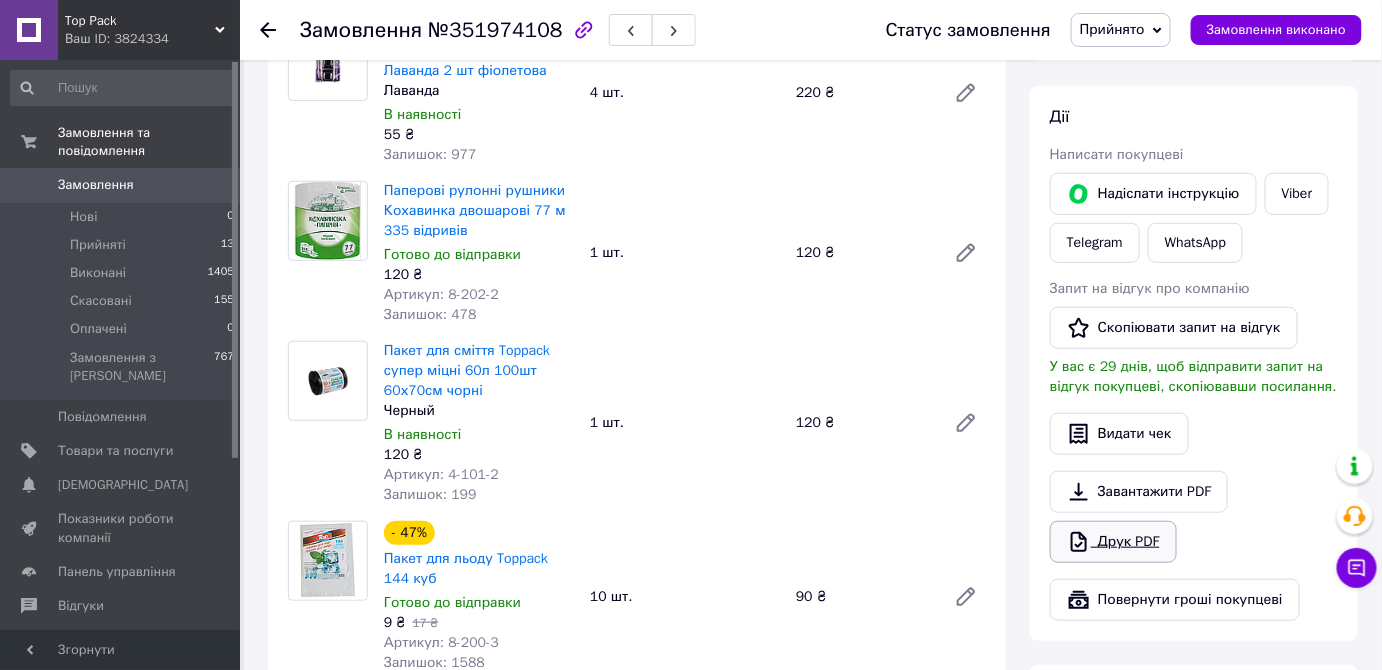click on "Друк PDF" at bounding box center [1113, 542] 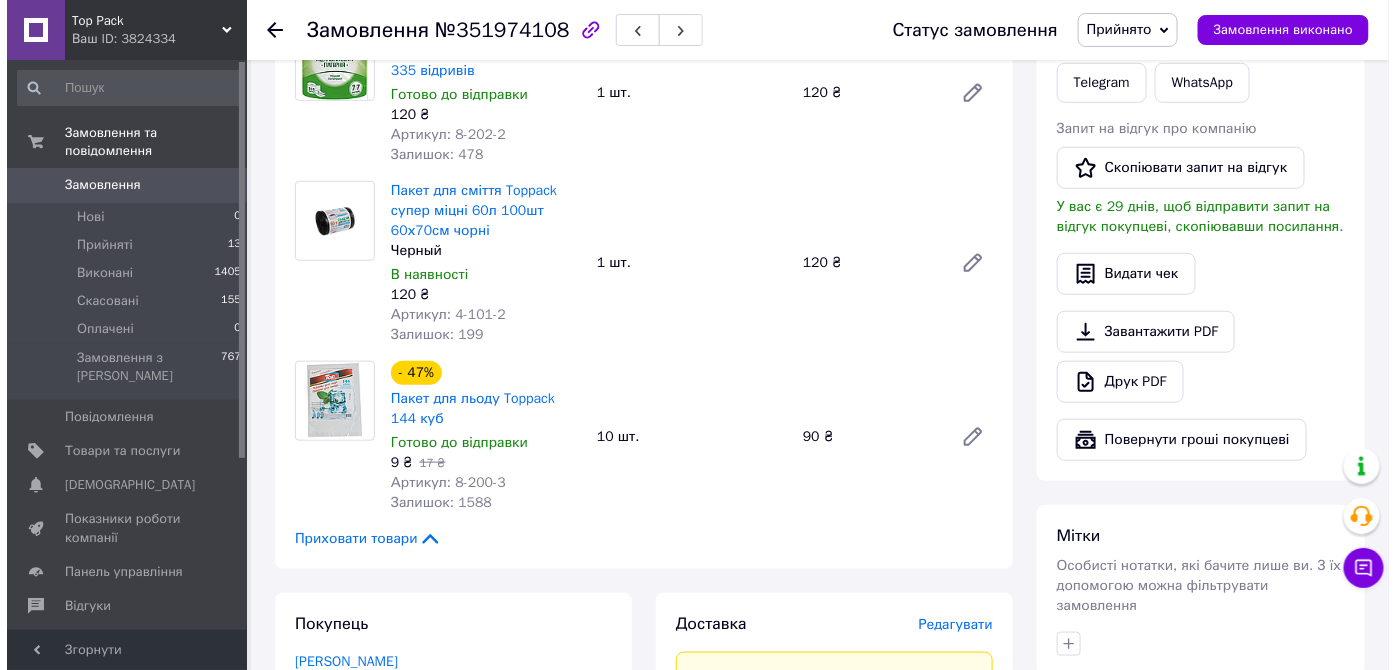 scroll, scrollTop: 636, scrollLeft: 0, axis: vertical 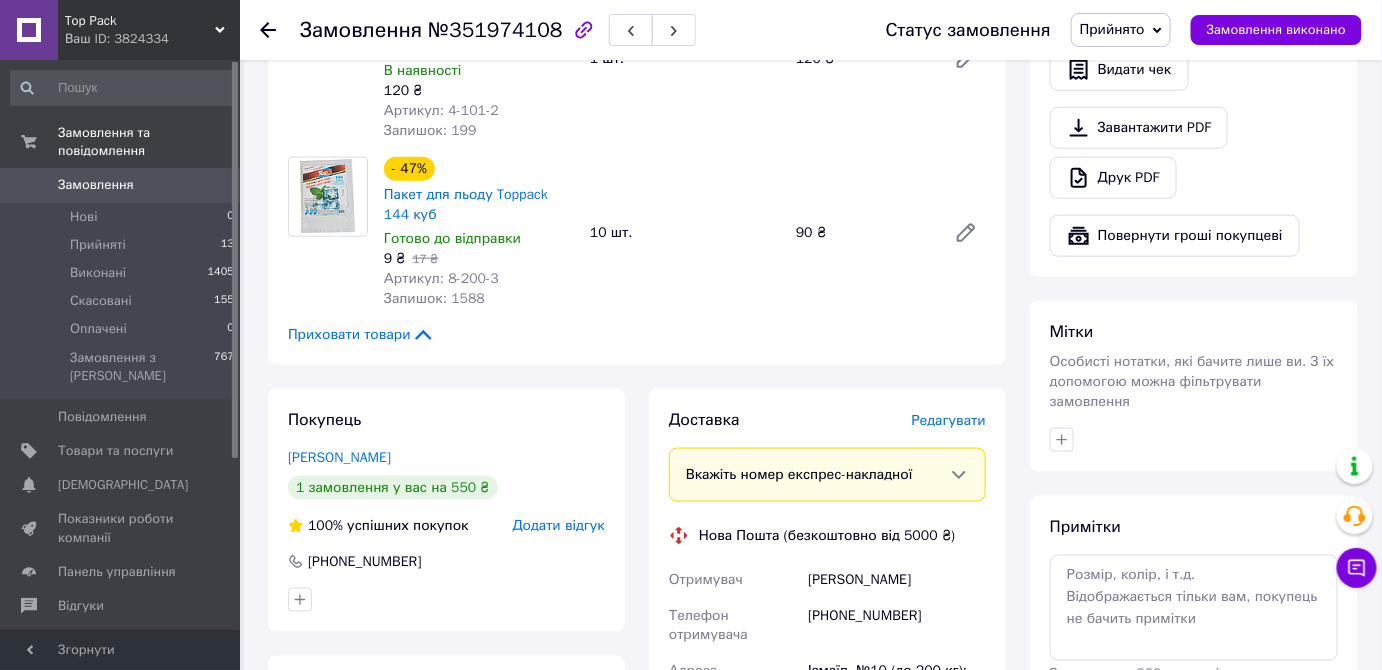 click on "Редагувати" at bounding box center [949, 420] 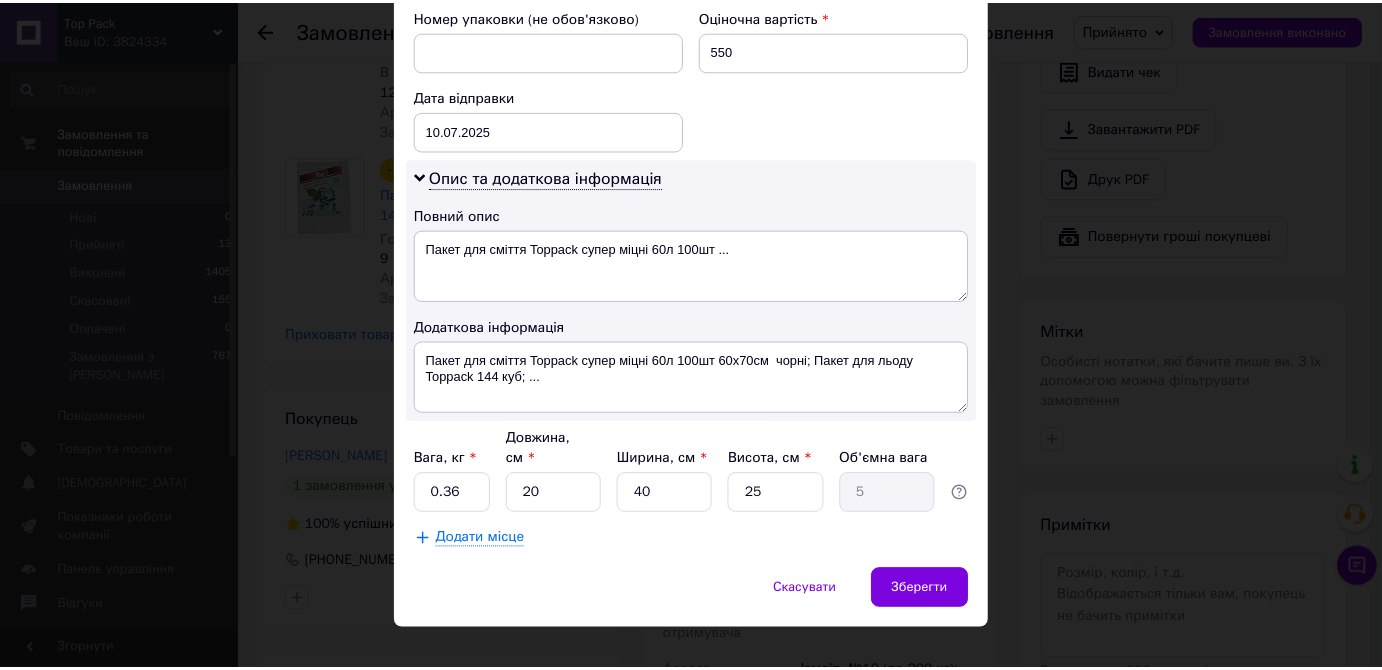 scroll, scrollTop: 873, scrollLeft: 0, axis: vertical 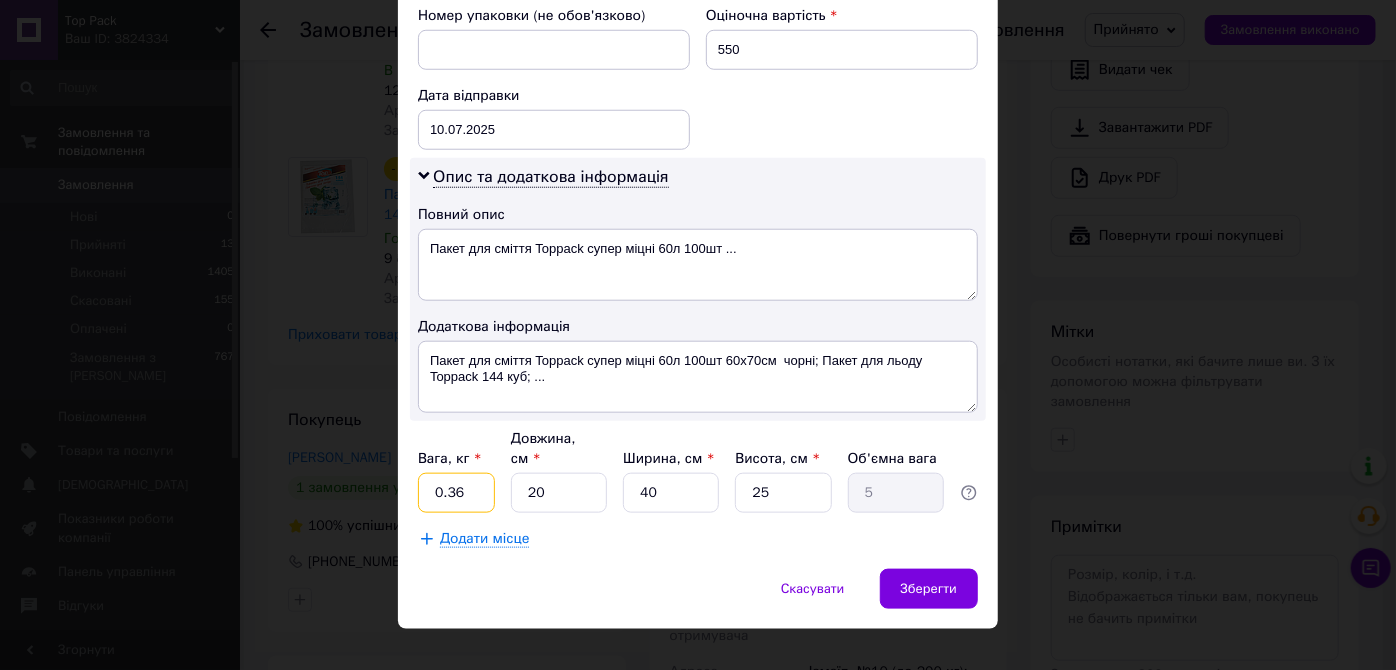 click on "0.36" at bounding box center [456, 493] 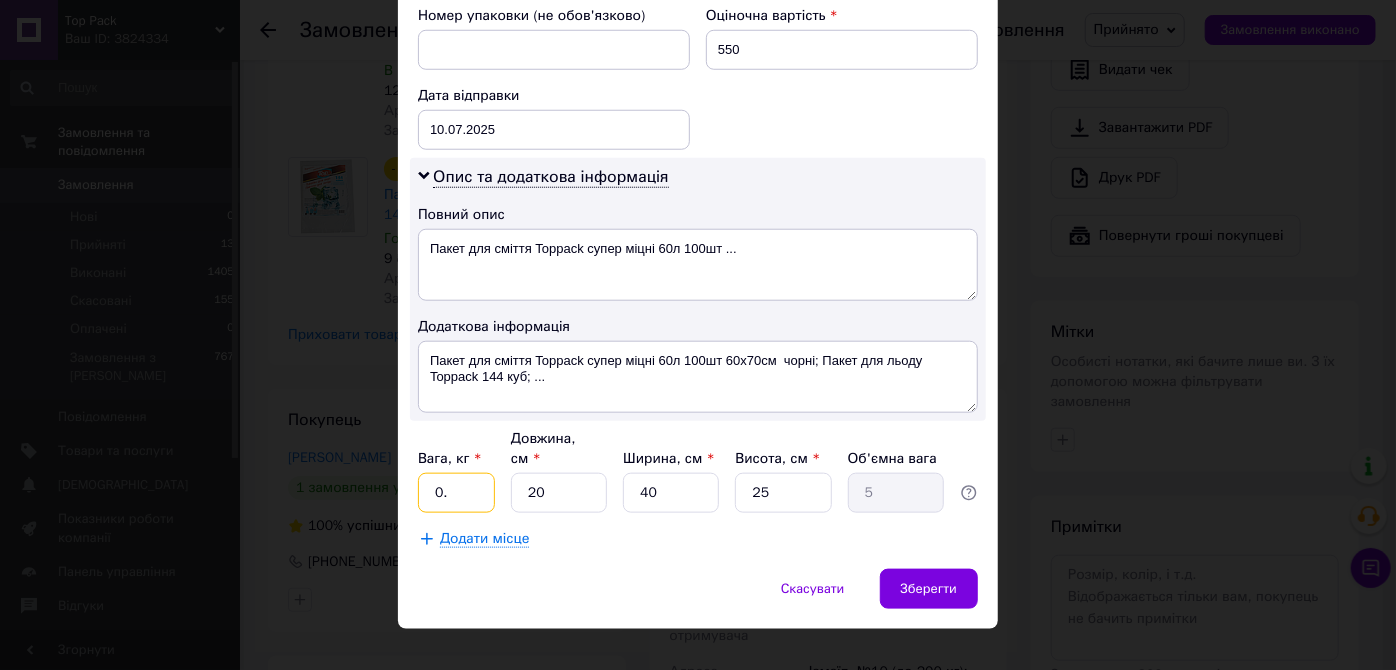 type on "0" 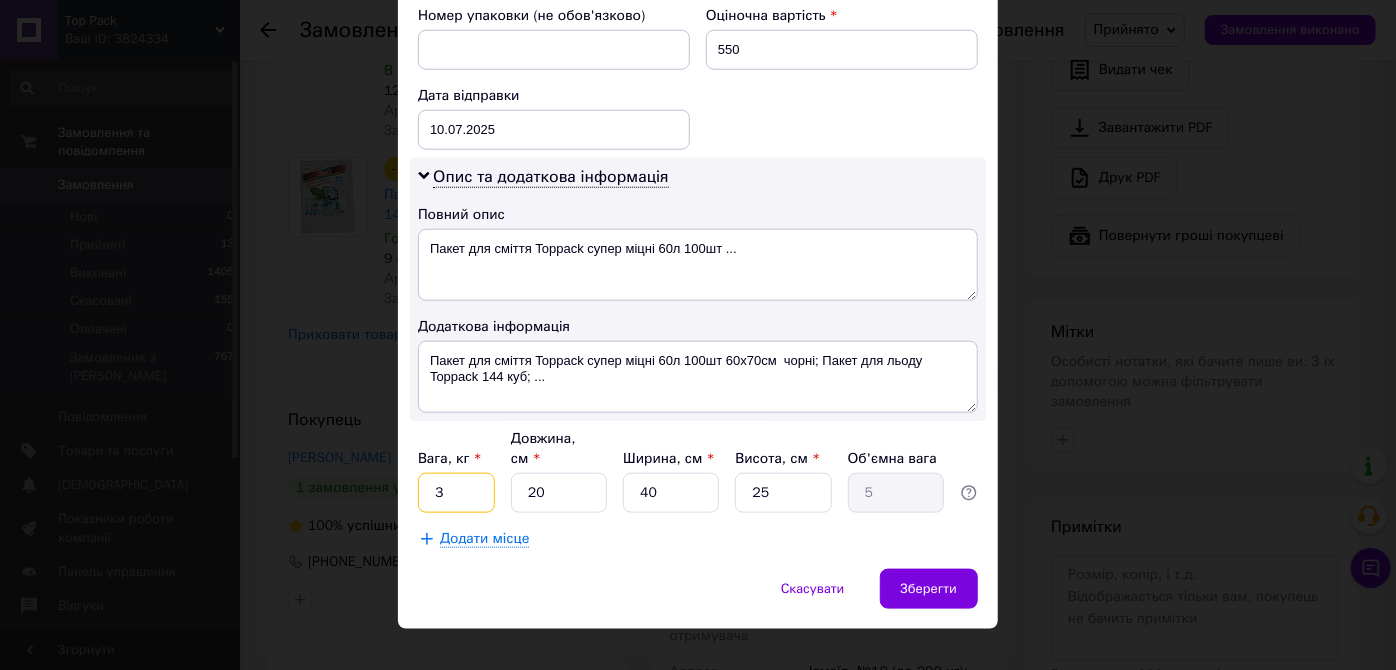 type on "3" 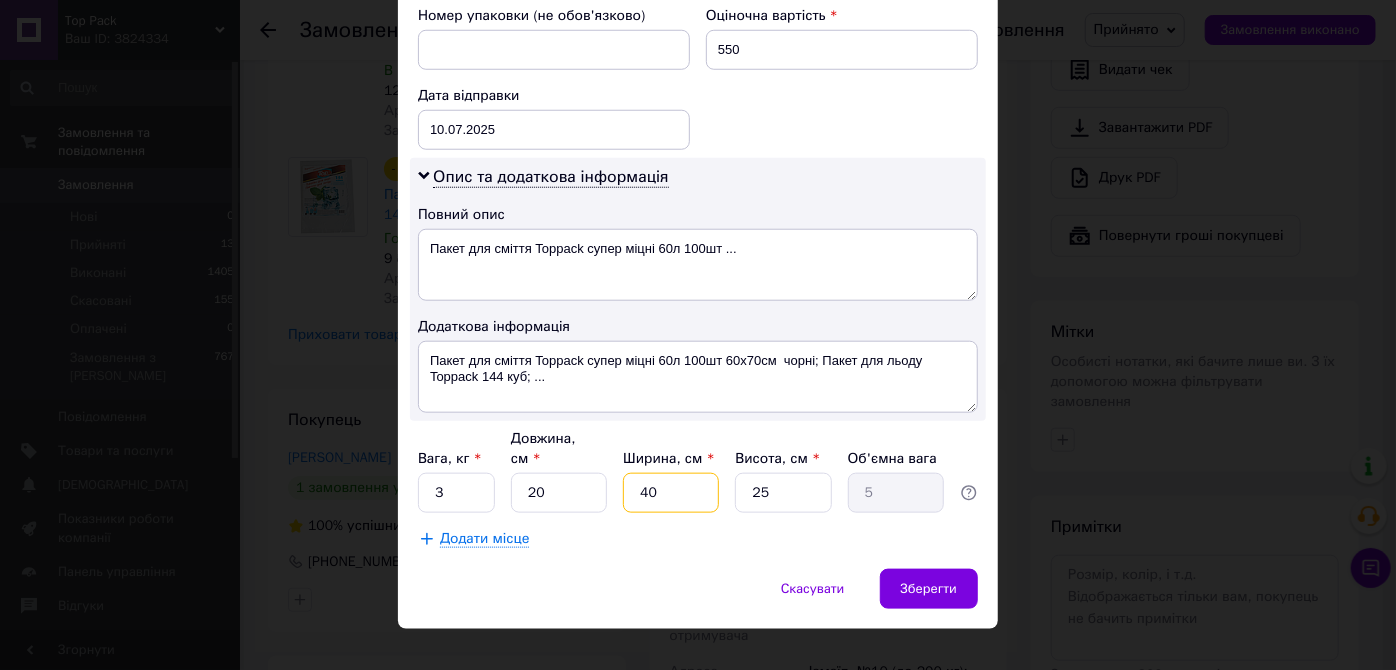 drag, startPoint x: 664, startPoint y: 454, endPoint x: 631, endPoint y: 460, distance: 33.54102 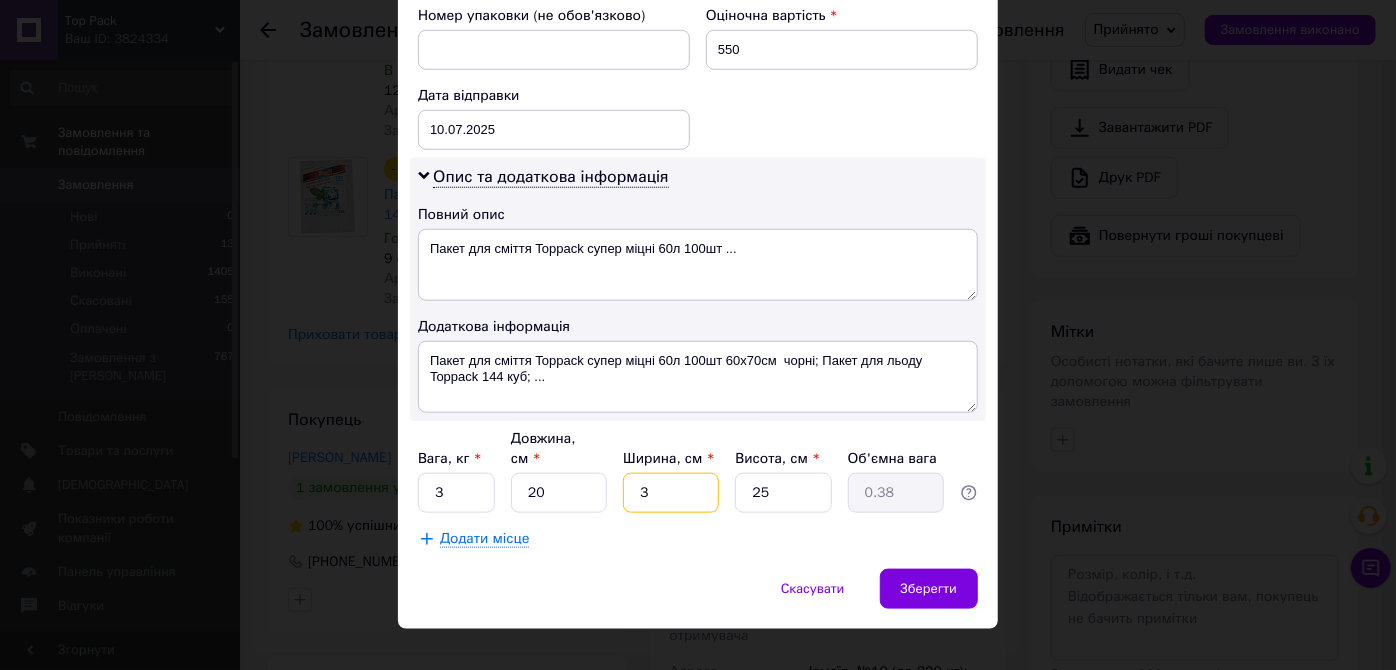 type on "30" 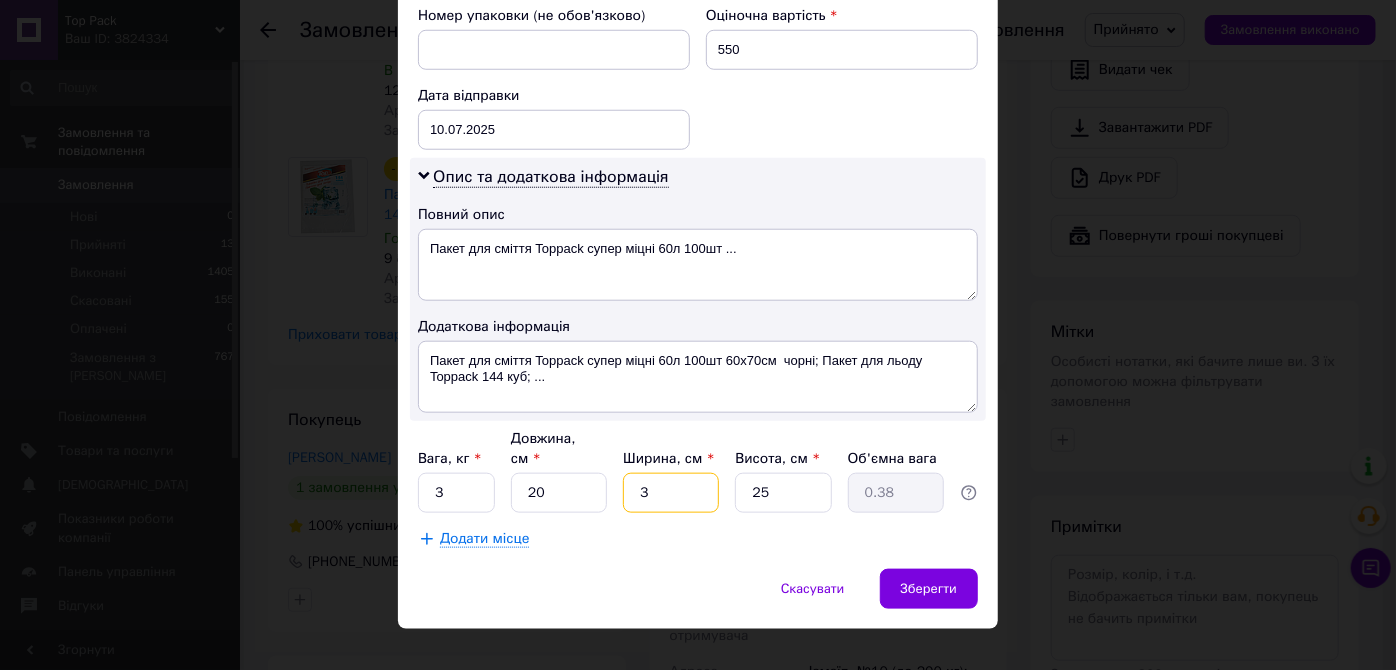 type on "3.75" 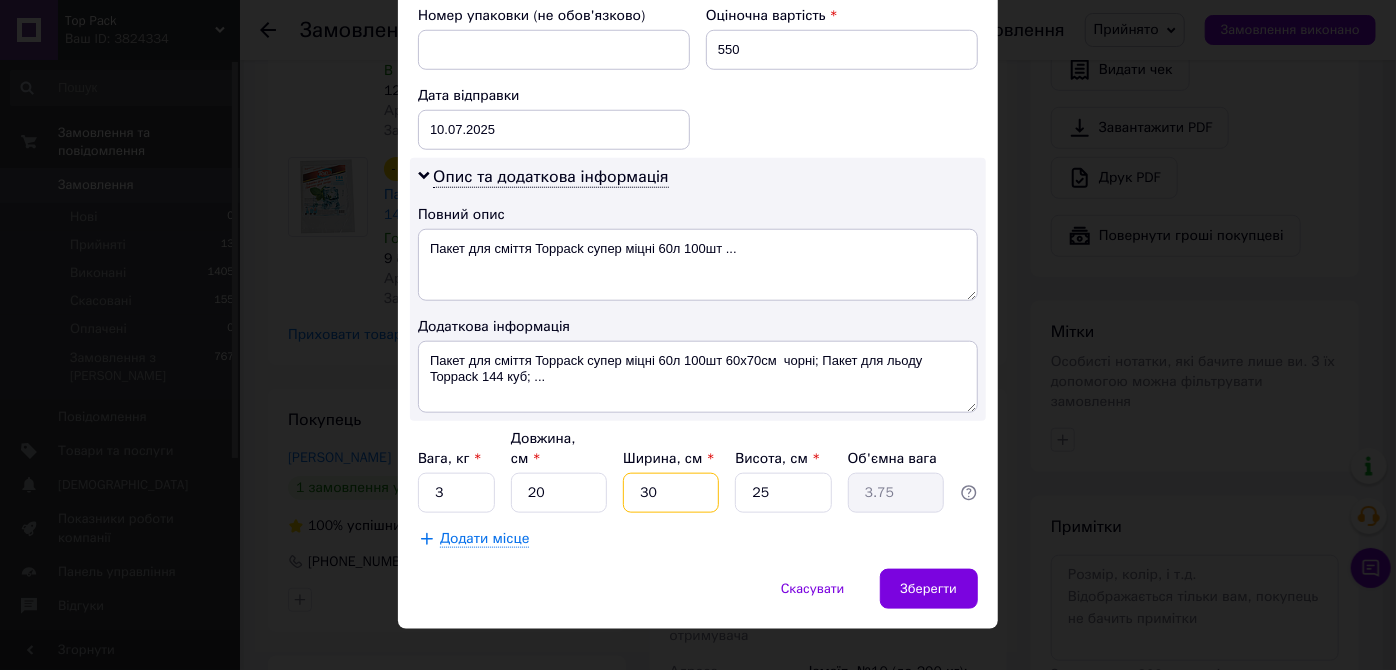 type on "30" 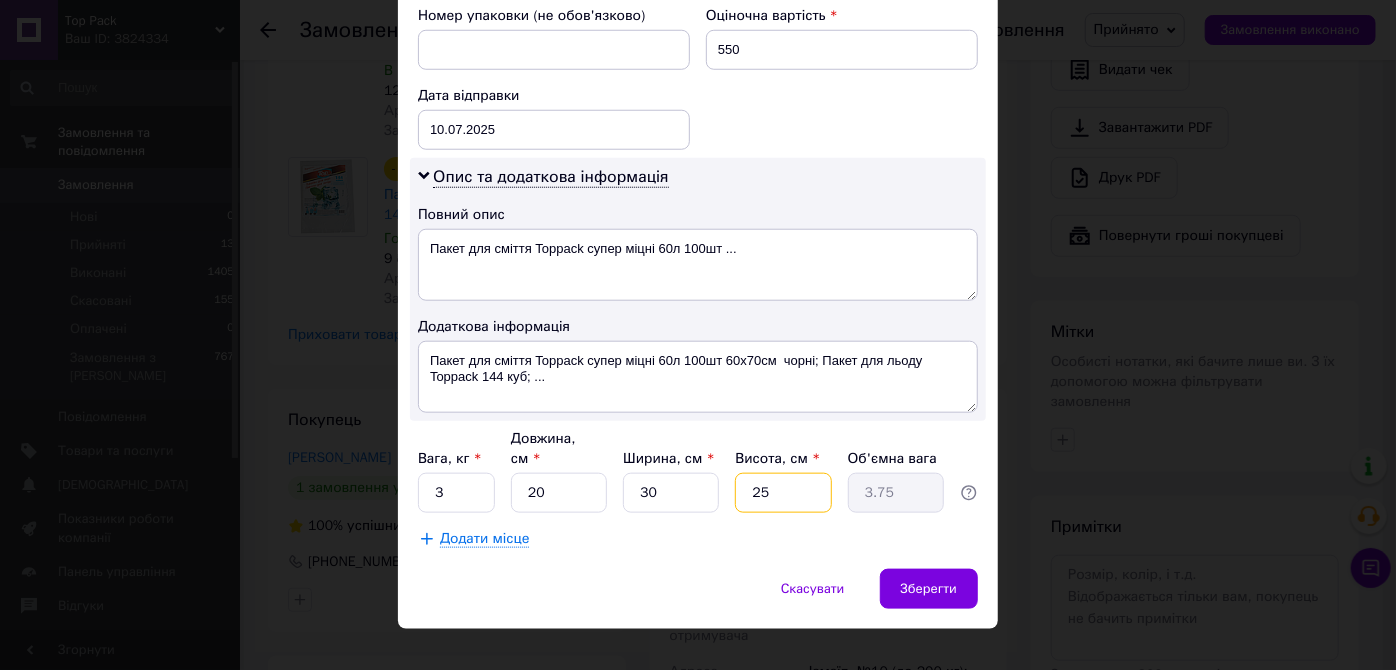 click on "25" at bounding box center (783, 493) 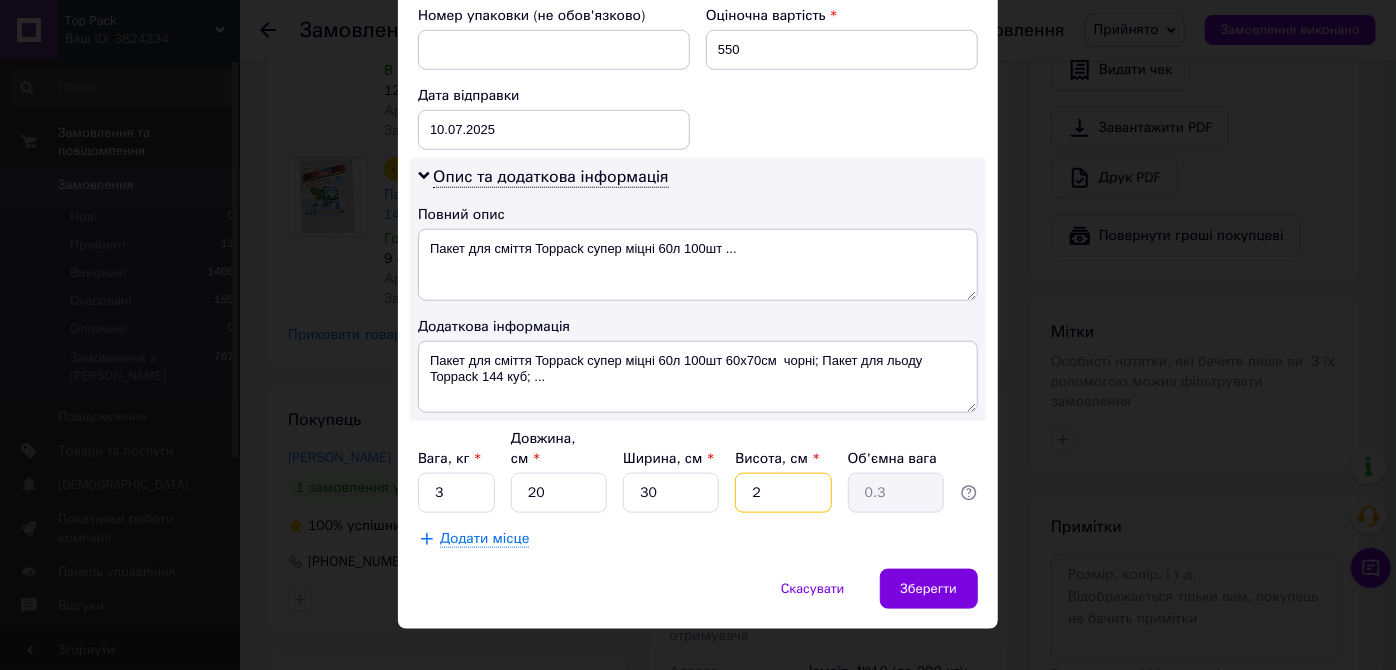 type on "20" 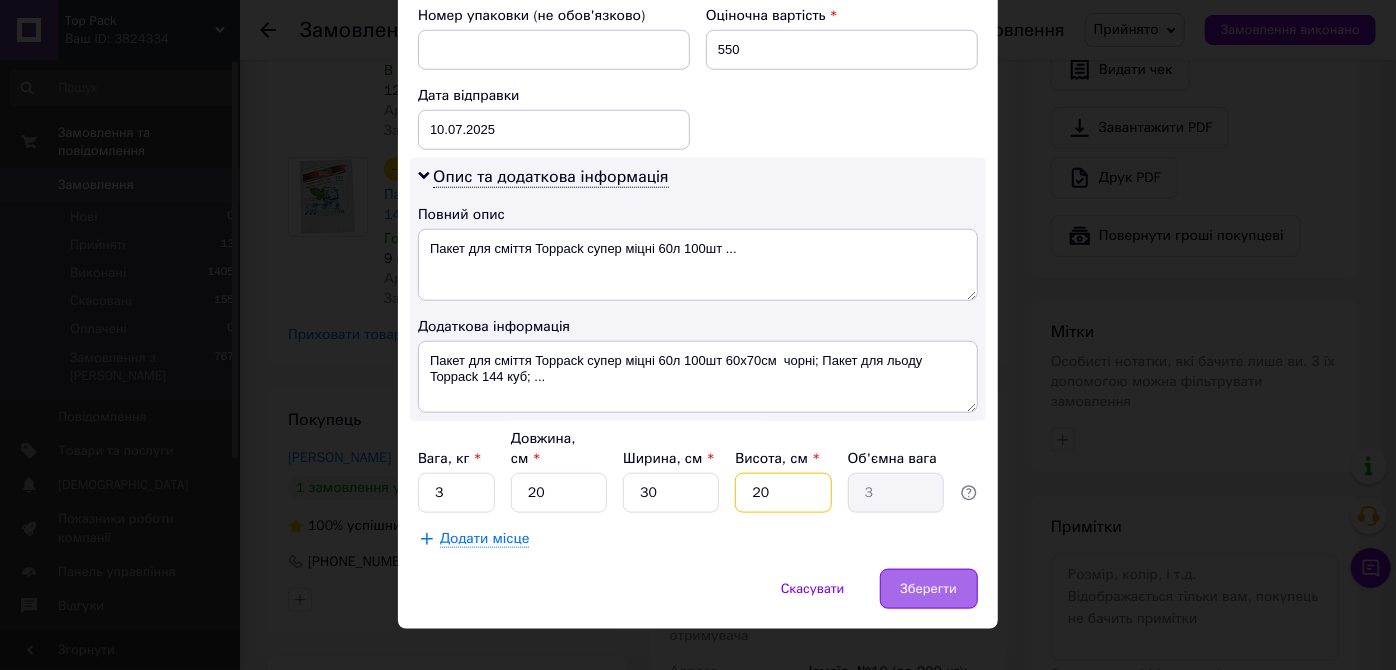 type on "20" 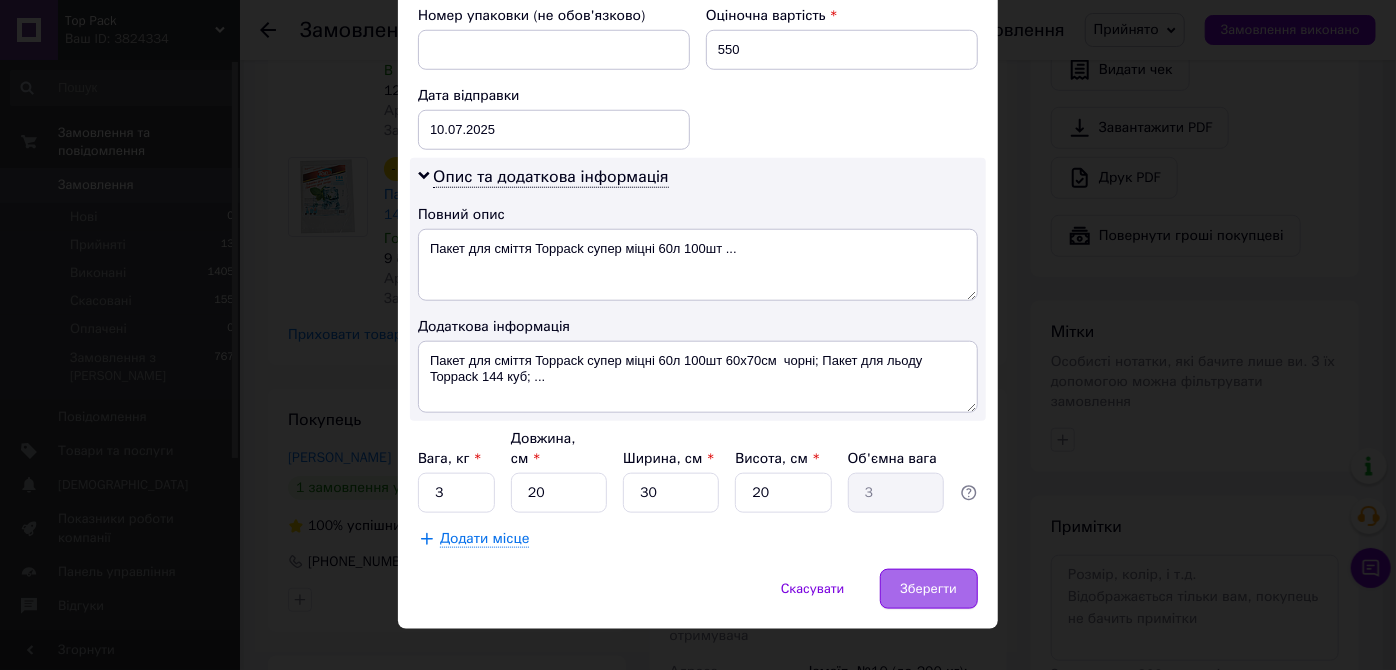 click on "Зберегти" at bounding box center (929, 589) 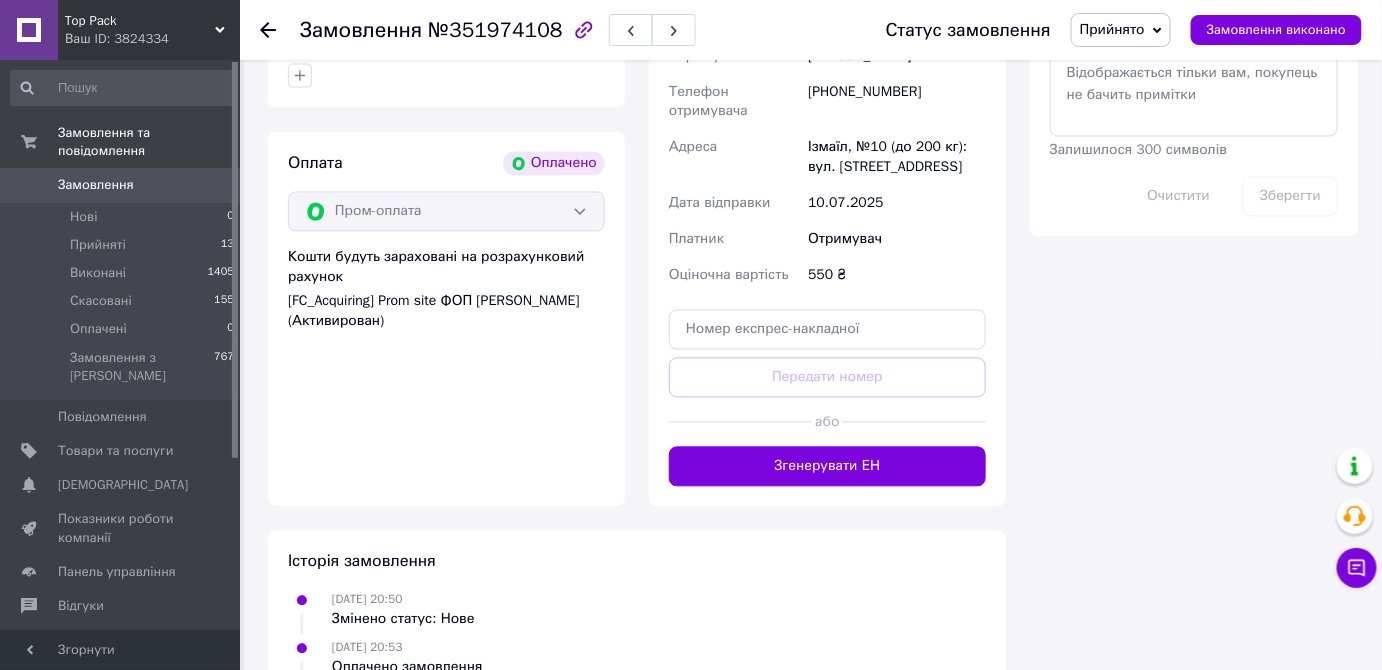 scroll, scrollTop: 1181, scrollLeft: 0, axis: vertical 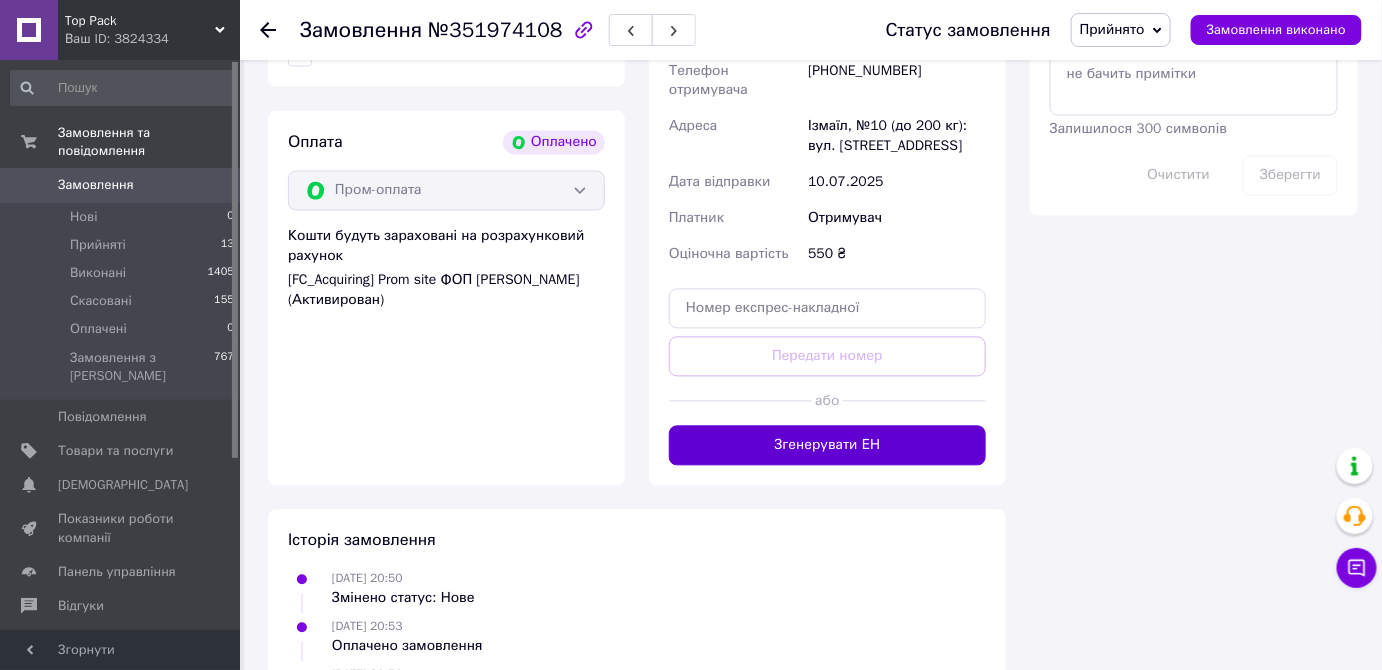 click on "Згенерувати ЕН" at bounding box center (827, 446) 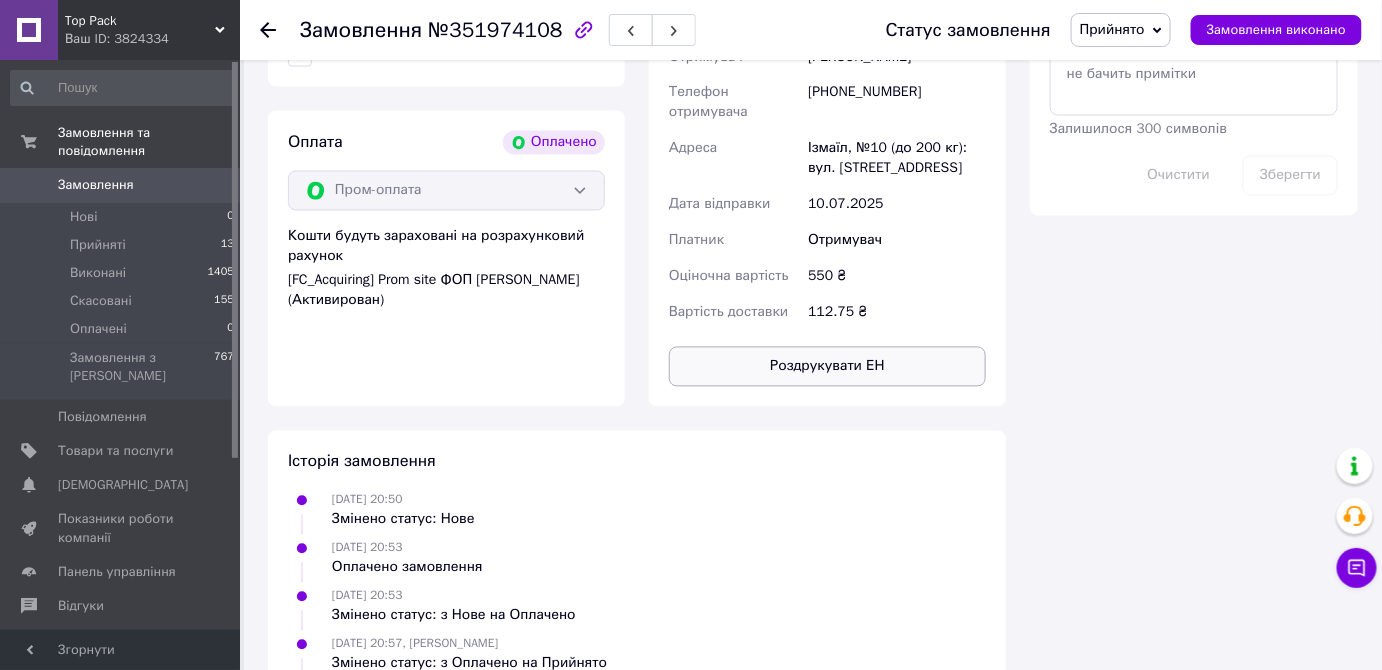 click on "Роздрукувати ЕН" at bounding box center [827, 367] 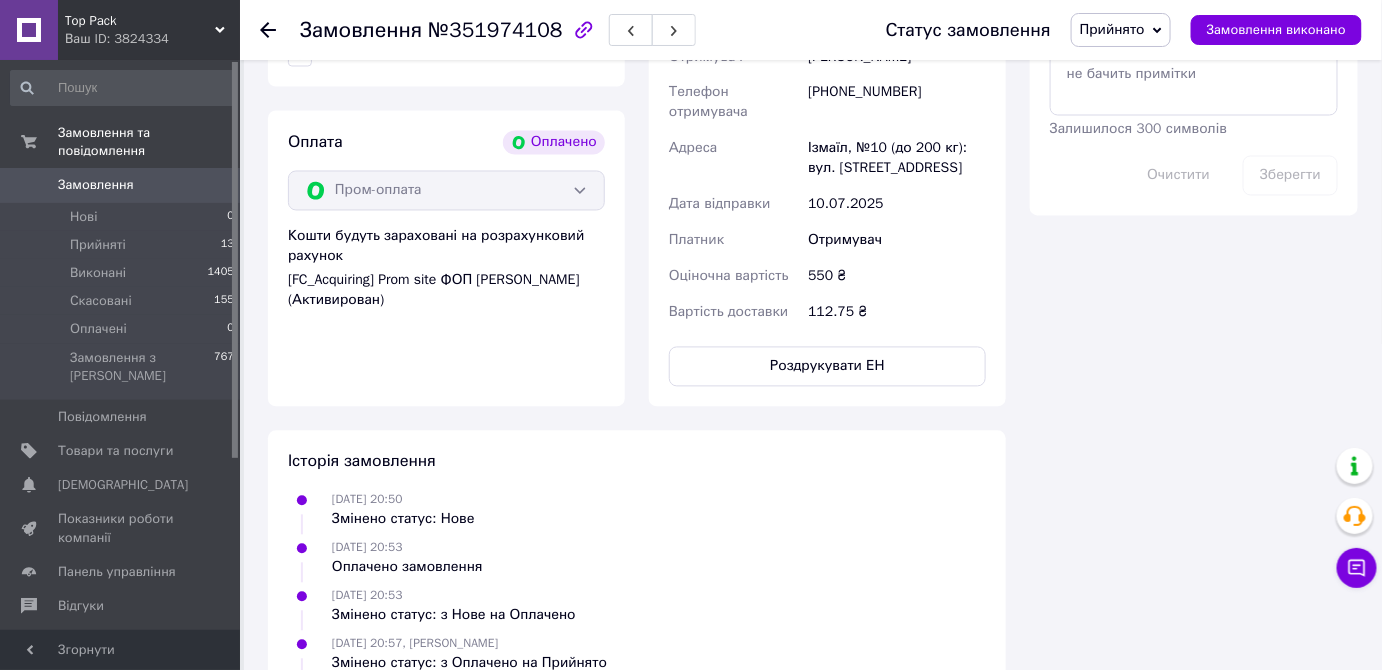 click 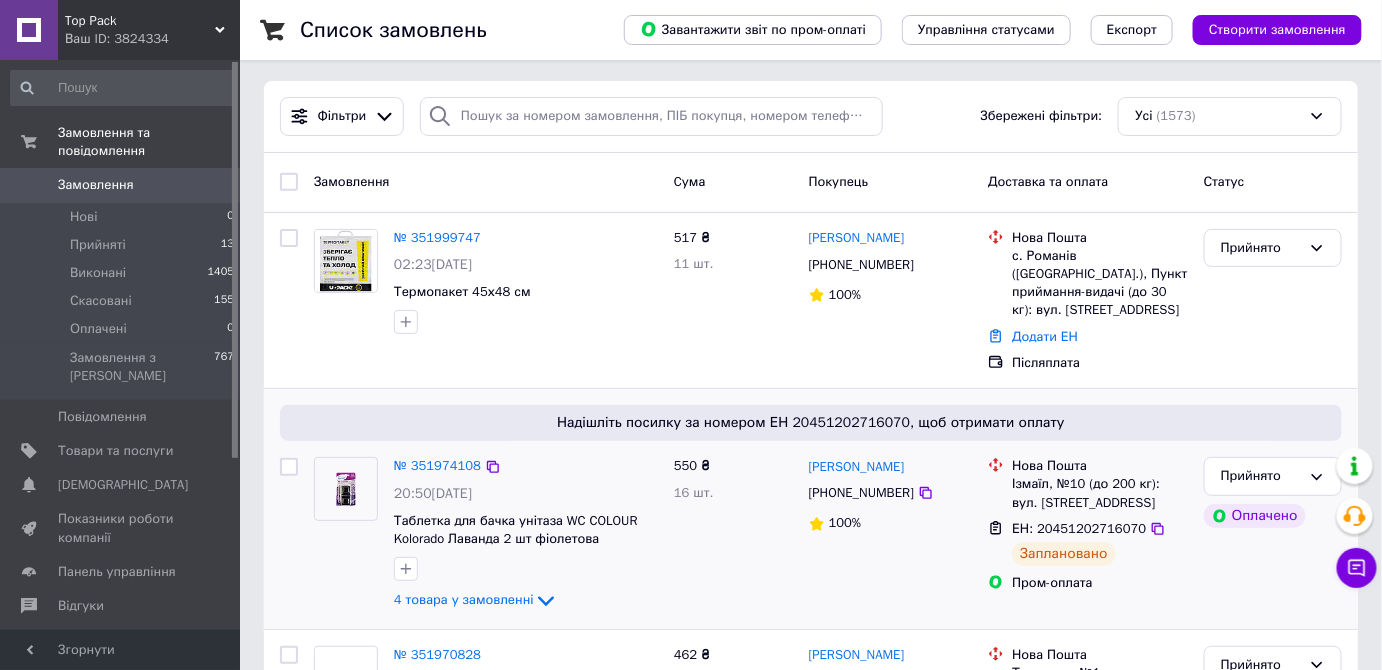 scroll, scrollTop: 0, scrollLeft: 0, axis: both 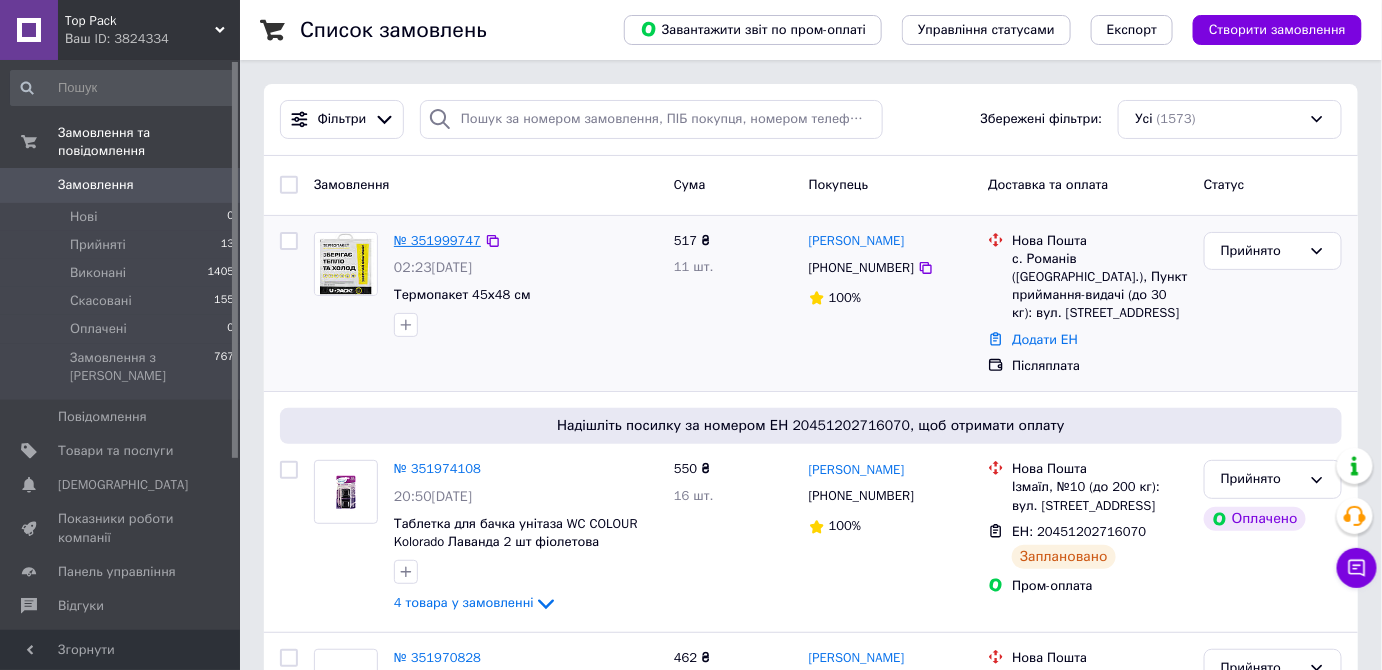 click on "№ 351999747" at bounding box center (437, 240) 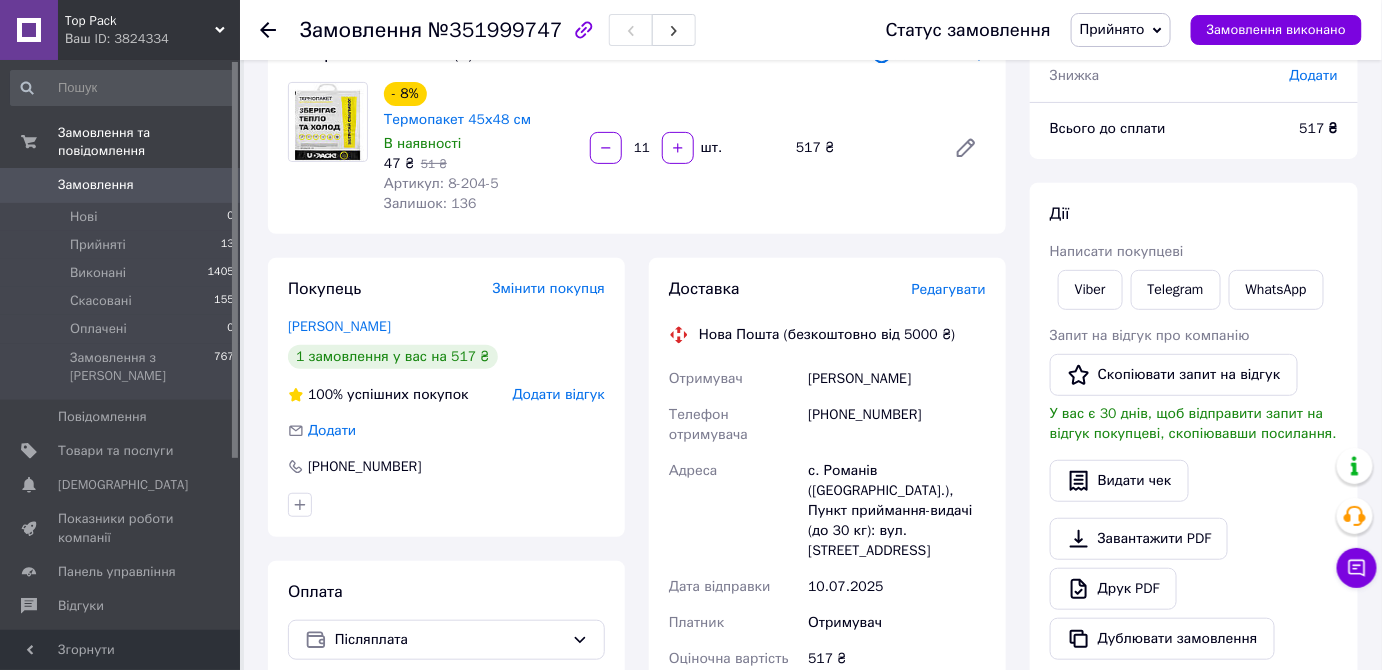 scroll, scrollTop: 181, scrollLeft: 0, axis: vertical 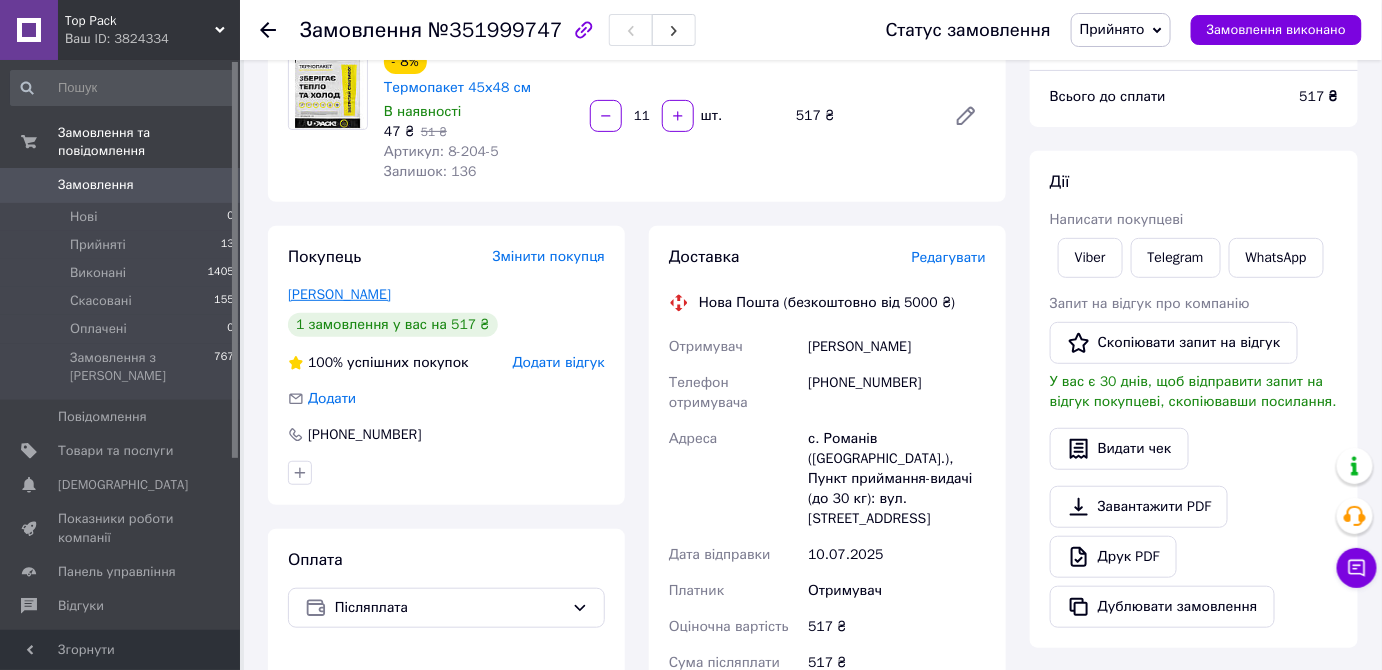 click on "Чех Степан" at bounding box center (339, 294) 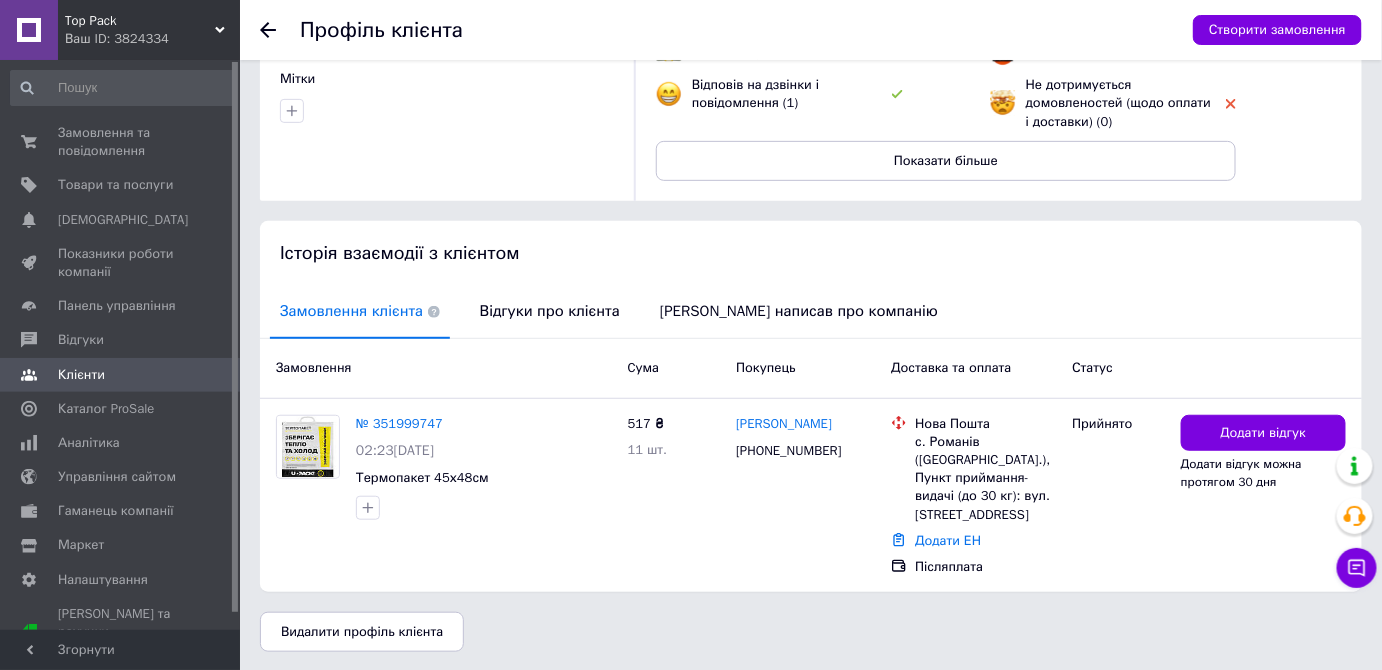 scroll, scrollTop: 0, scrollLeft: 0, axis: both 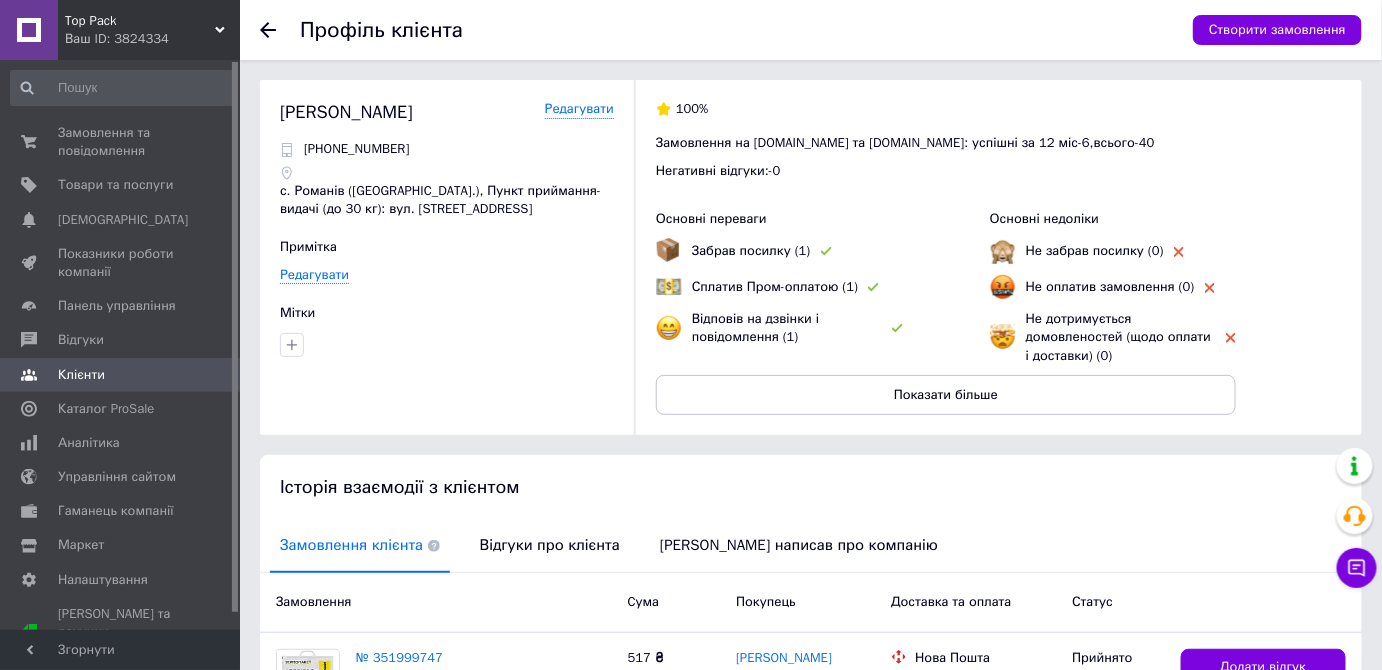 click 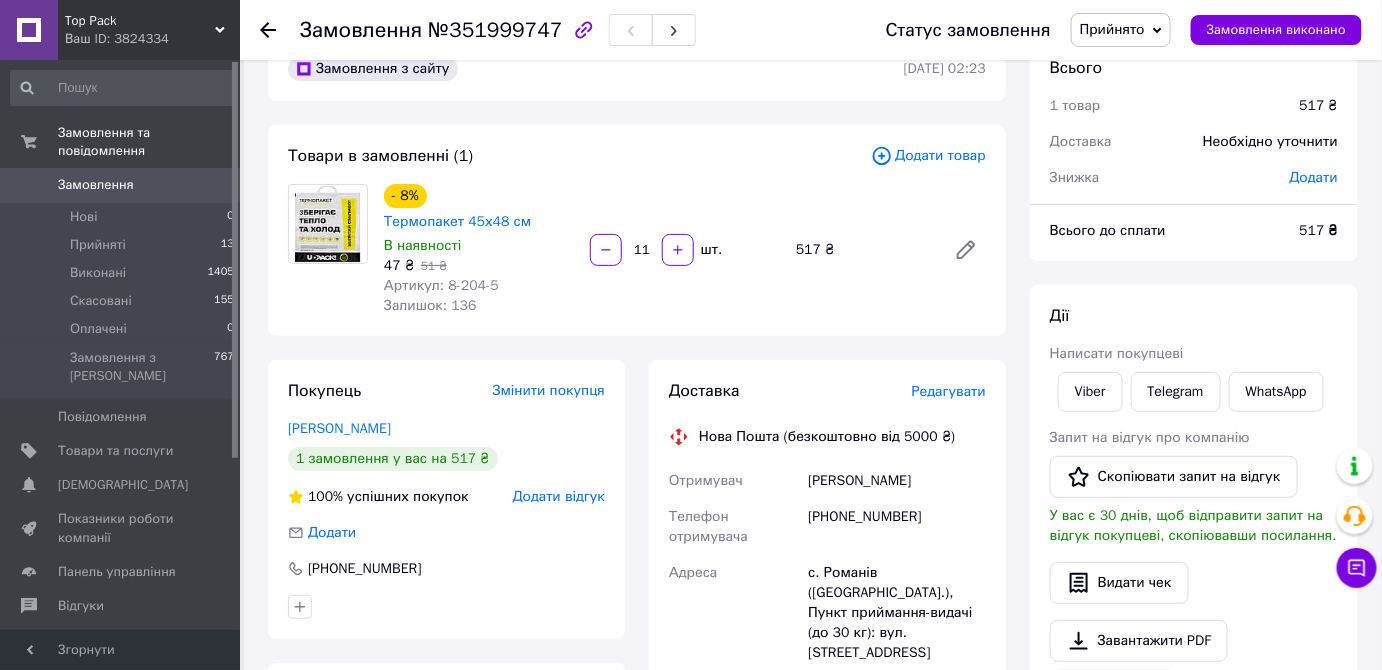 scroll, scrollTop: 0, scrollLeft: 0, axis: both 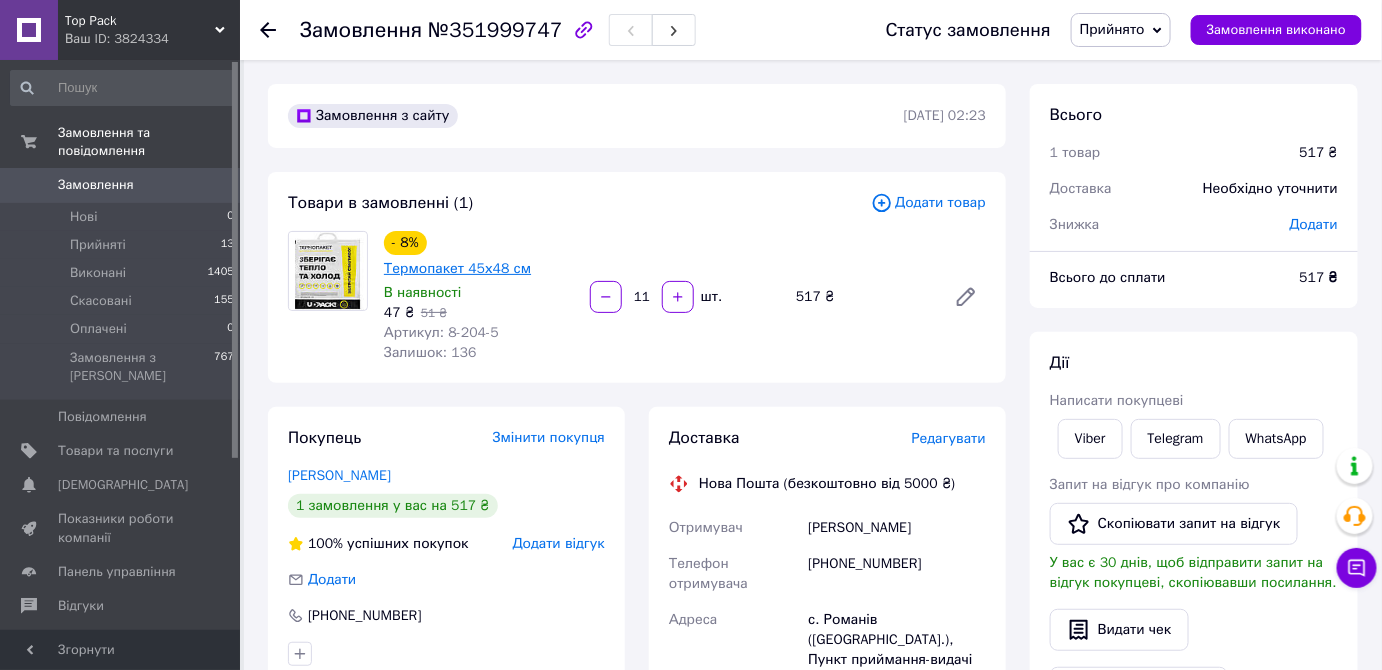 click on "Термопакет 45х48 см" at bounding box center (457, 268) 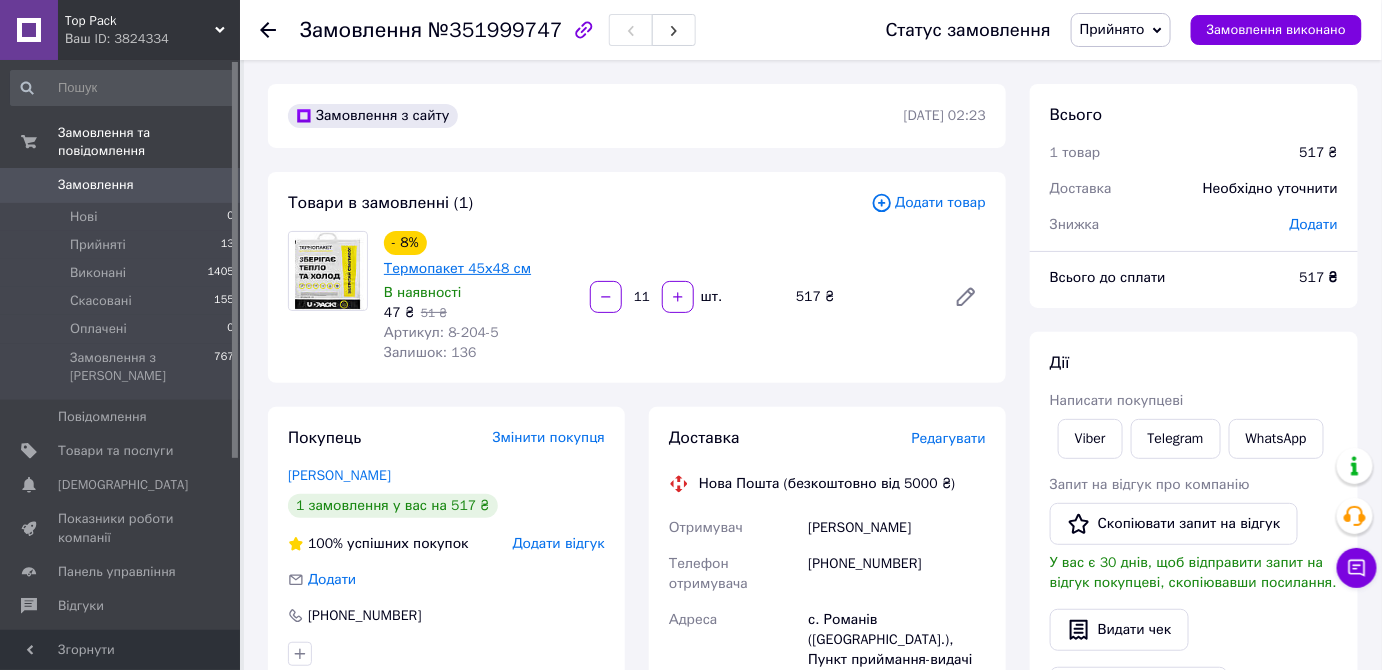click on "Термопакет 45х48 см" at bounding box center [457, 268] 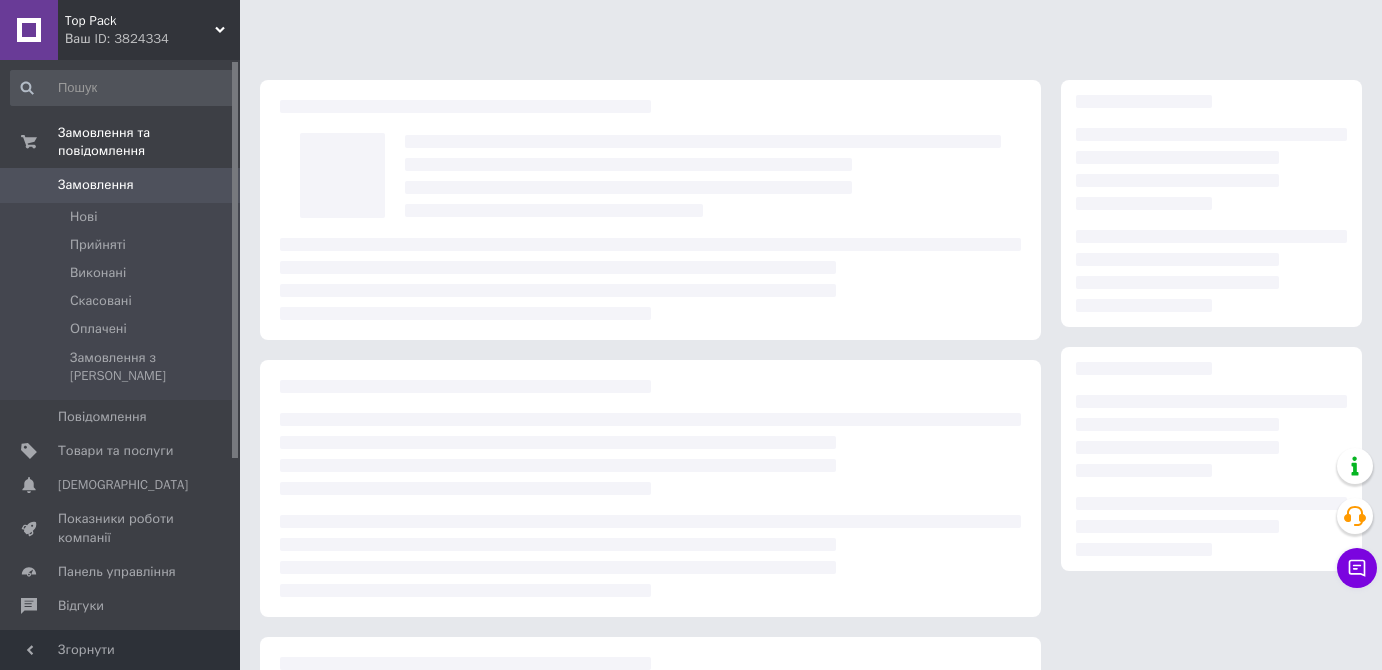 scroll, scrollTop: 0, scrollLeft: 0, axis: both 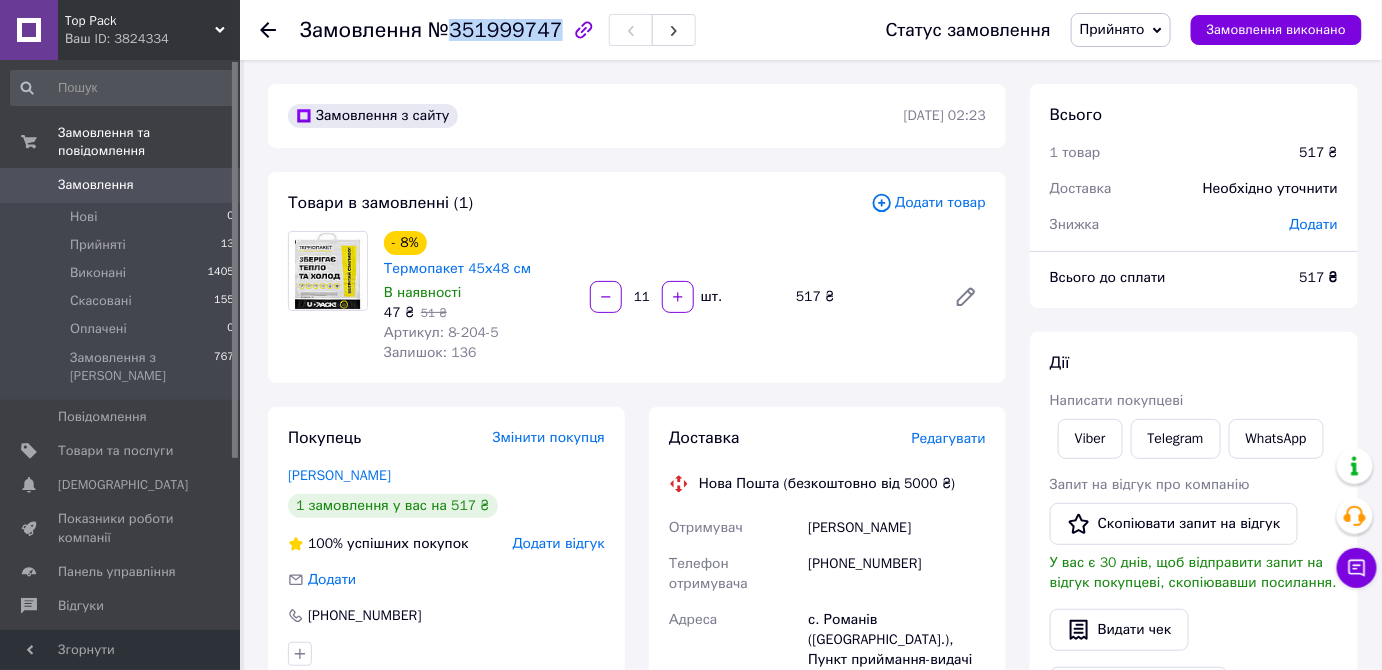 drag, startPoint x: 445, startPoint y: 32, endPoint x: 545, endPoint y: 29, distance: 100.04499 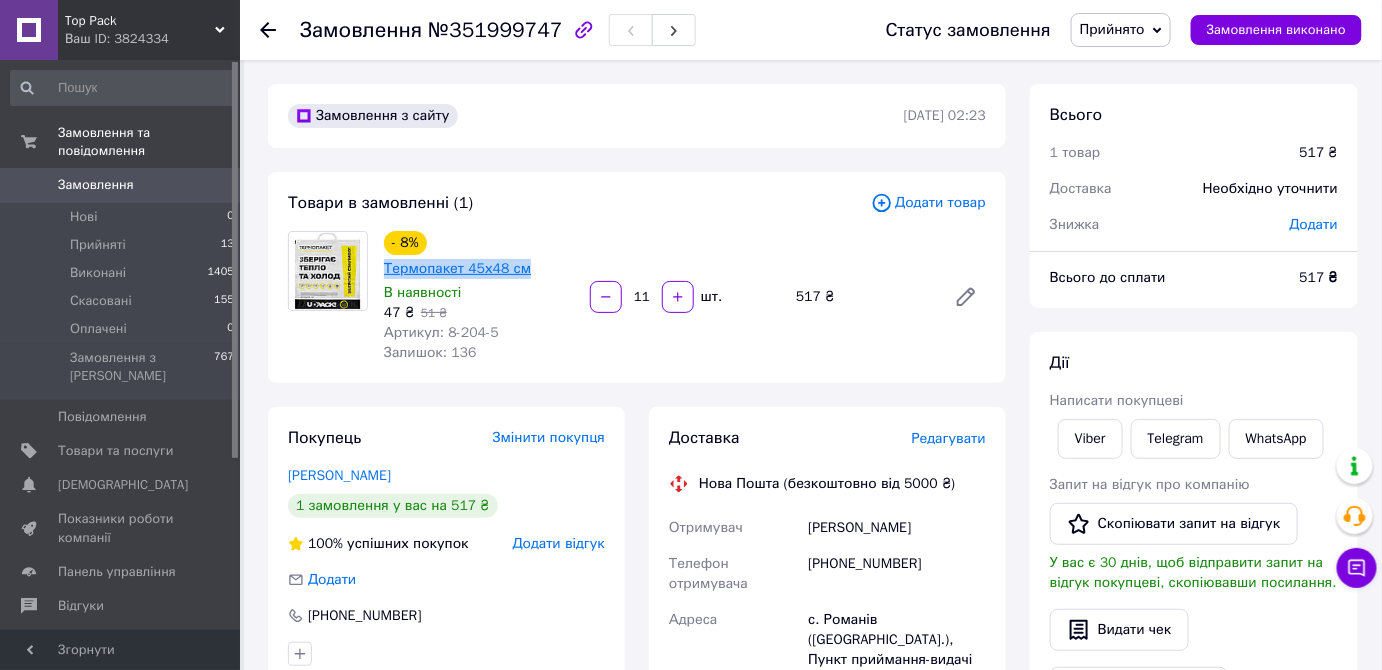 drag, startPoint x: 582, startPoint y: 240, endPoint x: 435, endPoint y: 236, distance: 147.05441 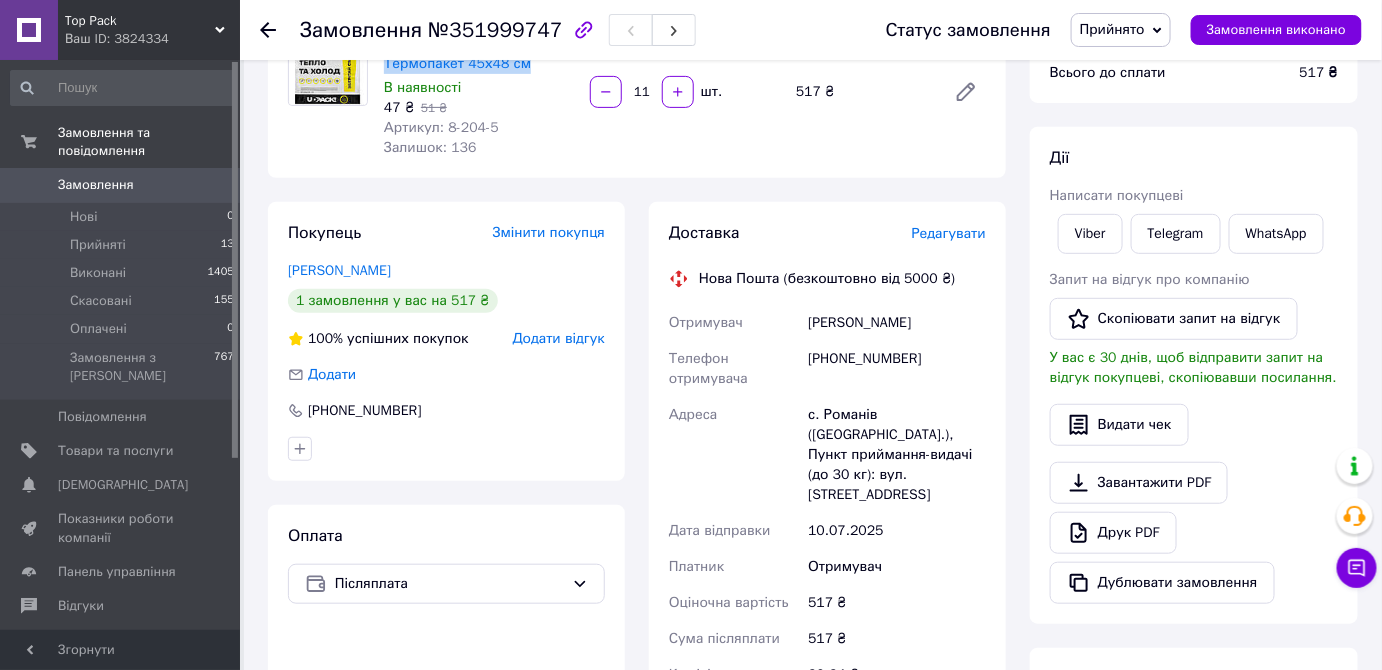 scroll, scrollTop: 272, scrollLeft: 0, axis: vertical 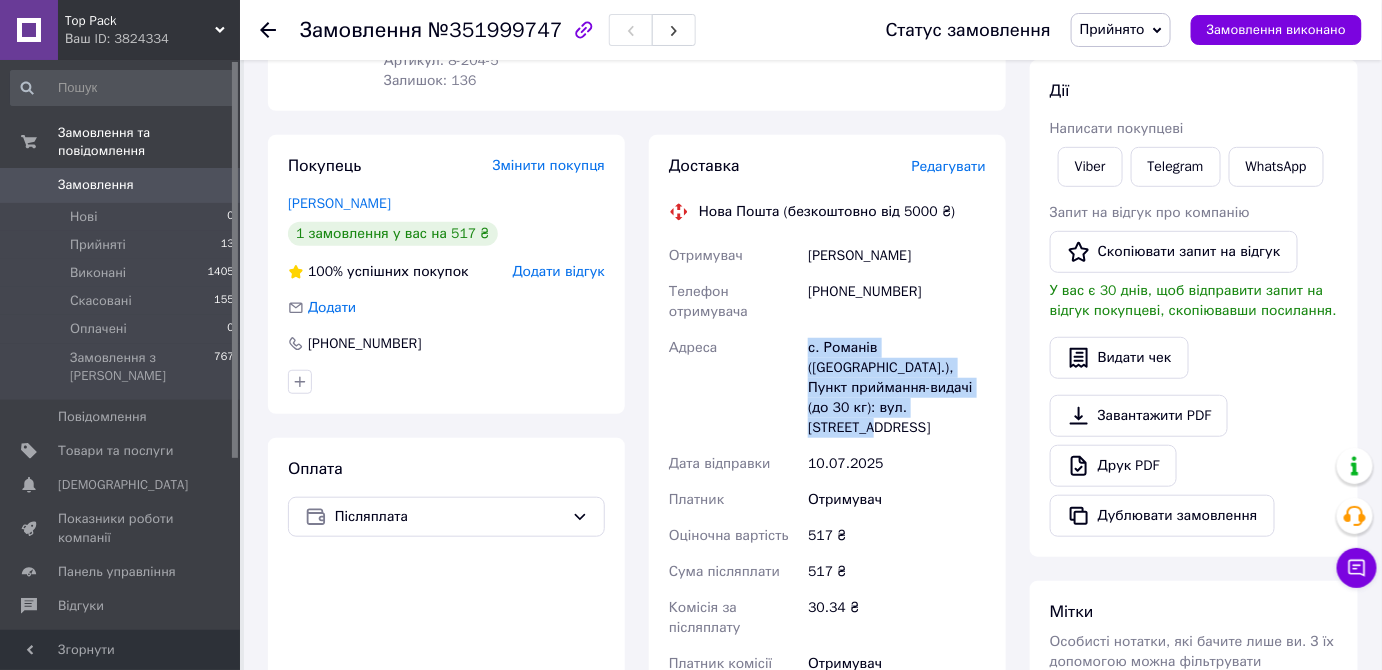drag, startPoint x: 799, startPoint y: 323, endPoint x: 968, endPoint y: 378, distance: 177.7245 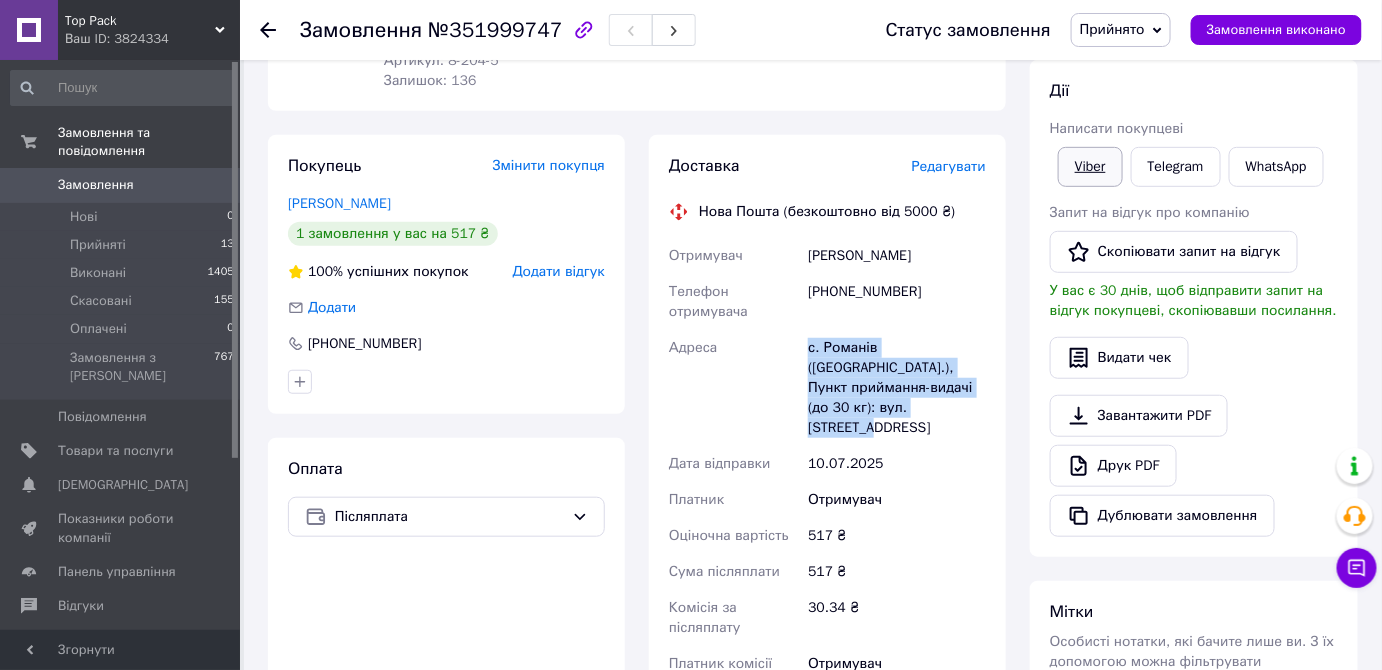 click on "Viber" at bounding box center [1090, 167] 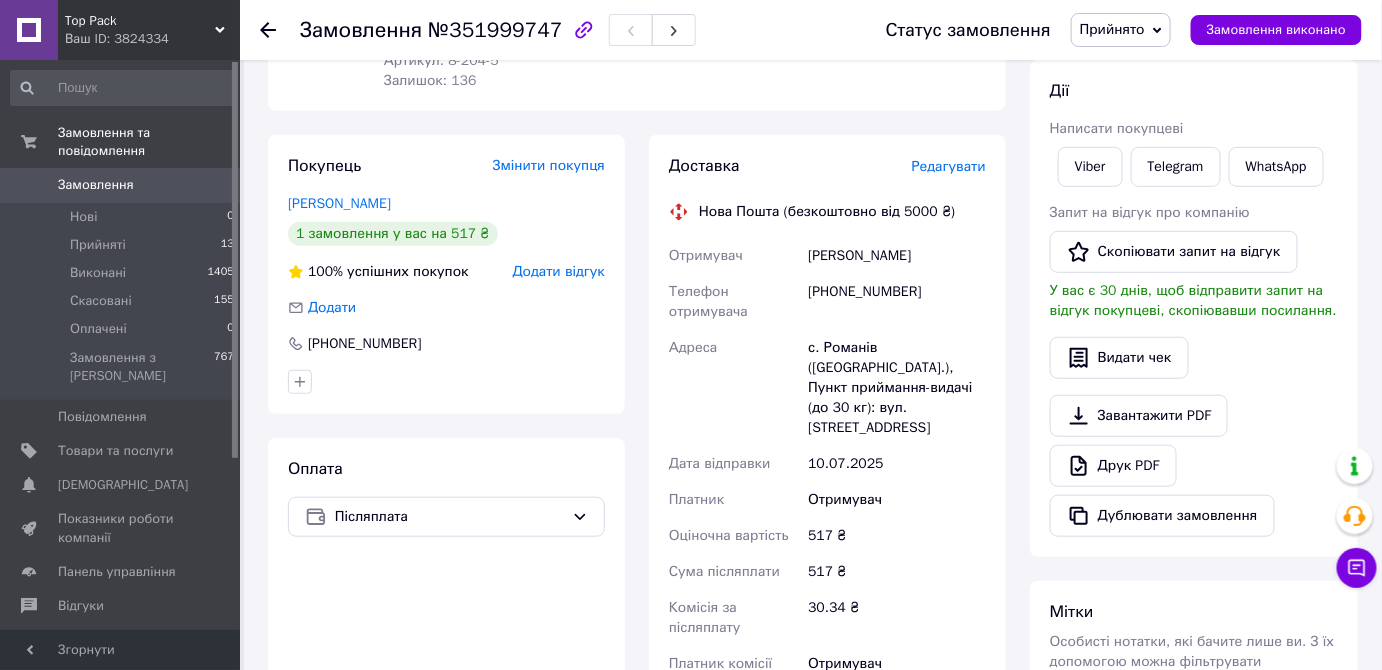 click on "Отримувач" at bounding box center [897, 674] 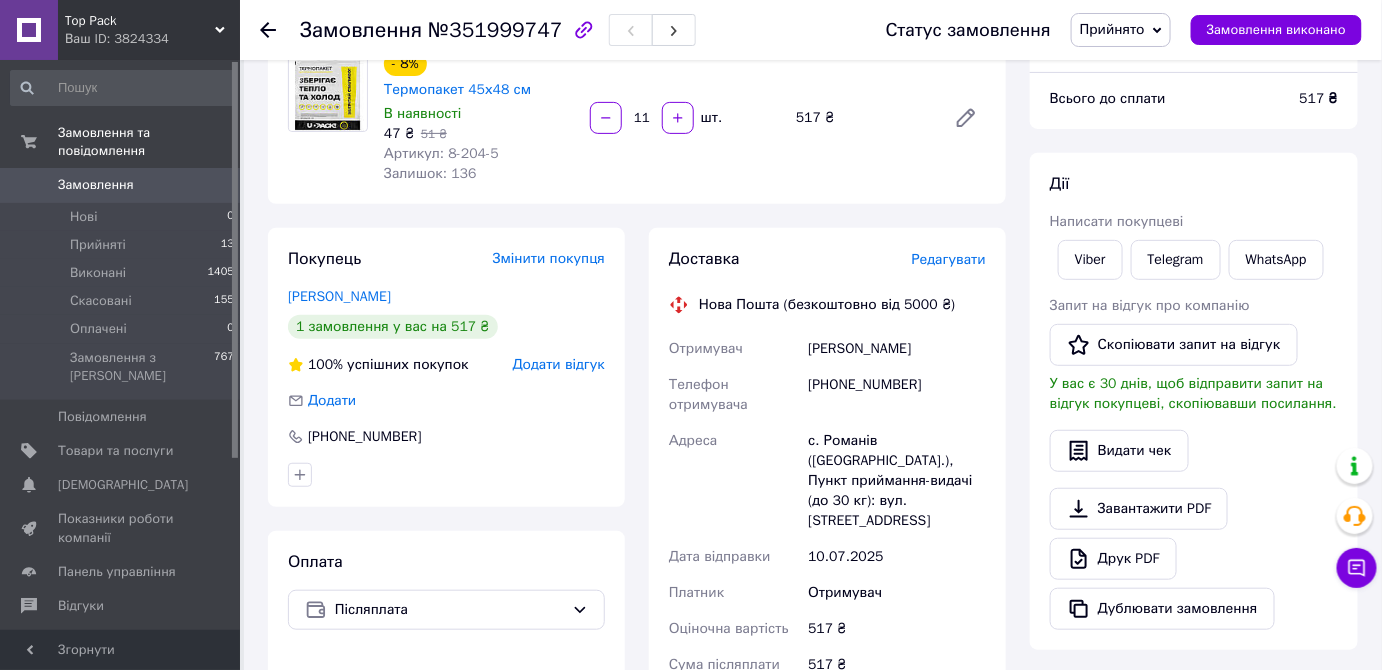 scroll, scrollTop: 0, scrollLeft: 0, axis: both 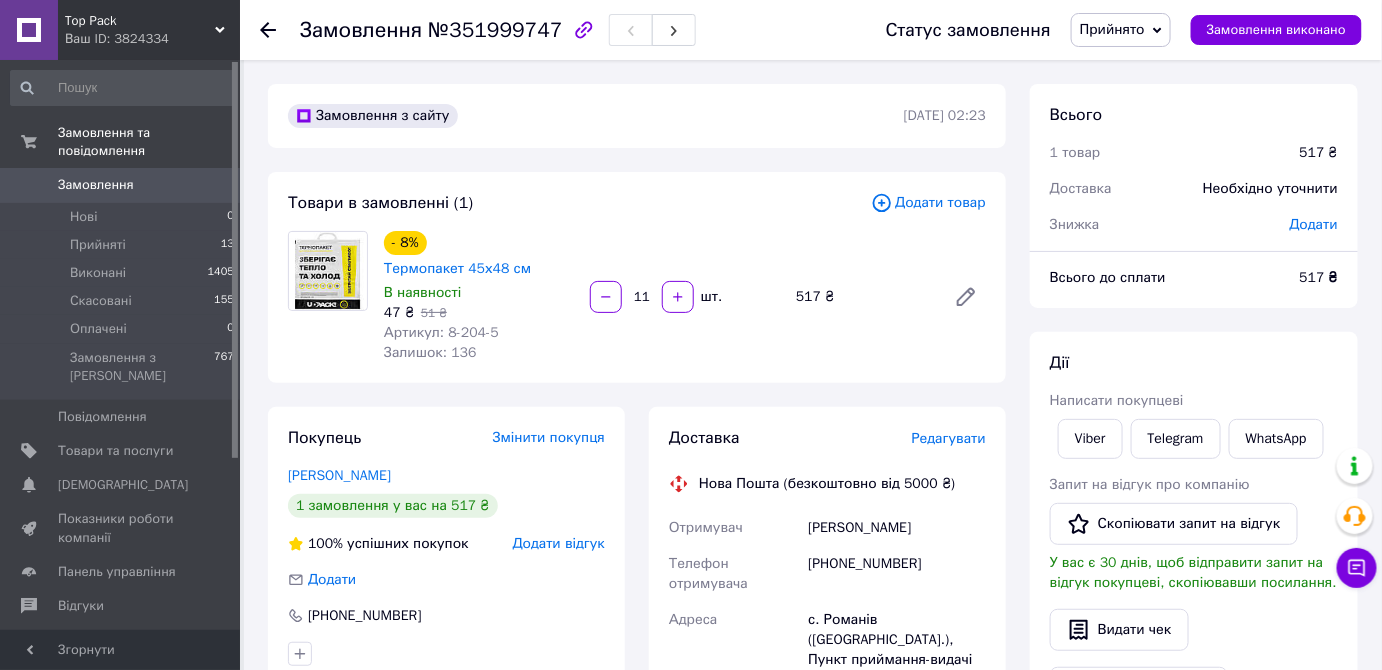 click 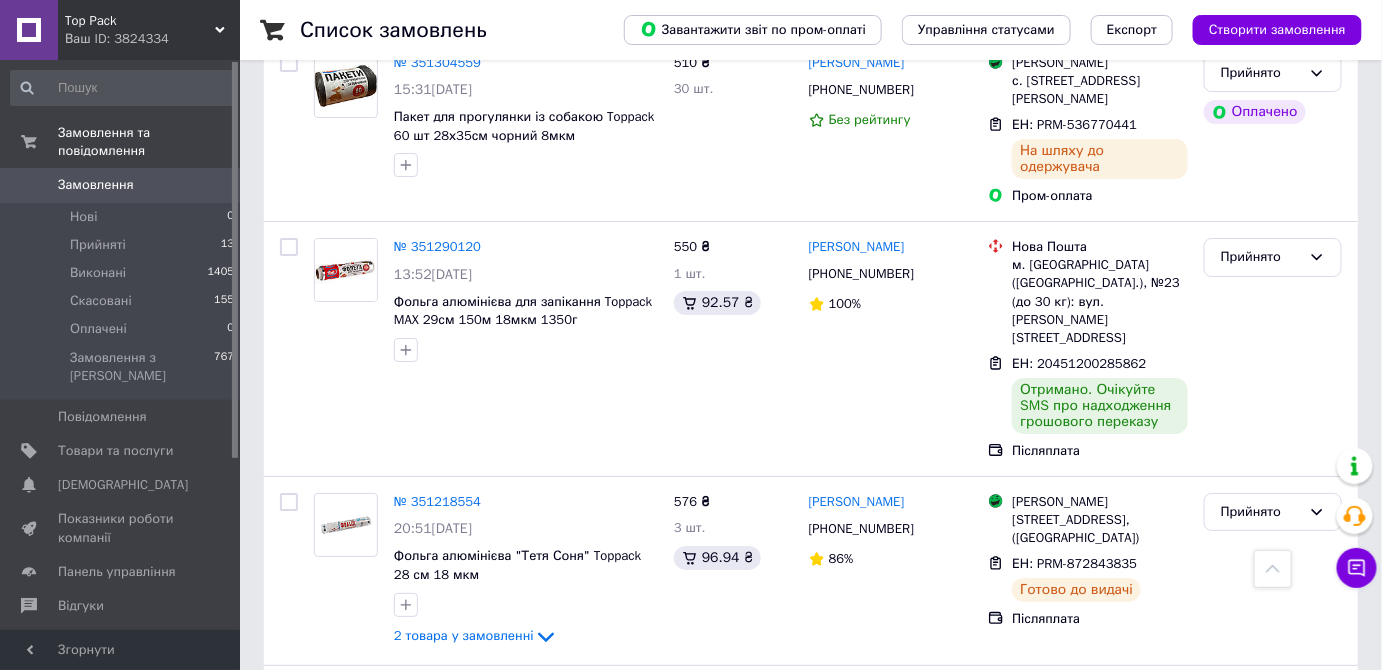scroll, scrollTop: 2272, scrollLeft: 0, axis: vertical 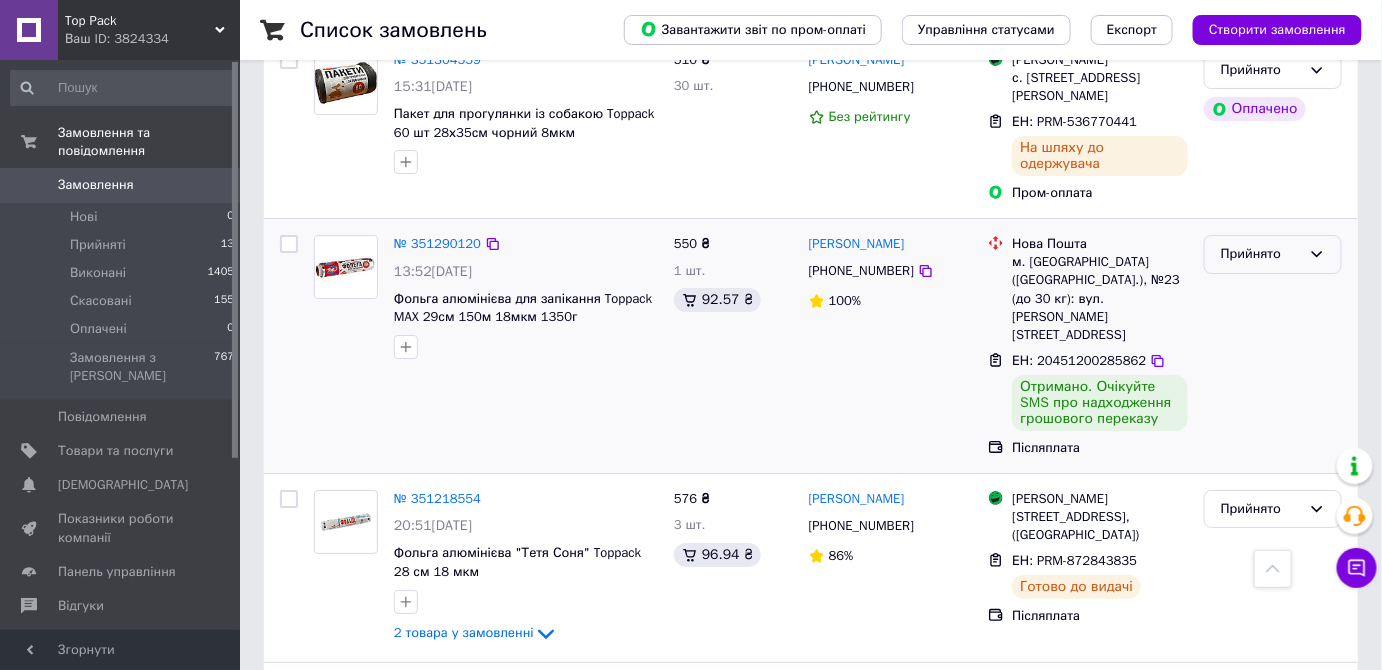 click on "Прийнято" at bounding box center [1261, 254] 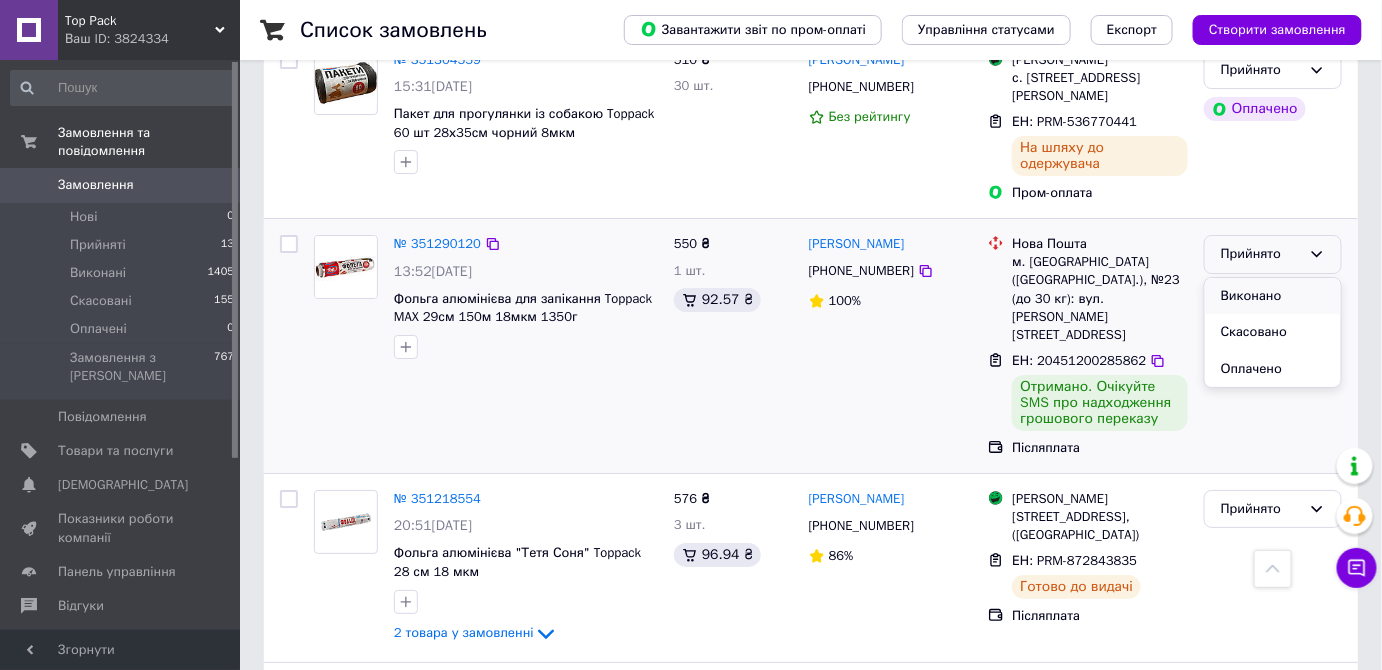 click on "Виконано" at bounding box center (1273, 296) 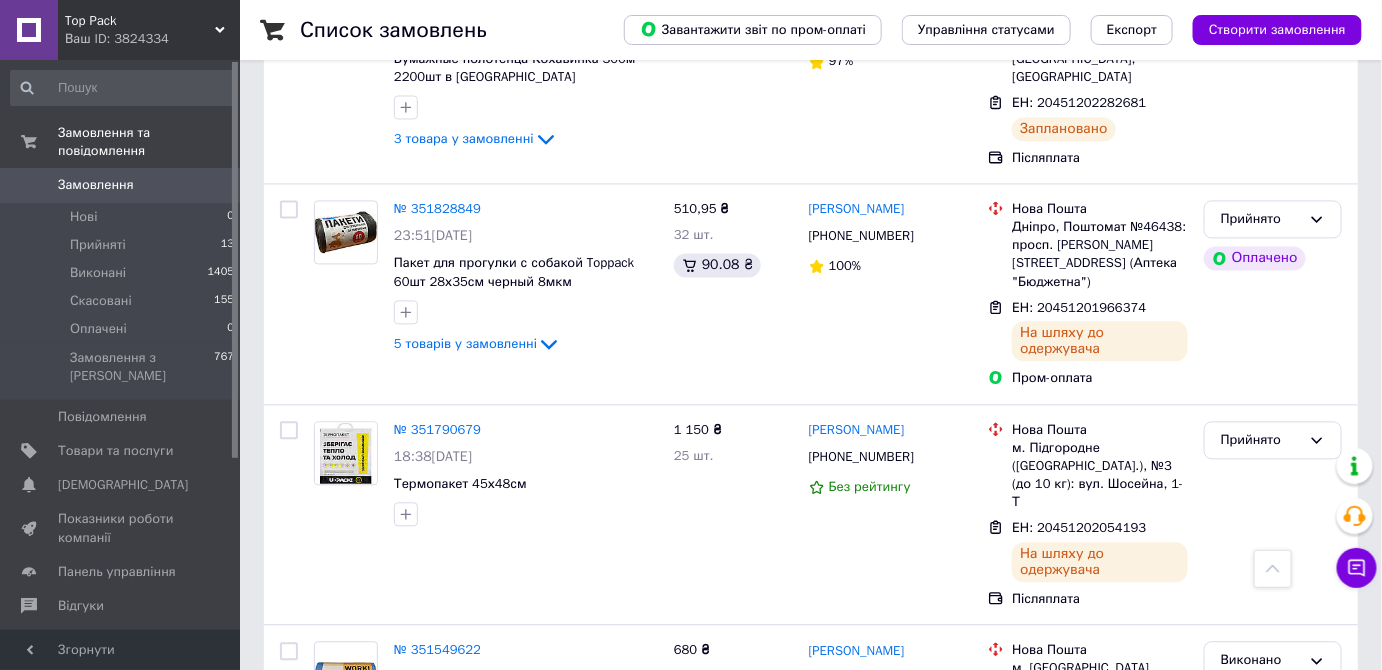 scroll, scrollTop: 636, scrollLeft: 0, axis: vertical 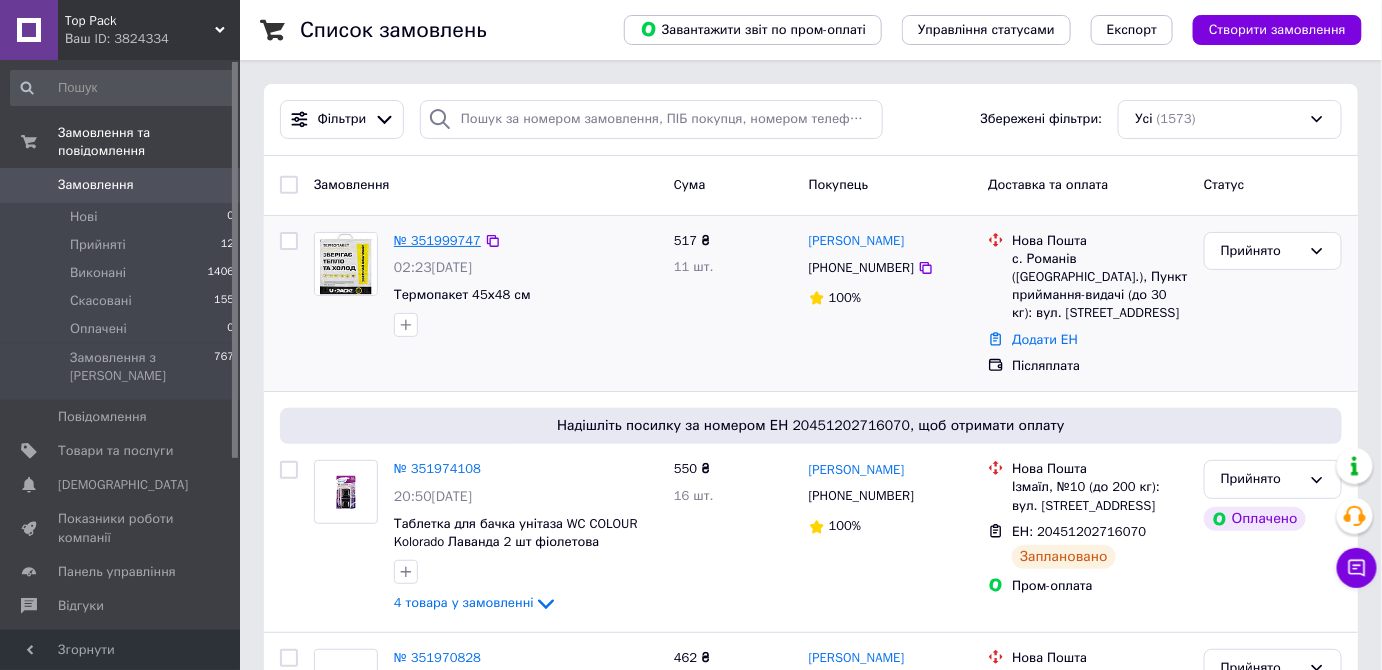 click on "№ 351999747" at bounding box center (437, 240) 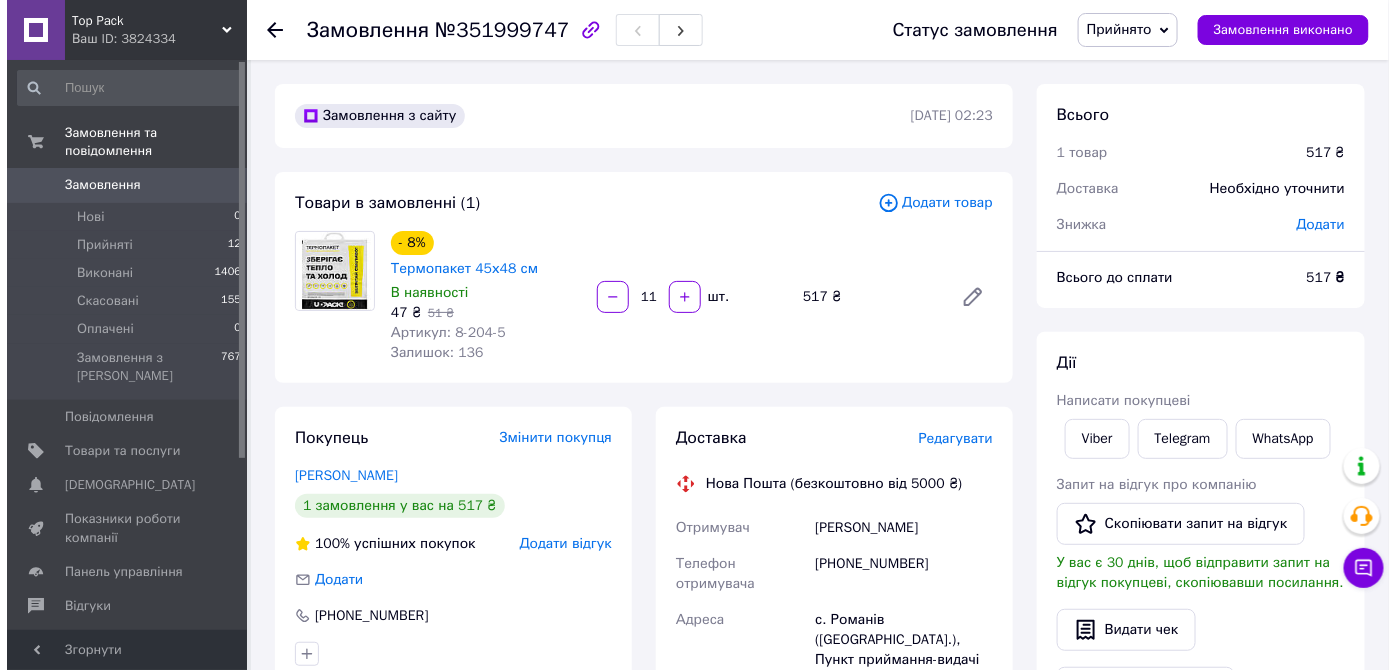 scroll, scrollTop: 181, scrollLeft: 0, axis: vertical 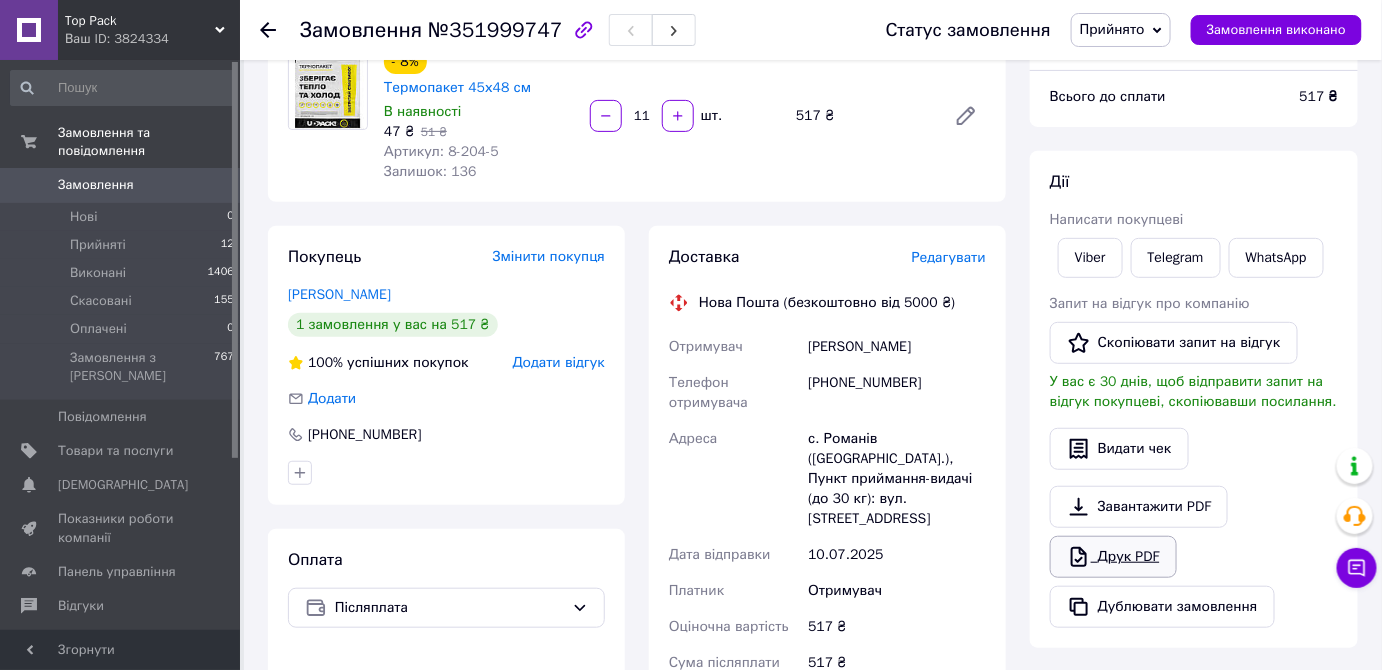 click on "Друк PDF" at bounding box center (1113, 557) 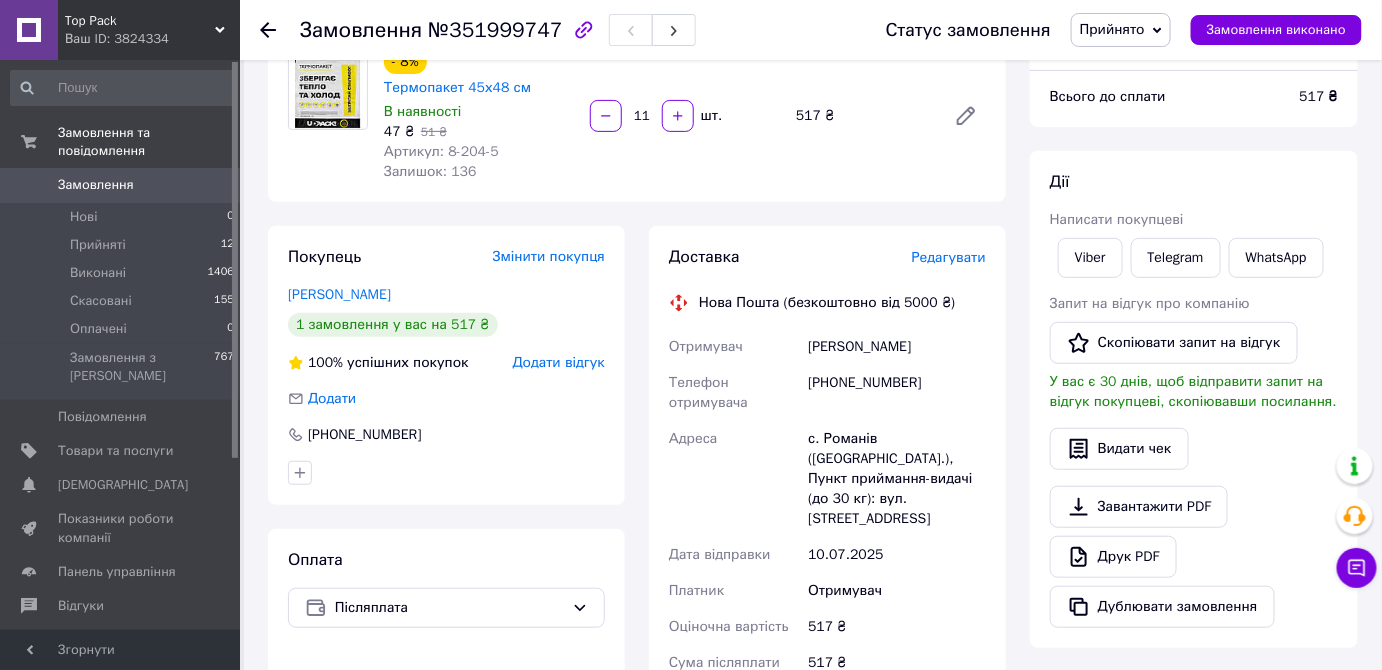 click on "Редагувати" at bounding box center [949, 257] 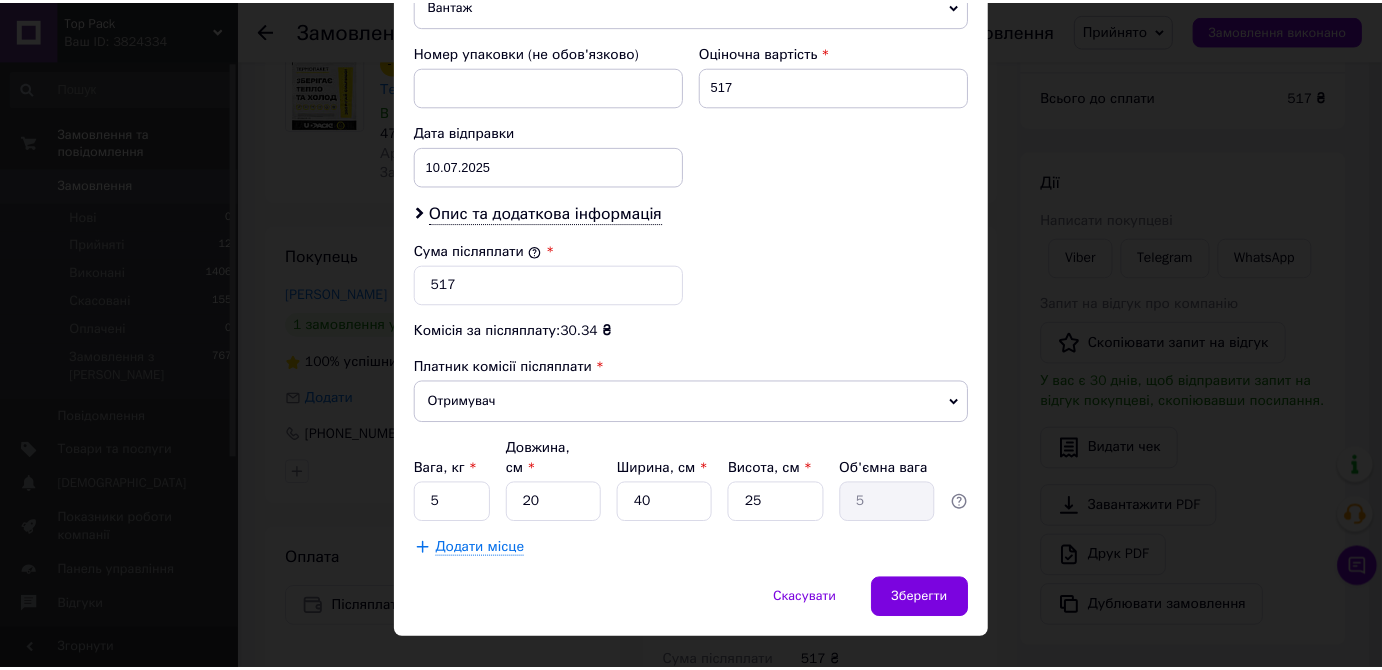 scroll, scrollTop: 847, scrollLeft: 0, axis: vertical 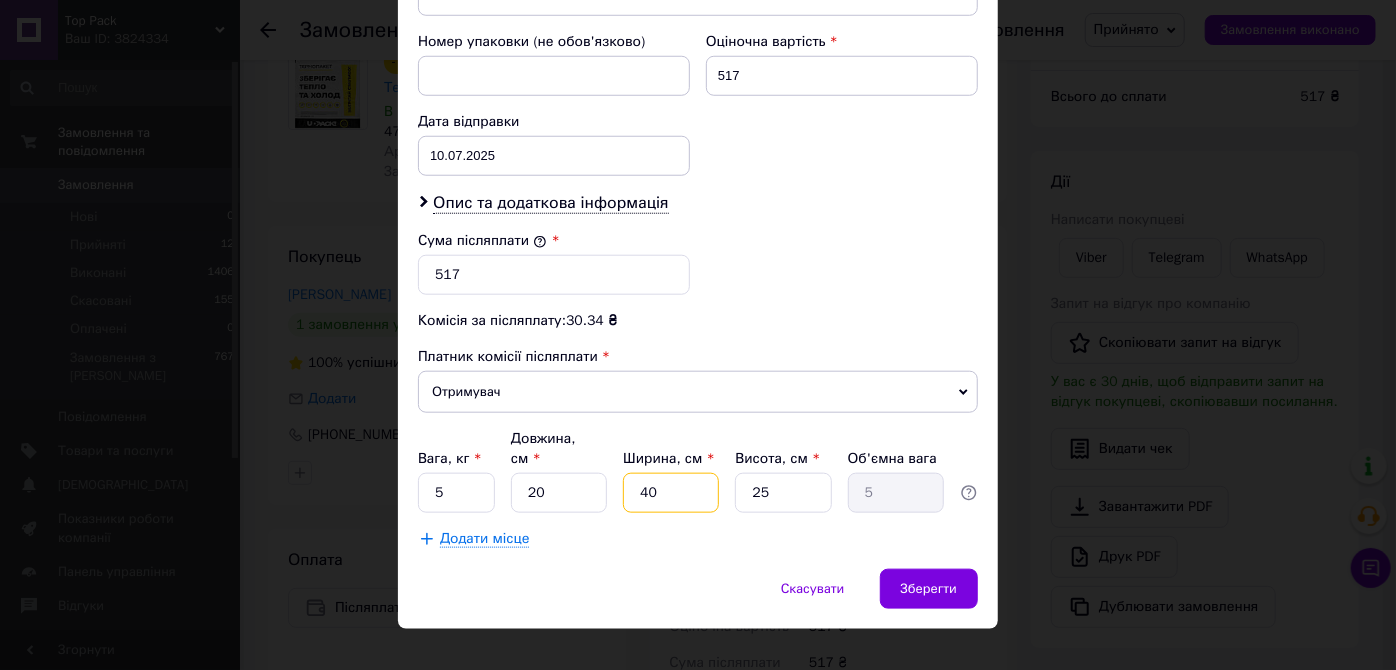 drag, startPoint x: 685, startPoint y: 472, endPoint x: 626, endPoint y: 458, distance: 60.63827 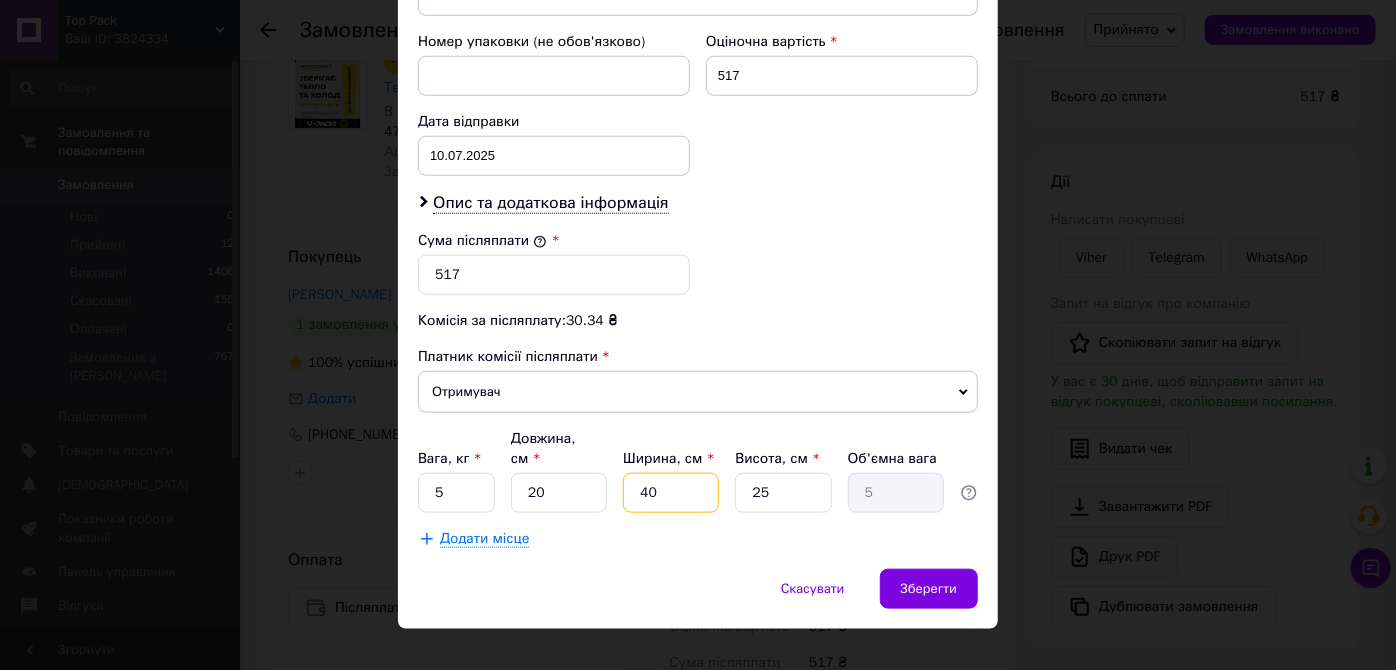 type on "2" 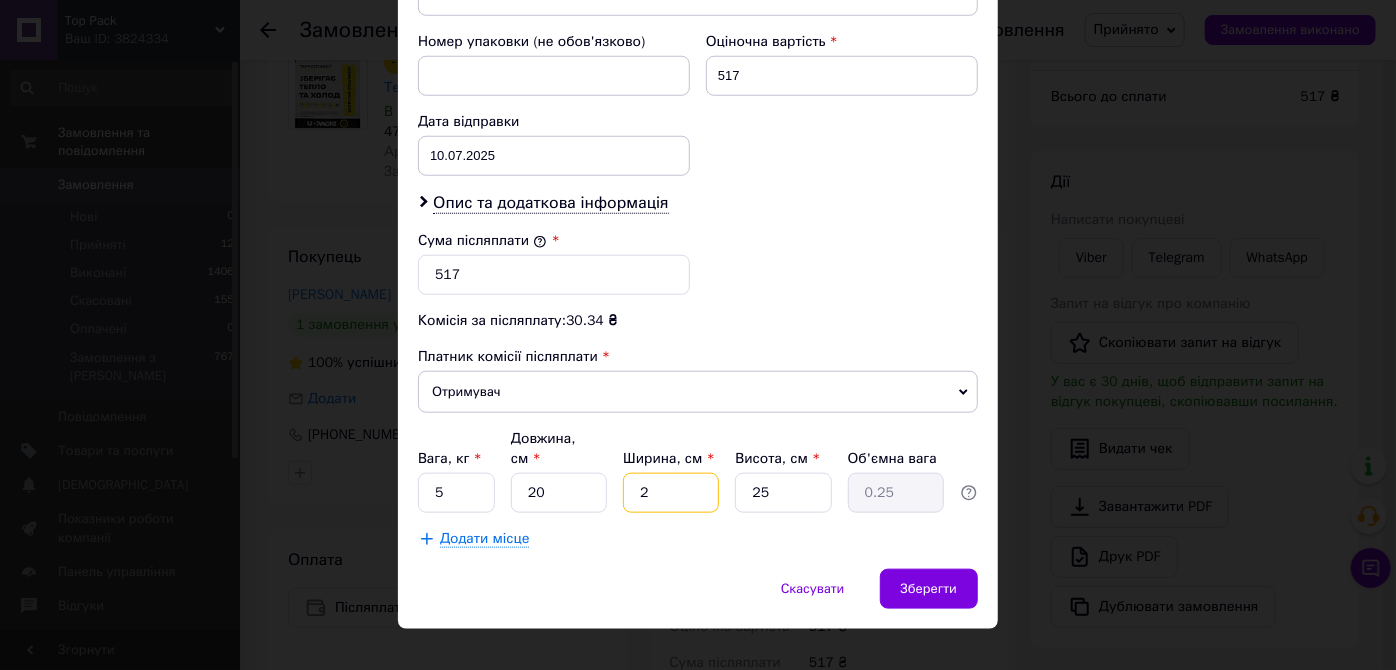 type on "25" 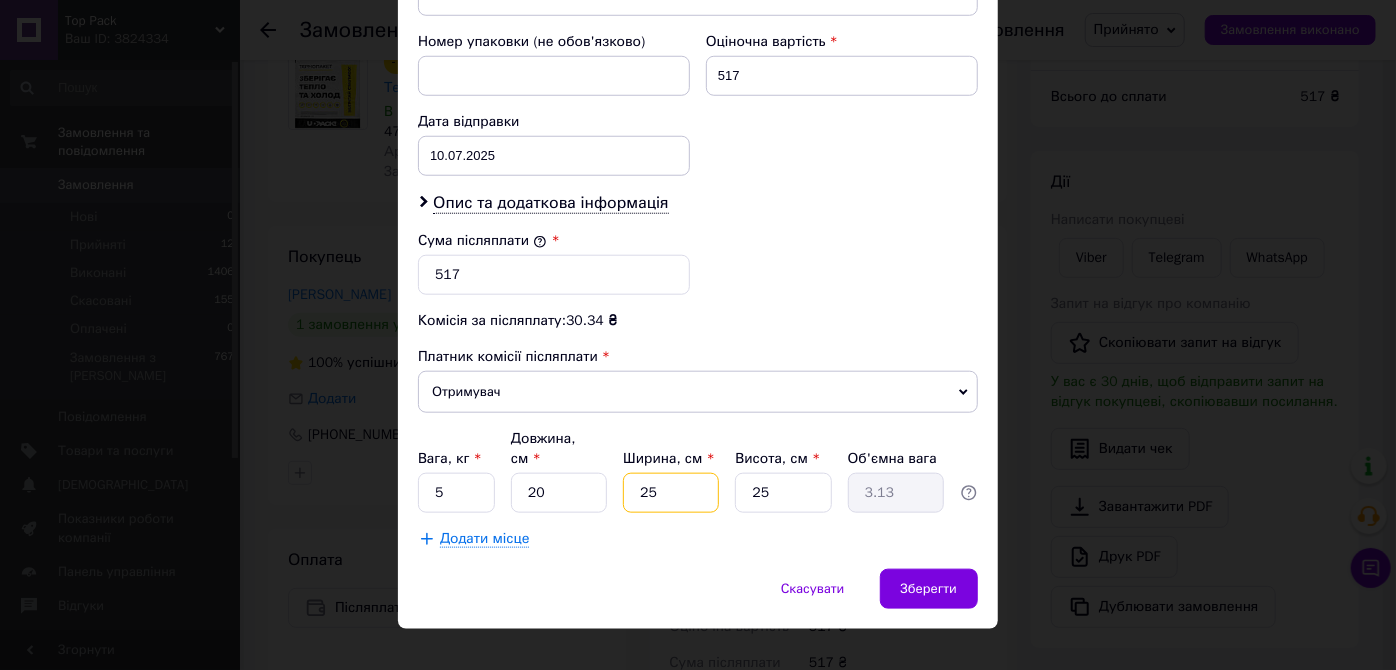 type on "25" 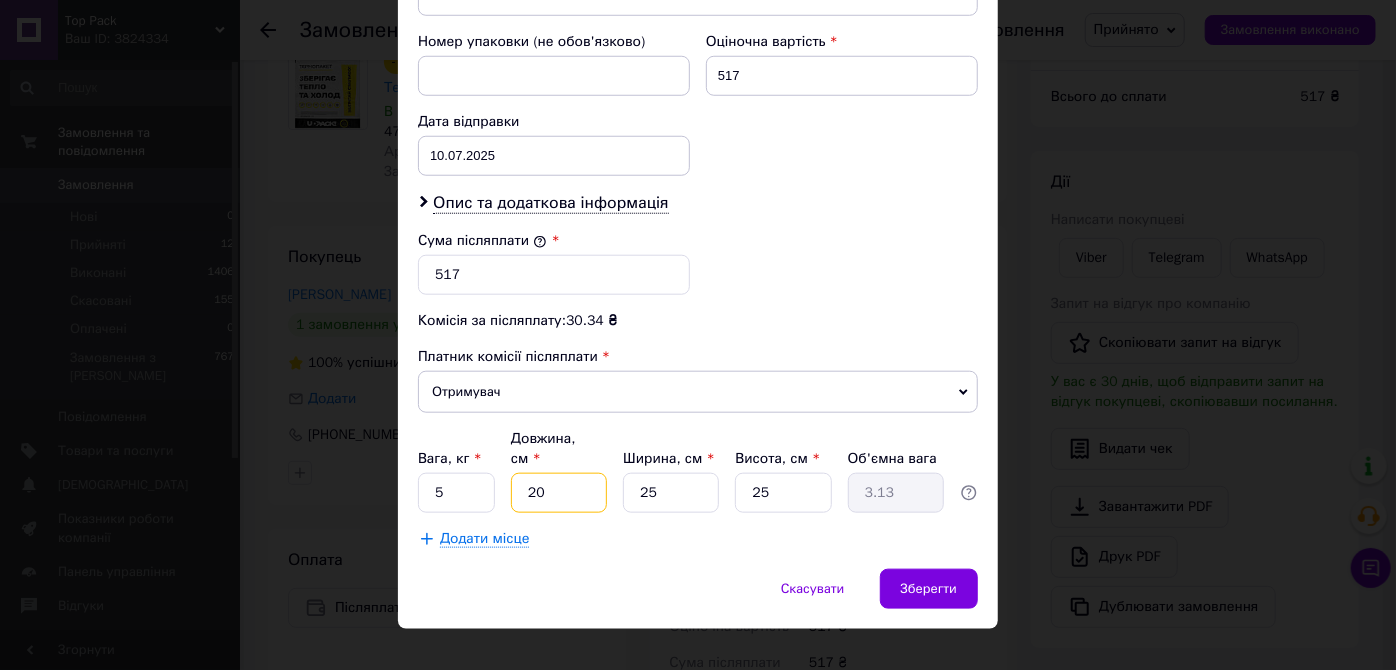 drag, startPoint x: 587, startPoint y: 462, endPoint x: 490, endPoint y: 460, distance: 97.020615 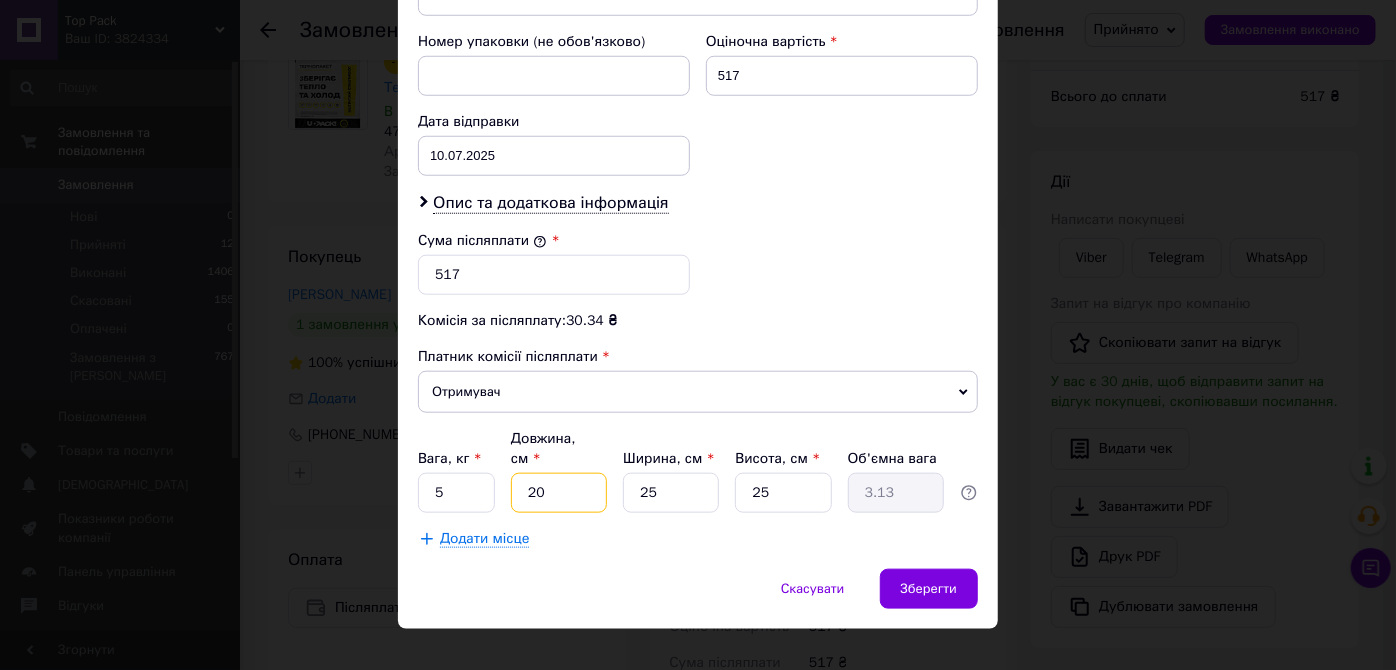 type on "4" 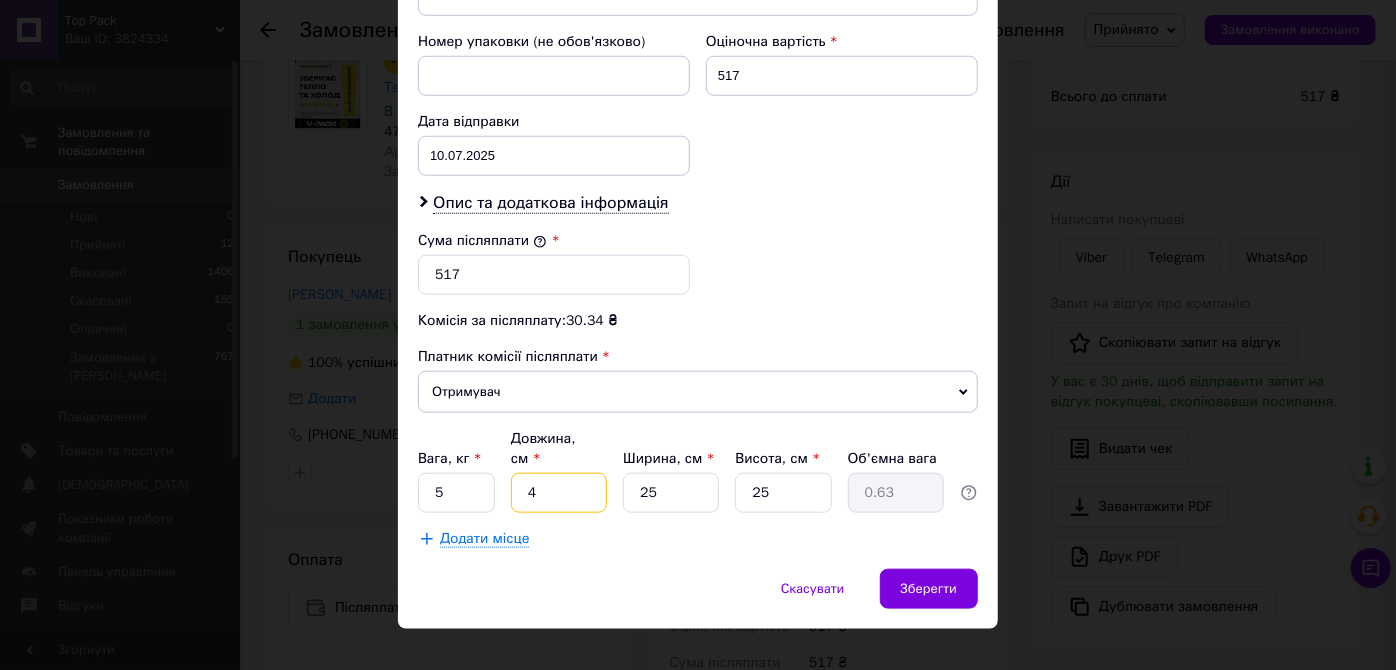 type on "48" 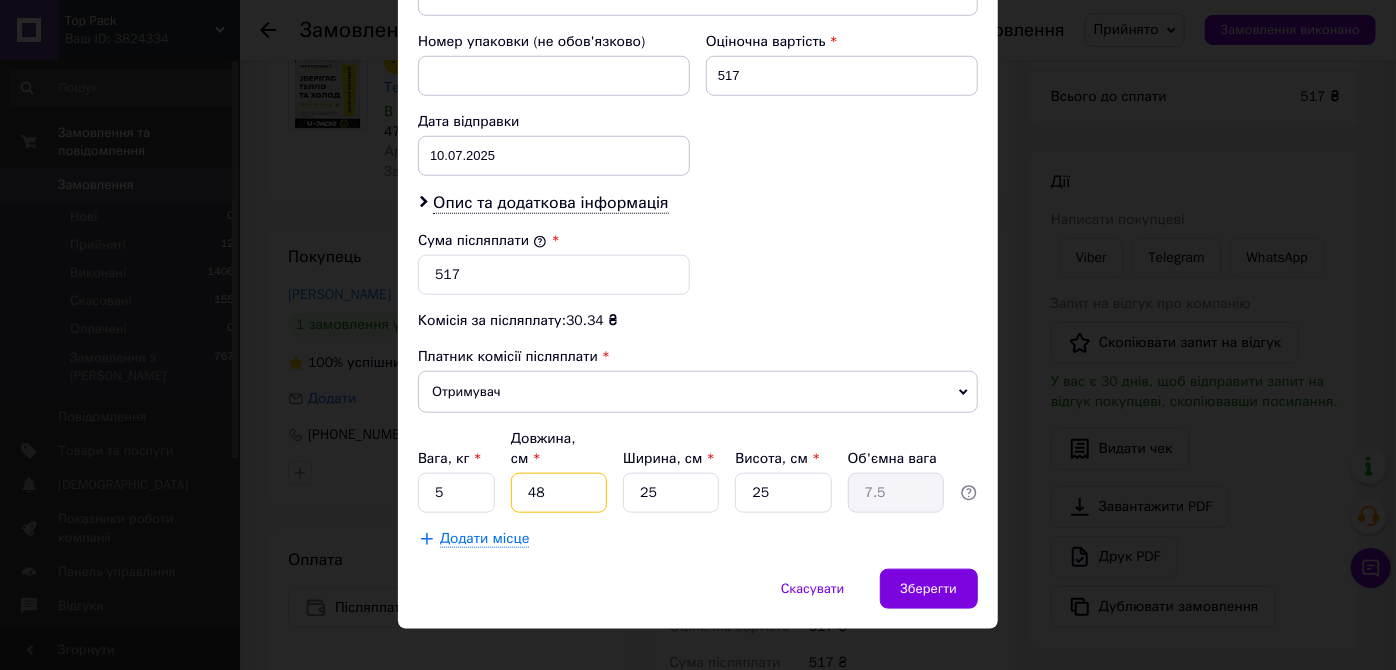 type on "48" 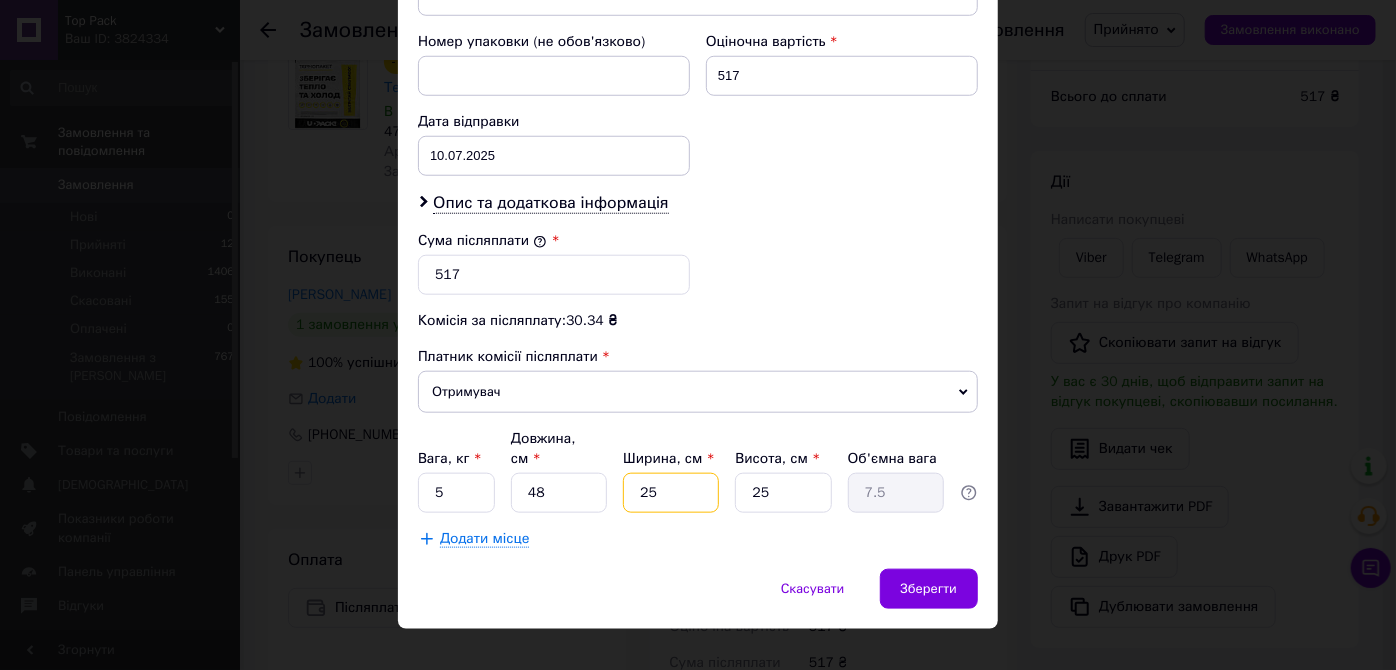 click on "25" at bounding box center [671, 493] 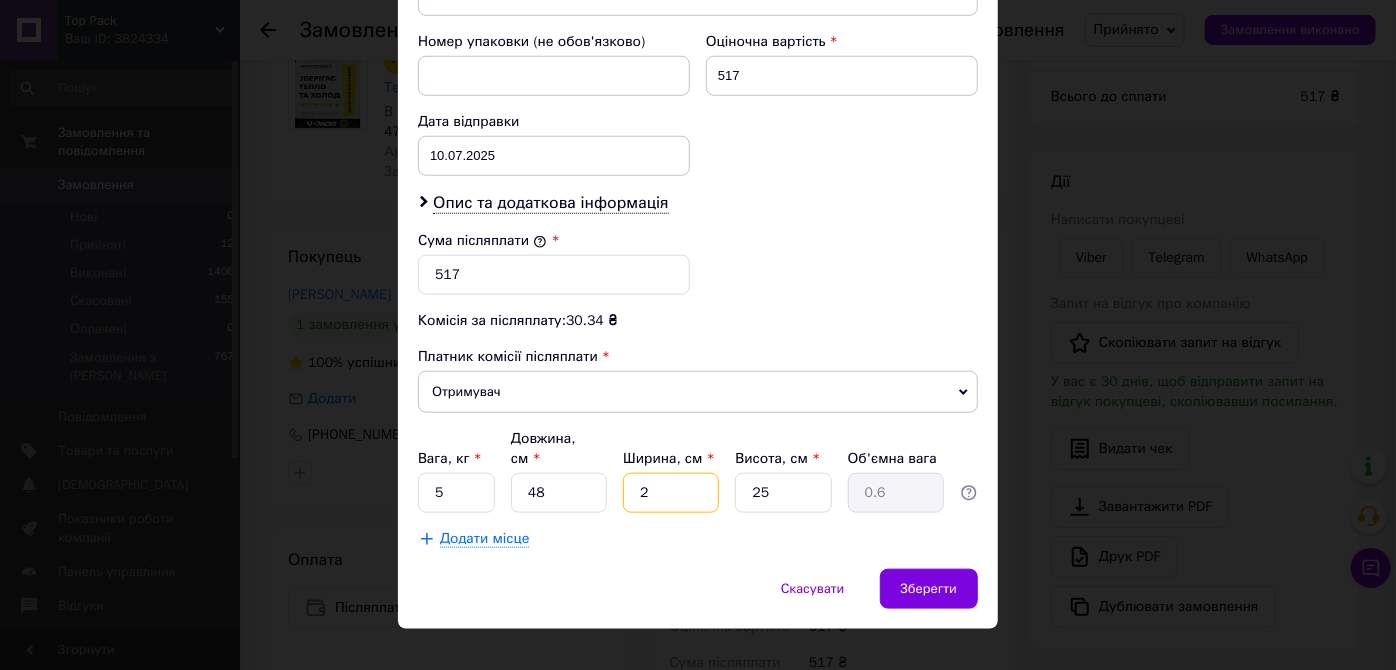 type 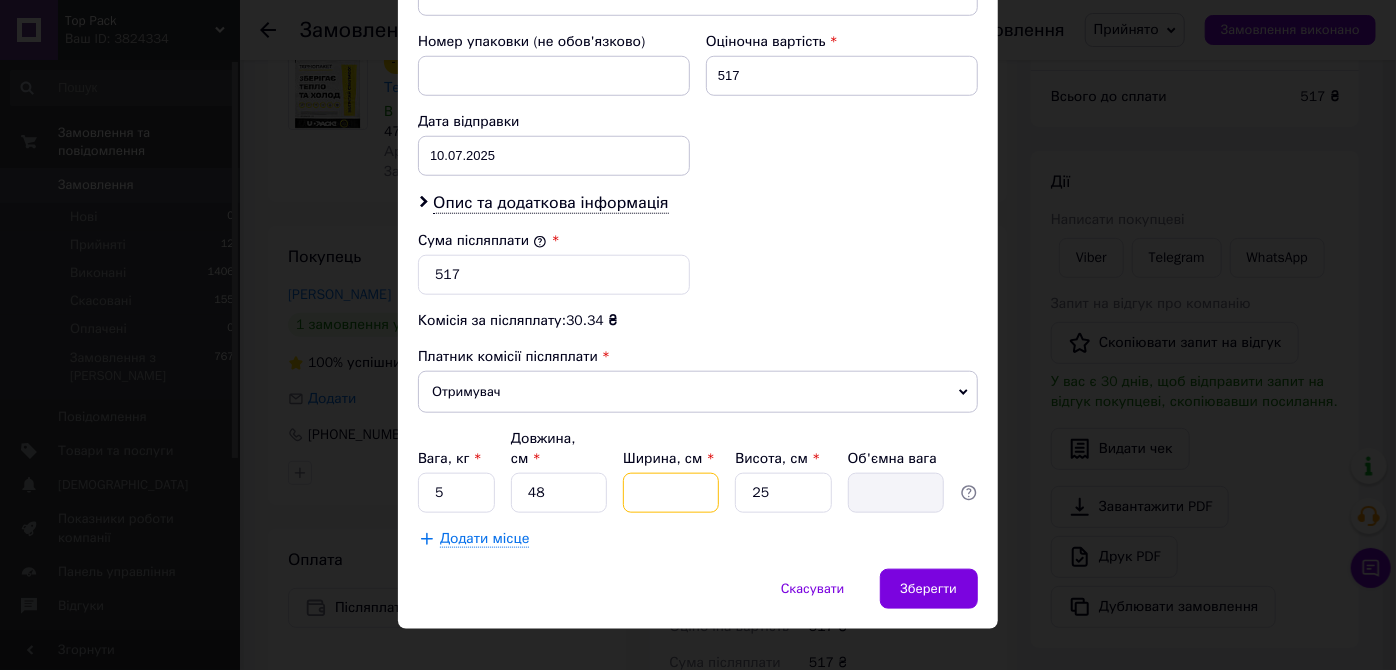 type on "1" 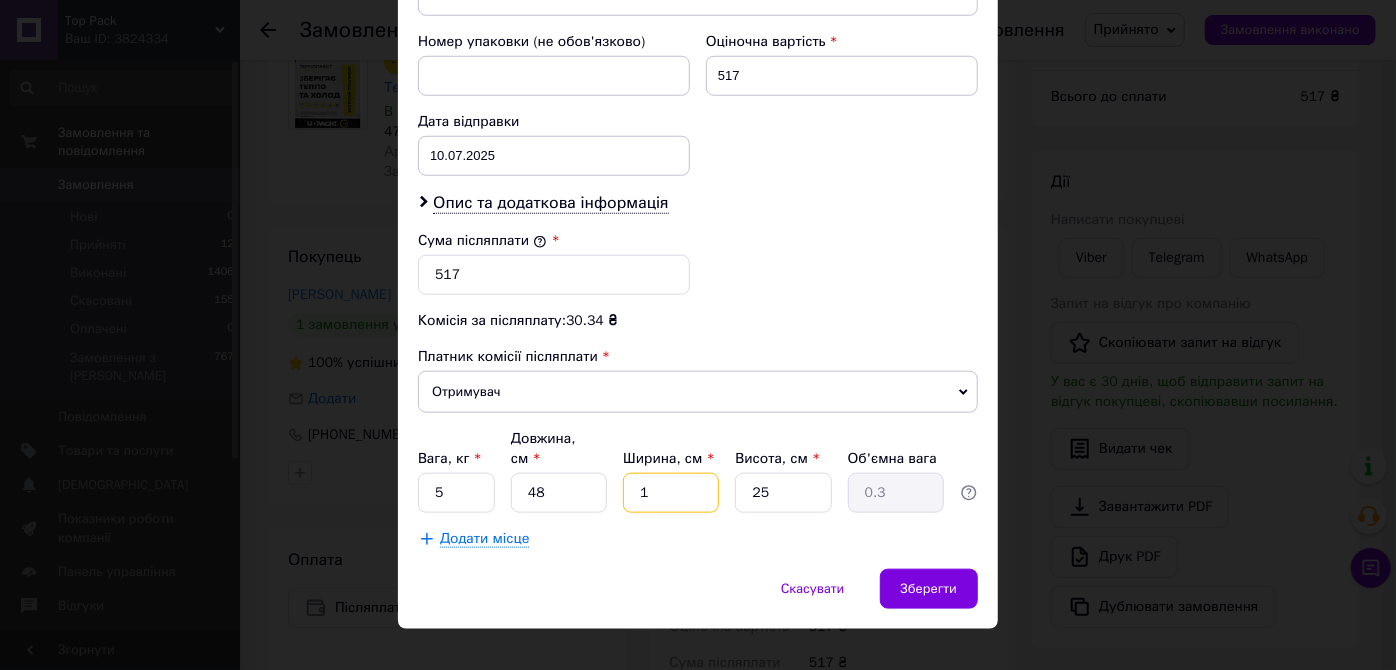 type on "15" 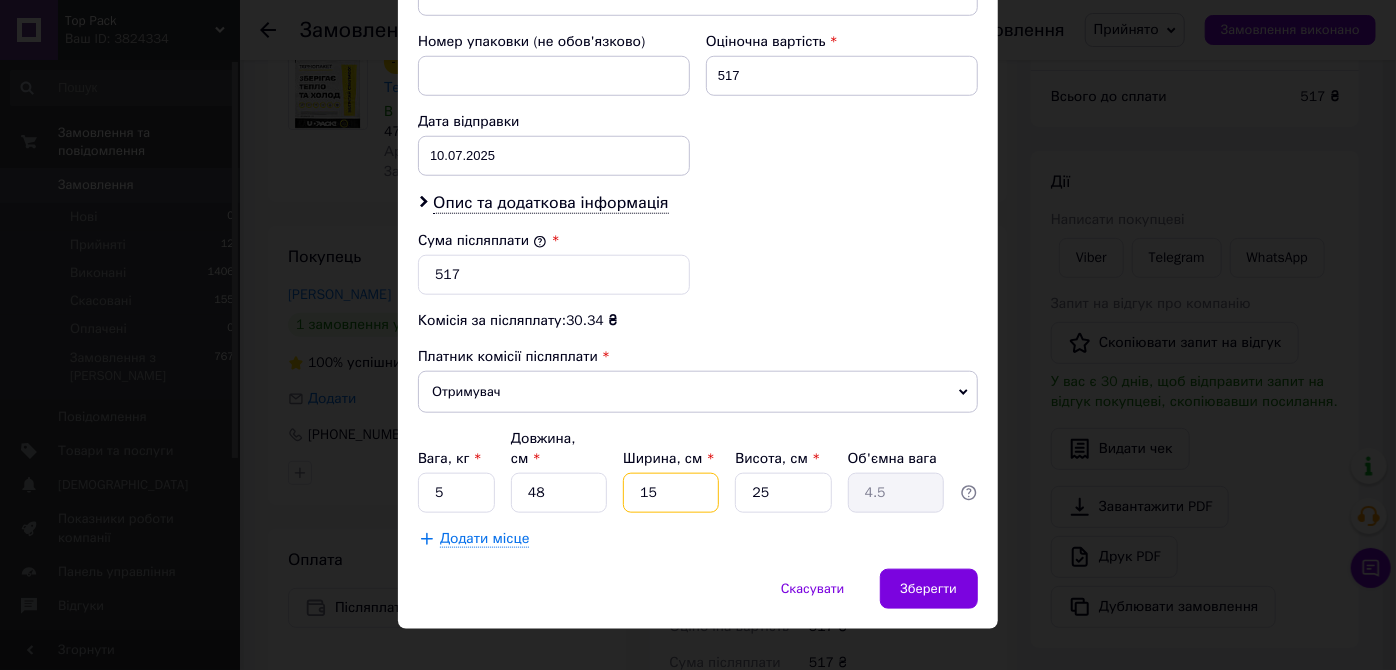 type on "15" 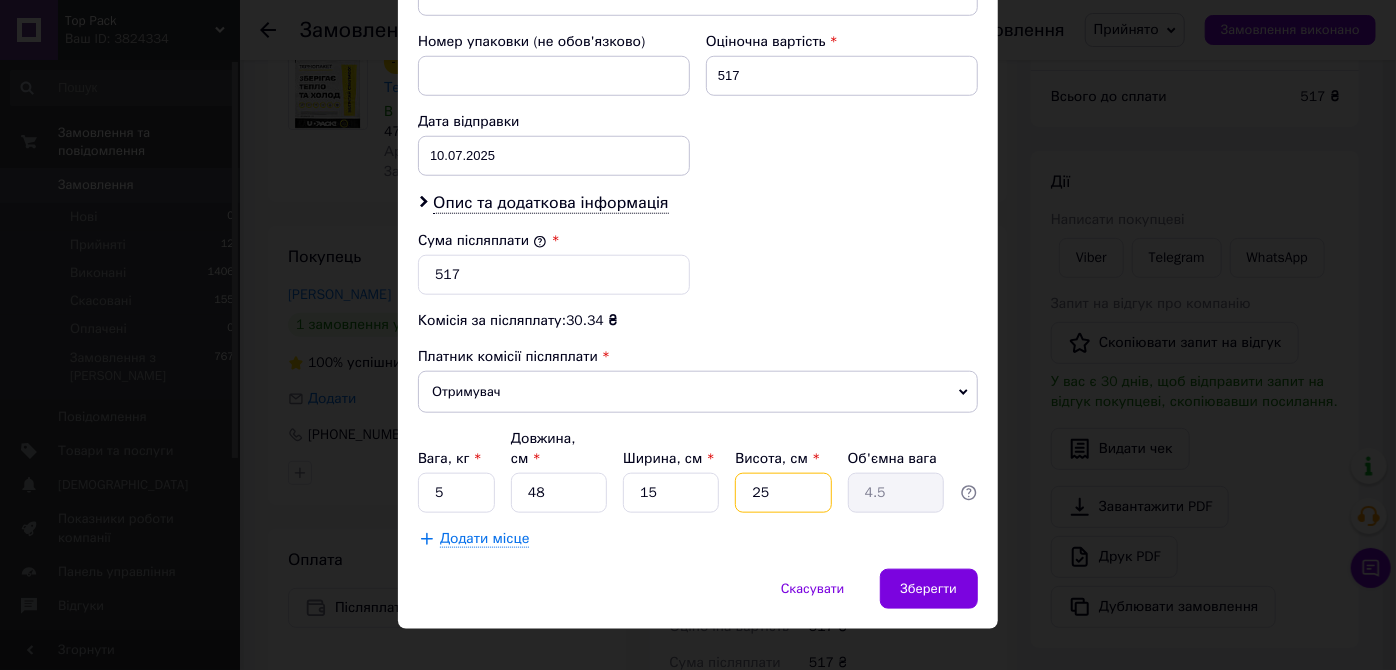 drag, startPoint x: 776, startPoint y: 464, endPoint x: 734, endPoint y: 454, distance: 43.174065 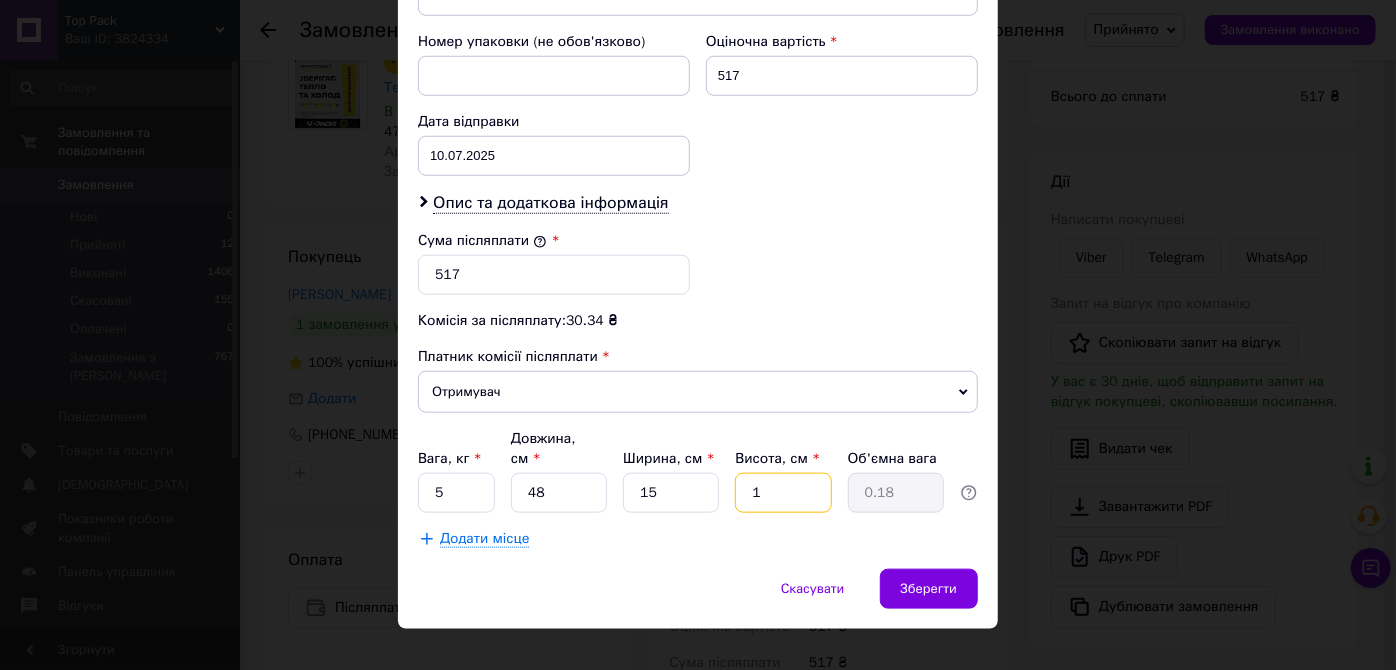 type on "10" 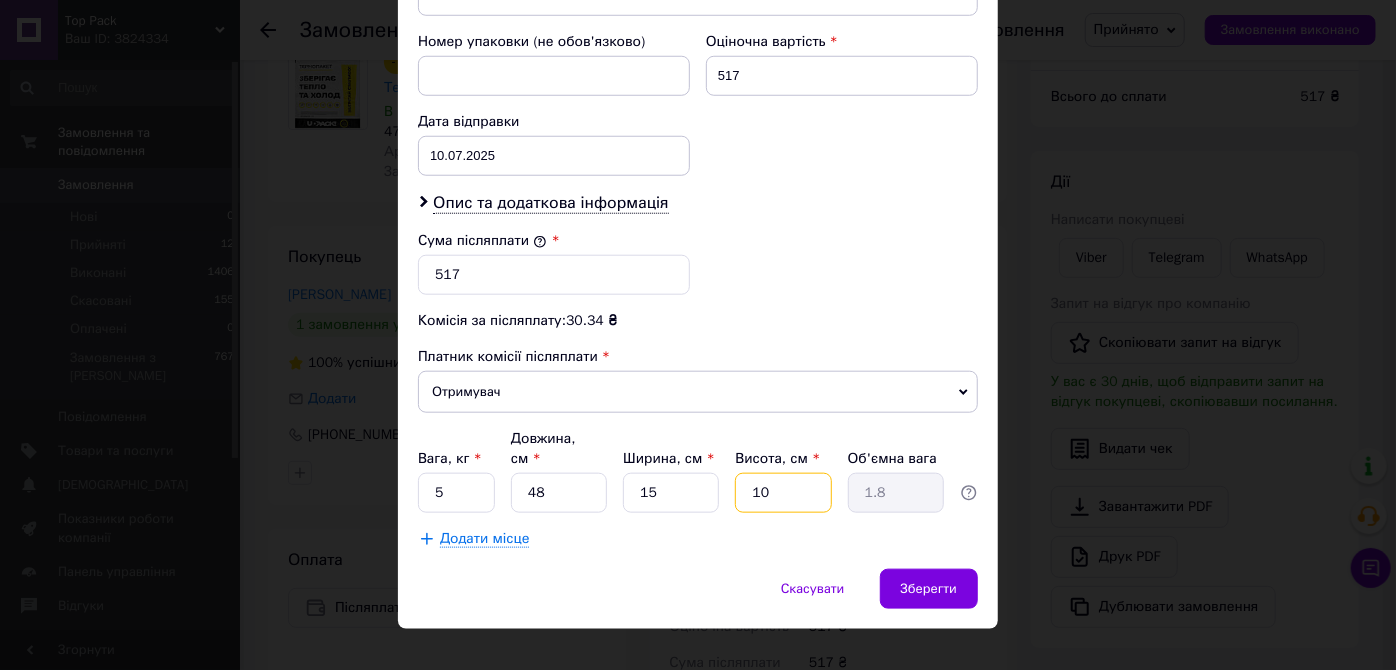 type on "10" 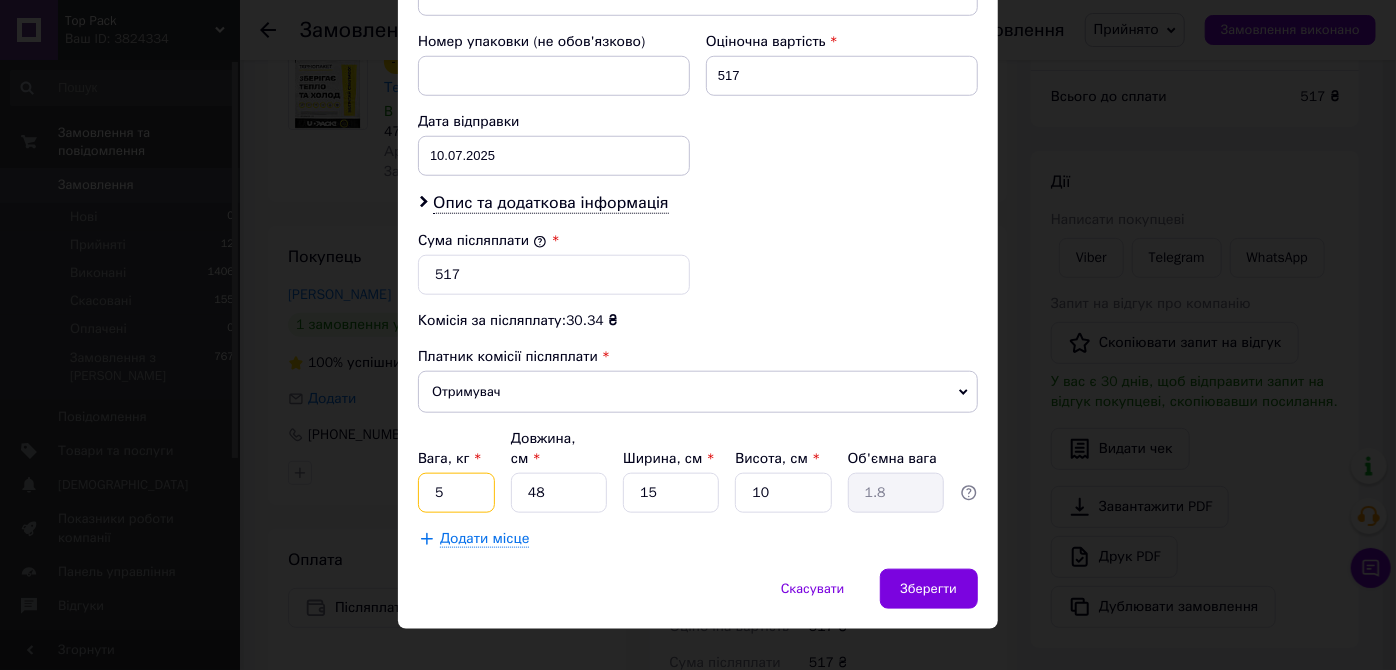 click on "5" at bounding box center (456, 493) 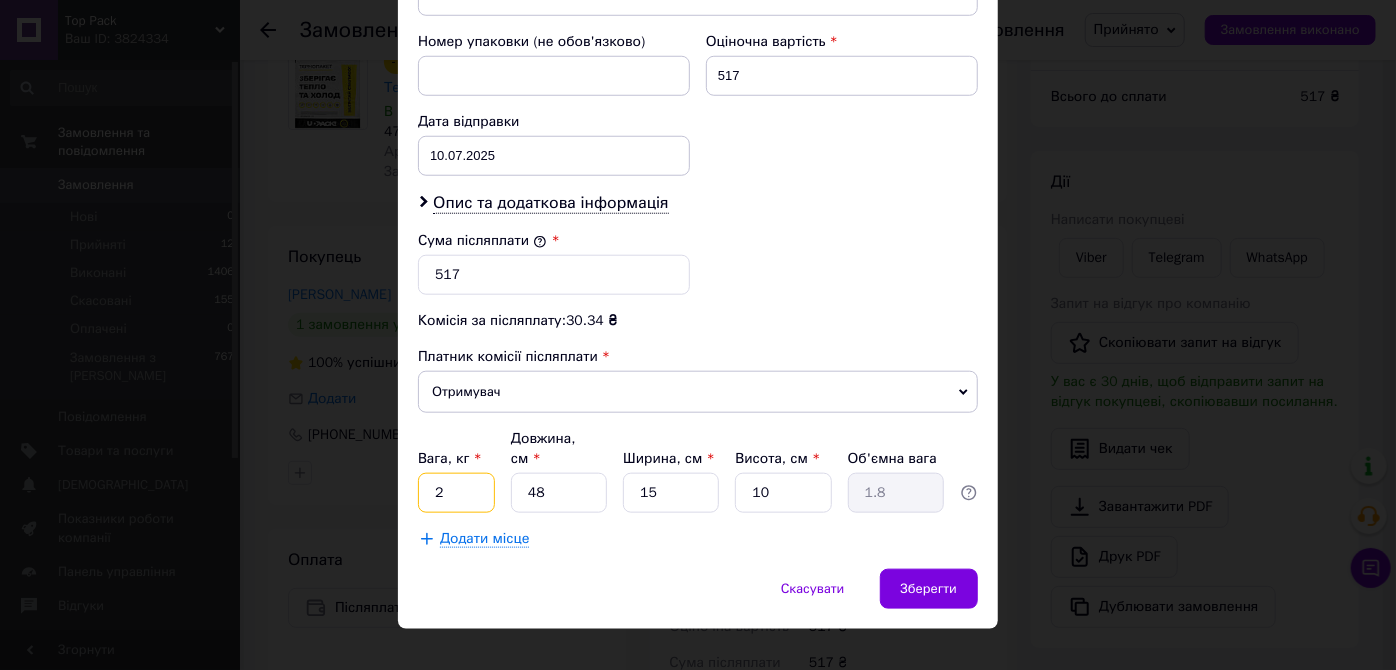 type on "2" 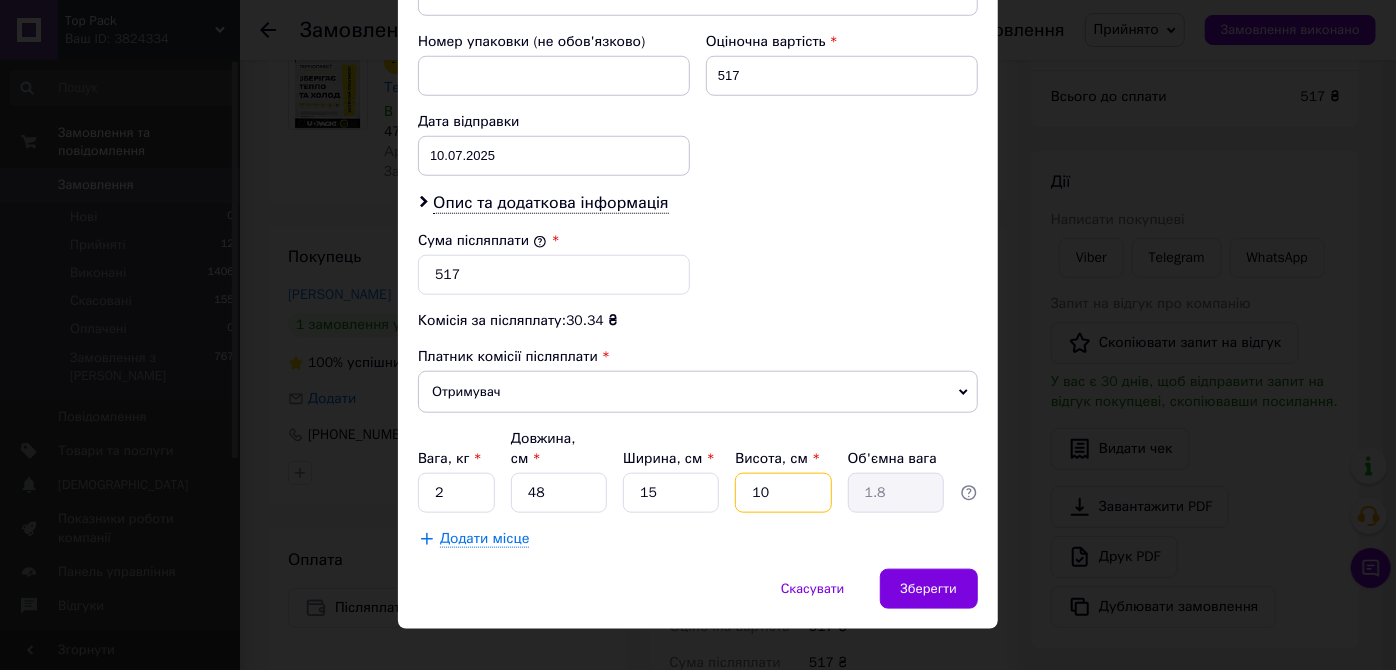 click on "10" at bounding box center (783, 493) 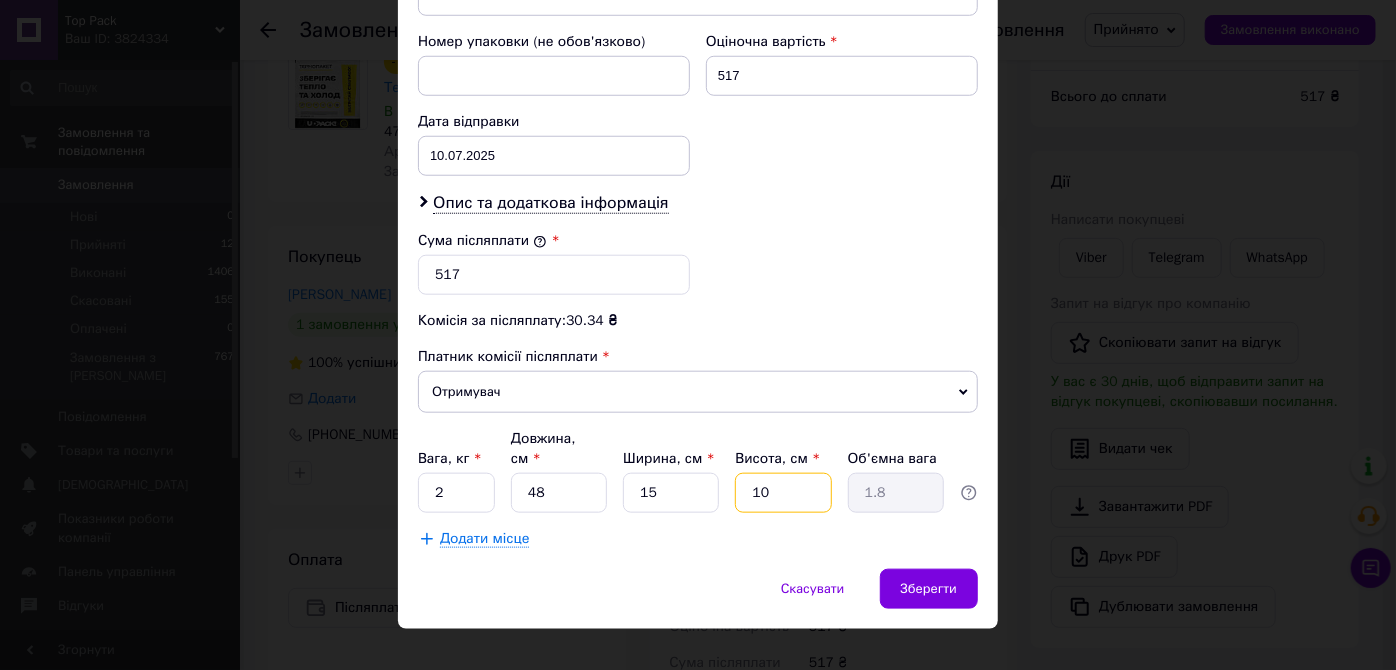 type on "1" 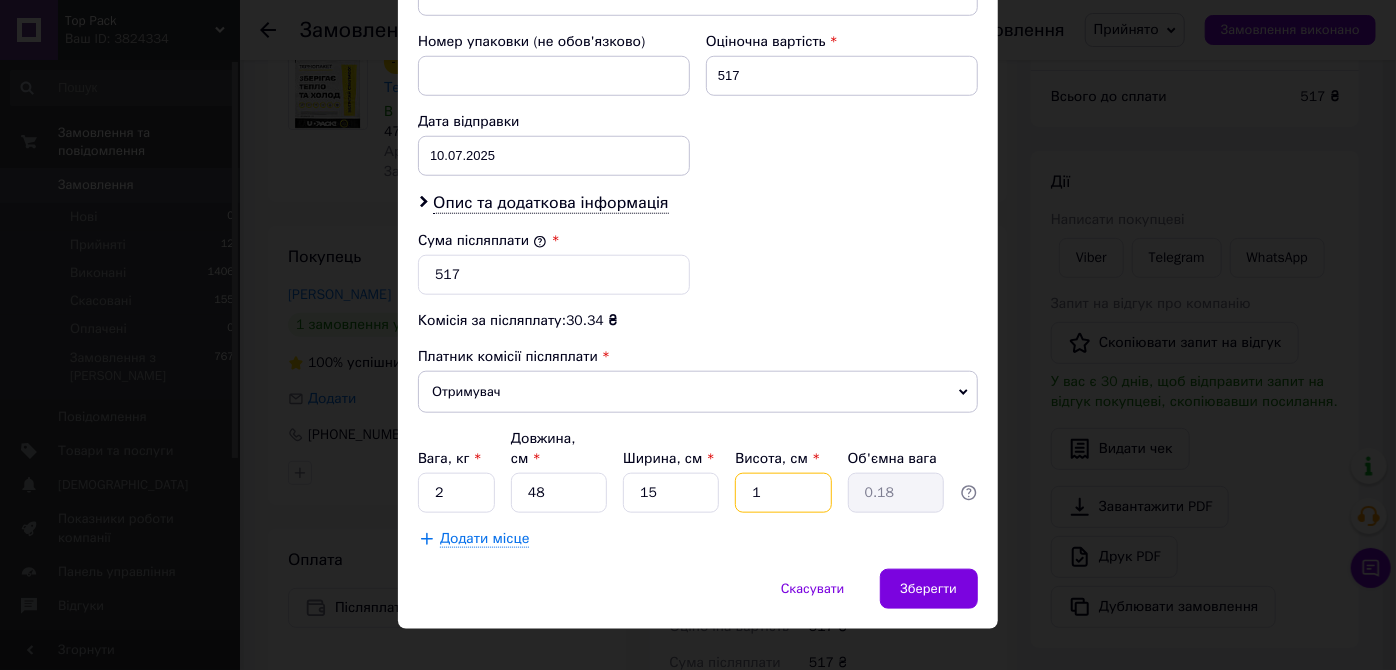 type on "12" 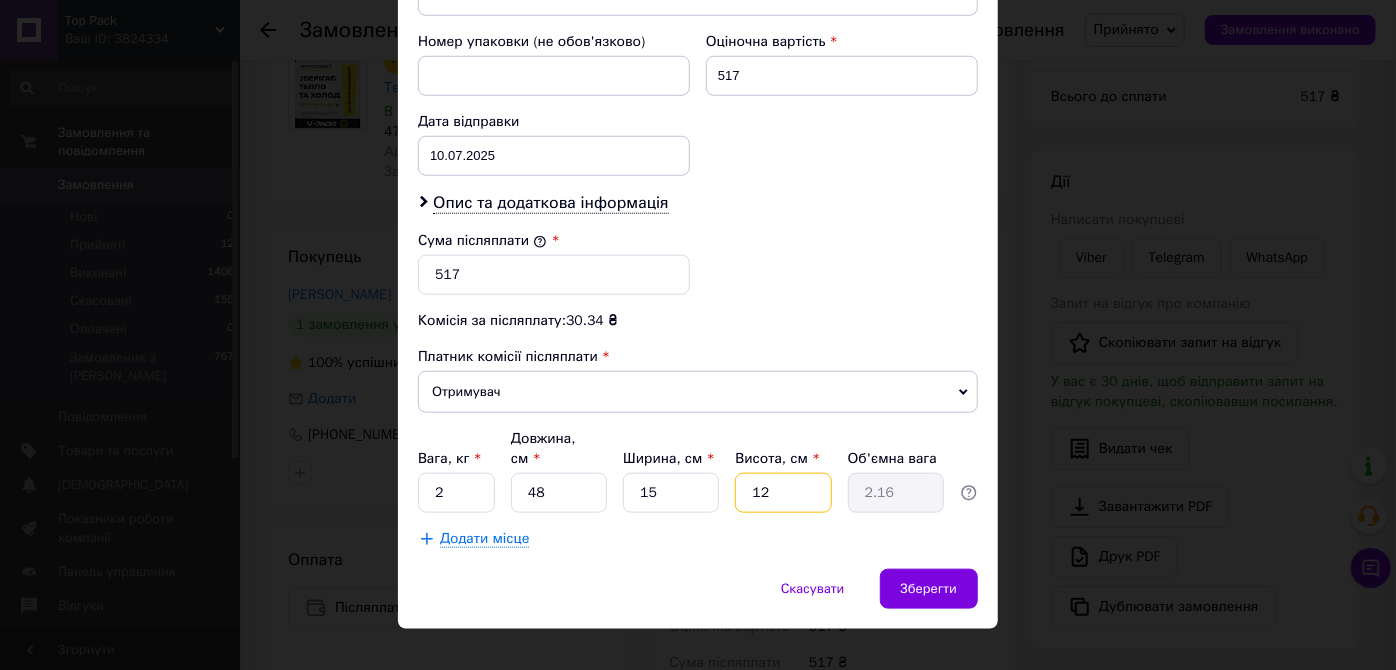 type on "1" 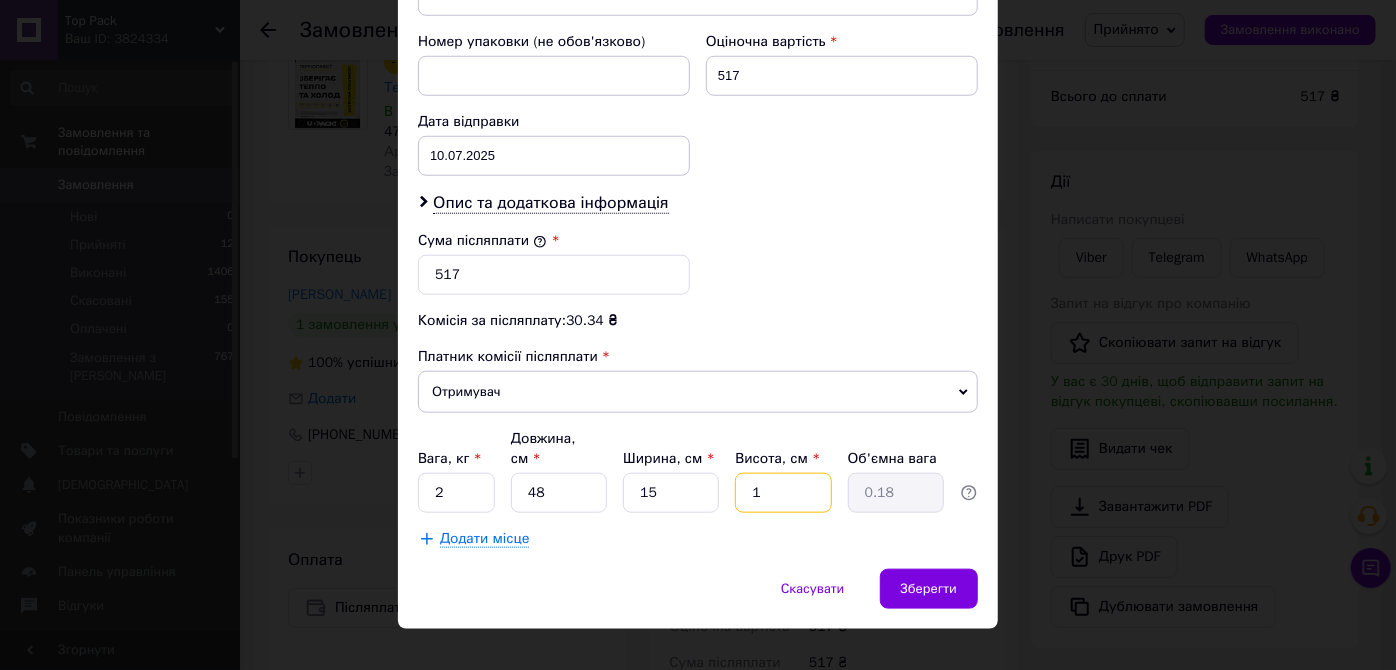 type on "11" 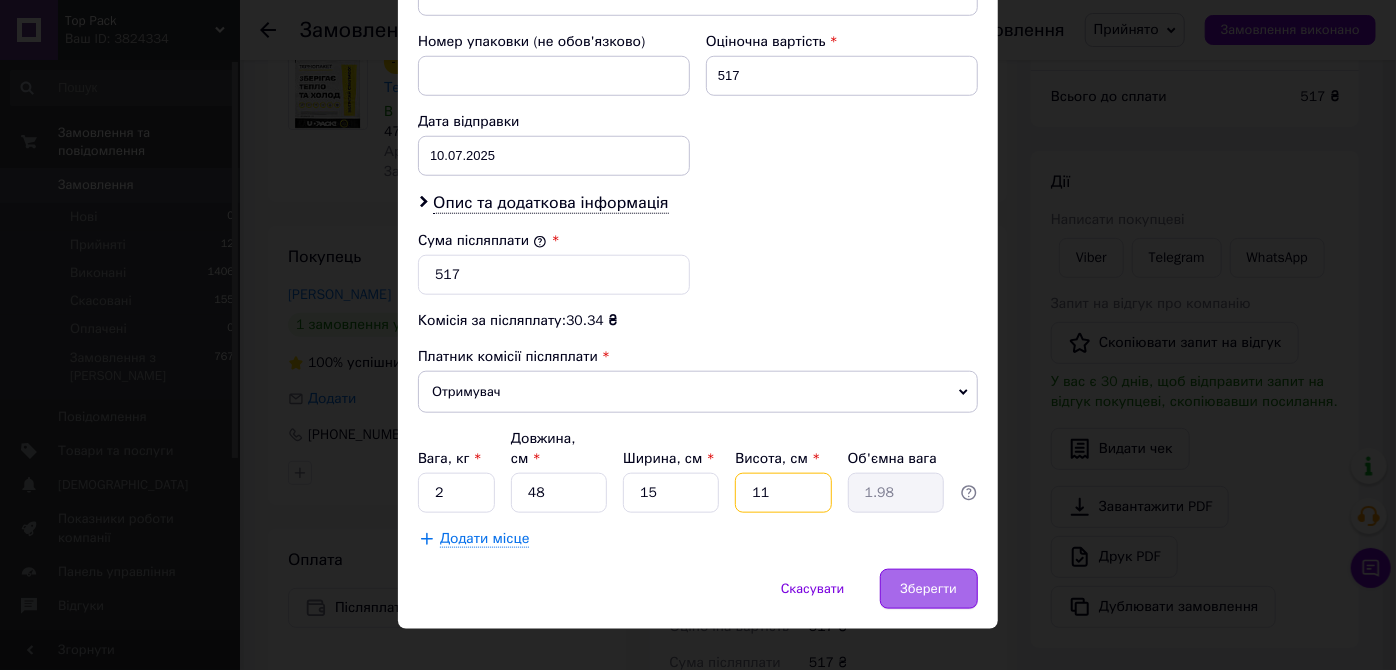 type on "11" 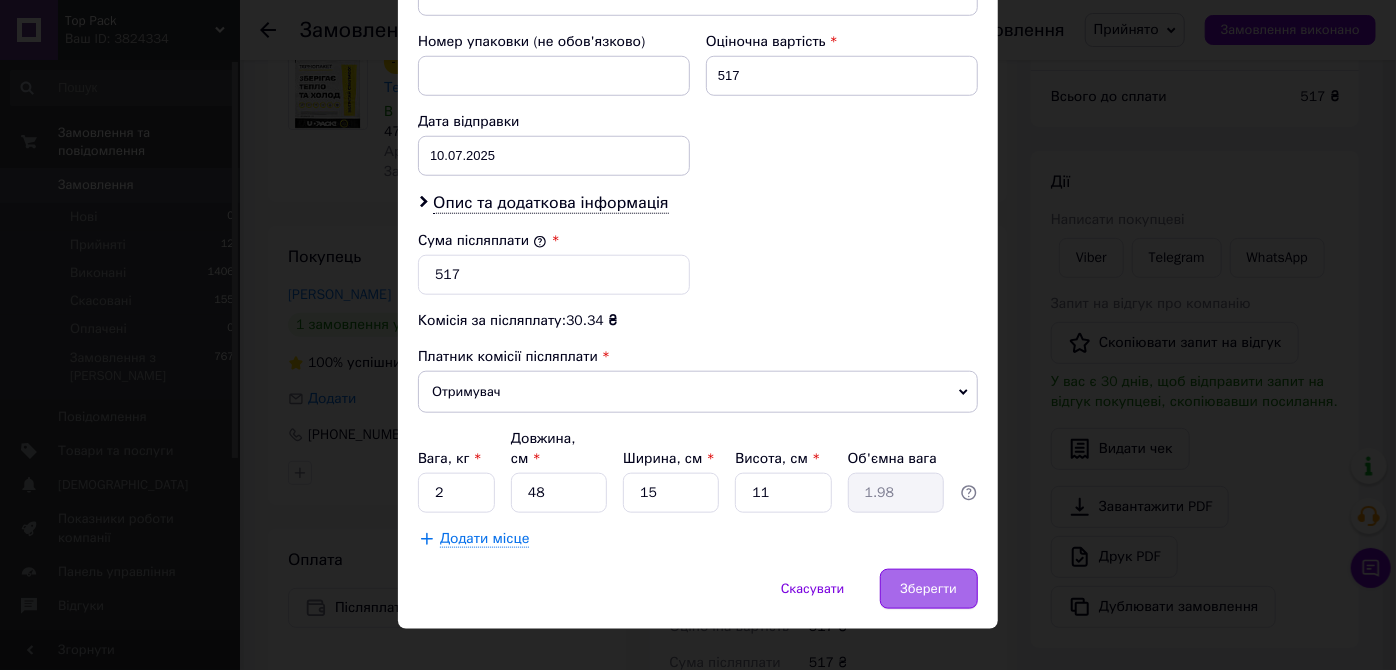 click on "Зберегти" at bounding box center [929, 589] 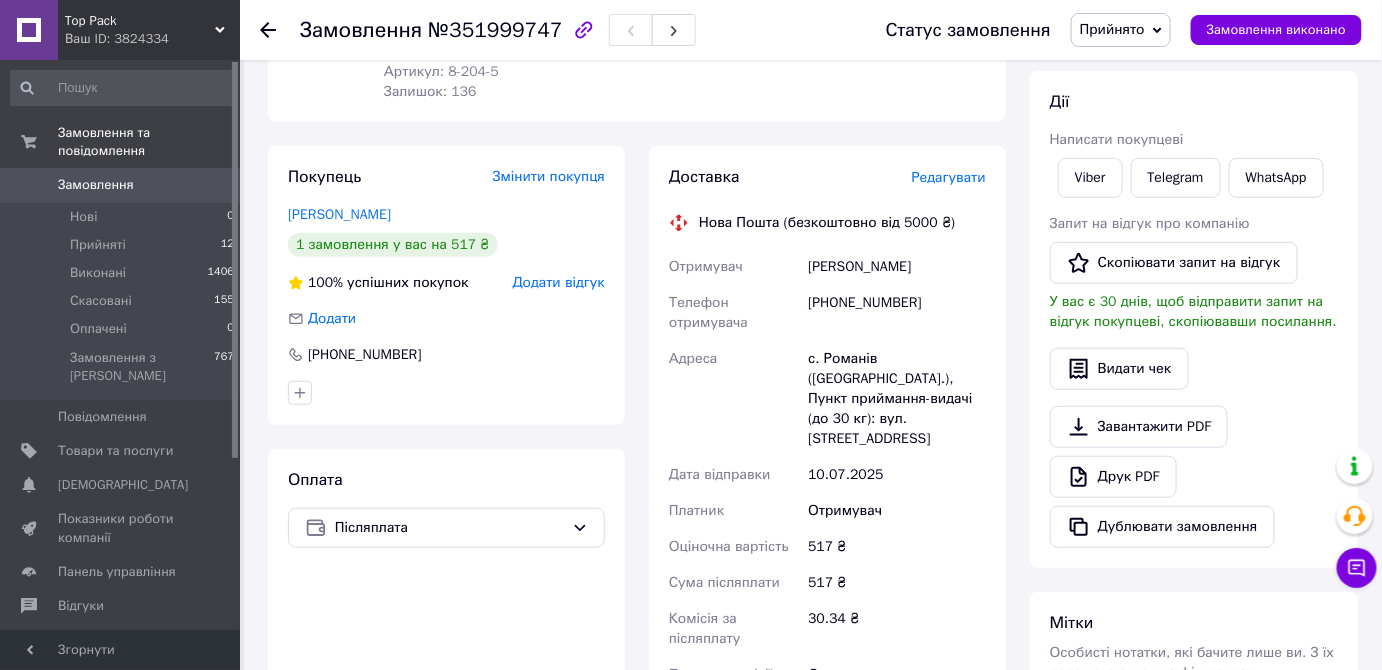 scroll, scrollTop: 545, scrollLeft: 0, axis: vertical 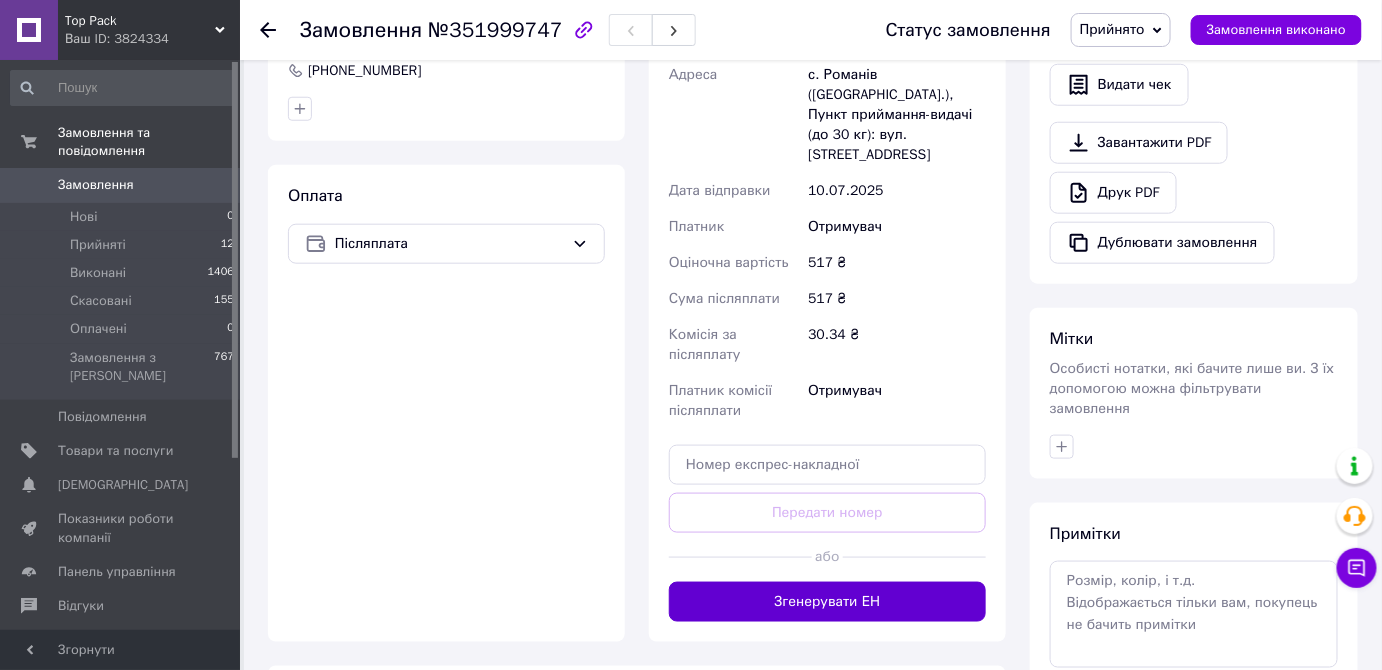 click on "Згенерувати ЕН" at bounding box center (827, 602) 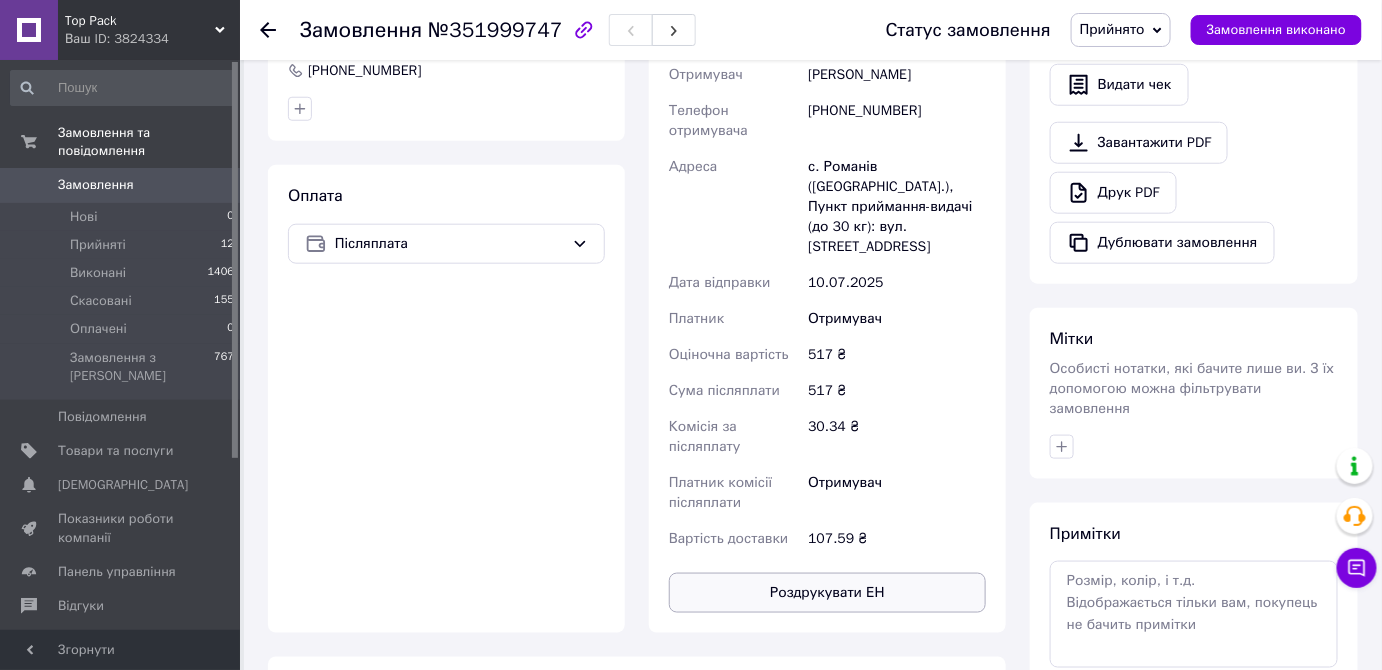 click on "Роздрукувати ЕН" at bounding box center (827, 593) 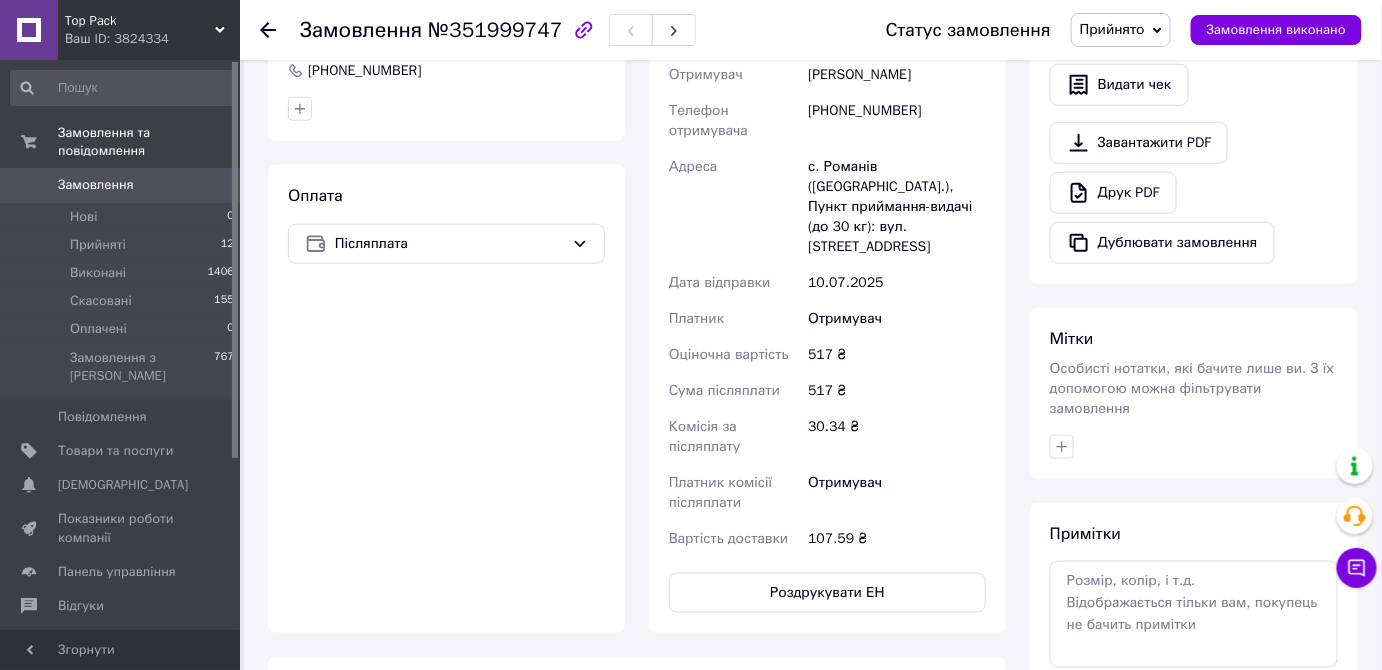 click 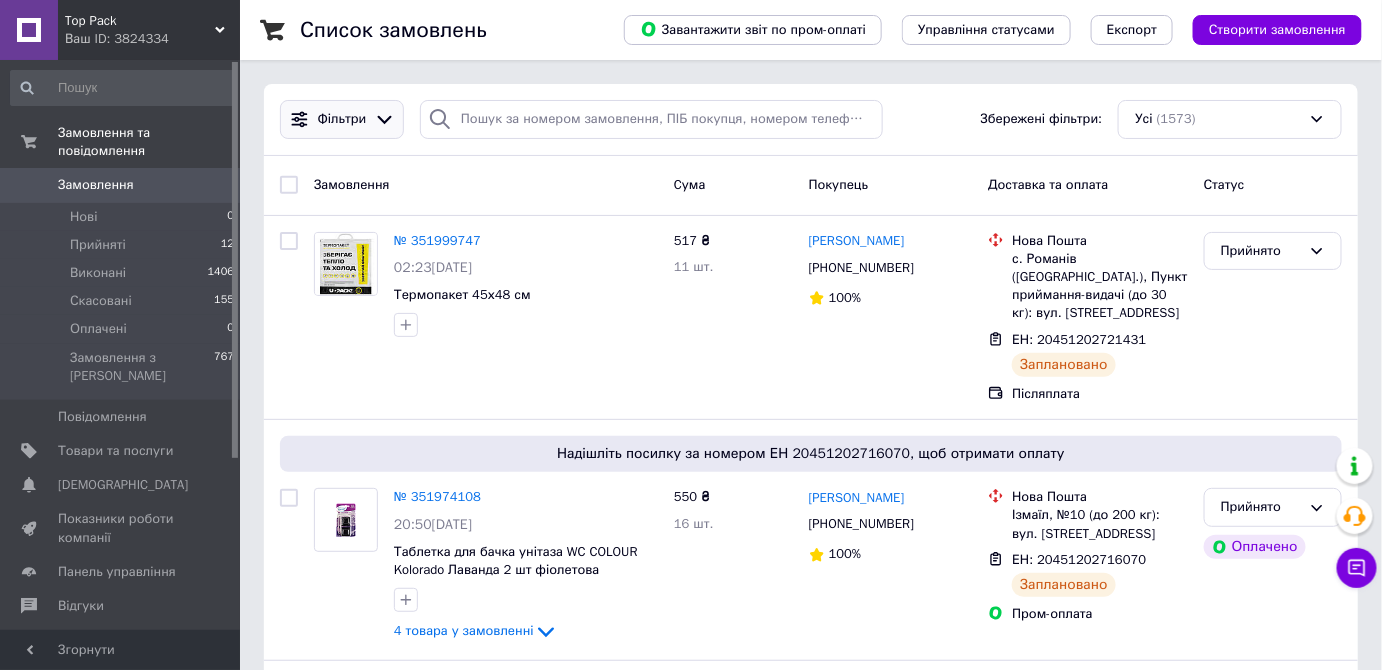 click on "Фільтри" at bounding box center (342, 119) 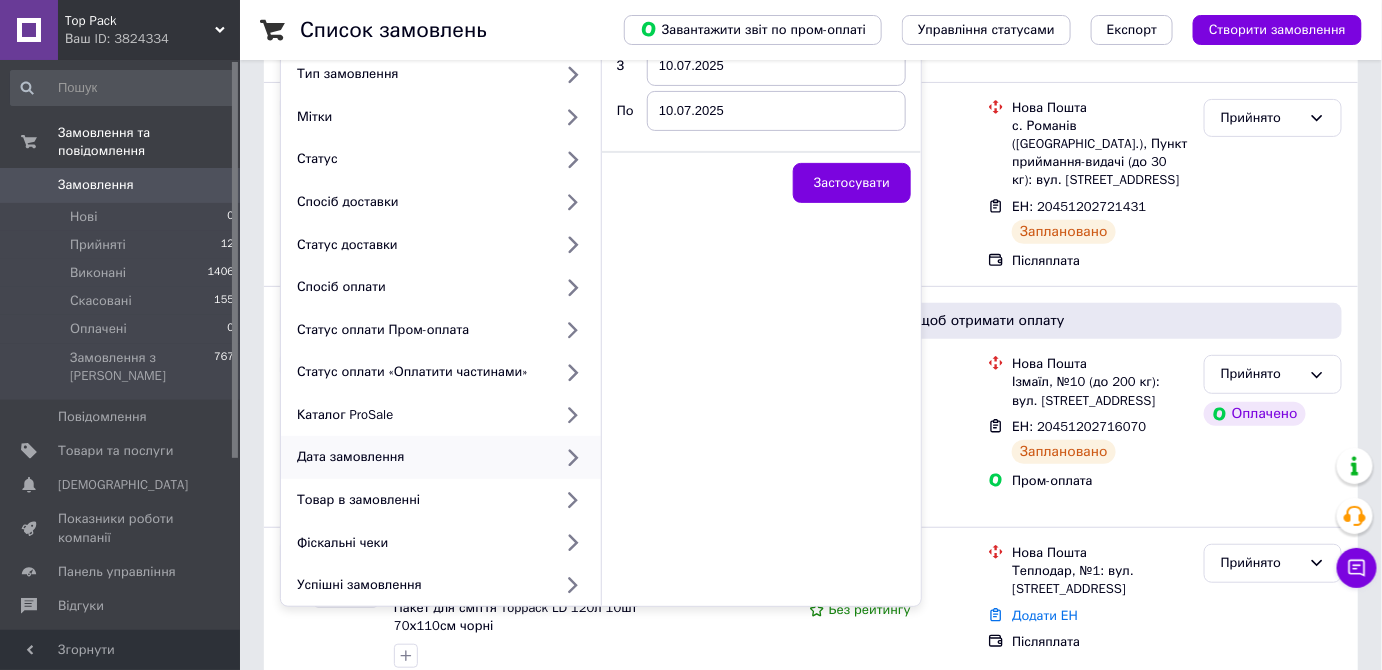 scroll, scrollTop: 0, scrollLeft: 0, axis: both 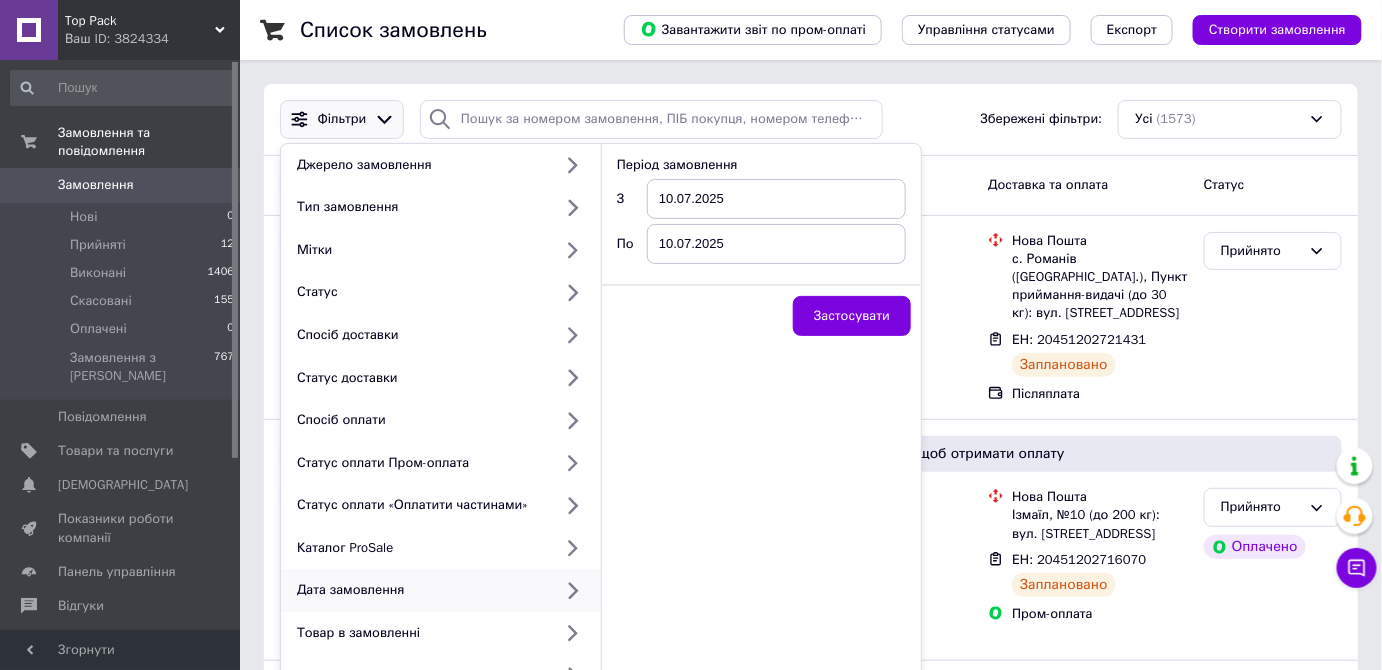 click on "10.07.2025" at bounding box center (776, 199) 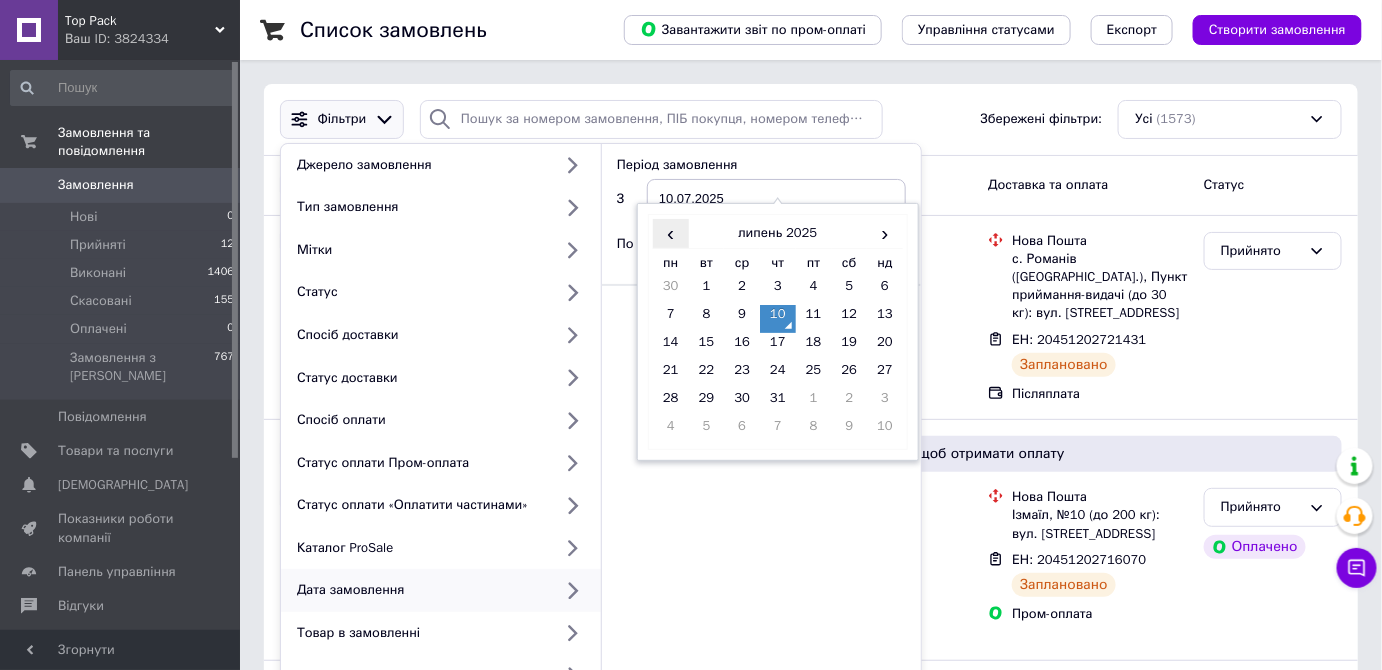 click on "‹" at bounding box center [671, 233] 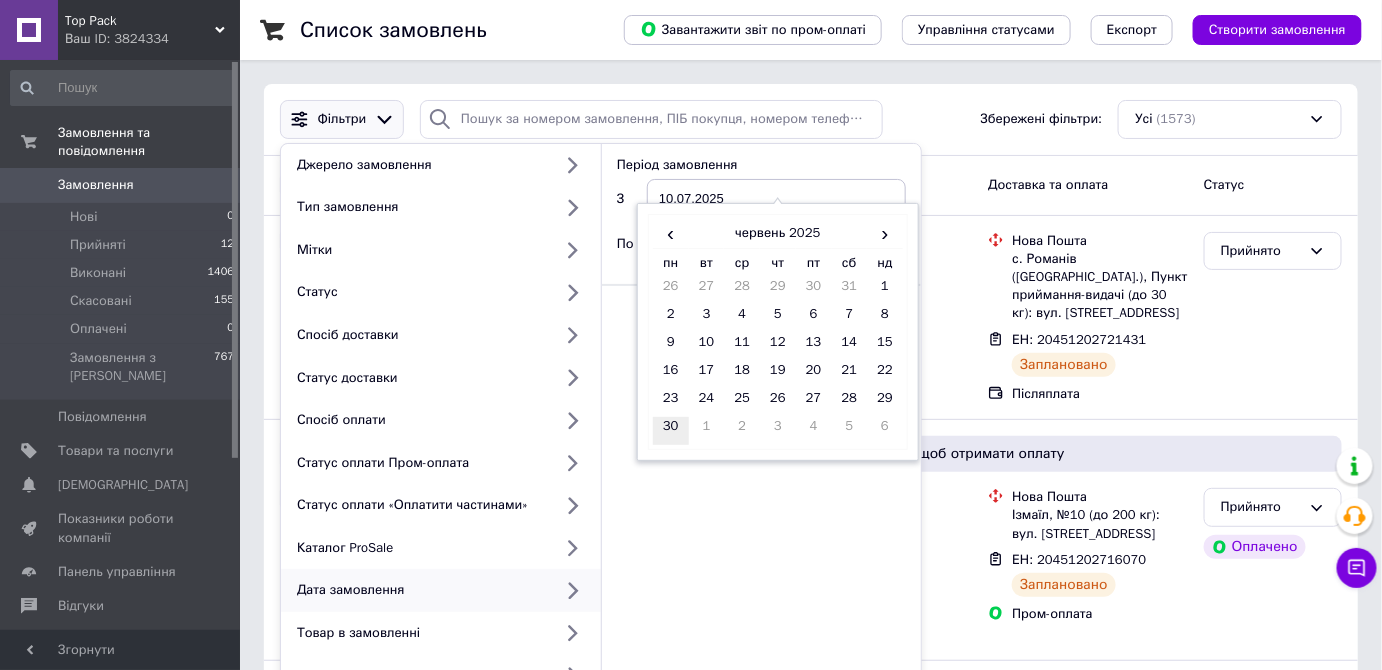 click on "30" at bounding box center [671, 431] 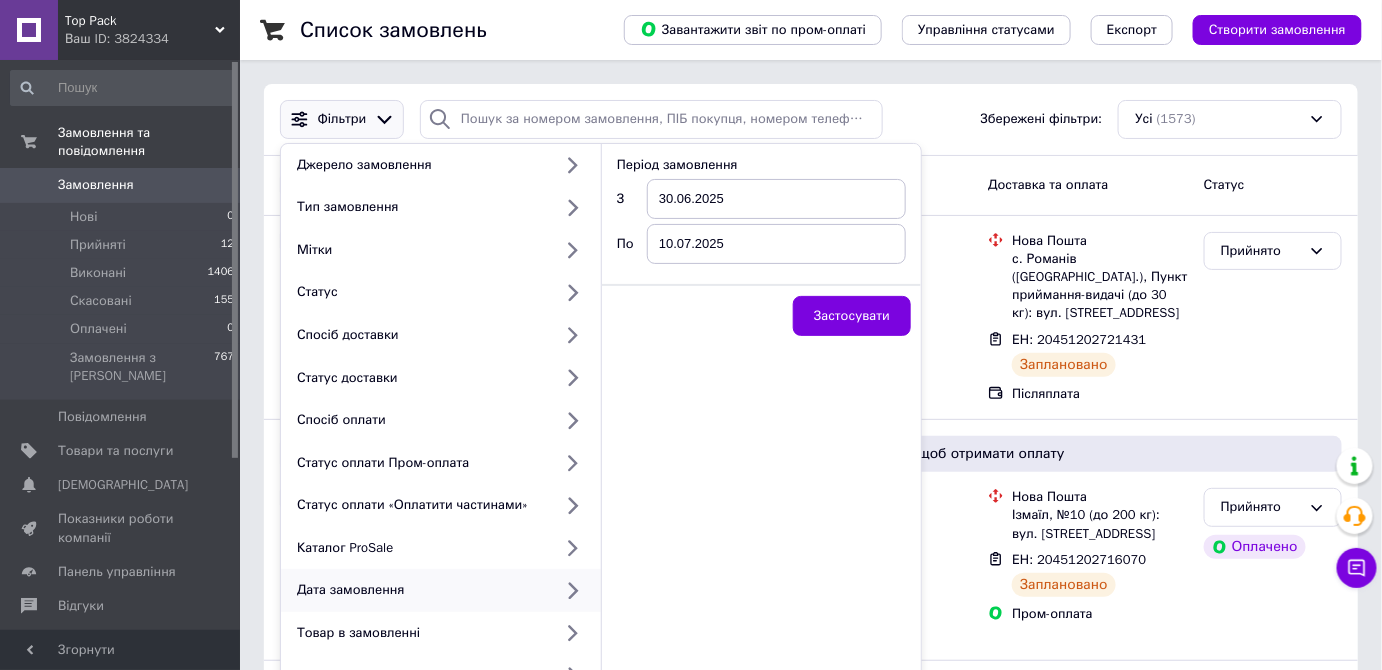 click on "10.07.2025" at bounding box center (776, 244) 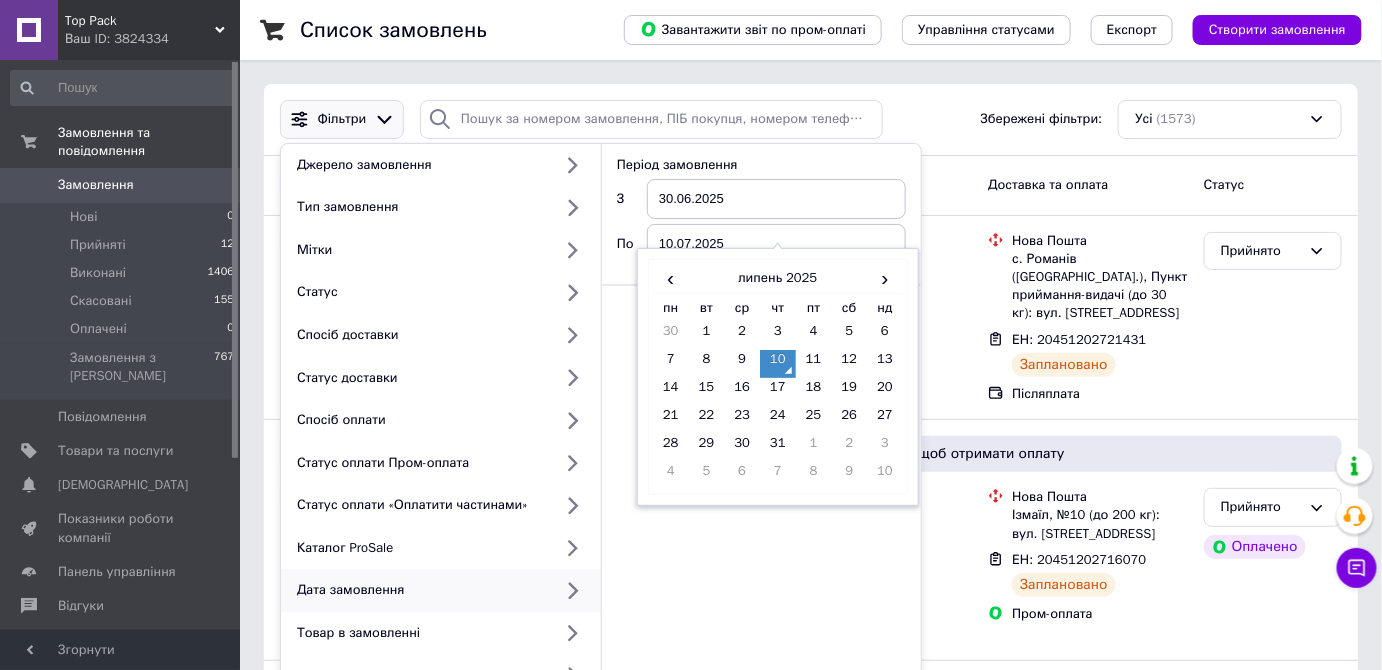 click on "10" at bounding box center (778, 364) 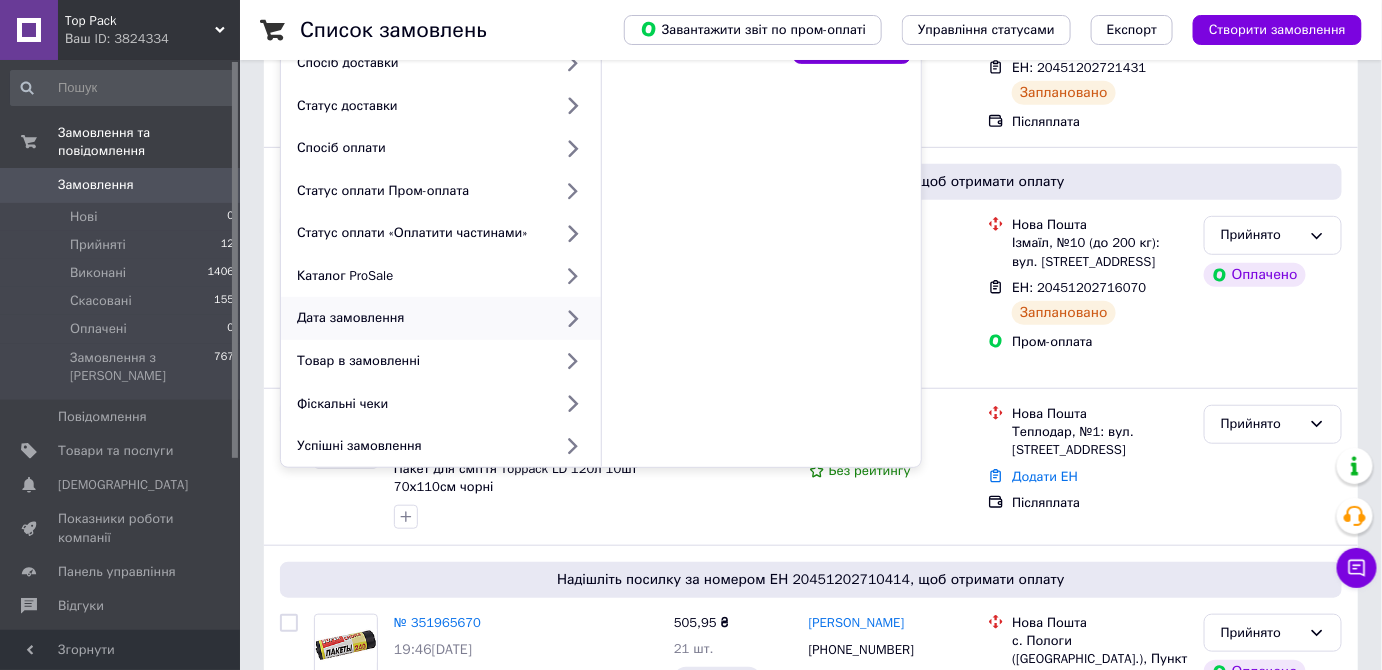 scroll, scrollTop: 0, scrollLeft: 0, axis: both 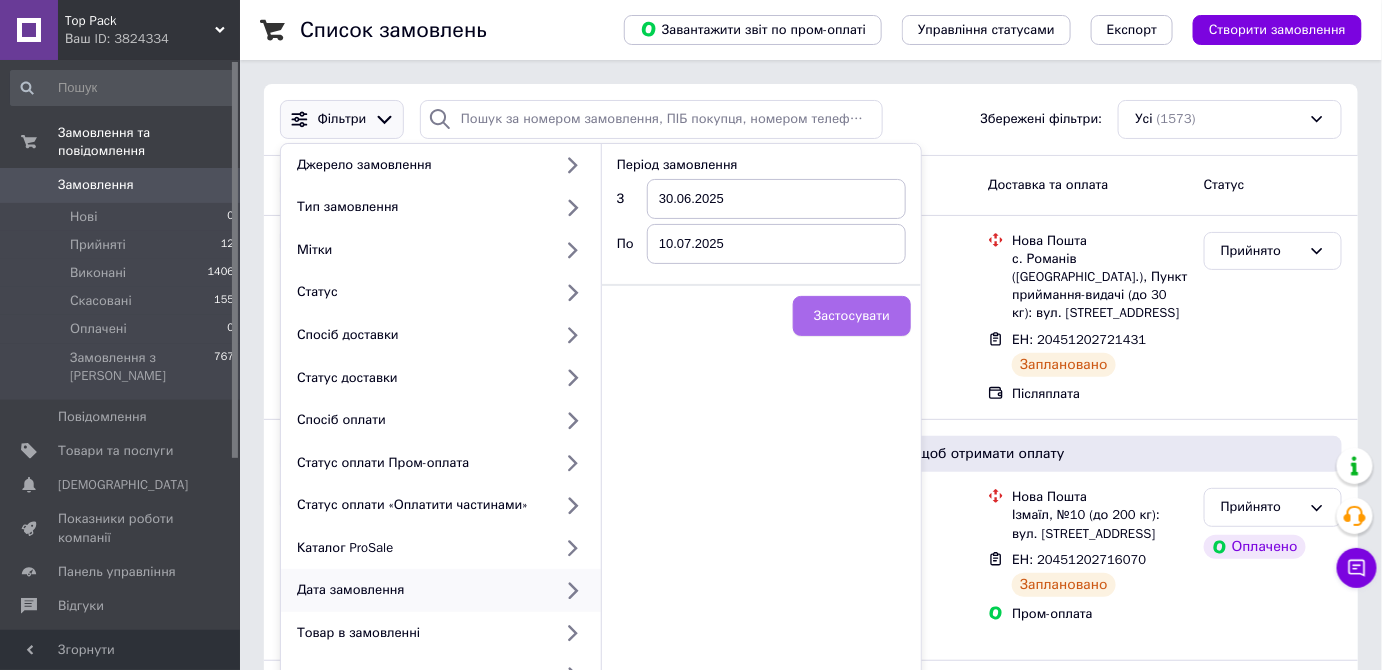 click on "Застосувати" at bounding box center (852, 316) 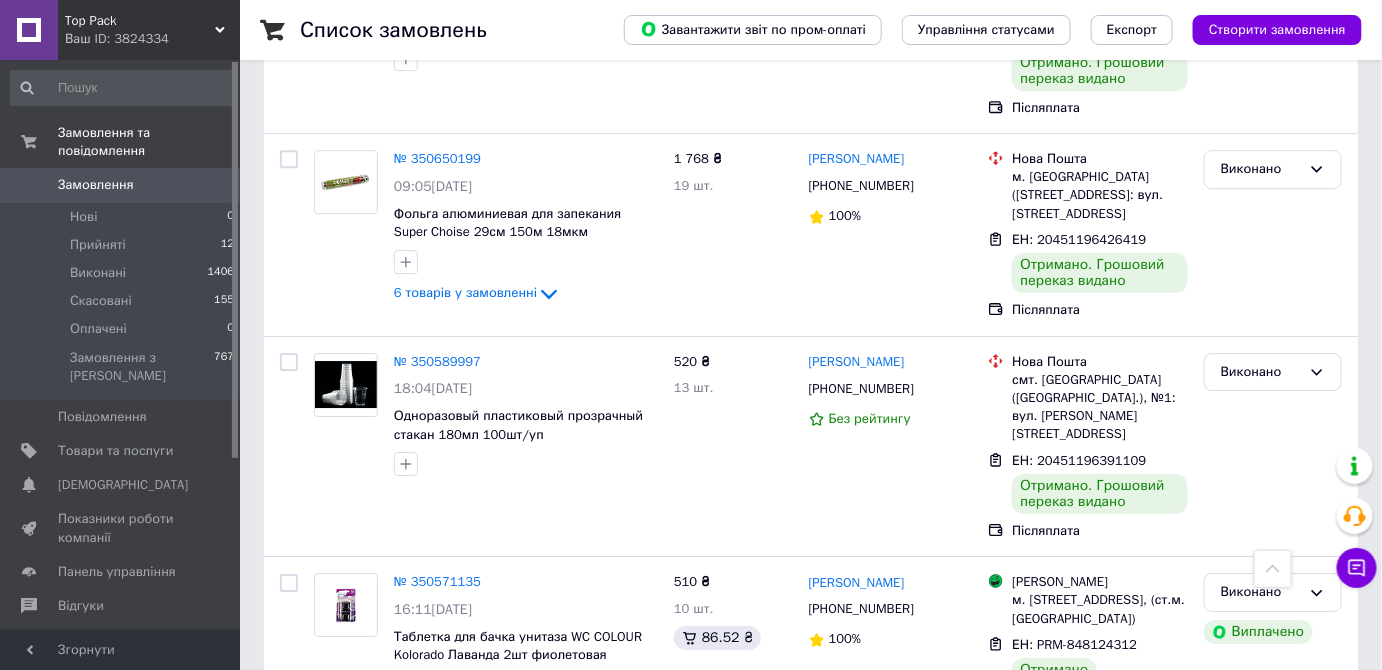 scroll, scrollTop: 5063, scrollLeft: 0, axis: vertical 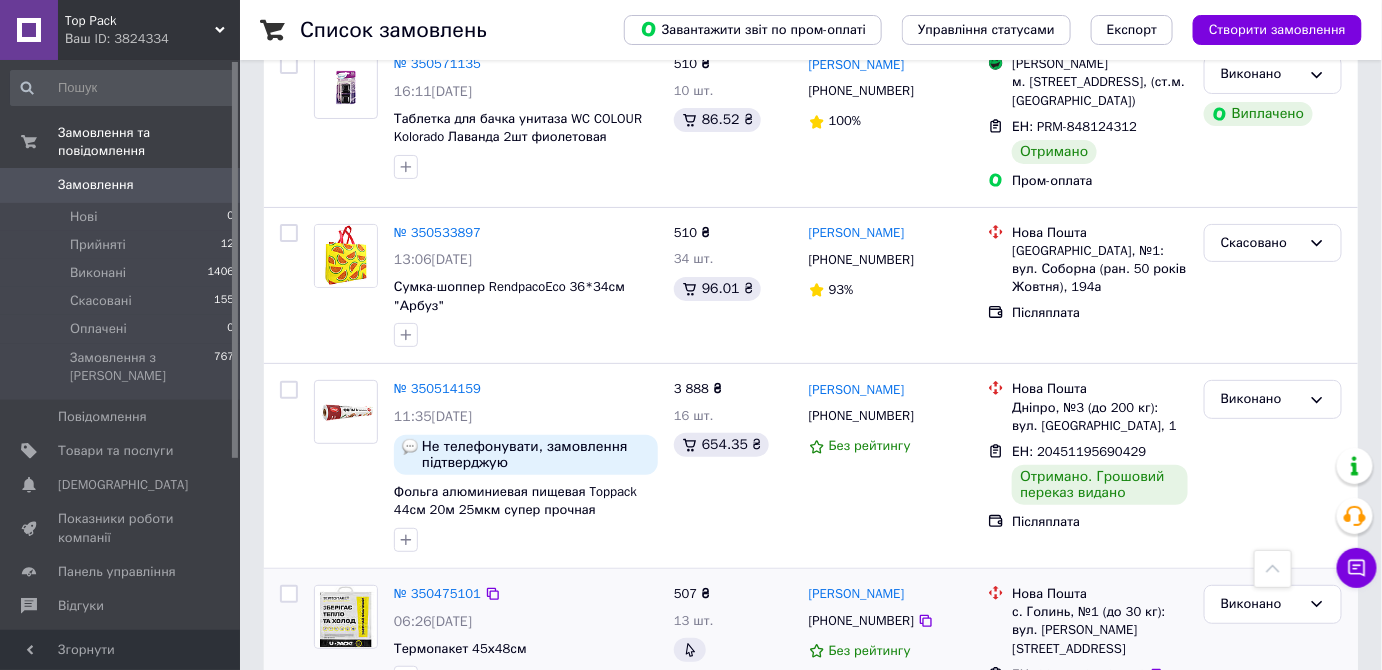 click at bounding box center (289, 594) 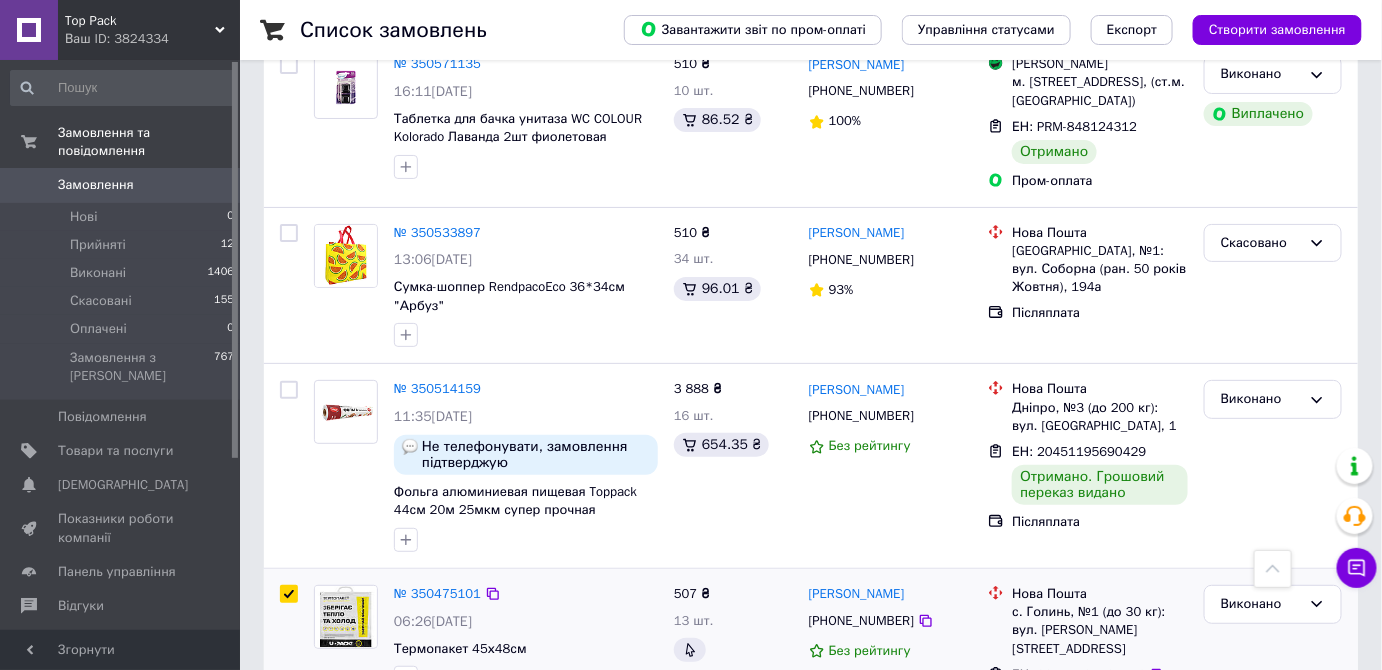checkbox on "true" 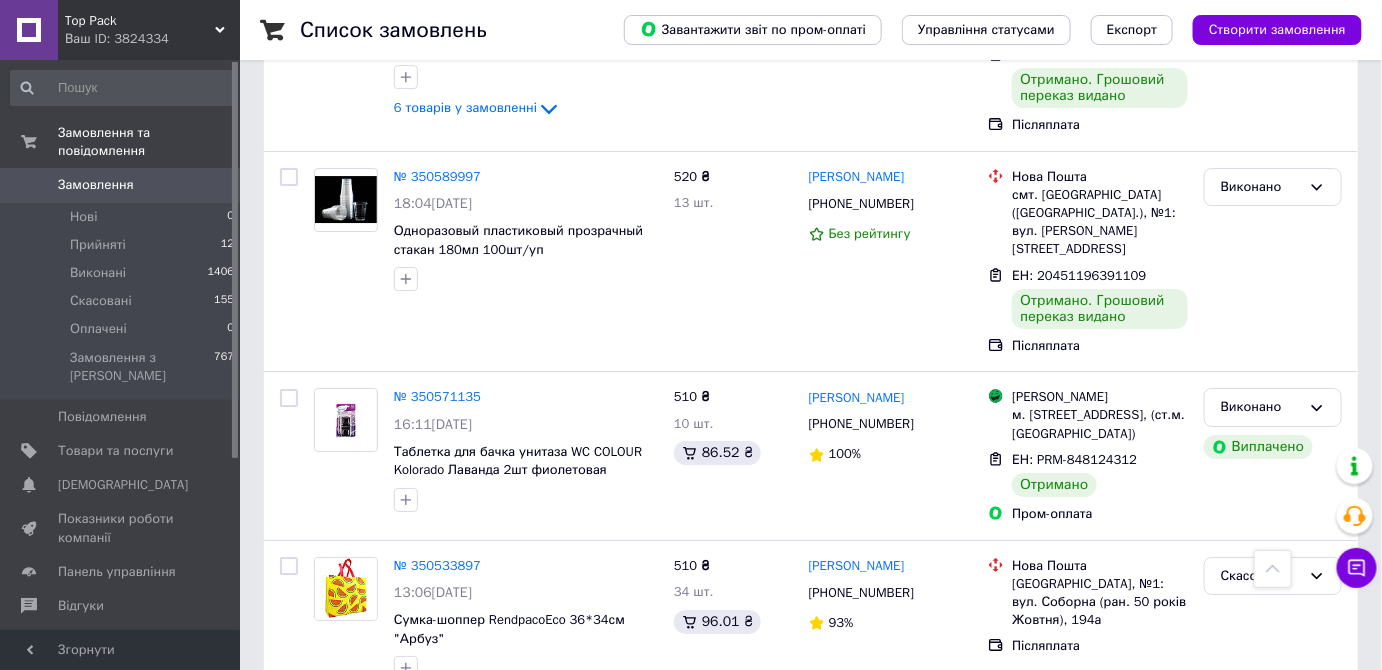 scroll, scrollTop: 4699, scrollLeft: 0, axis: vertical 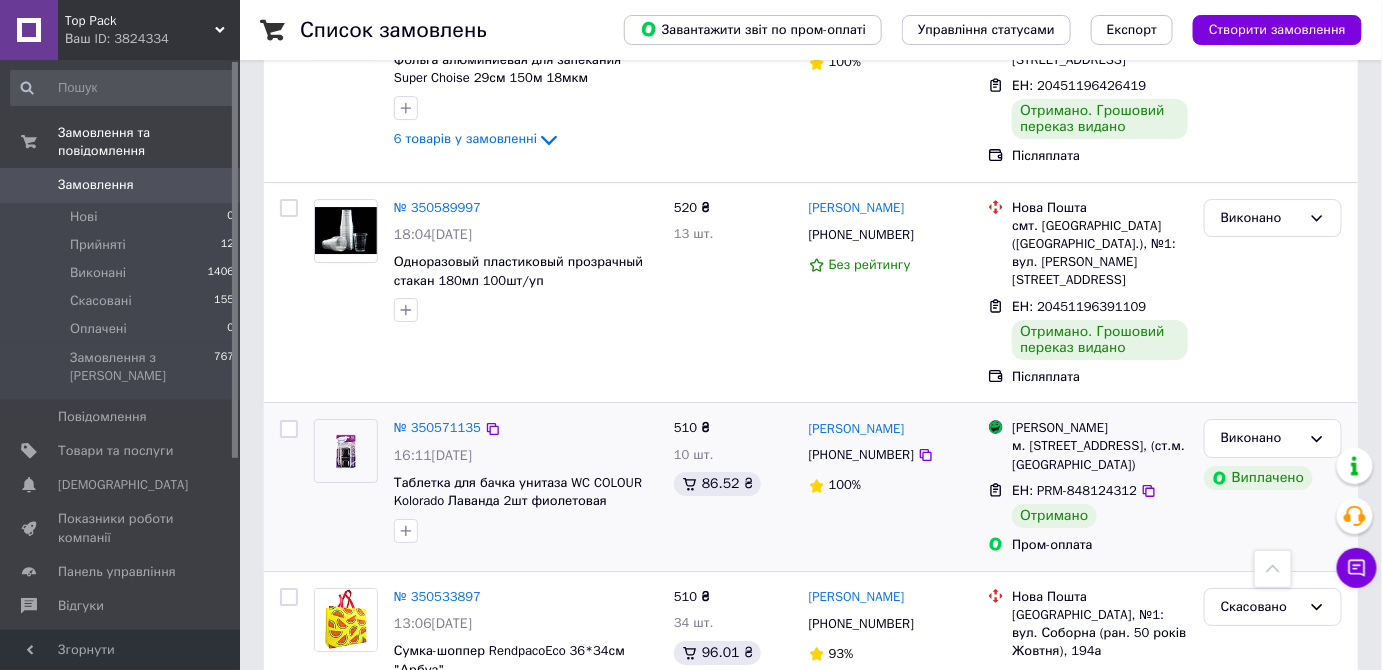 click at bounding box center [289, 429] 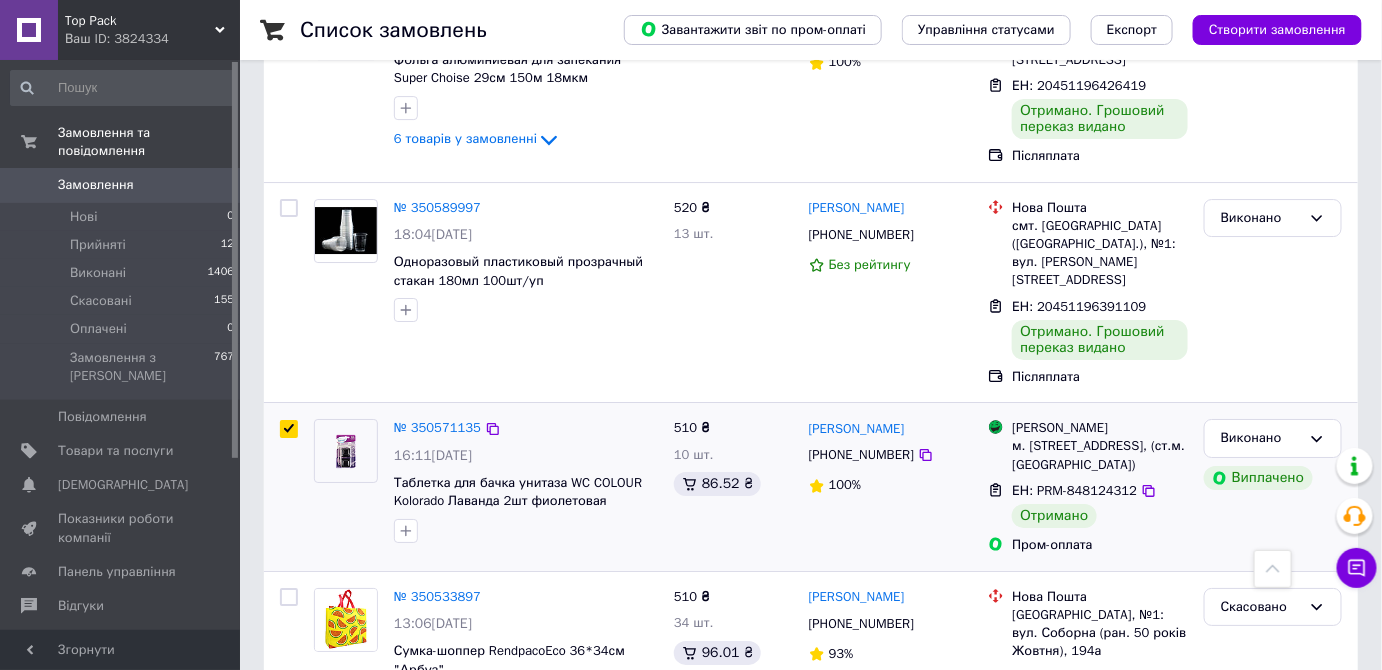 checkbox on "true" 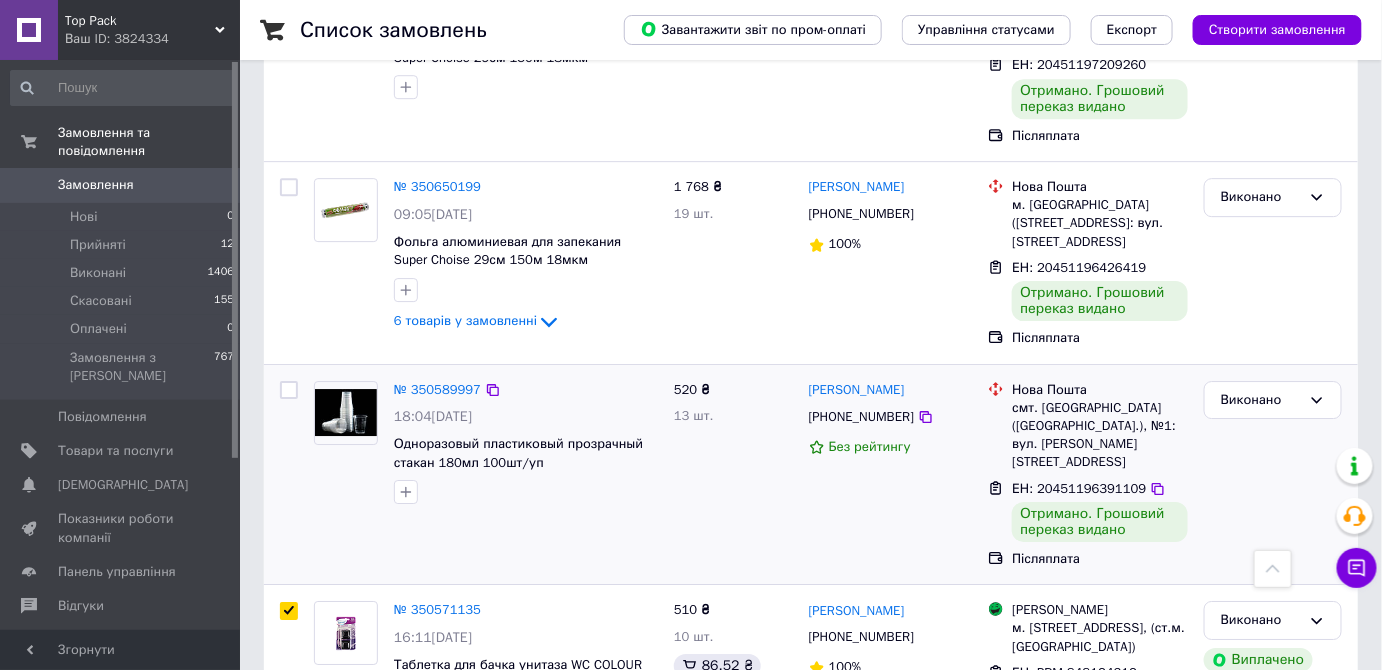 scroll, scrollTop: 4426, scrollLeft: 0, axis: vertical 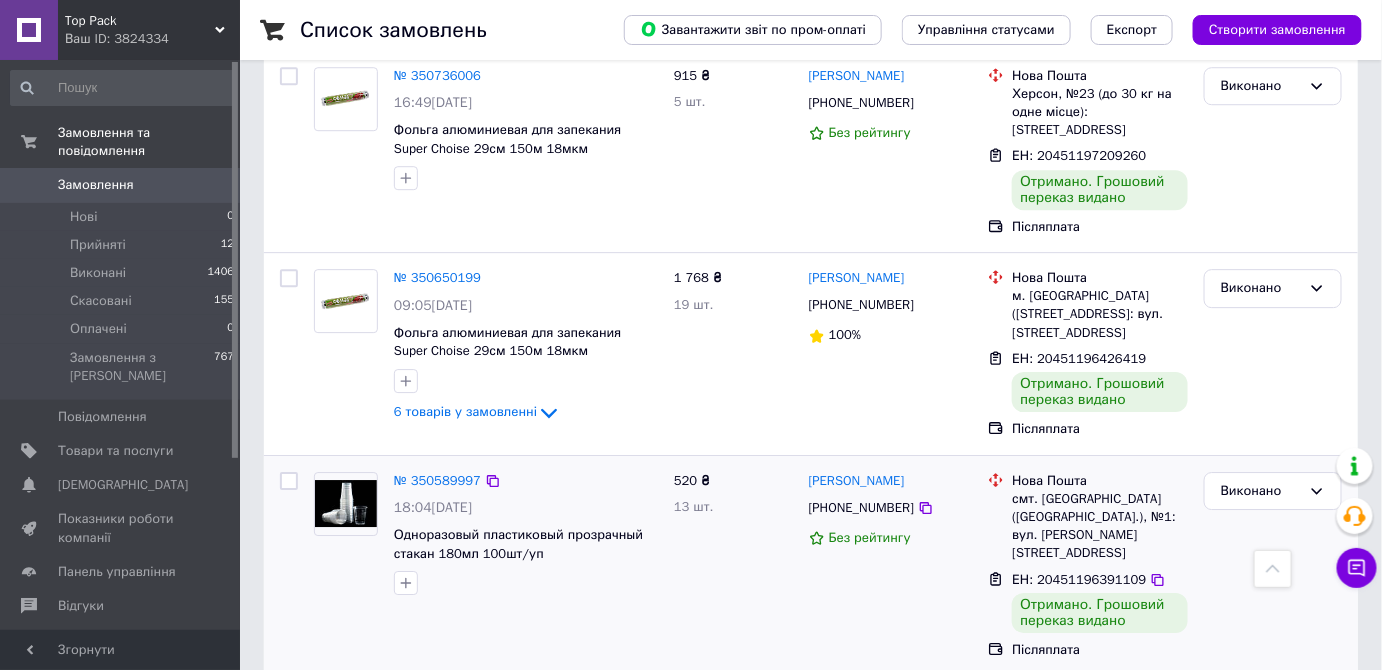 click at bounding box center (289, 481) 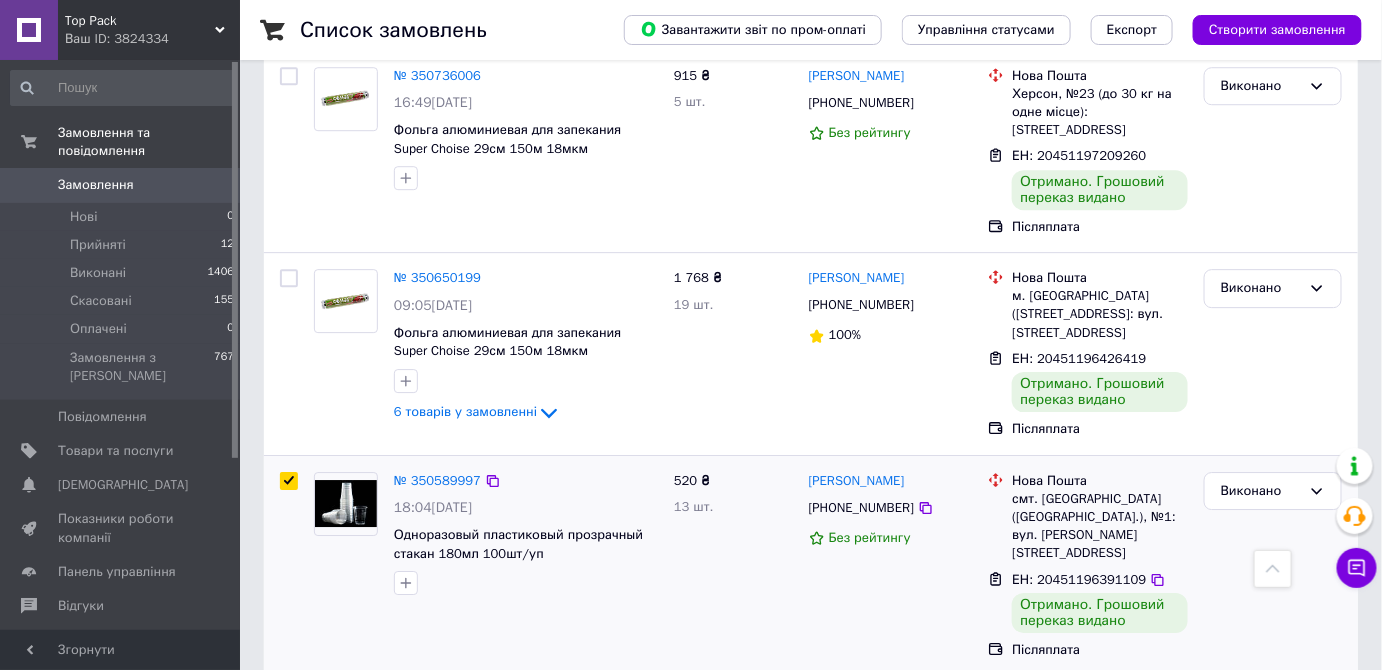 checkbox on "true" 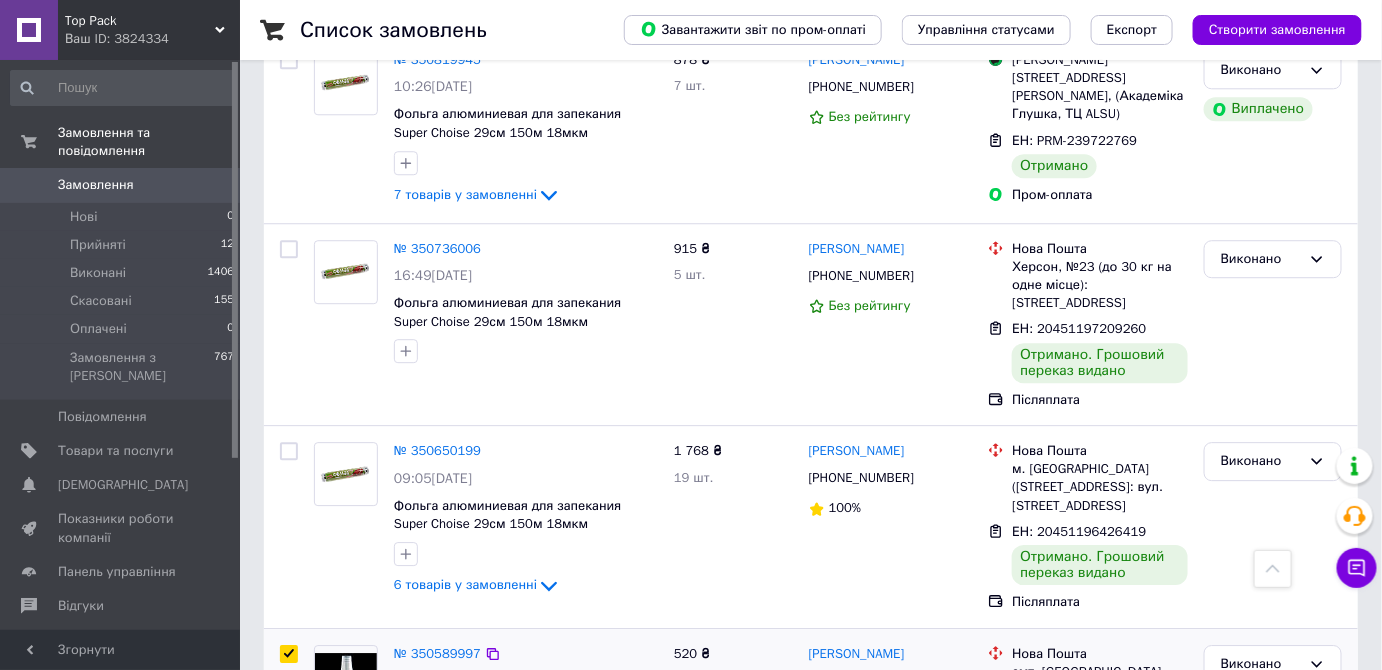 scroll, scrollTop: 4245, scrollLeft: 0, axis: vertical 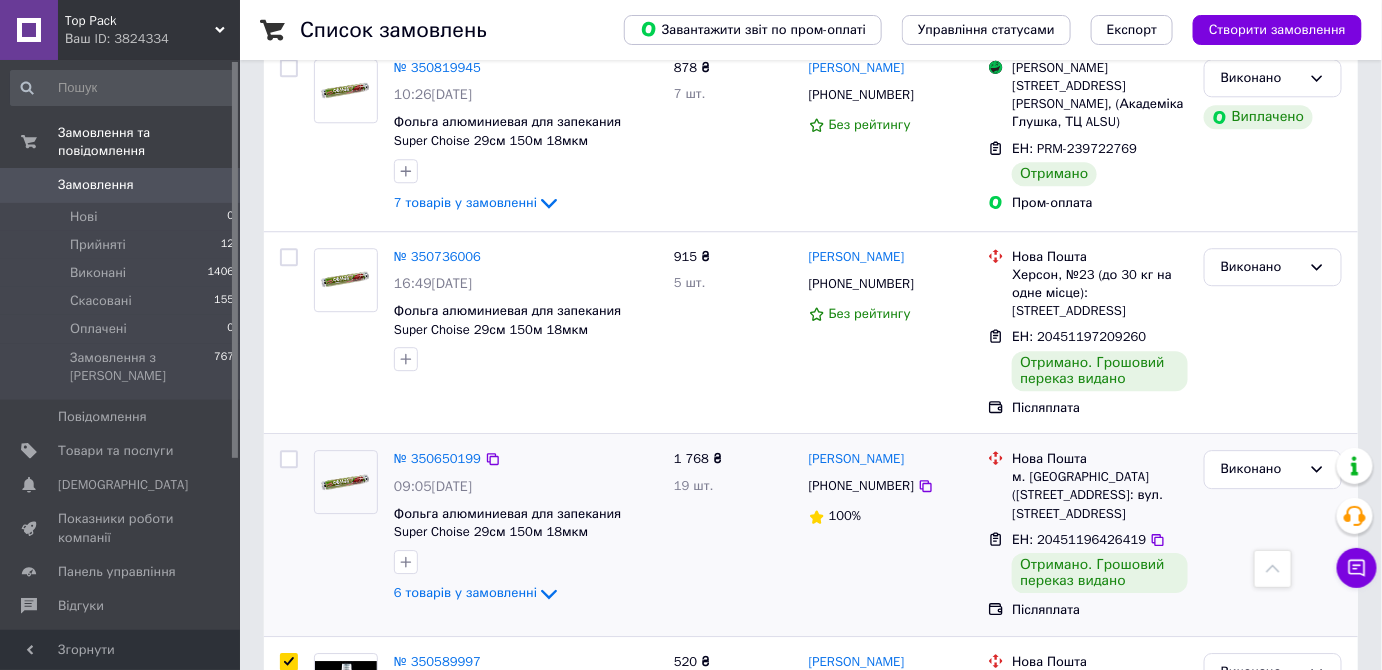 click at bounding box center [289, 459] 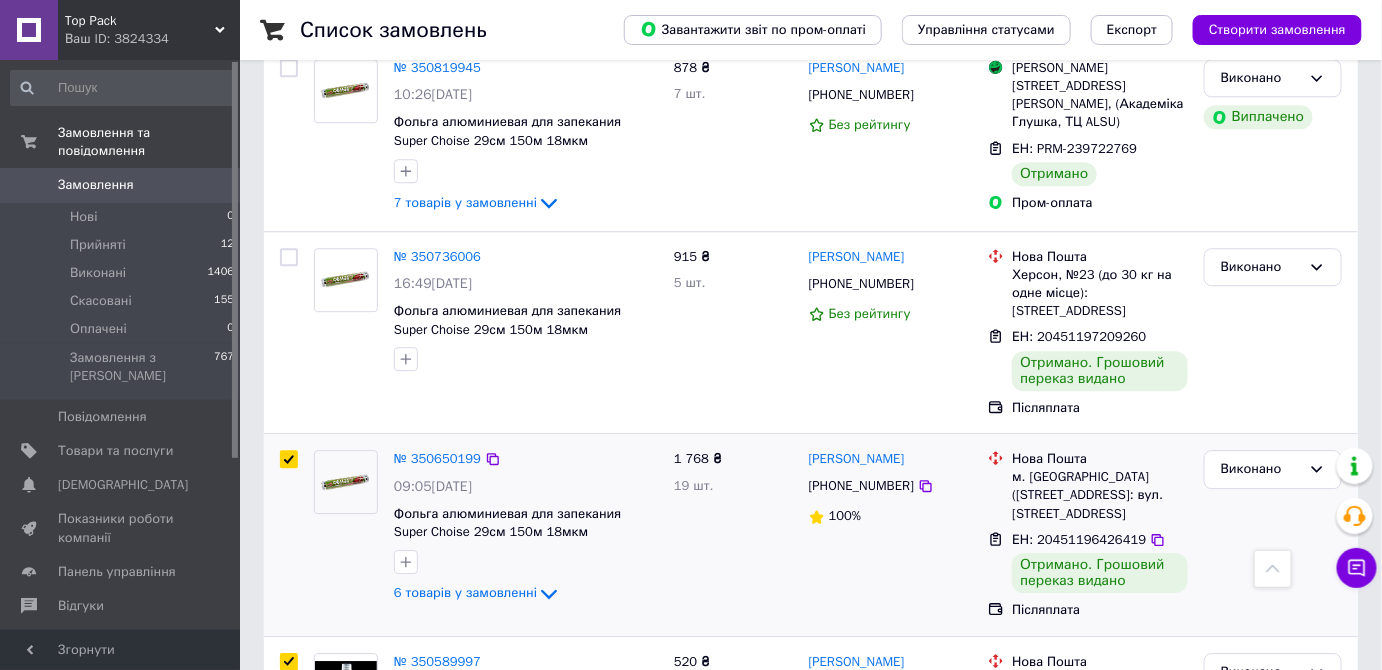 checkbox on "true" 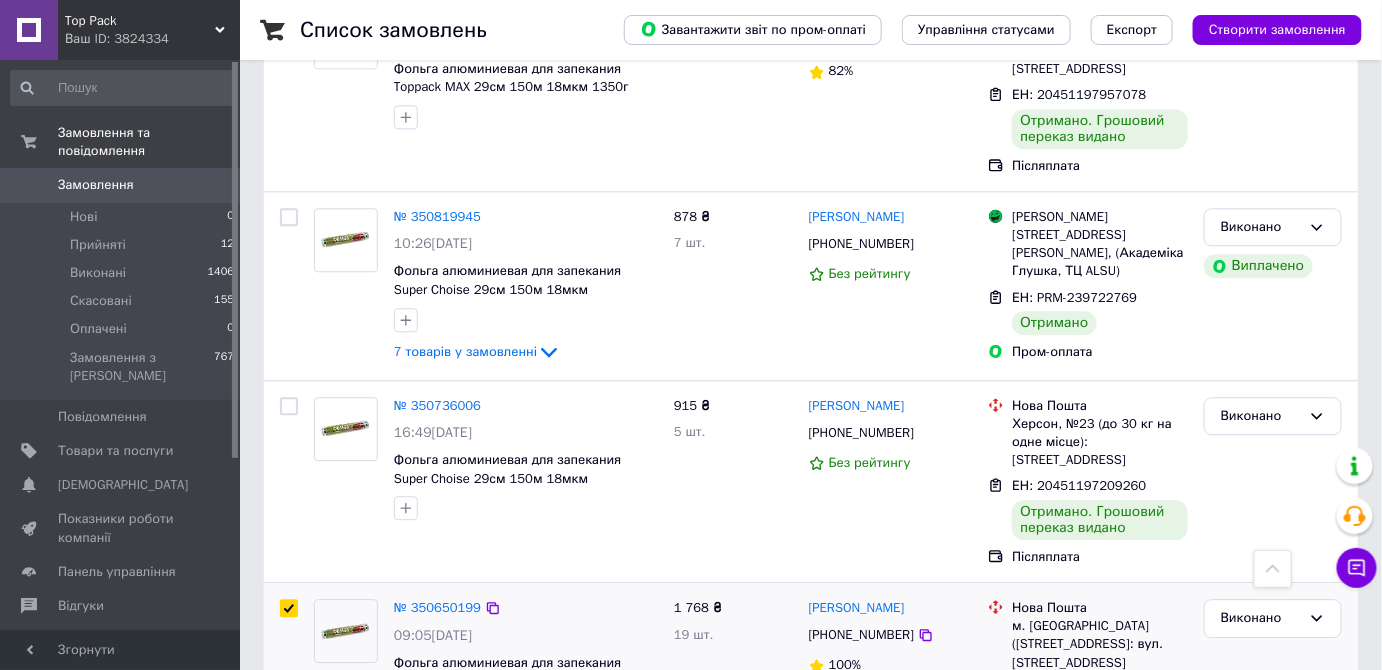 scroll, scrollTop: 4063, scrollLeft: 0, axis: vertical 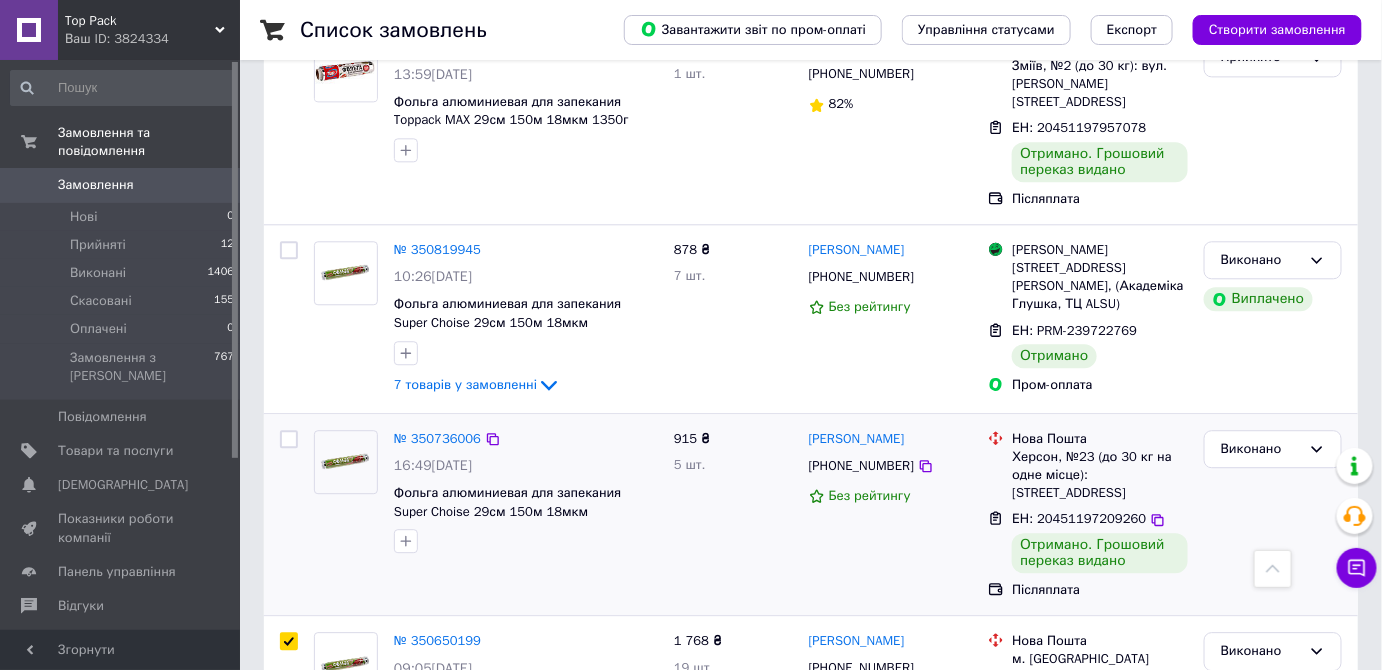 click at bounding box center [289, 439] 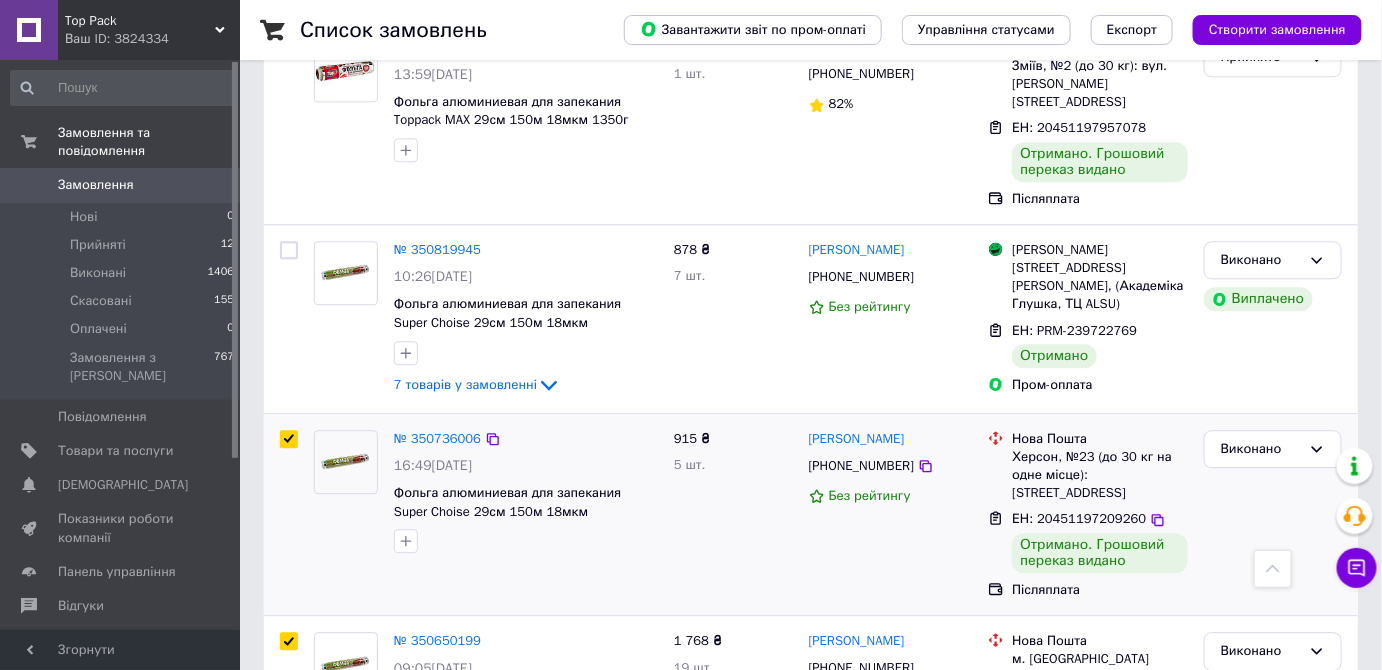 checkbox on "true" 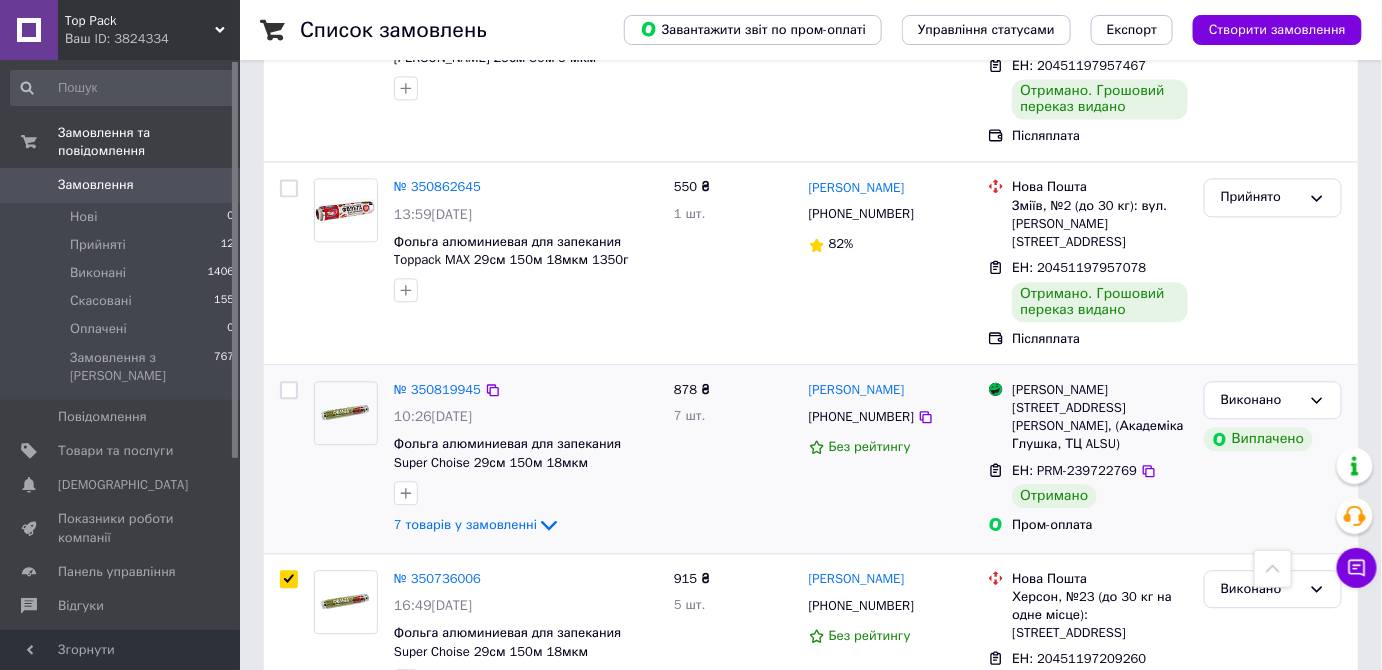 scroll, scrollTop: 3881, scrollLeft: 0, axis: vertical 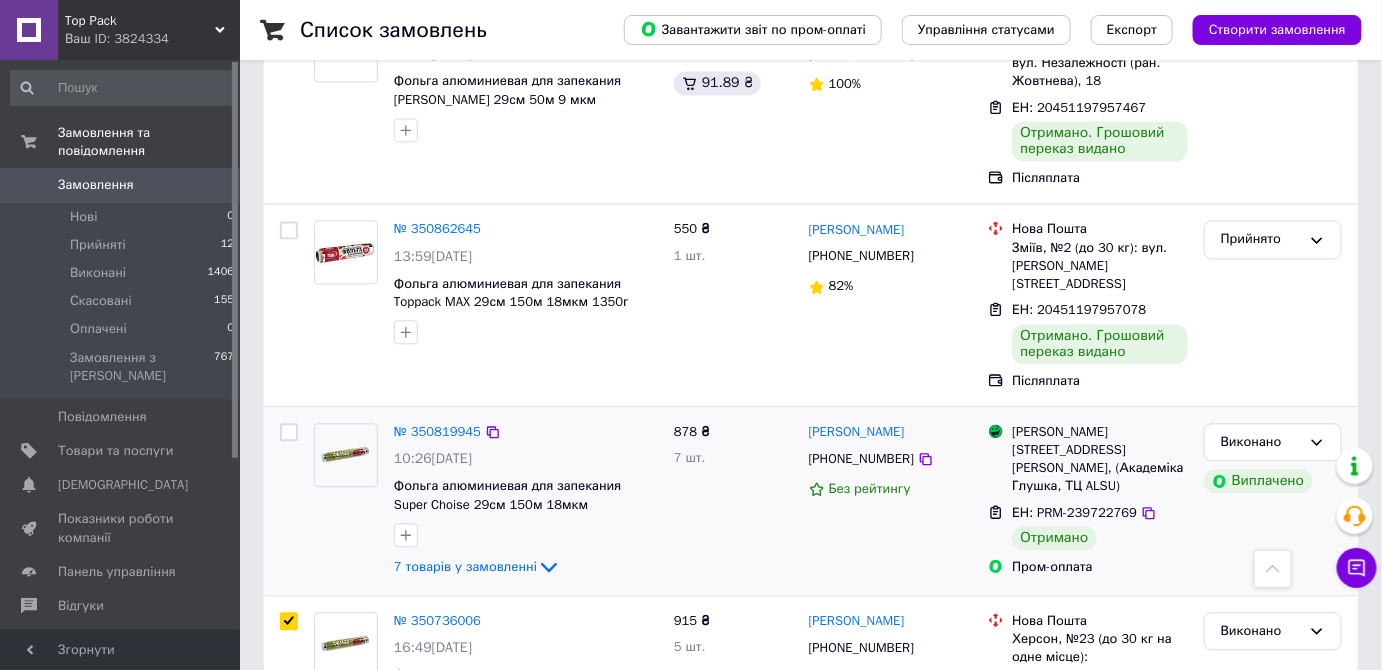 click at bounding box center [289, 432] 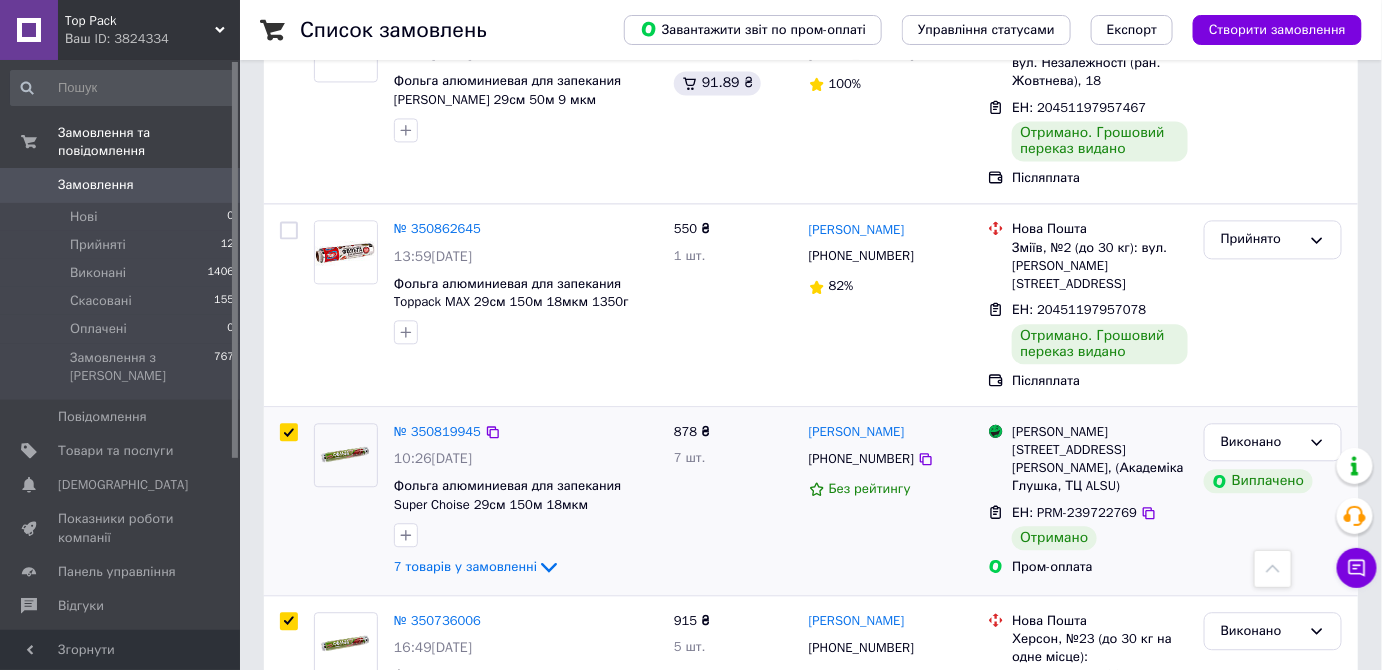 checkbox on "true" 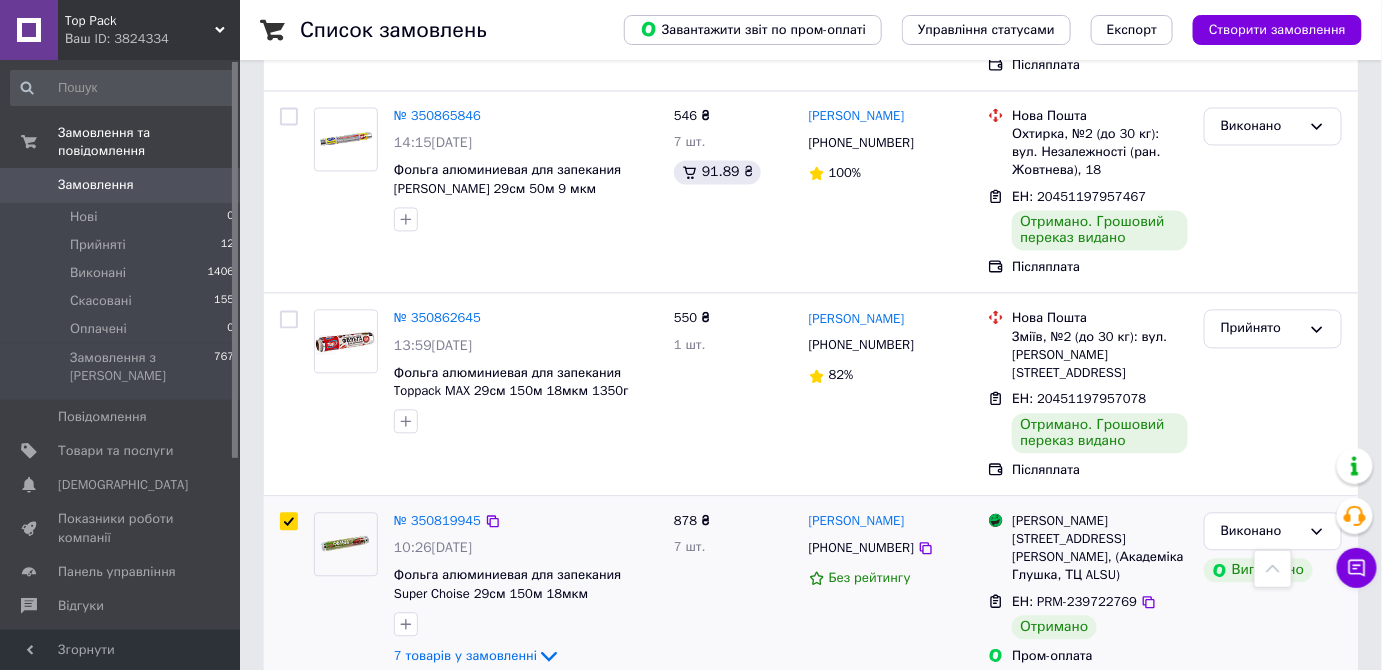 scroll, scrollTop: 3790, scrollLeft: 0, axis: vertical 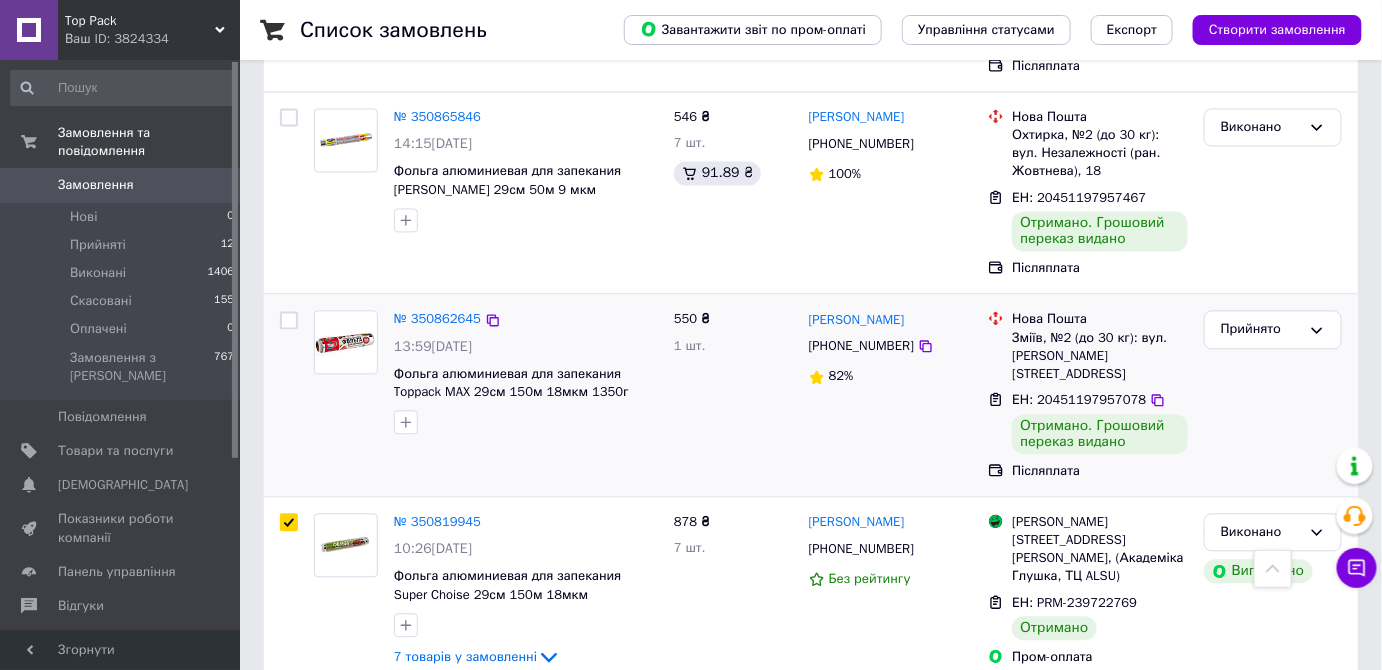 click at bounding box center [289, 321] 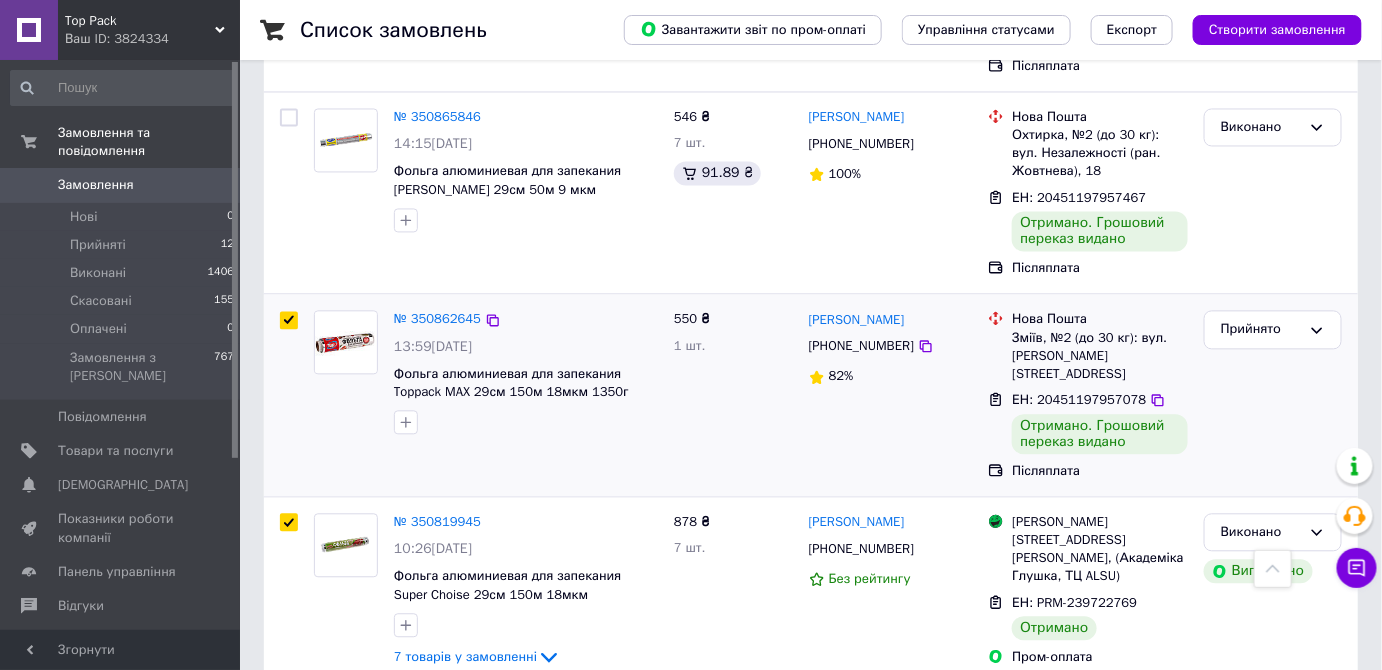 checkbox on "true" 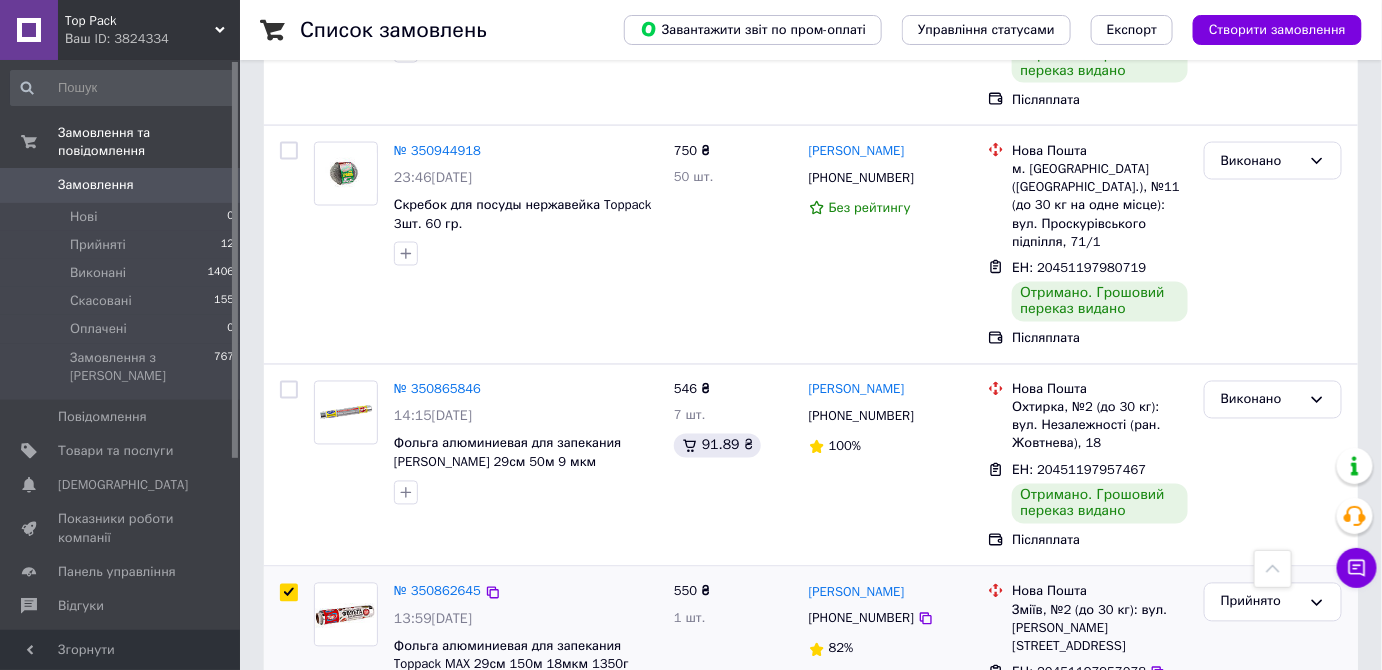 scroll, scrollTop: 3517, scrollLeft: 0, axis: vertical 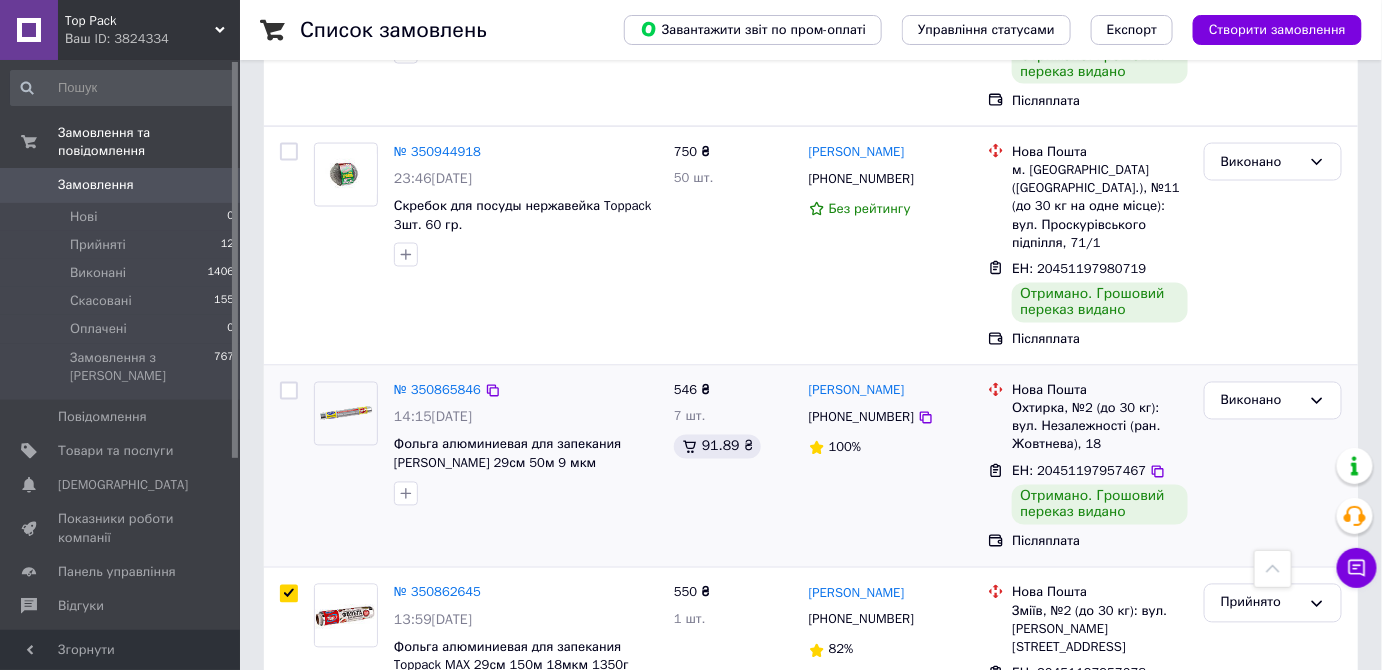 click at bounding box center [289, 391] 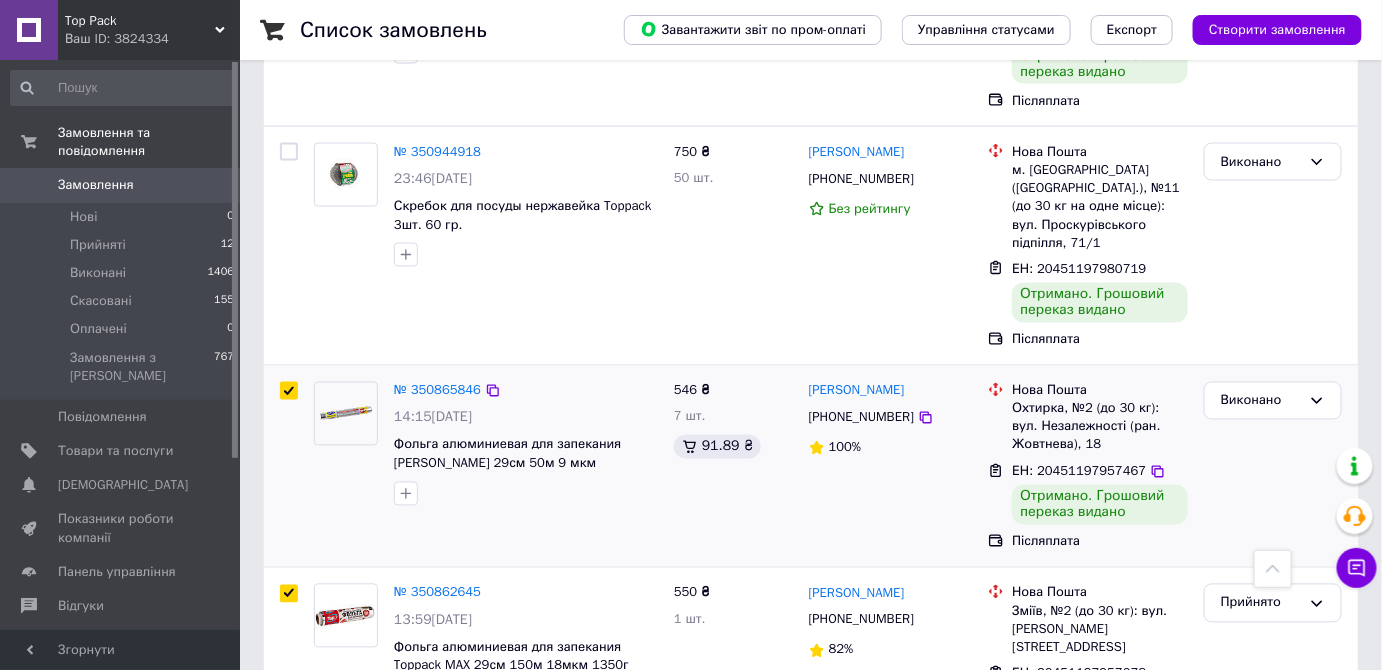 checkbox on "true" 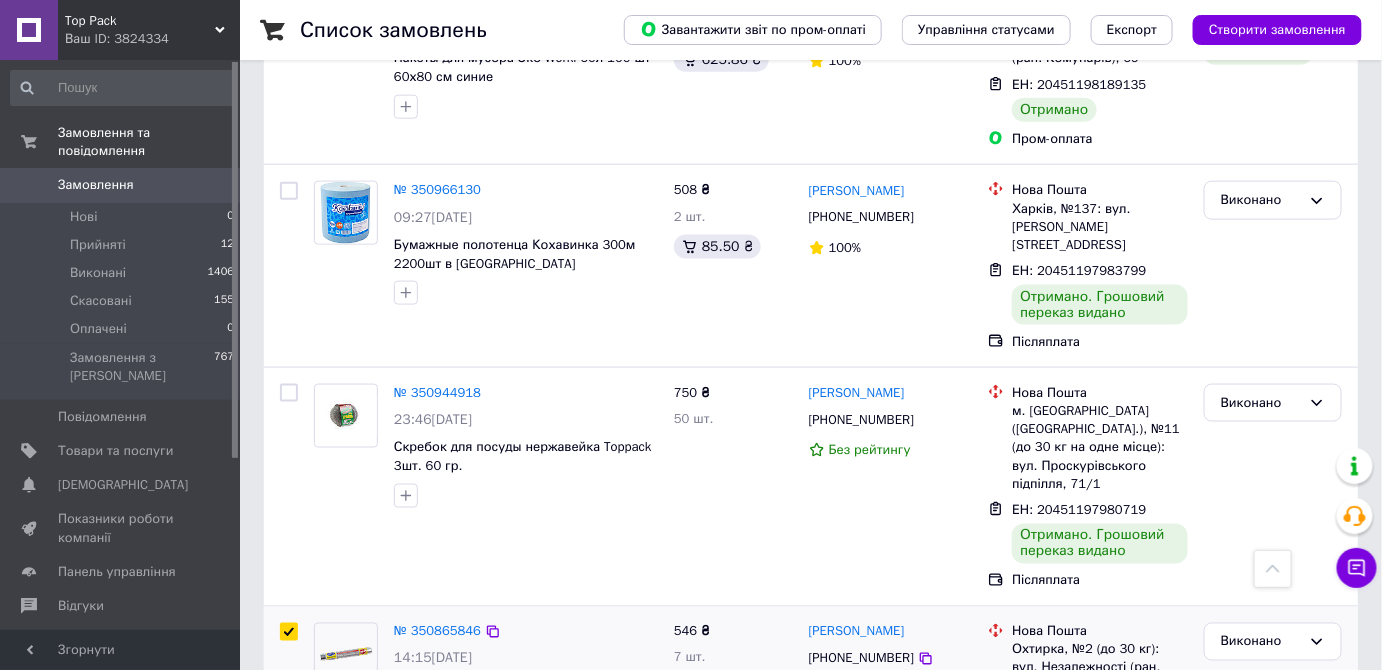 scroll, scrollTop: 3245, scrollLeft: 0, axis: vertical 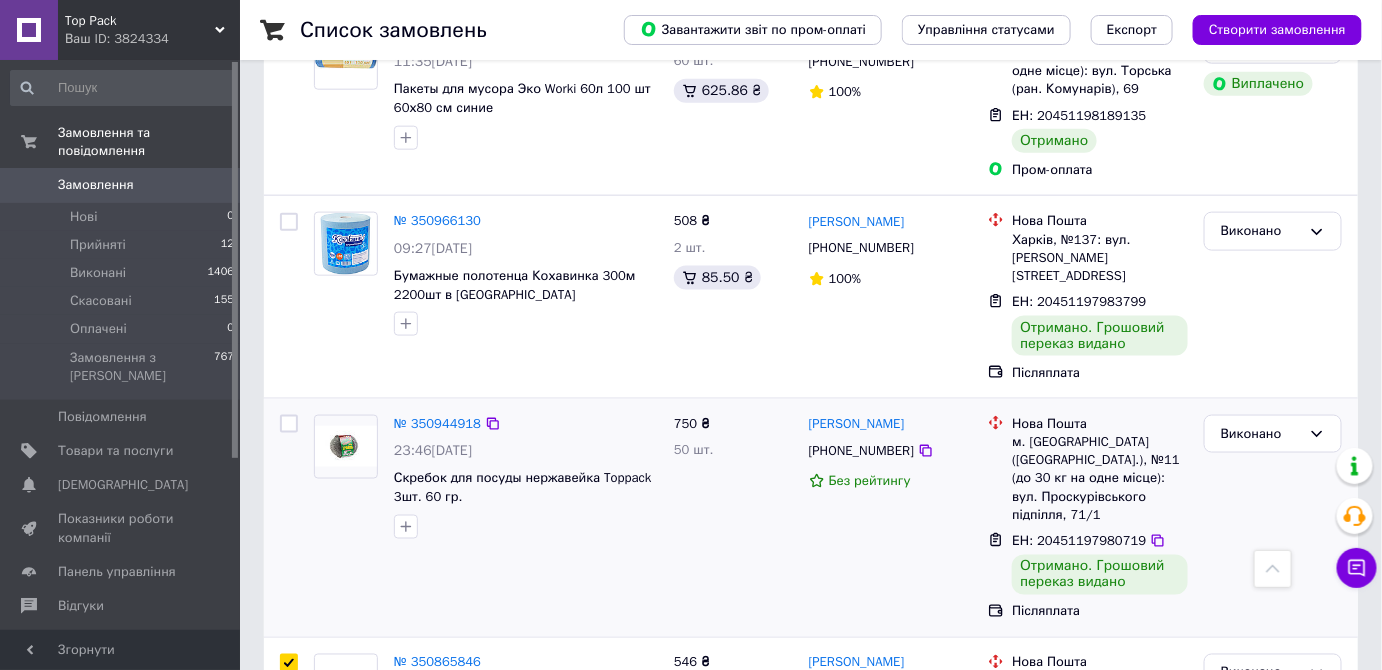 click at bounding box center (289, 424) 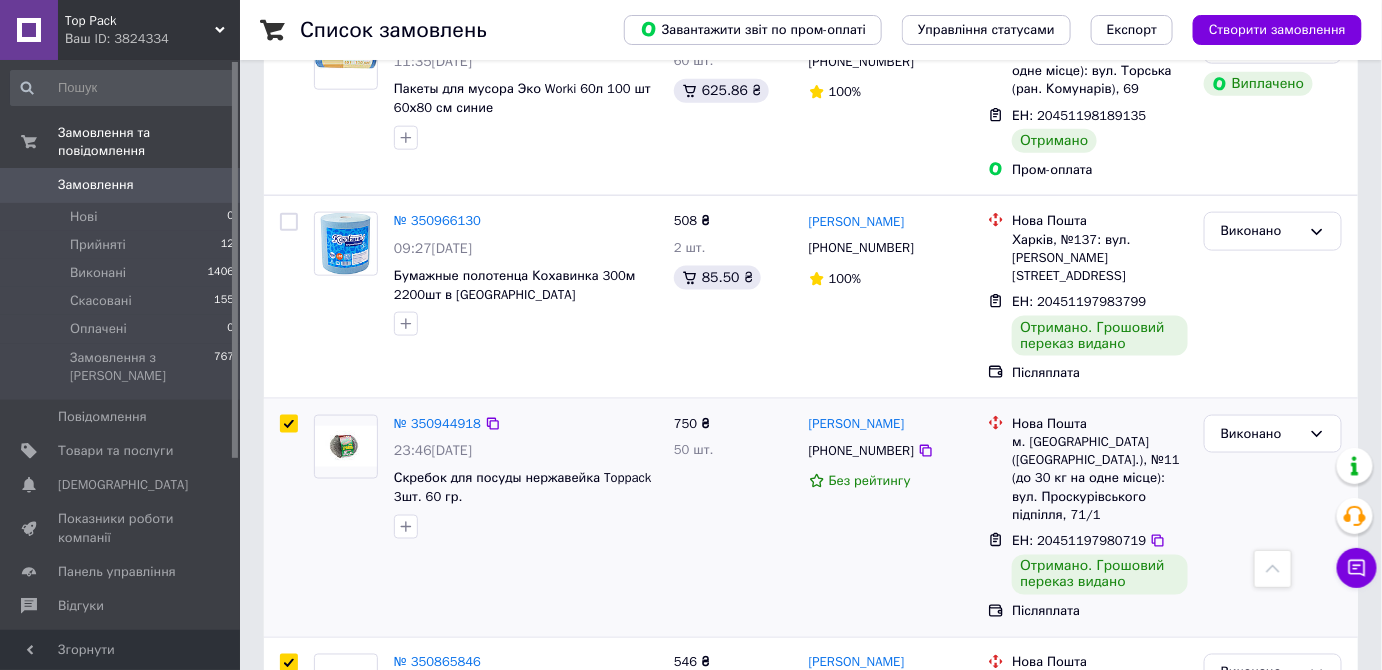 checkbox on "true" 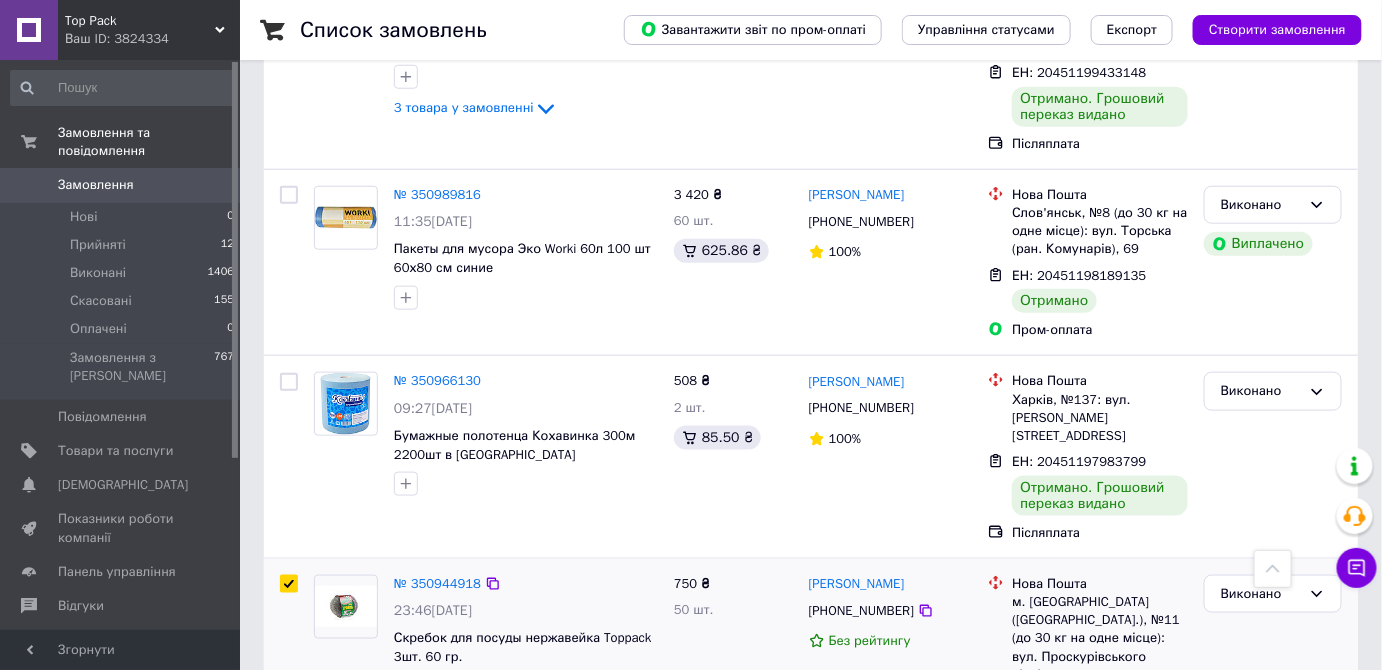 scroll, scrollTop: 3063, scrollLeft: 0, axis: vertical 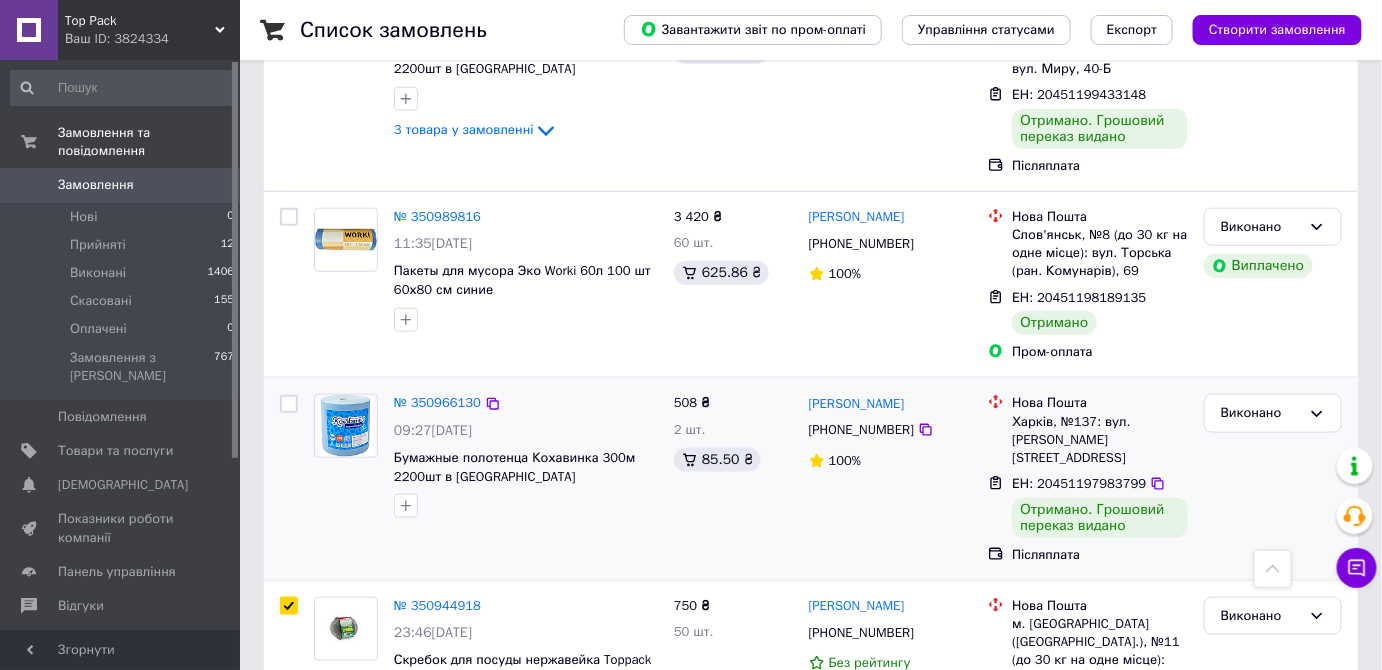 click at bounding box center (289, 404) 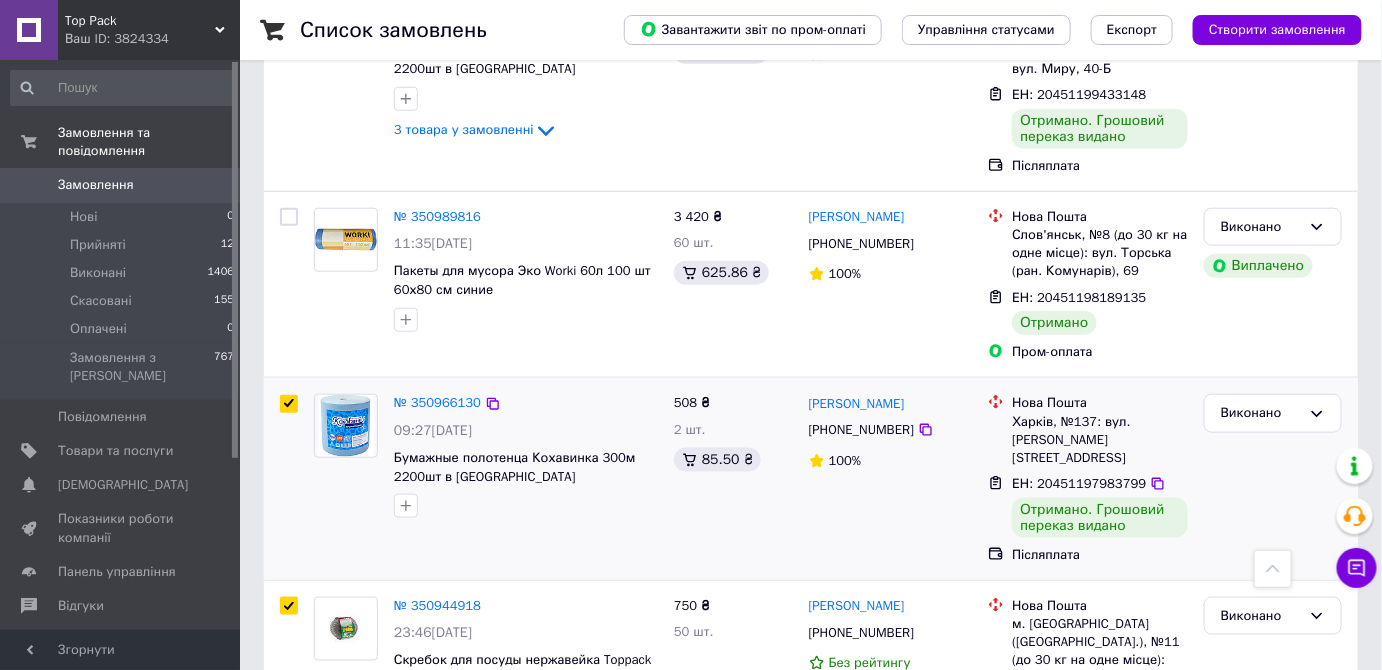 checkbox on "true" 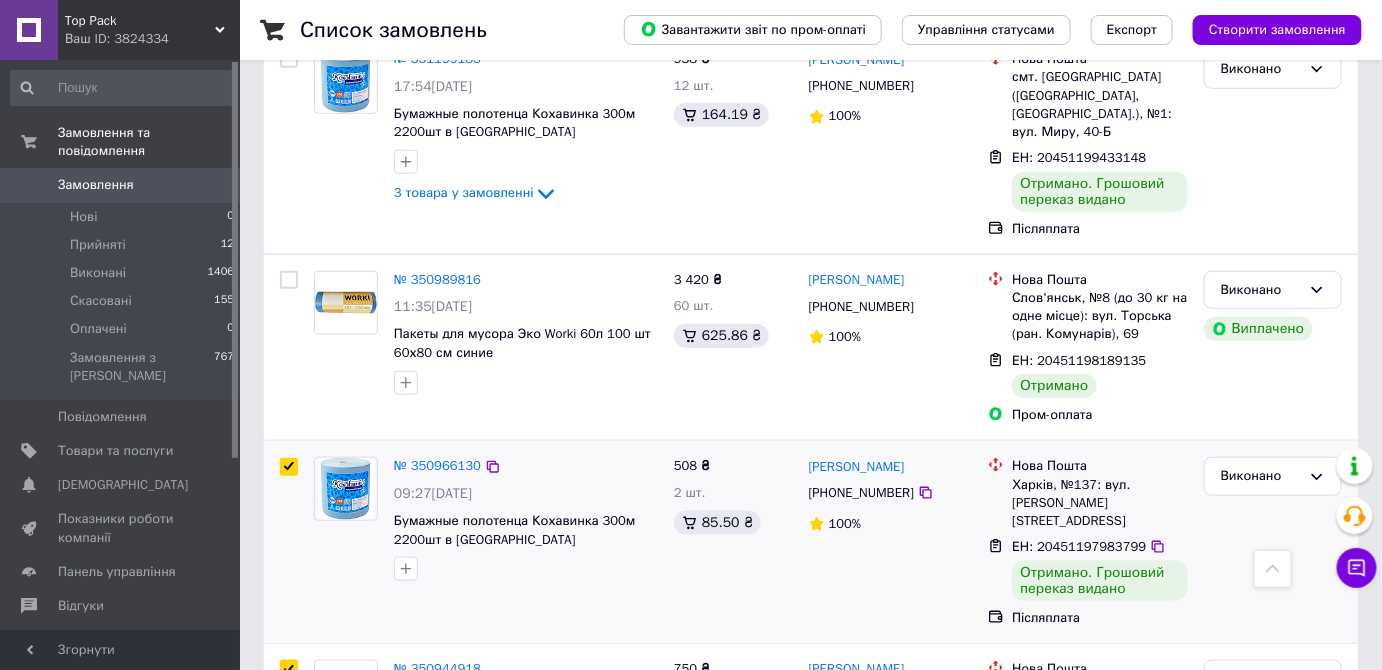 scroll, scrollTop: 2972, scrollLeft: 0, axis: vertical 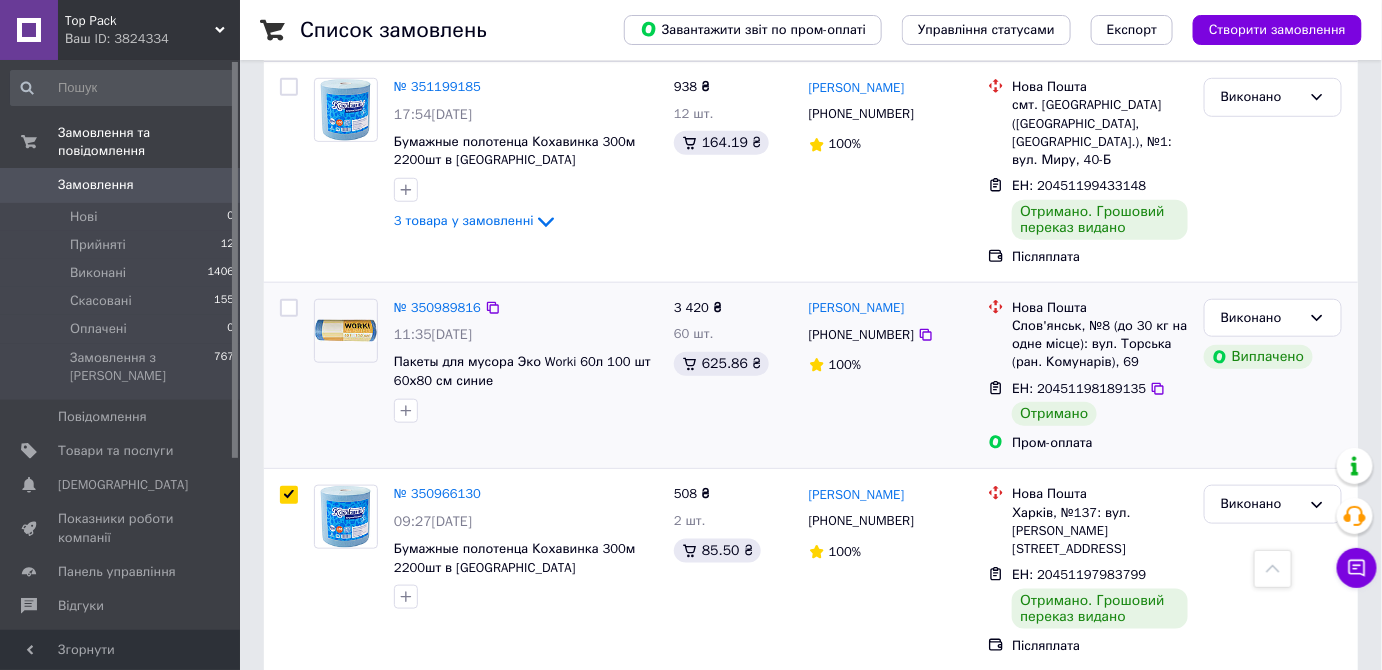 click at bounding box center (289, 308) 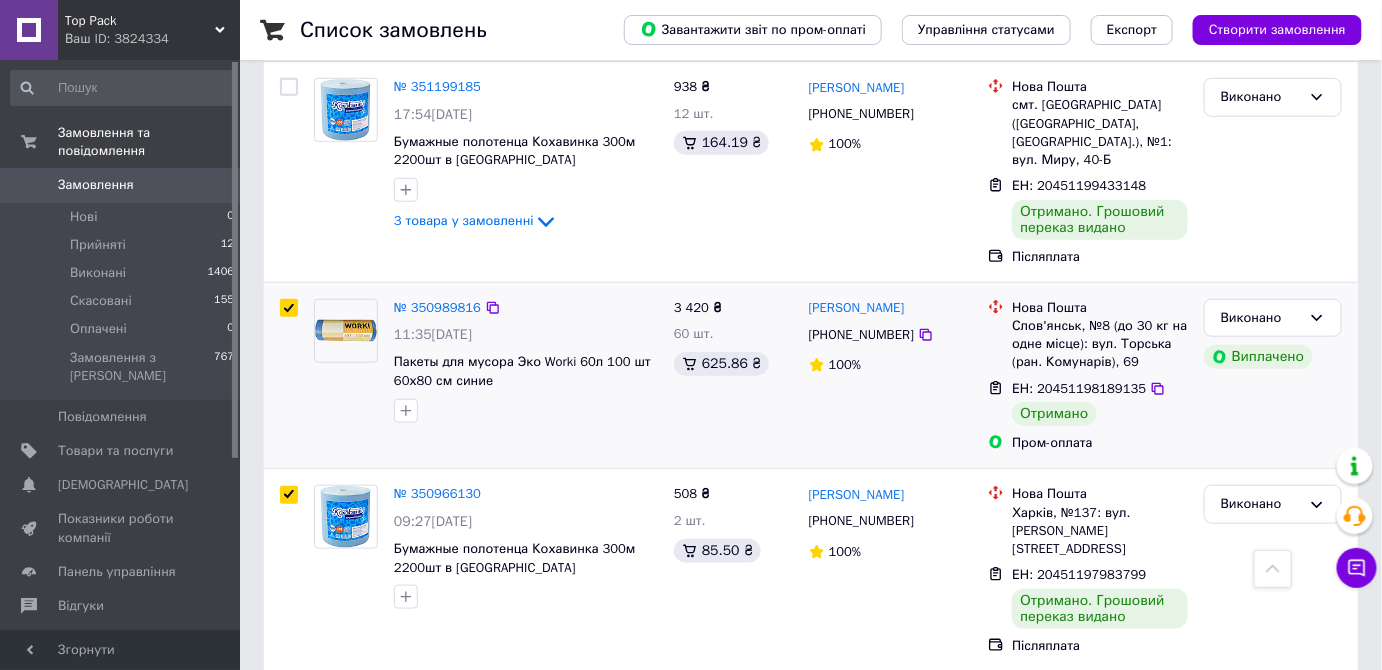 checkbox on "true" 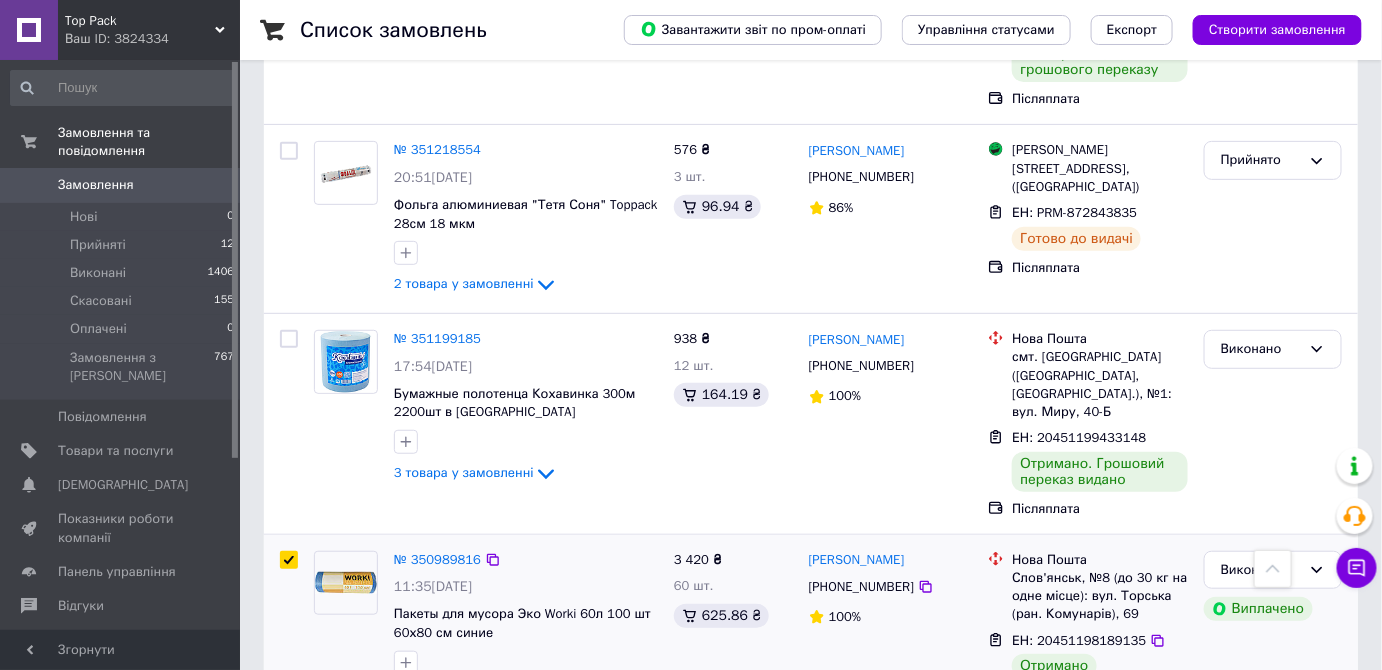 scroll, scrollTop: 2699, scrollLeft: 0, axis: vertical 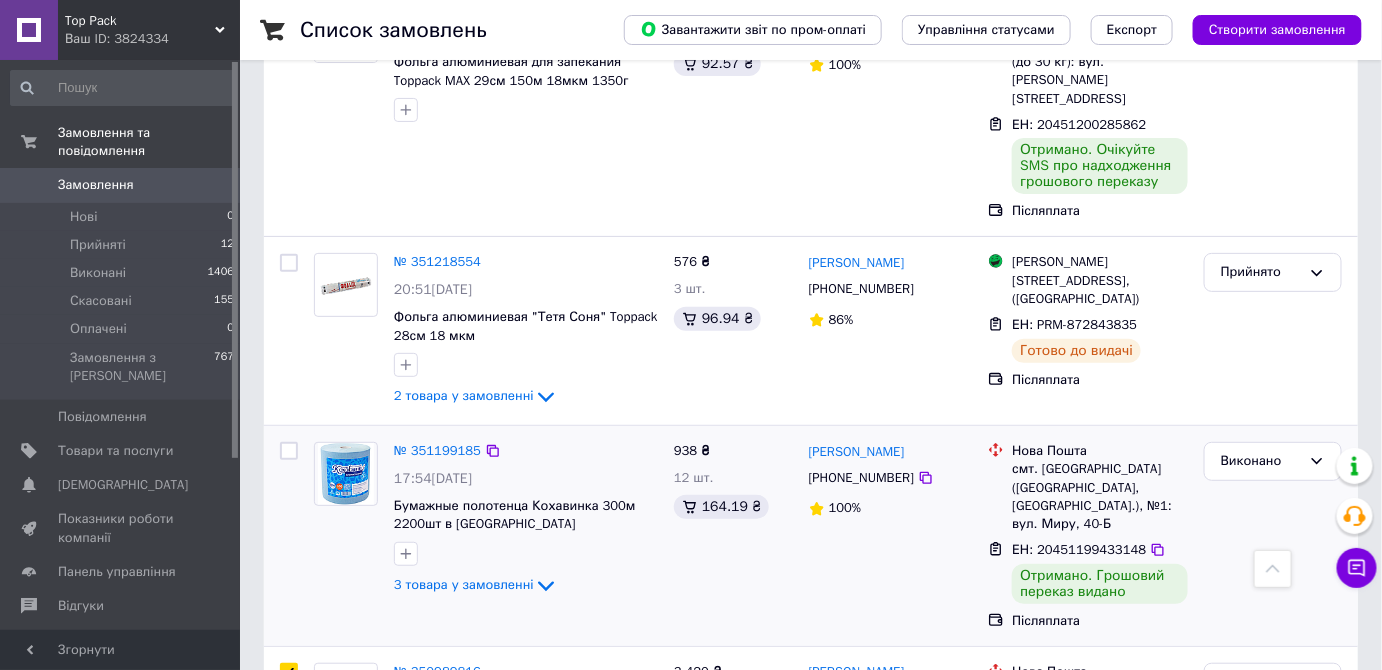 click at bounding box center (289, 451) 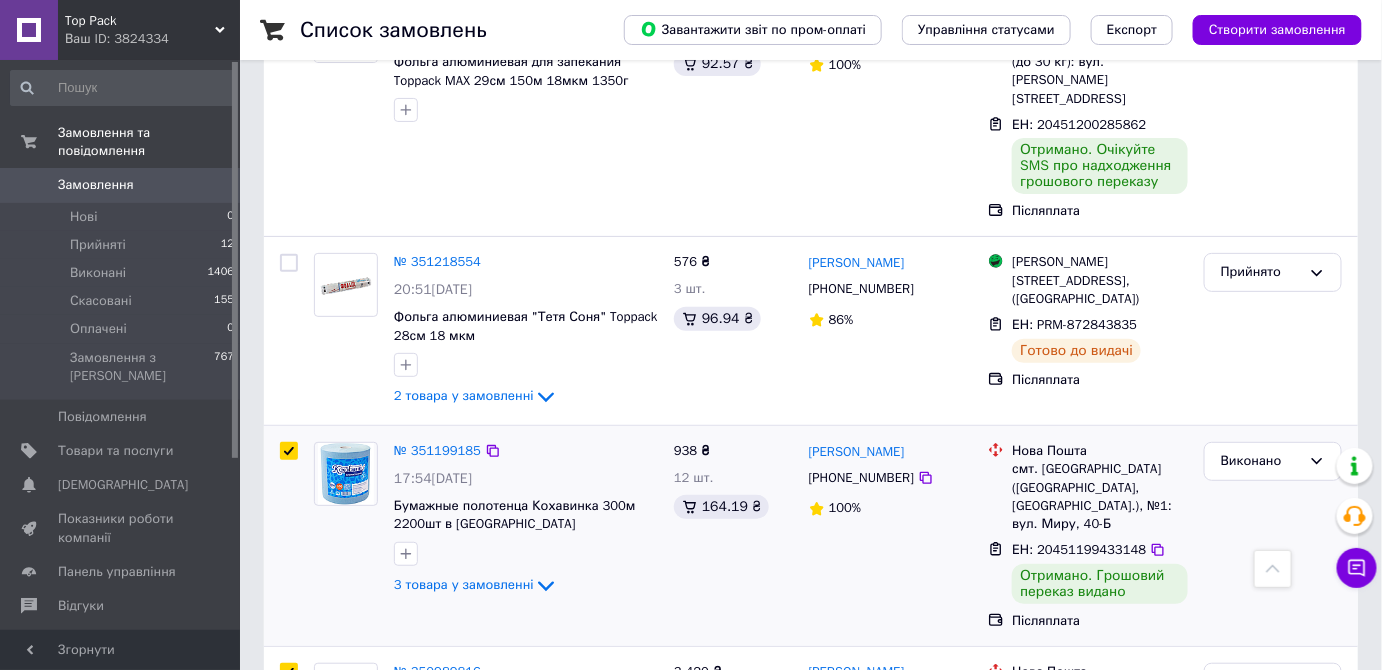 checkbox on "true" 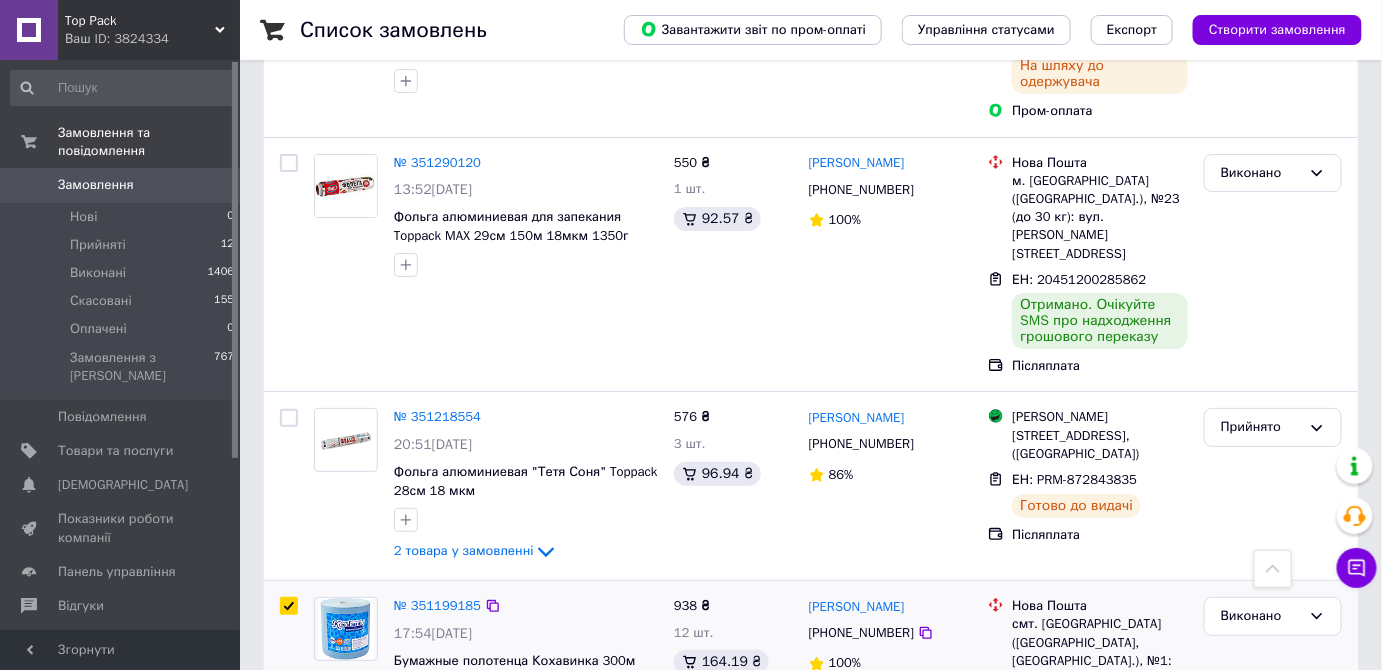 scroll, scrollTop: 2426, scrollLeft: 0, axis: vertical 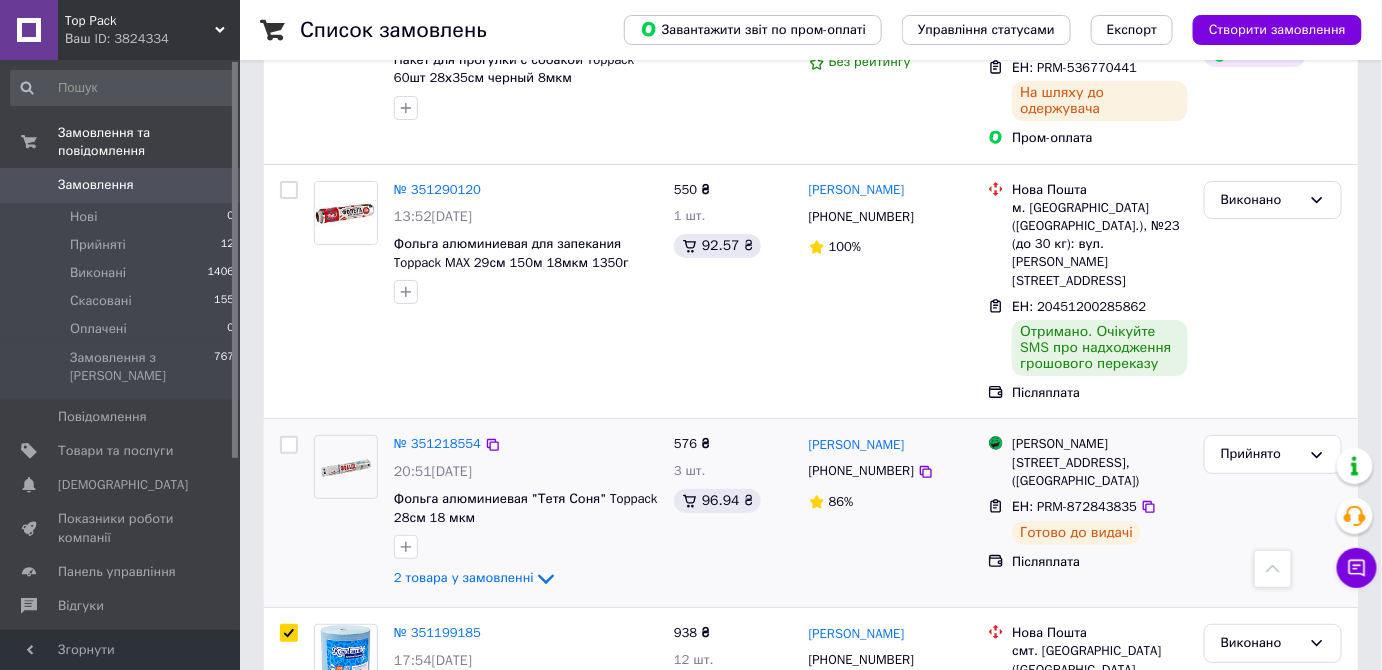 click at bounding box center [289, 445] 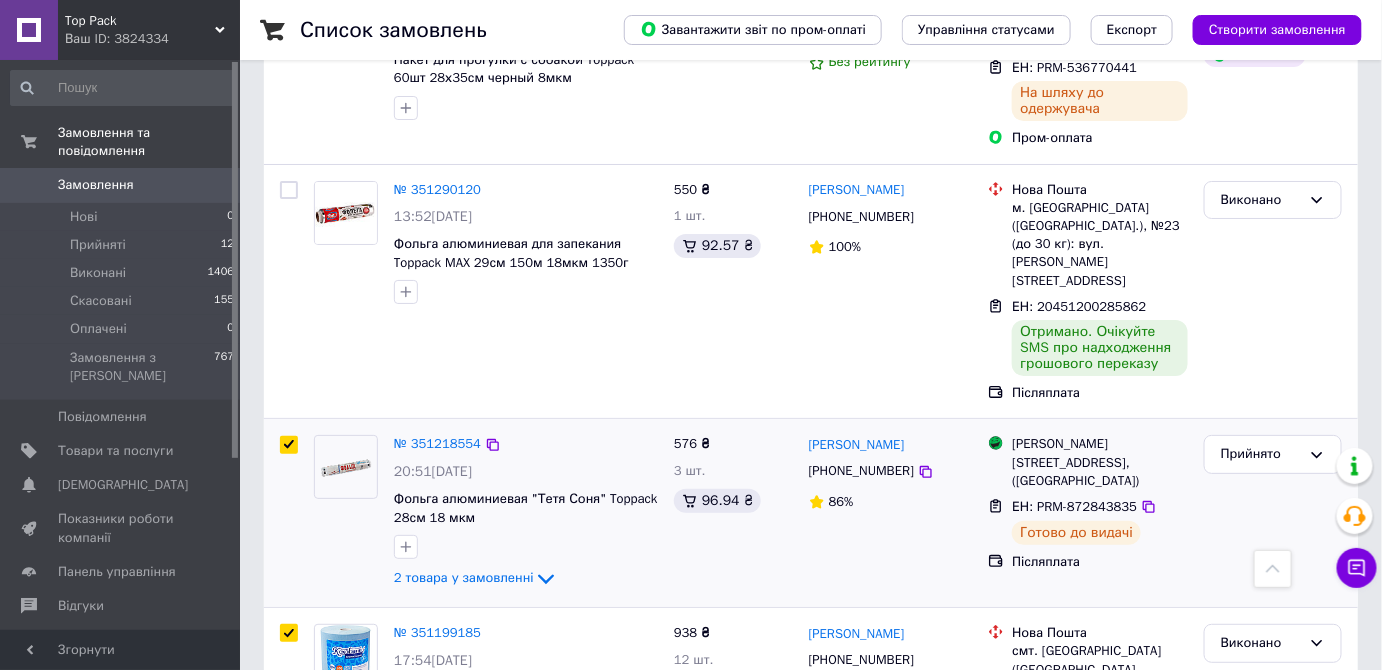 checkbox on "true" 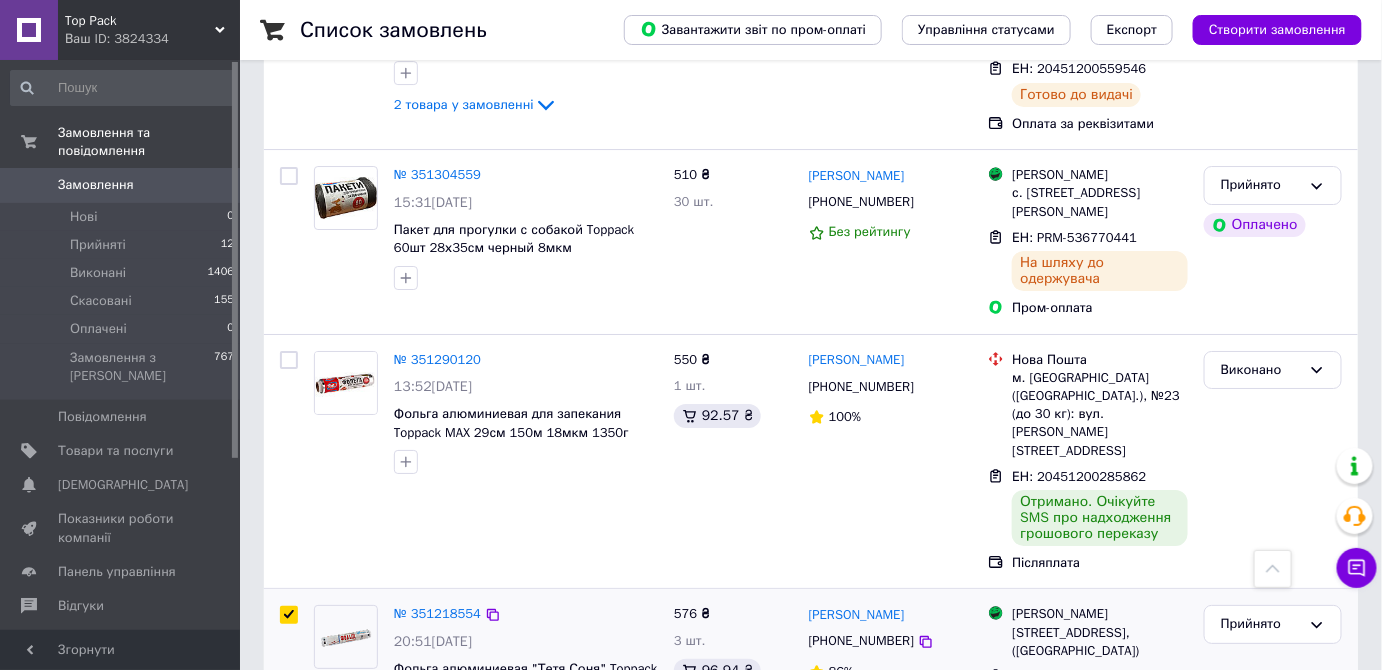 scroll, scrollTop: 2245, scrollLeft: 0, axis: vertical 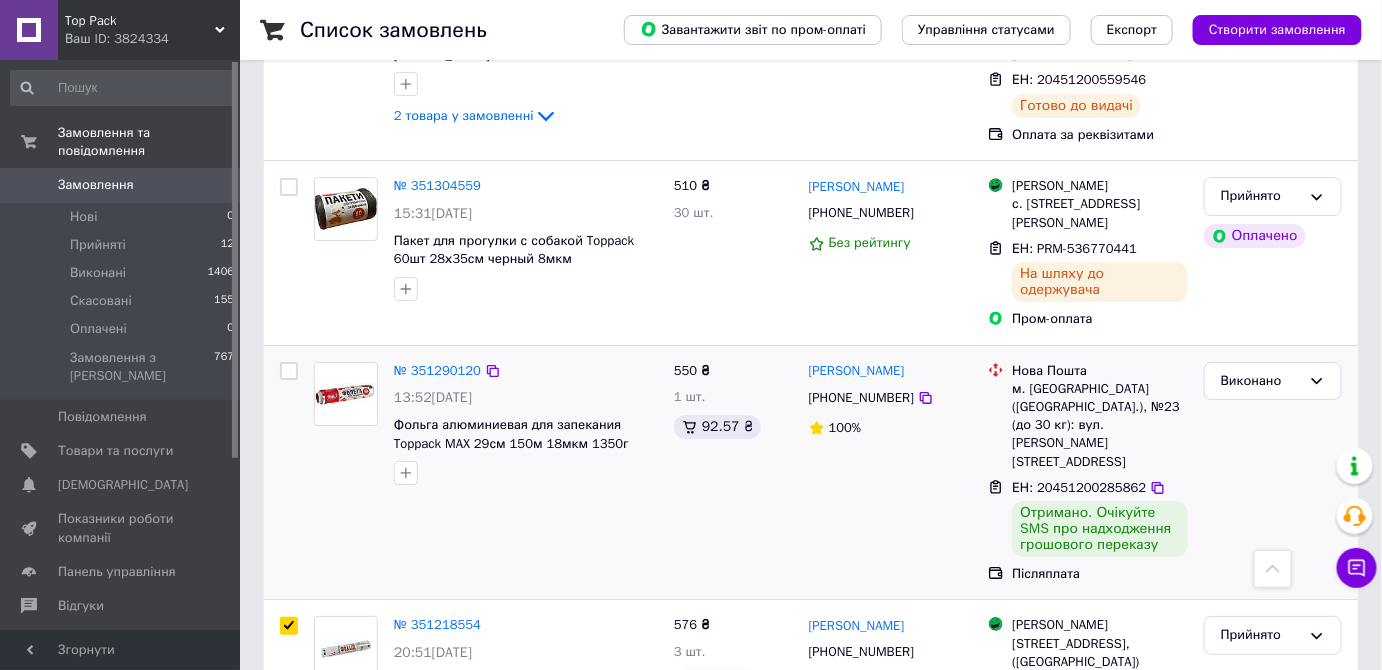 click at bounding box center [289, 371] 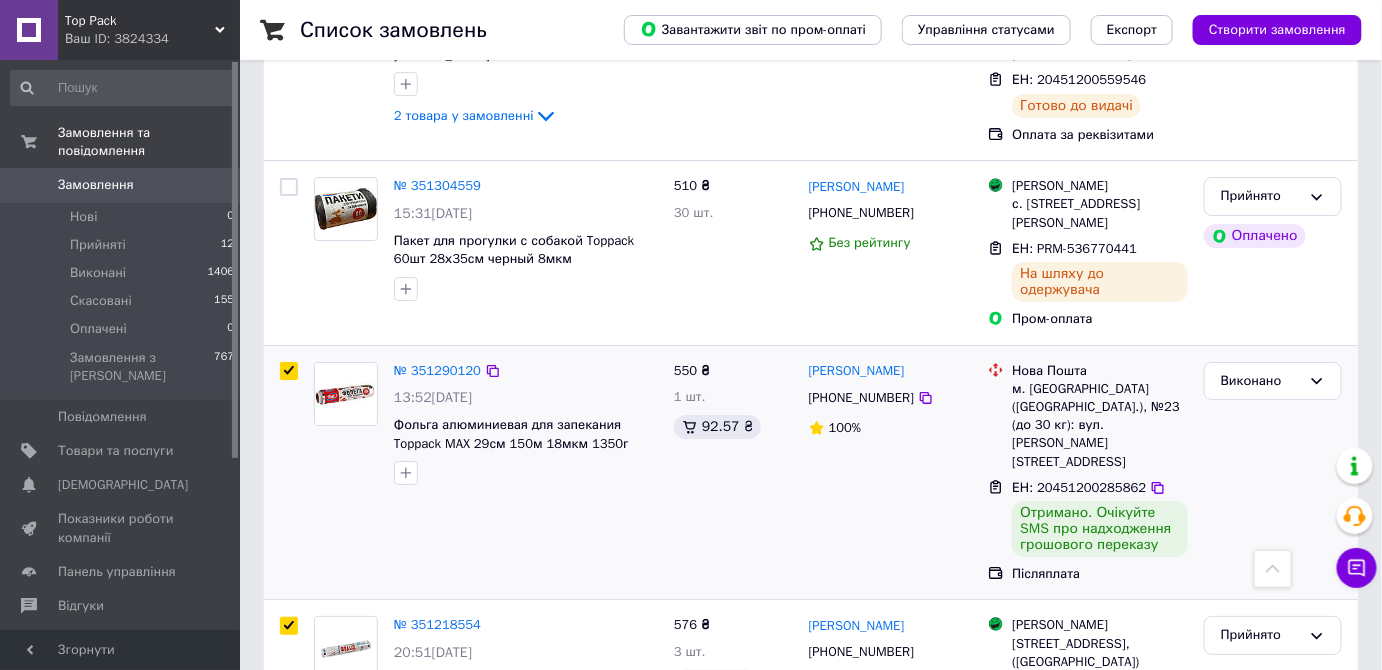 checkbox on "true" 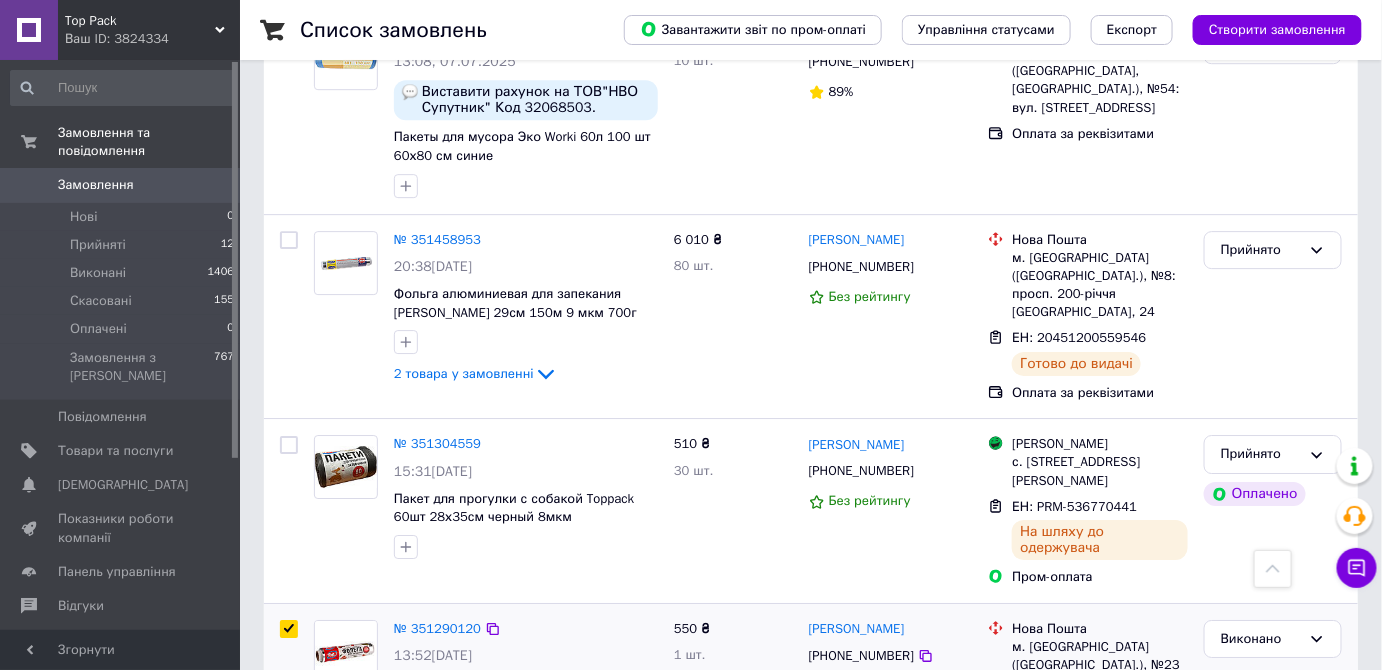 scroll, scrollTop: 1972, scrollLeft: 0, axis: vertical 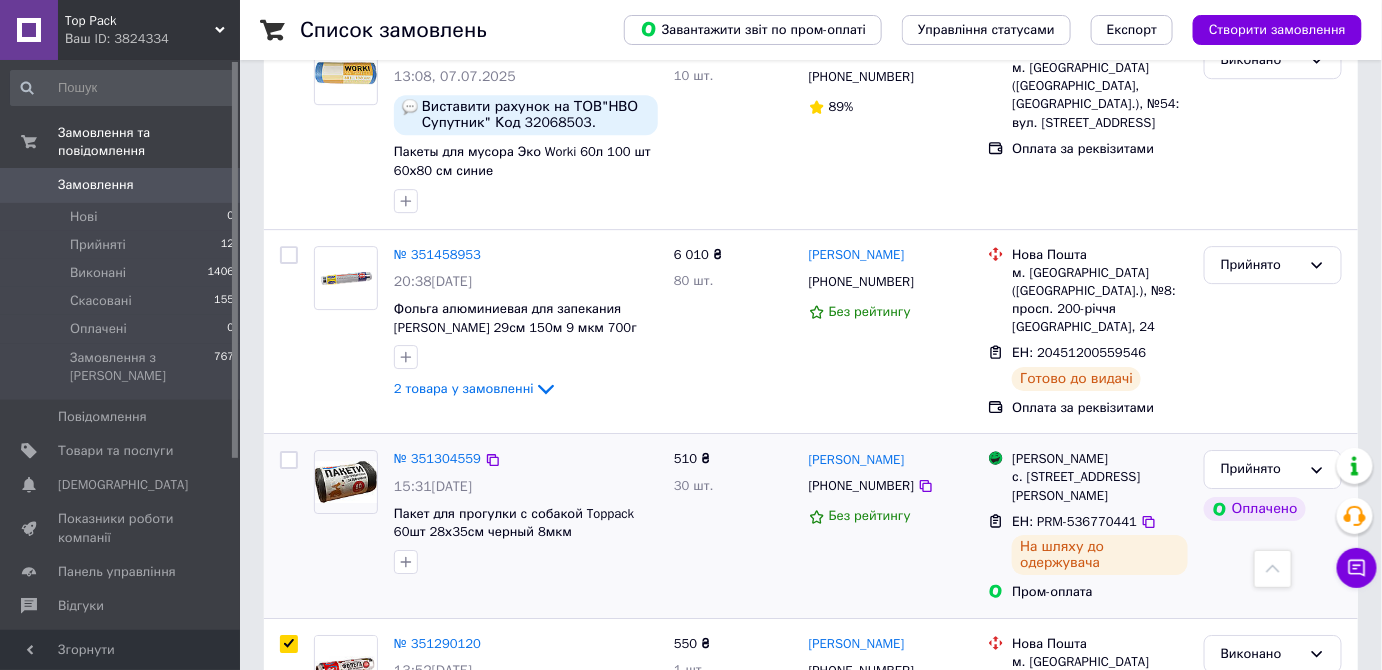 click at bounding box center (289, 460) 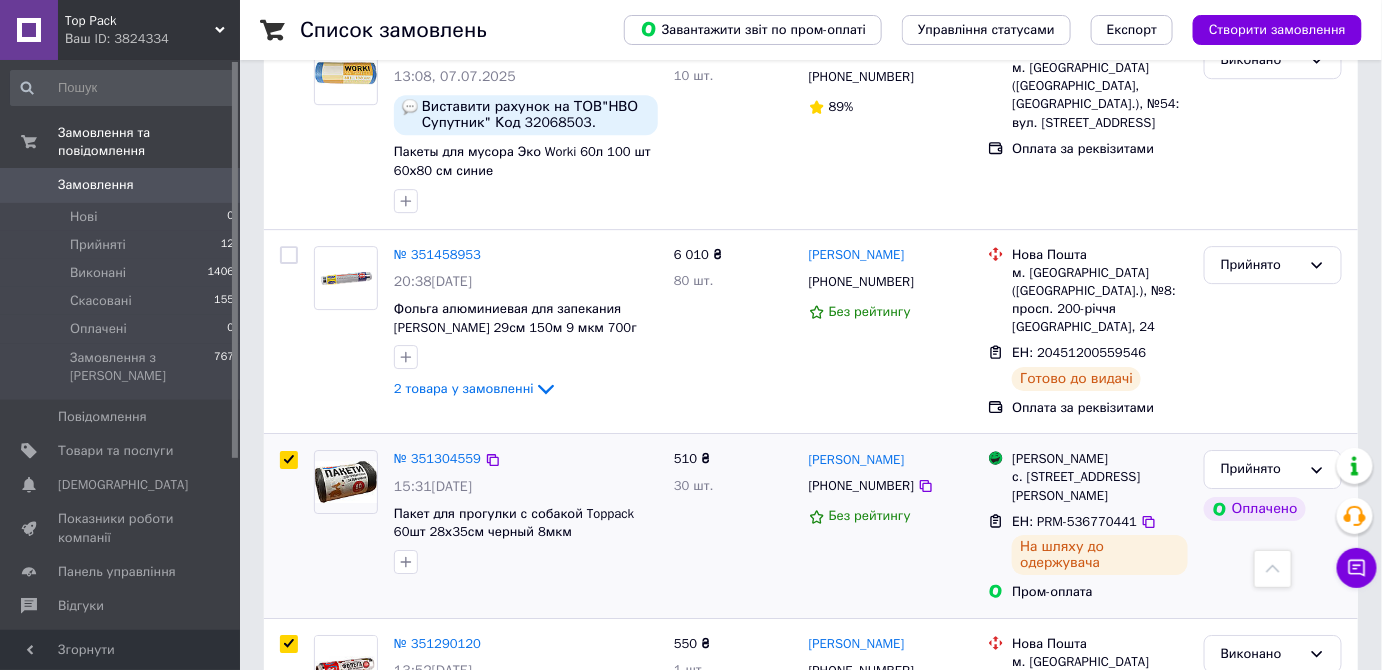 checkbox on "true" 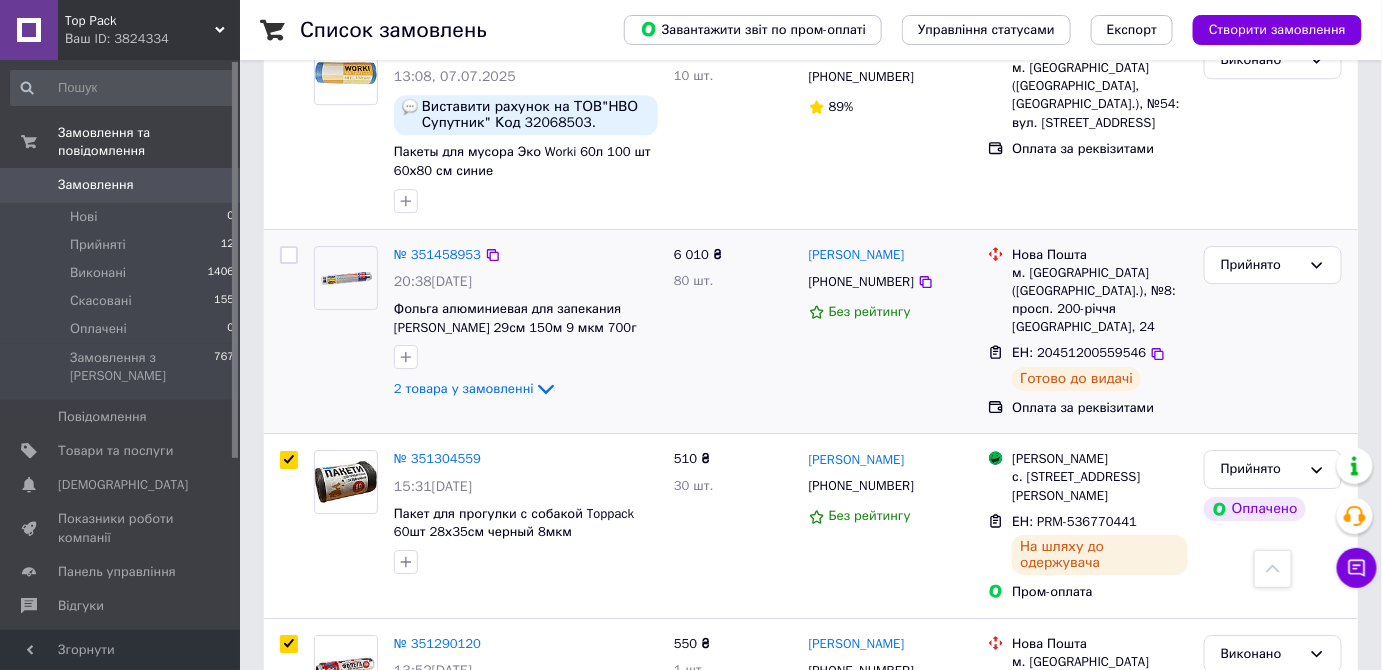scroll, scrollTop: 1881, scrollLeft: 0, axis: vertical 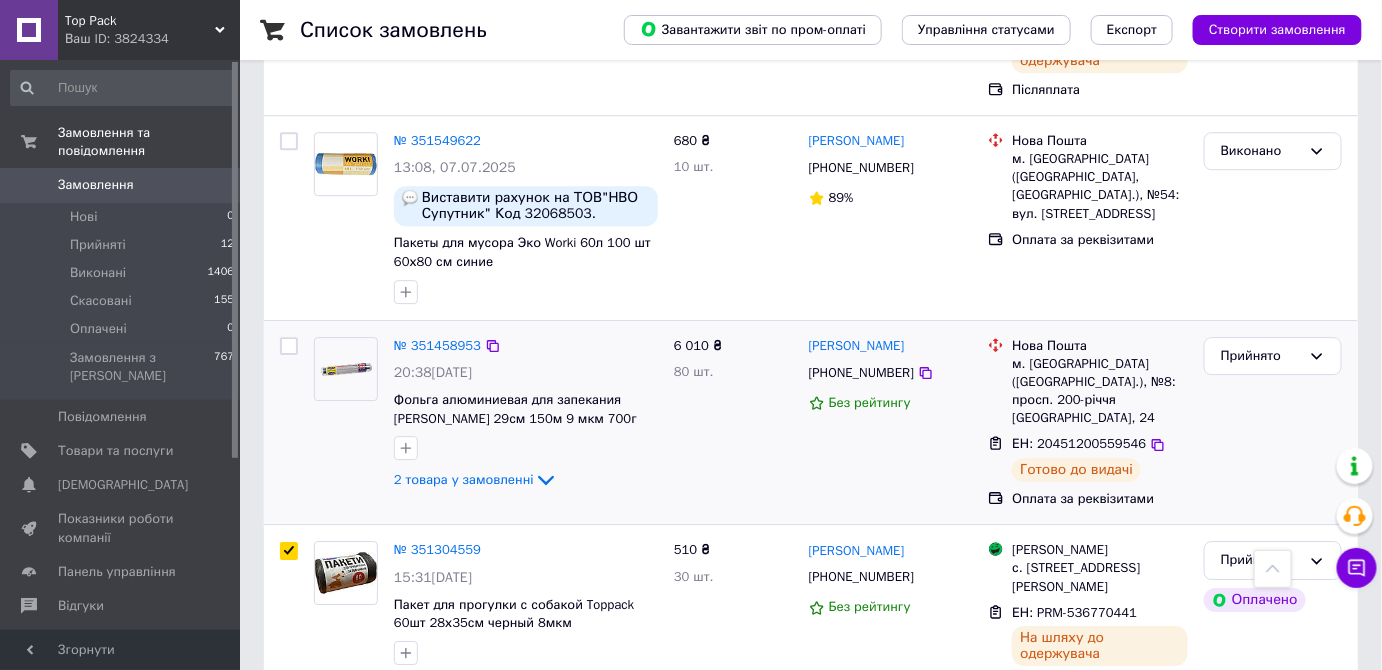click at bounding box center [289, 346] 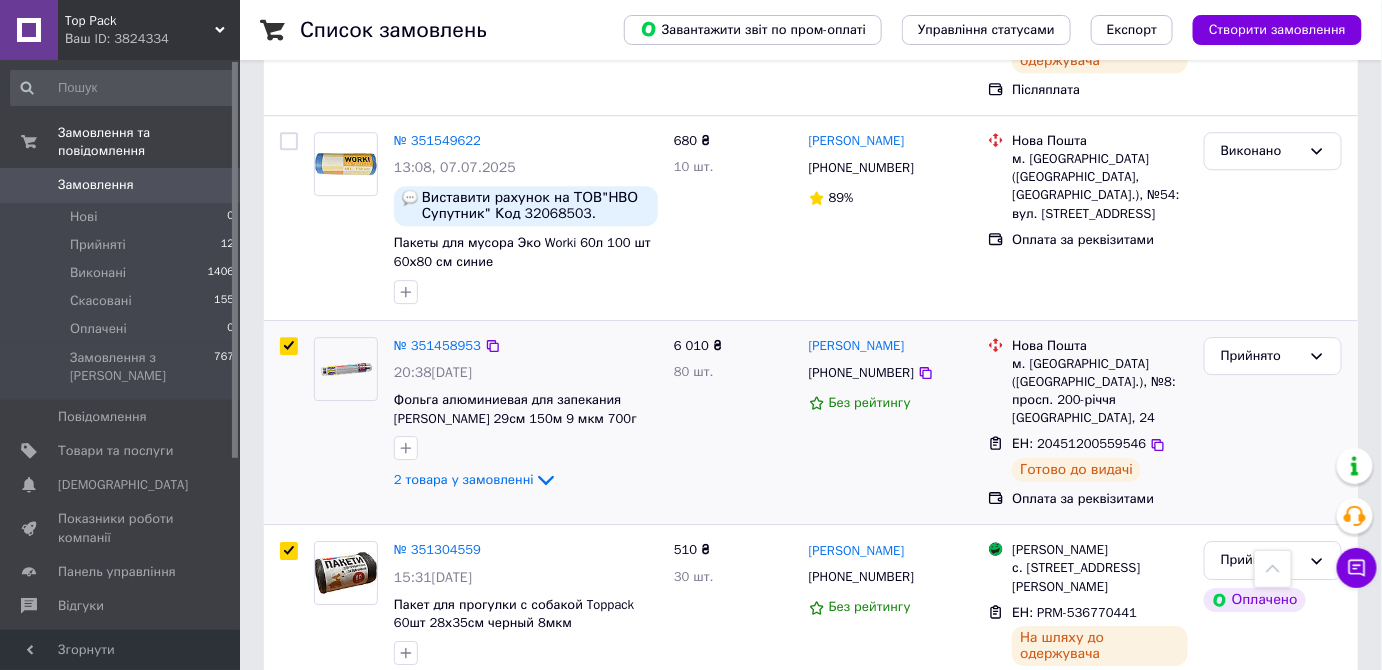 checkbox on "true" 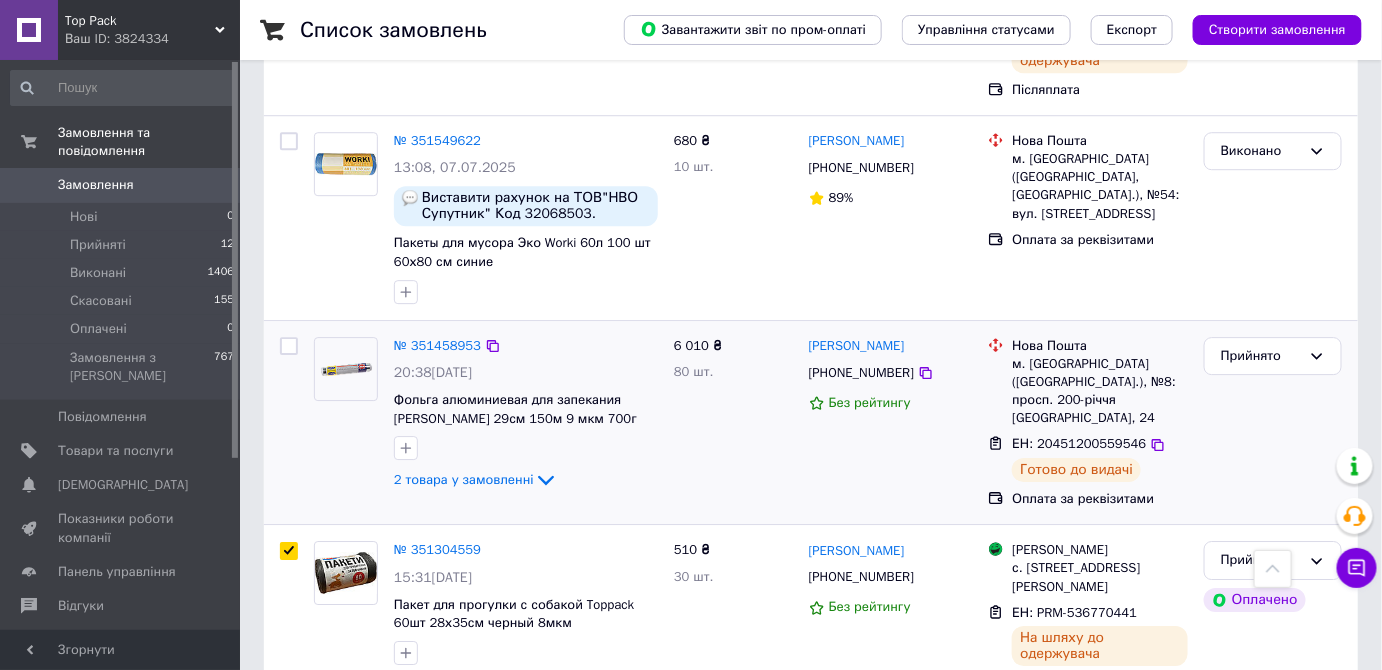 checkbox on "false" 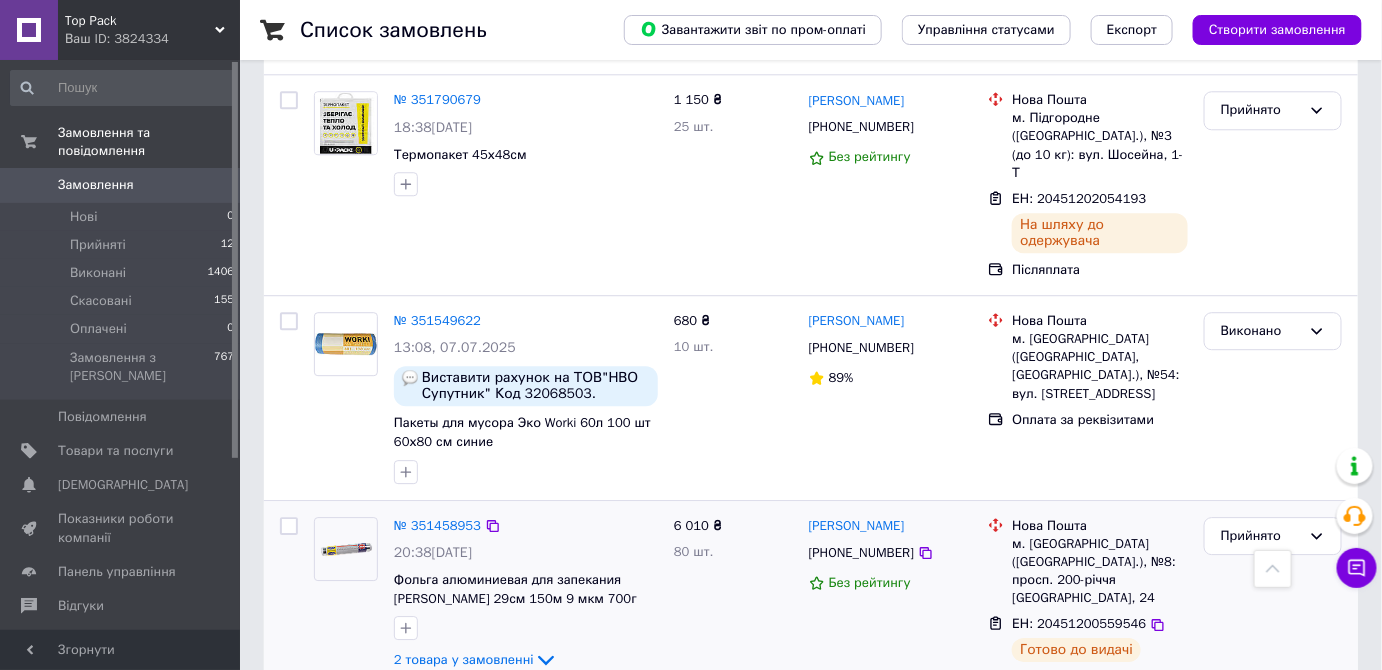 scroll, scrollTop: 1699, scrollLeft: 0, axis: vertical 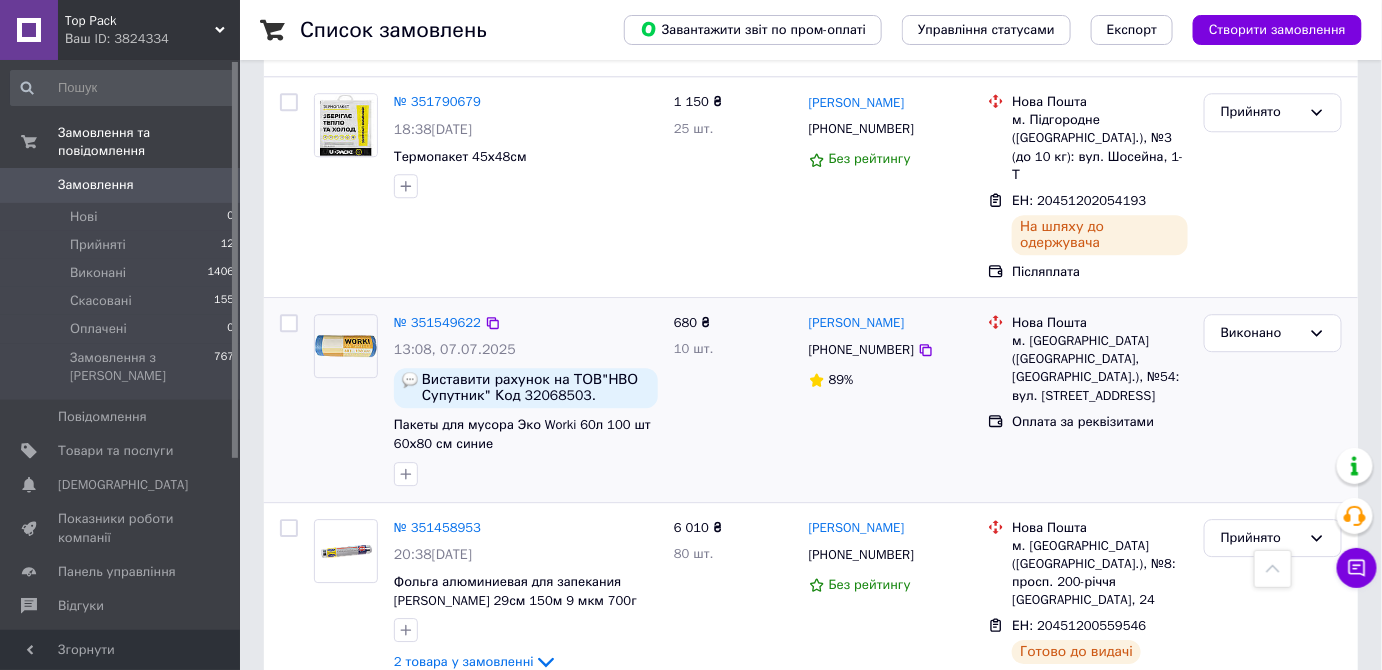 click at bounding box center (289, 323) 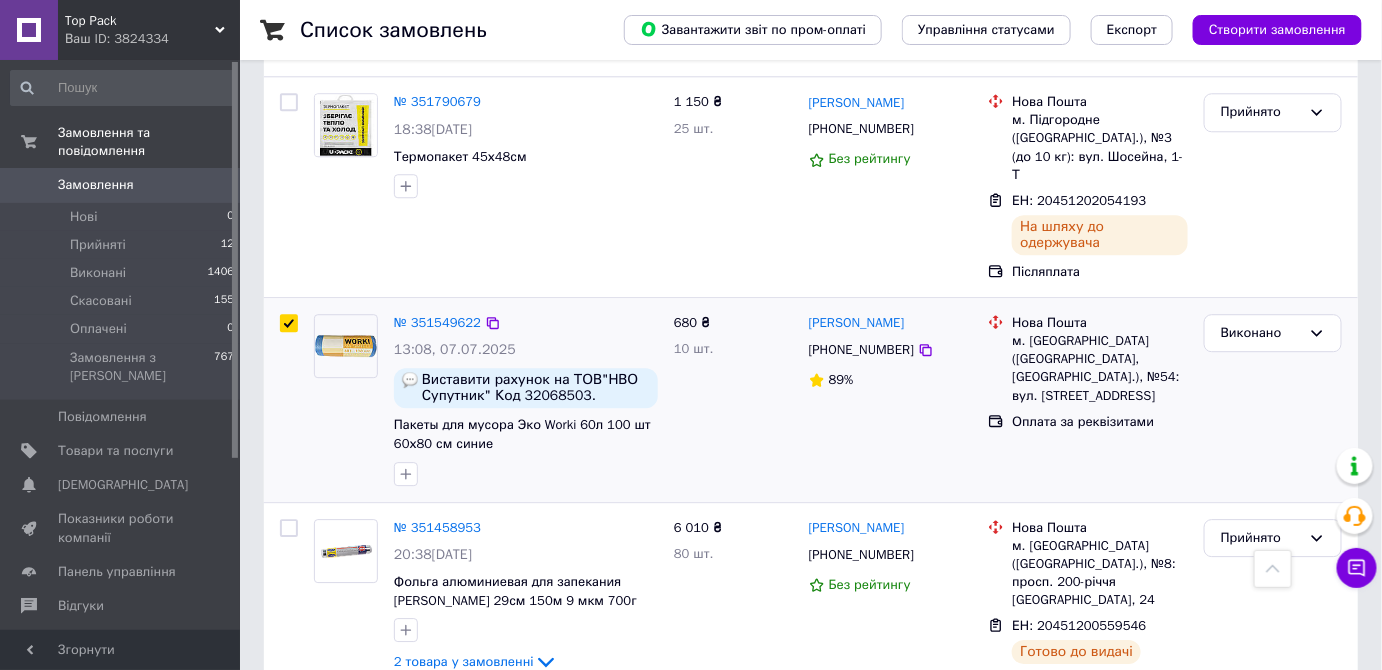 checkbox on "true" 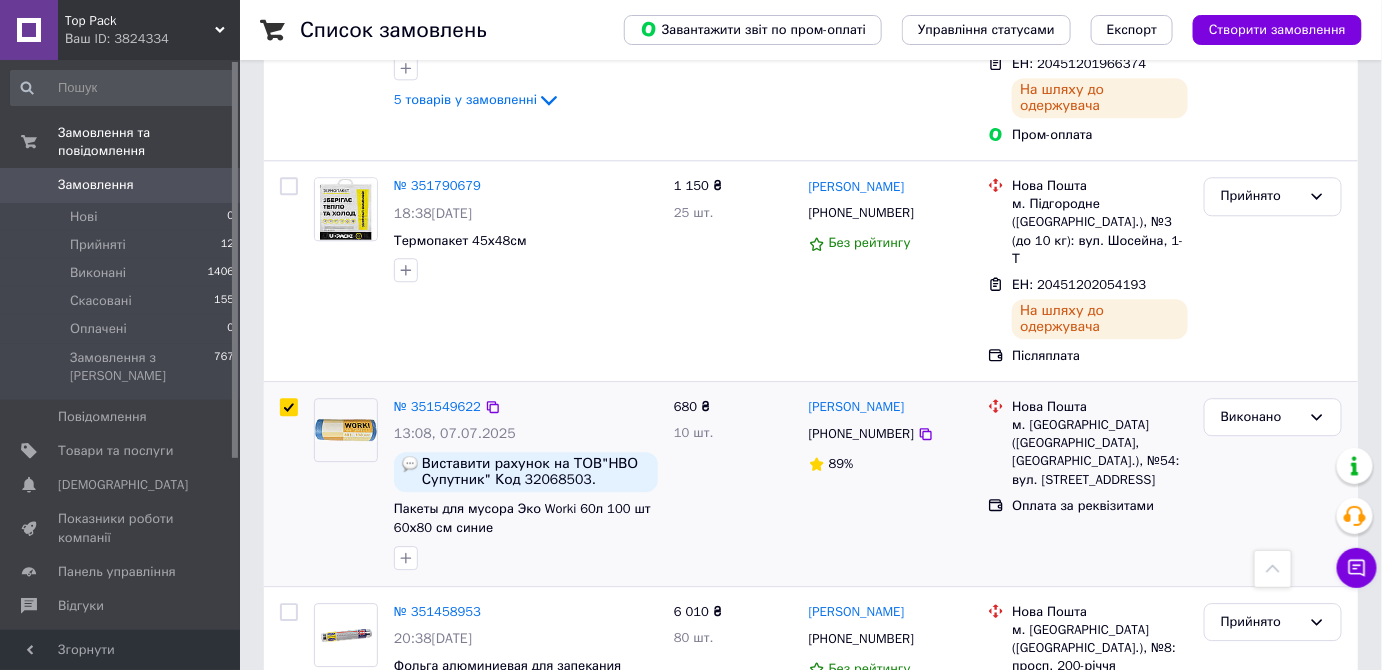 scroll, scrollTop: 1517, scrollLeft: 0, axis: vertical 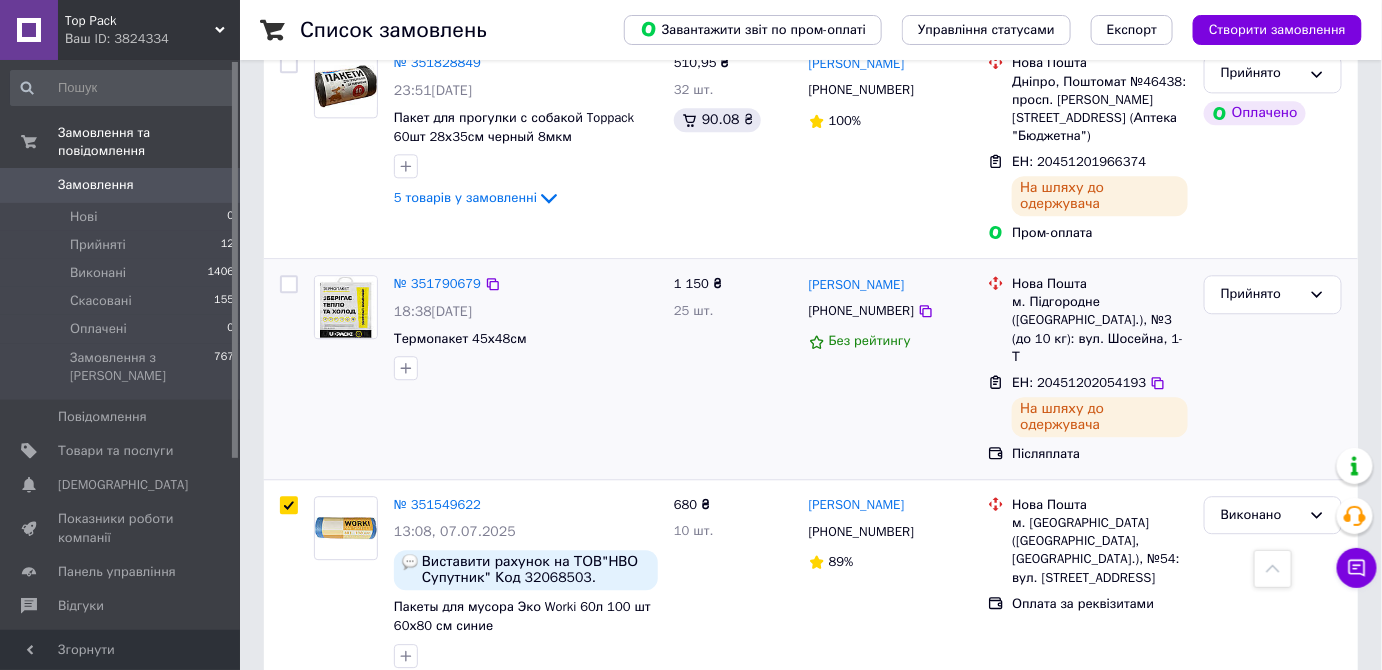 click at bounding box center (289, 284) 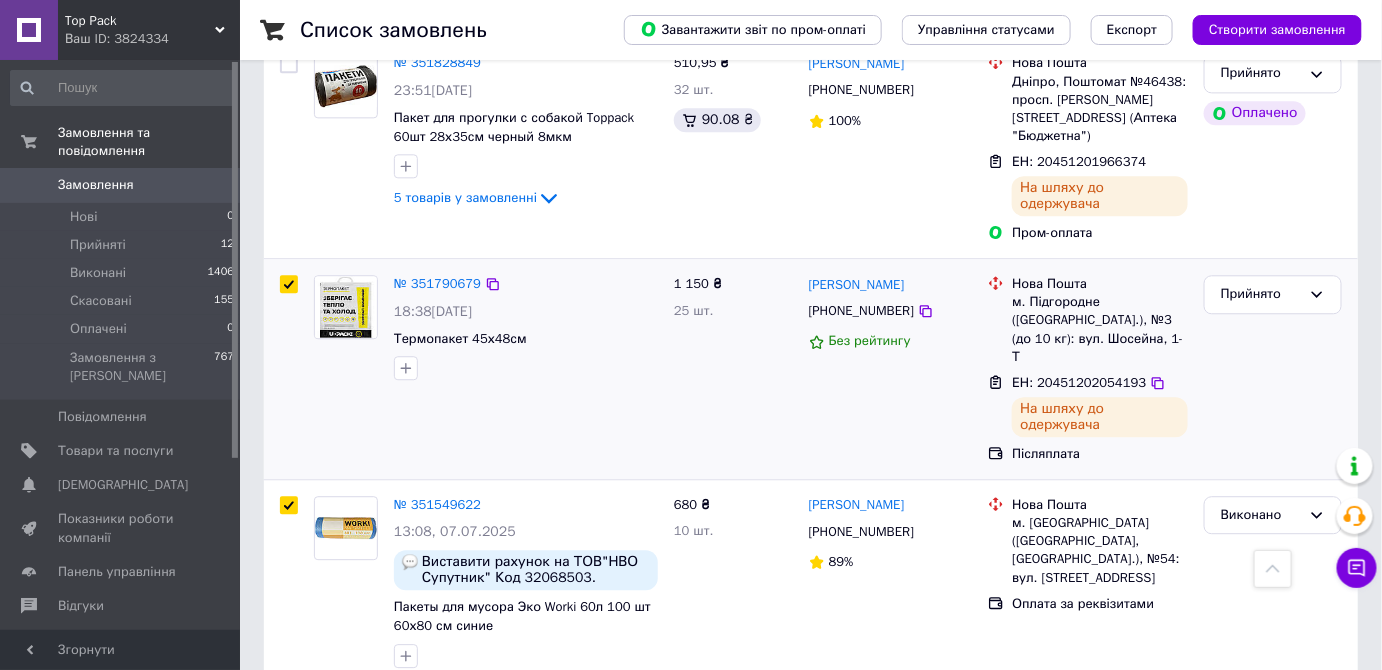 checkbox on "true" 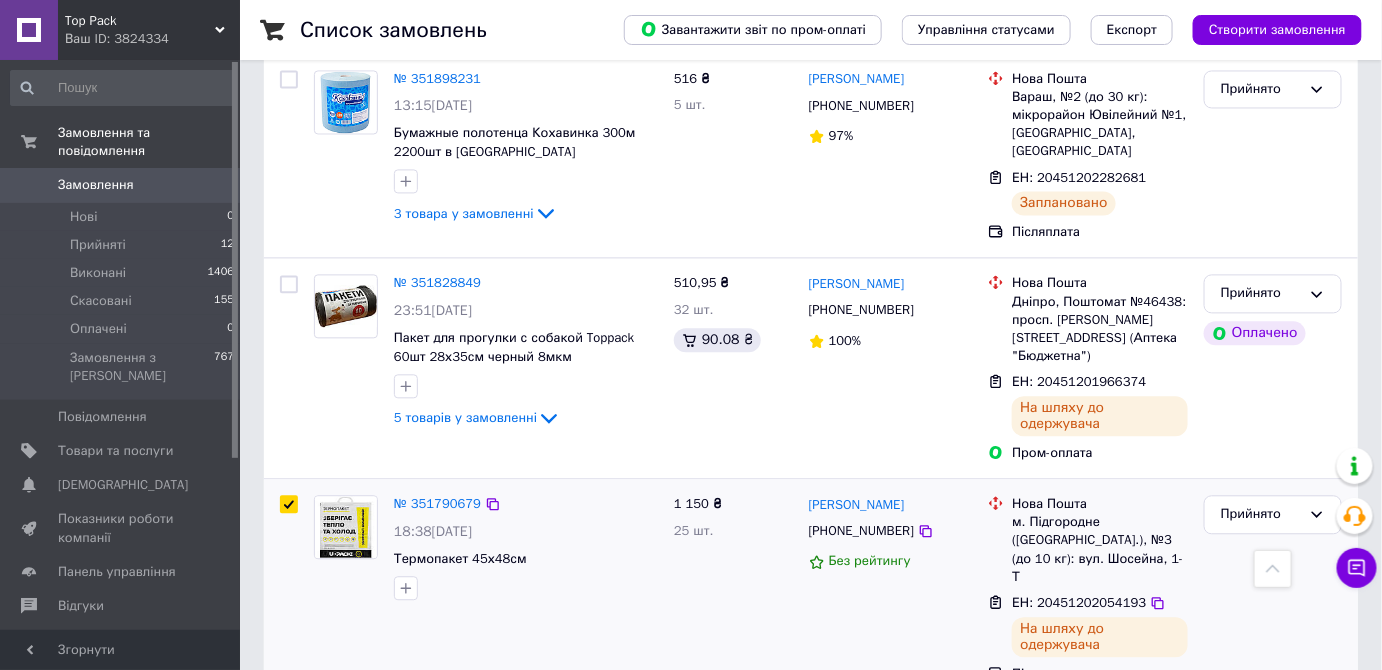 scroll, scrollTop: 1245, scrollLeft: 0, axis: vertical 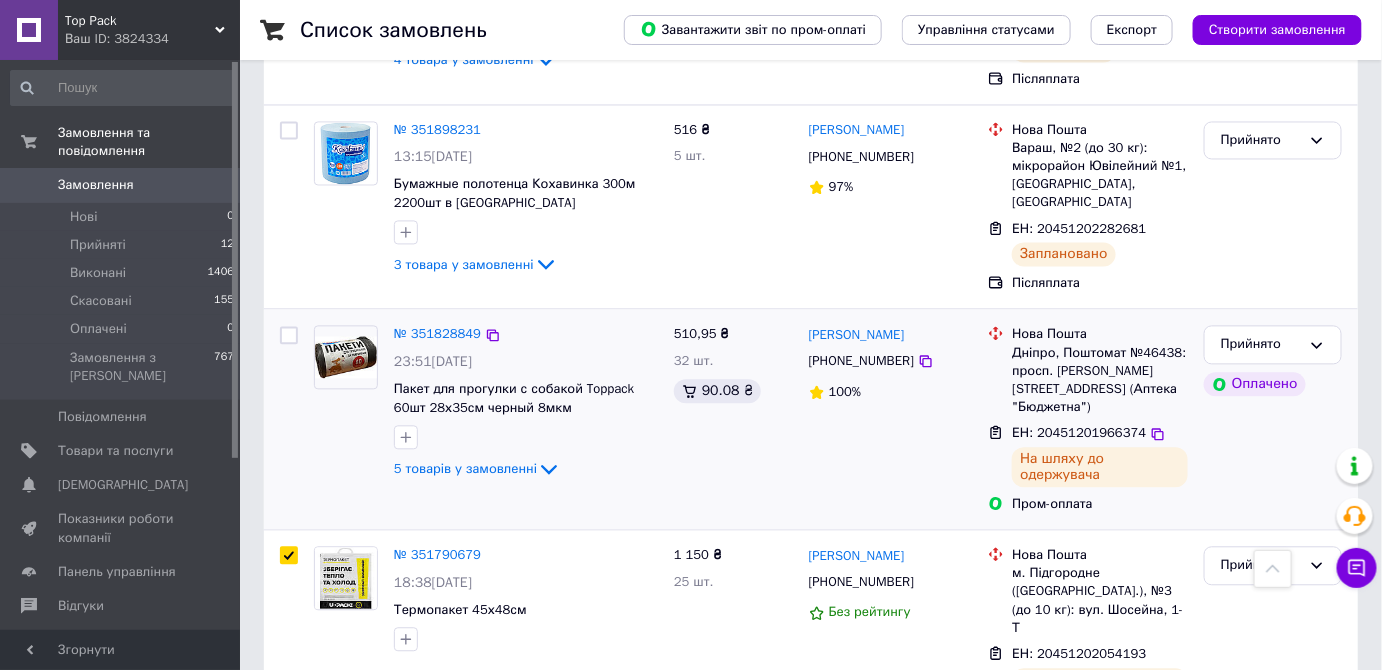 click at bounding box center (289, 336) 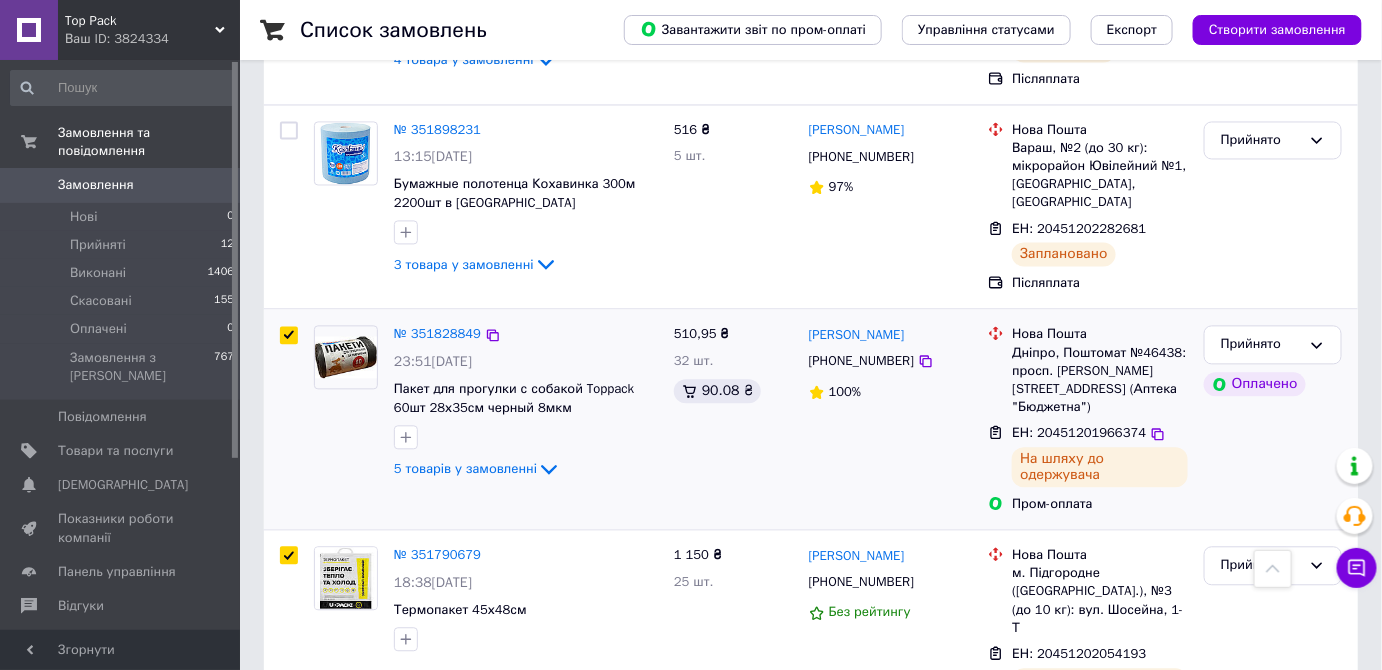 checkbox on "true" 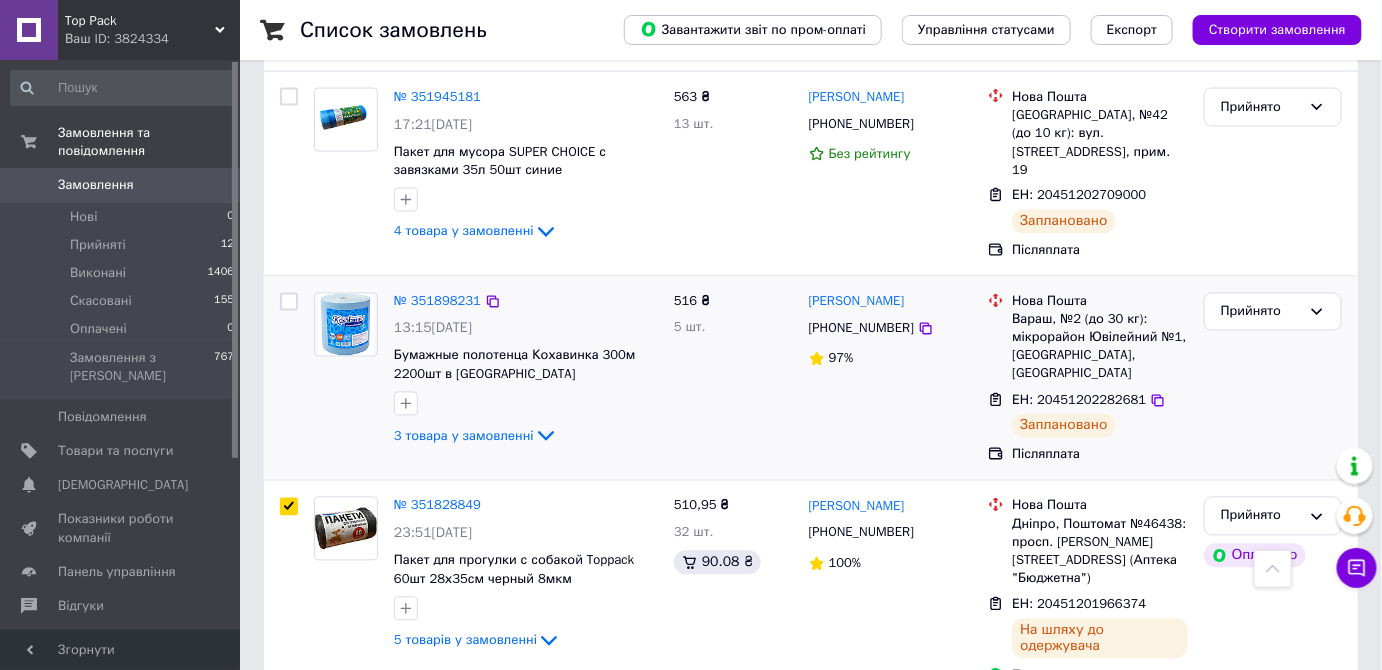 scroll, scrollTop: 1063, scrollLeft: 0, axis: vertical 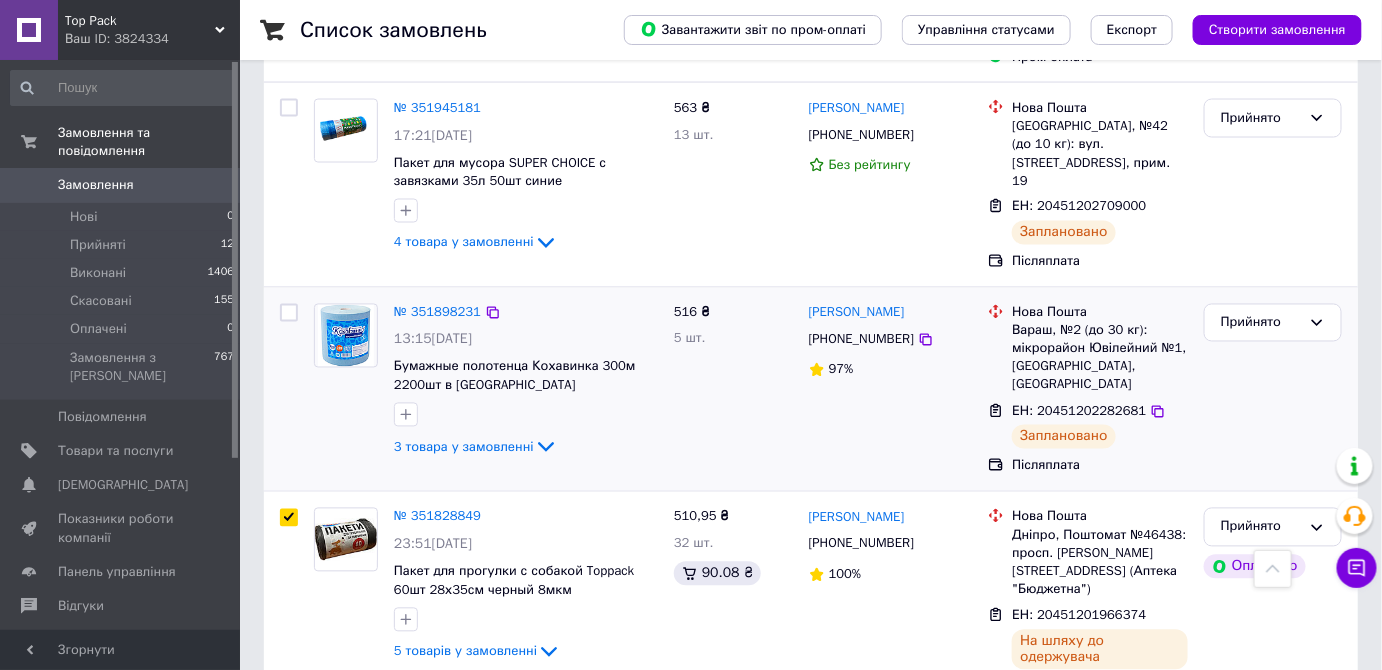 click at bounding box center (289, 313) 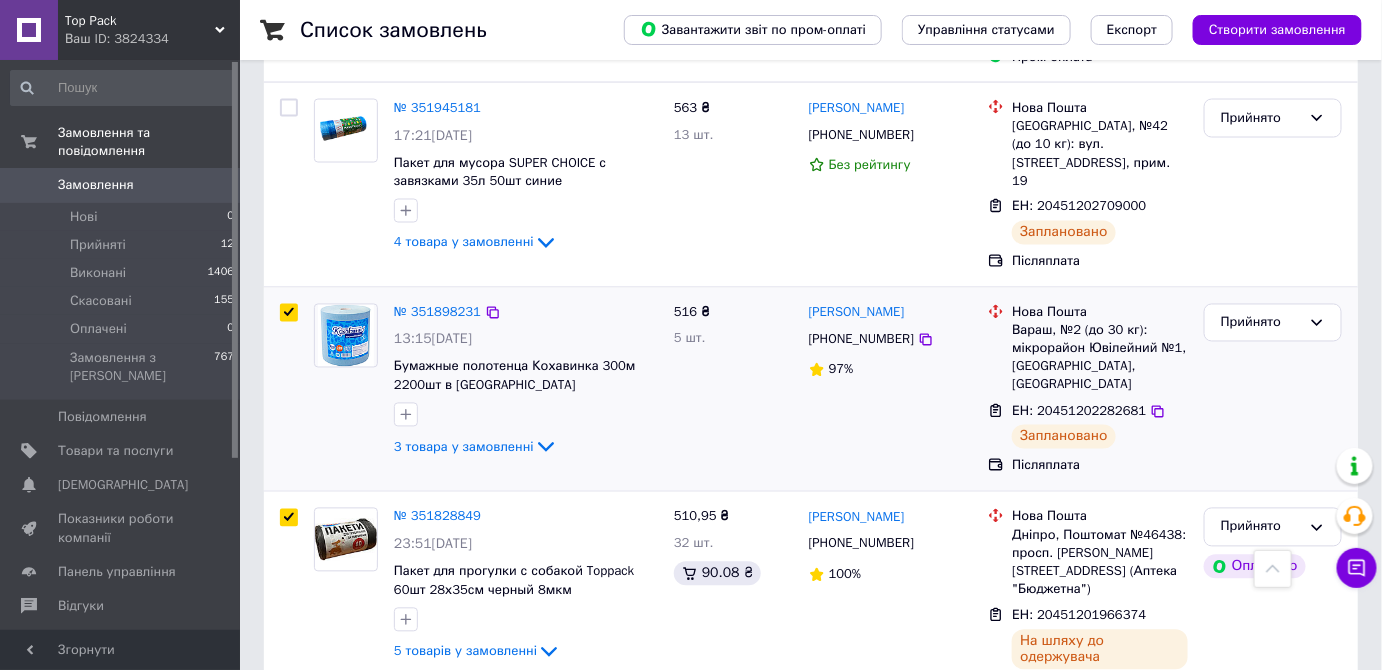 checkbox on "true" 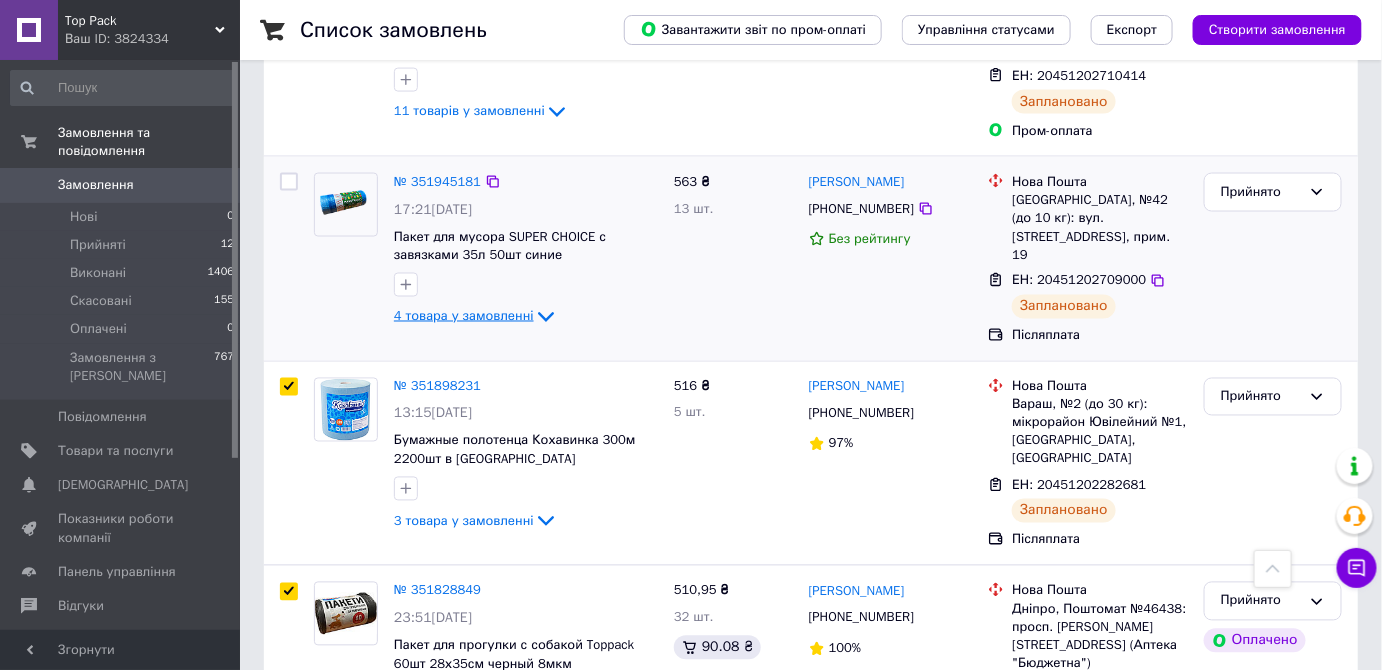 scroll, scrollTop: 881, scrollLeft: 0, axis: vertical 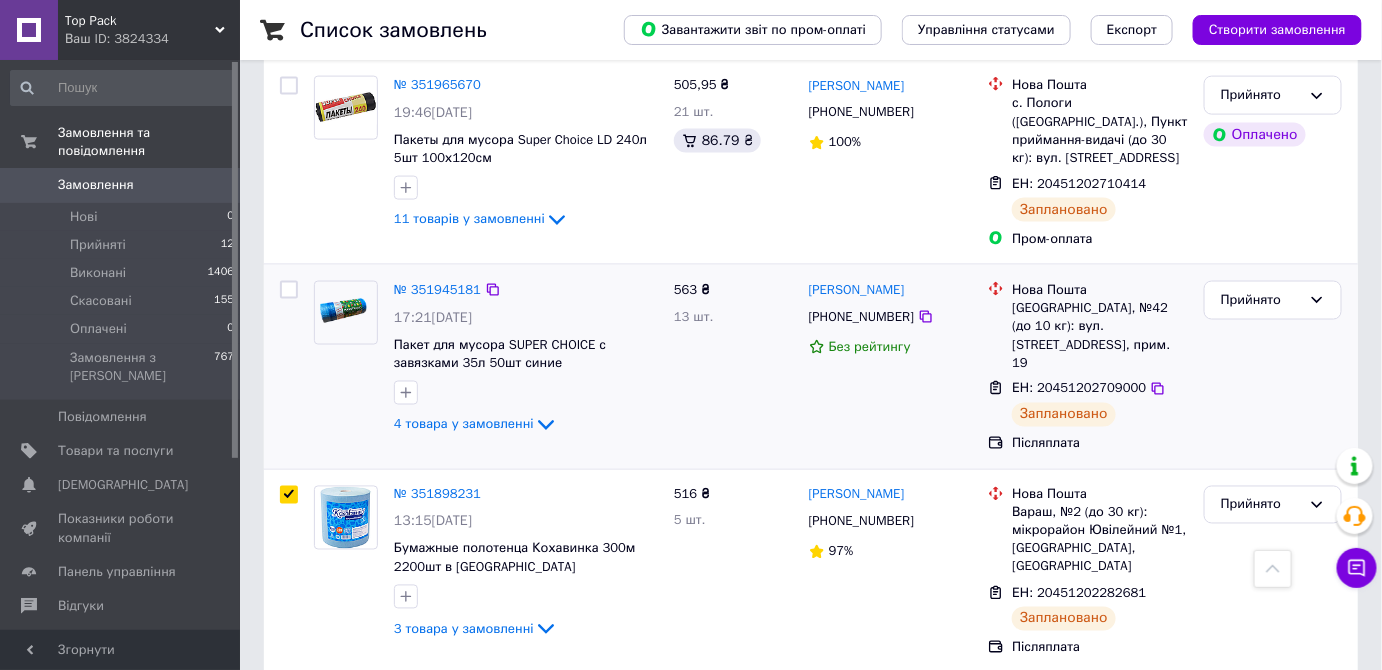 click at bounding box center (289, 290) 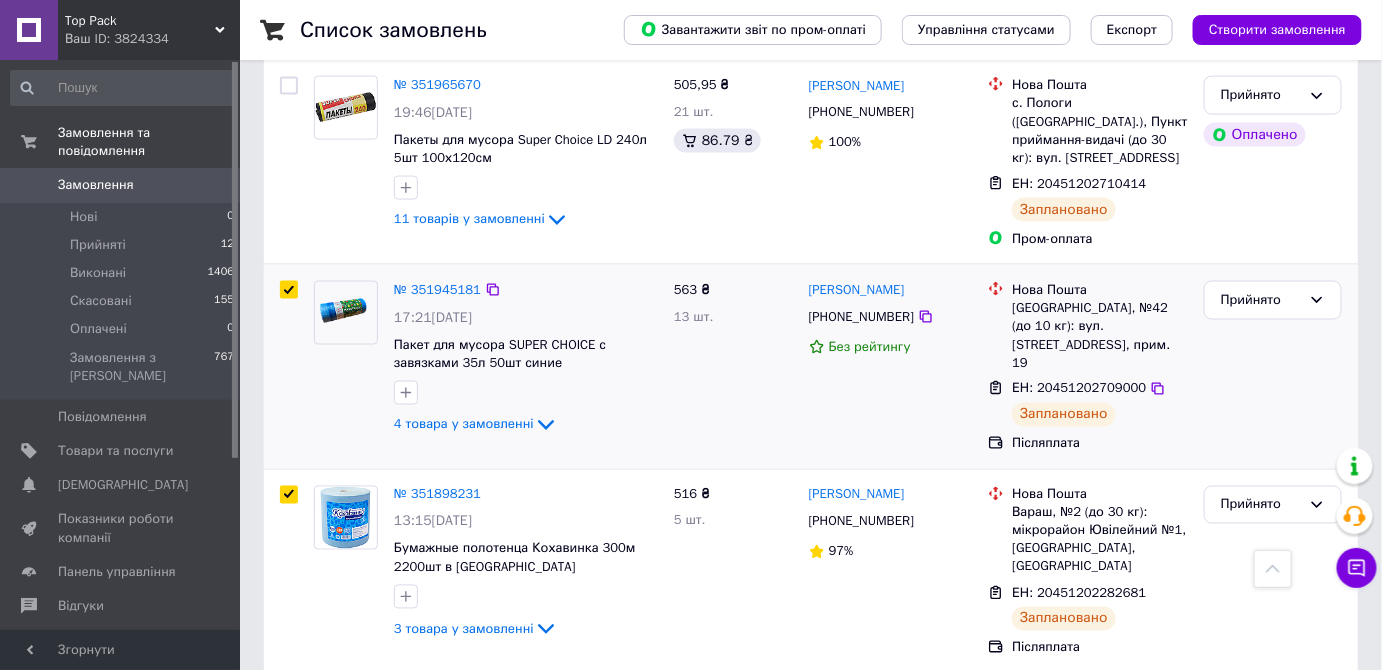 checkbox on "true" 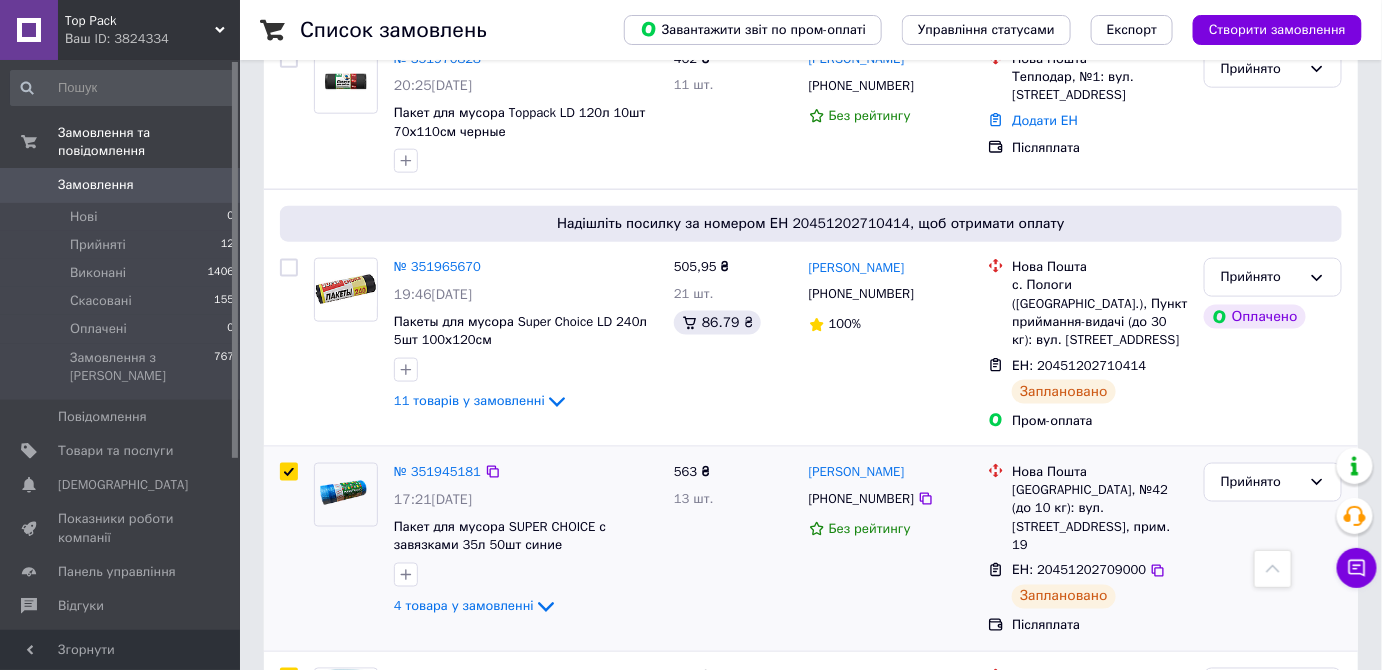 click at bounding box center [289, 268] 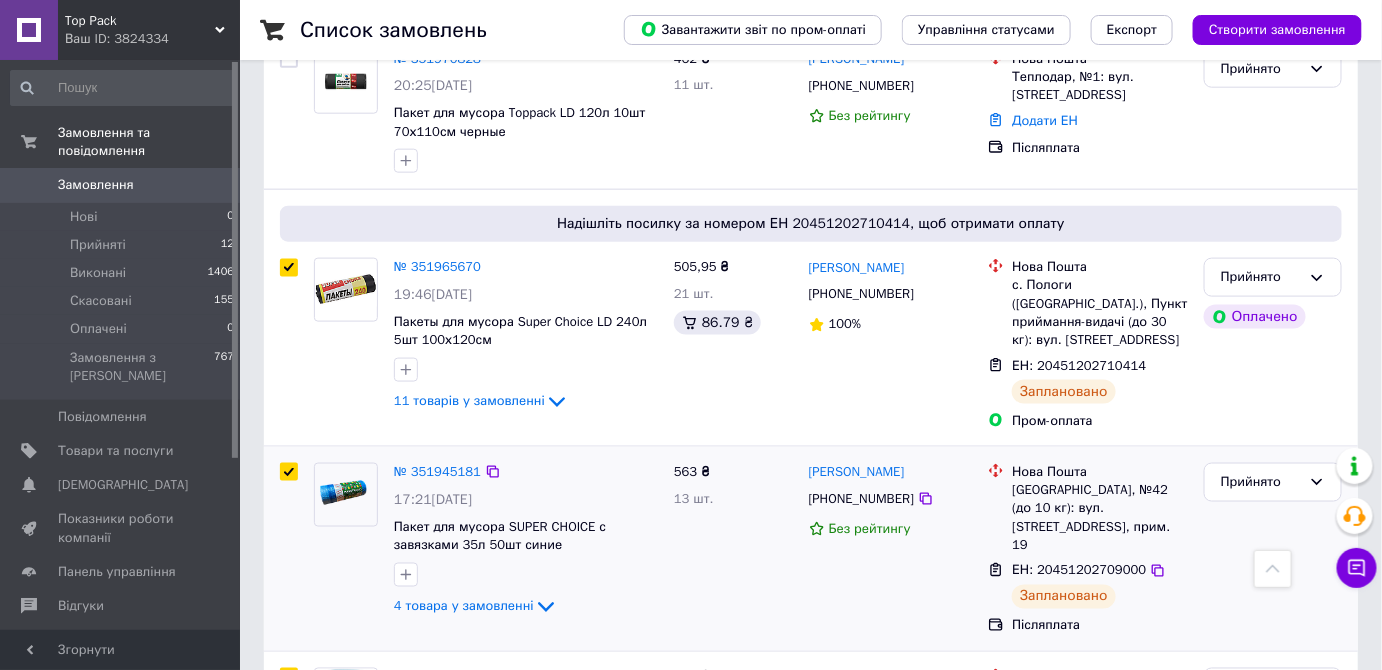 checkbox on "true" 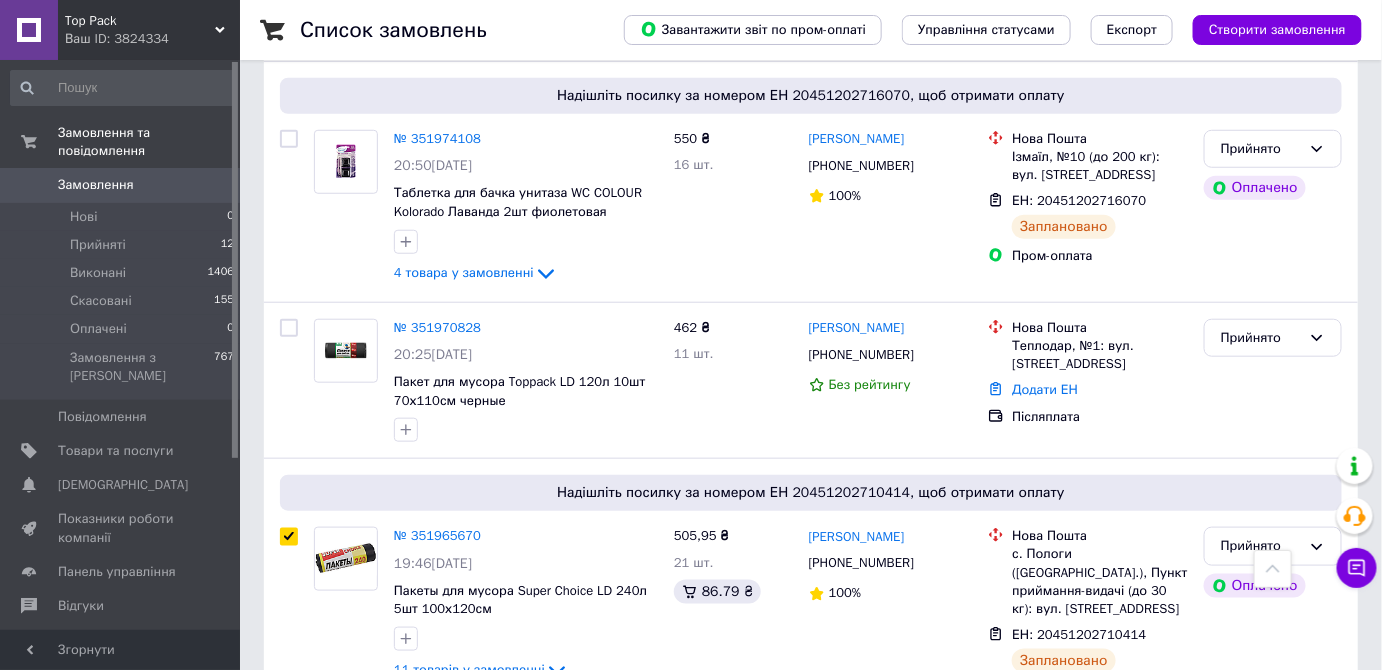 scroll, scrollTop: 426, scrollLeft: 0, axis: vertical 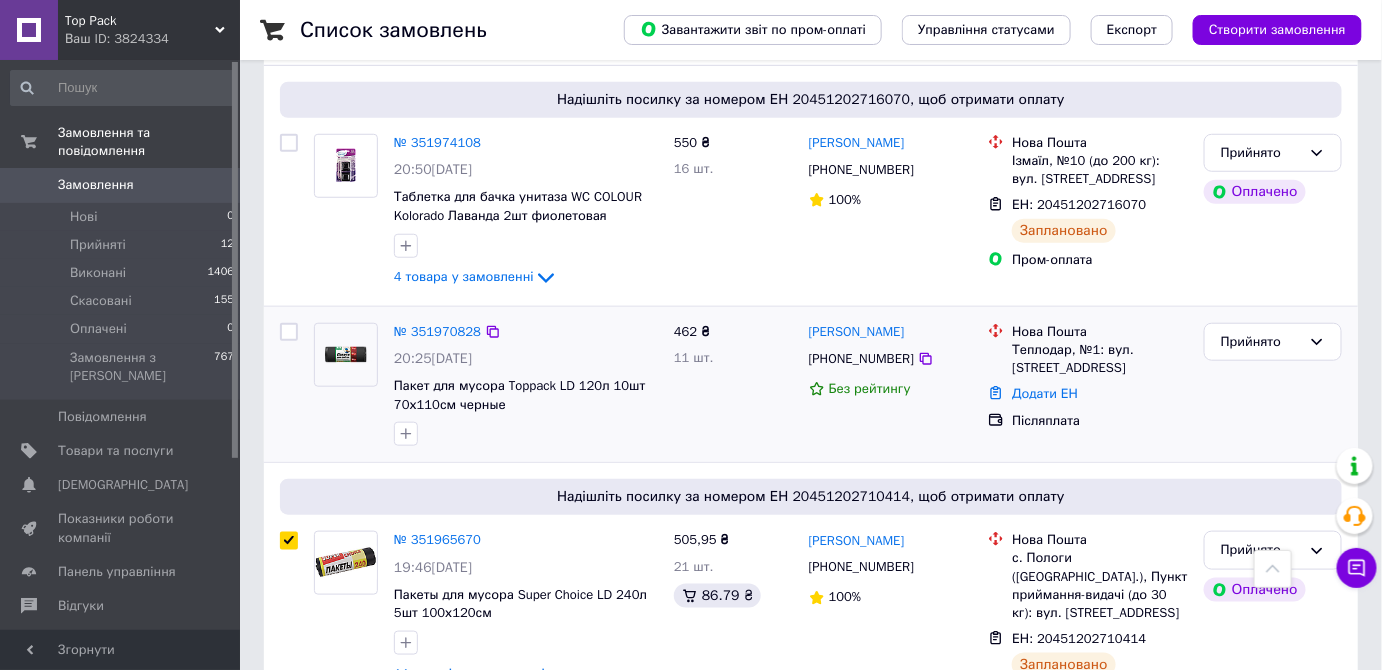 click at bounding box center [289, 332] 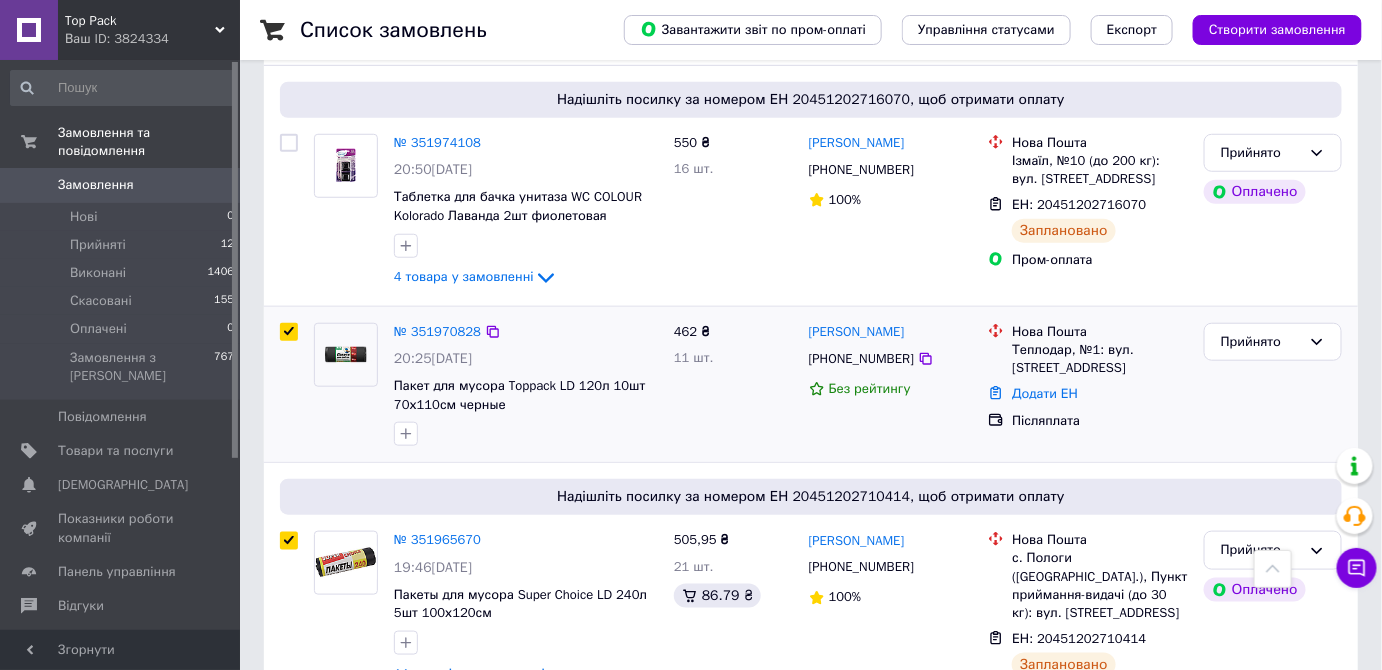 checkbox on "true" 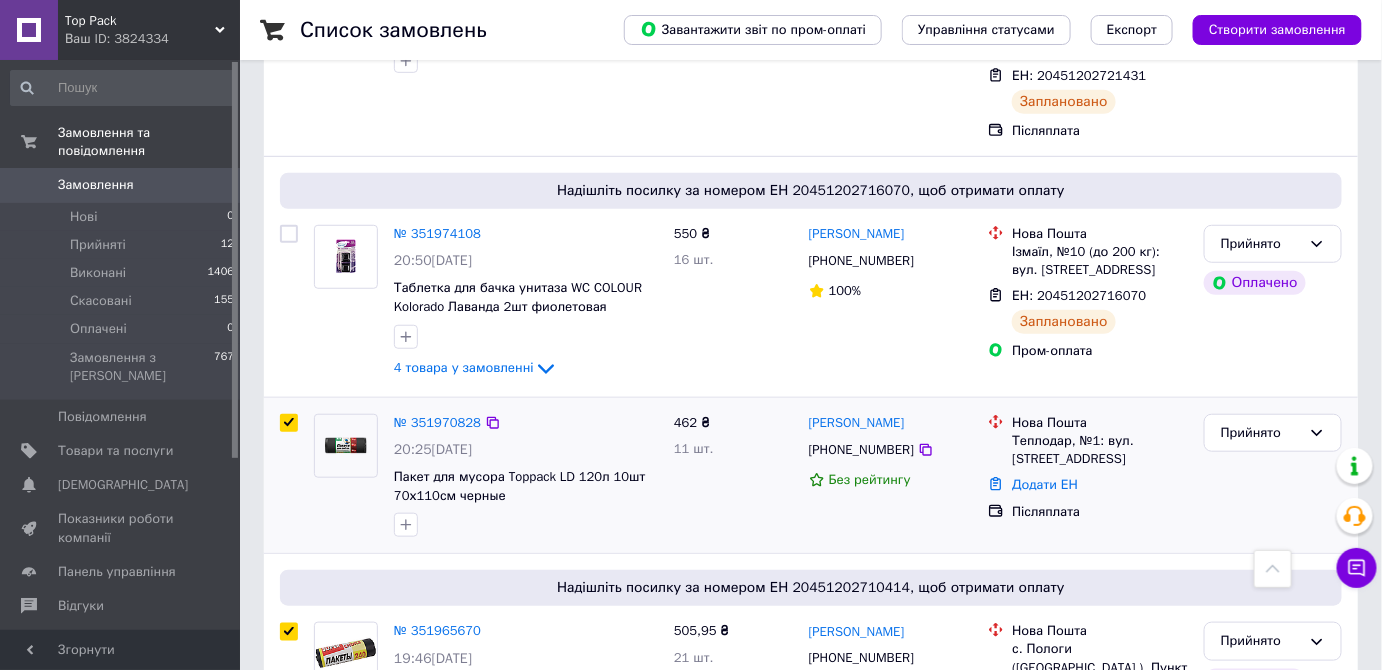 scroll, scrollTop: 245, scrollLeft: 0, axis: vertical 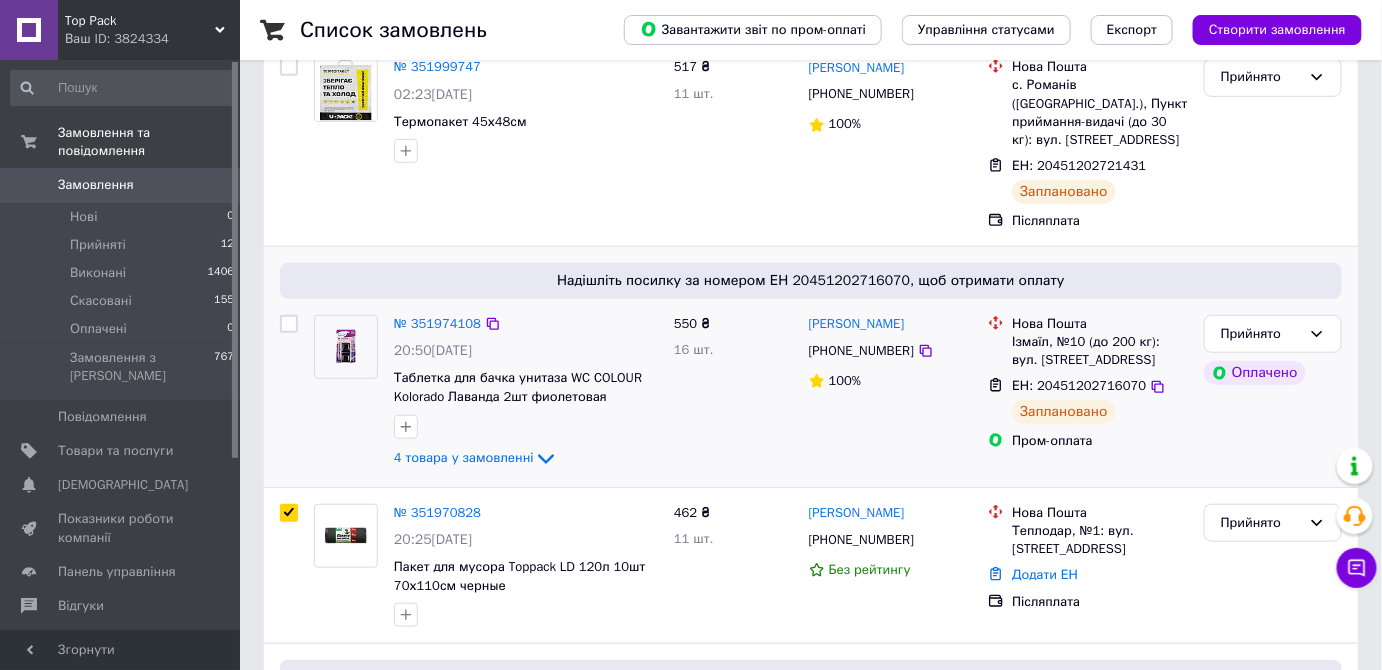 click at bounding box center (289, 324) 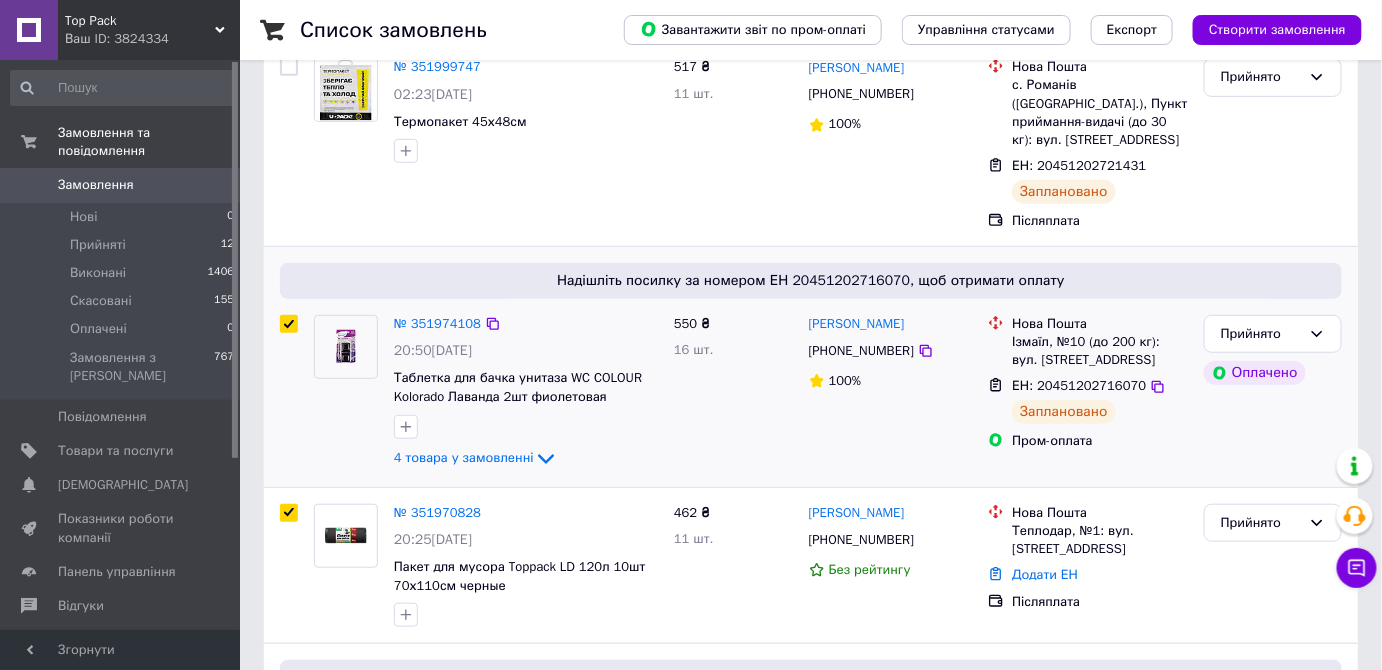 checkbox on "true" 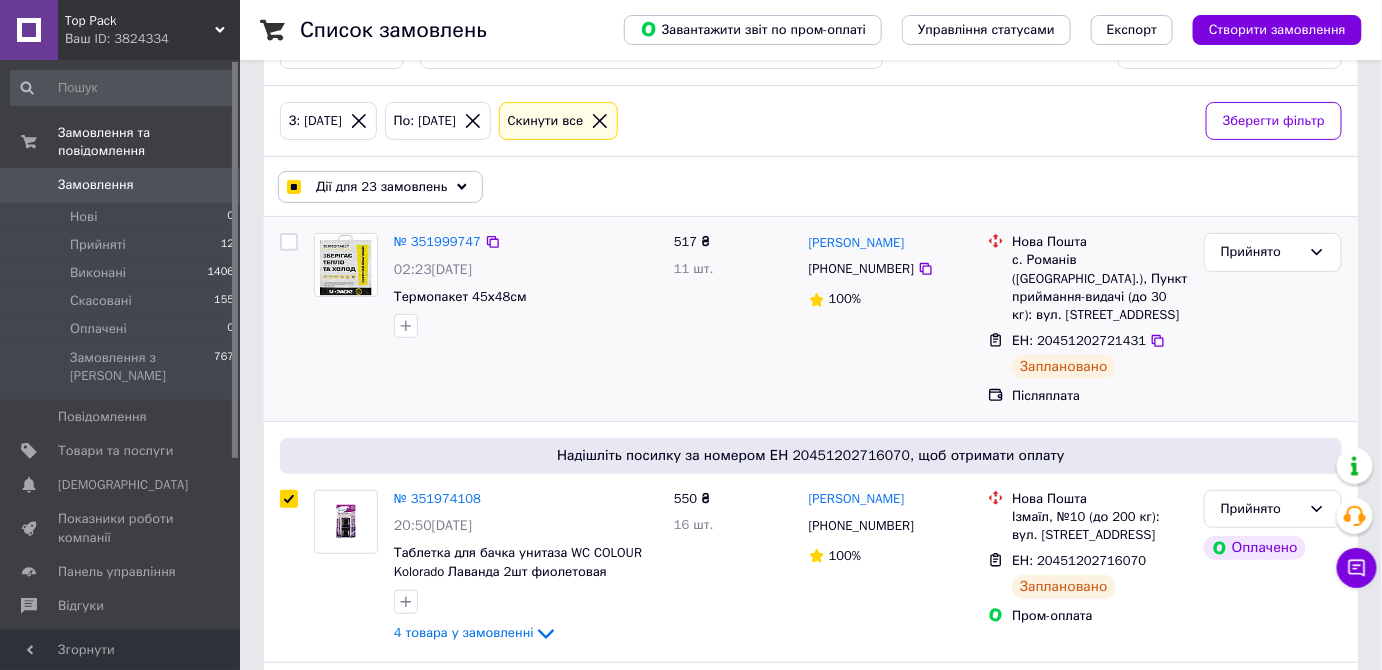 scroll, scrollTop: 63, scrollLeft: 0, axis: vertical 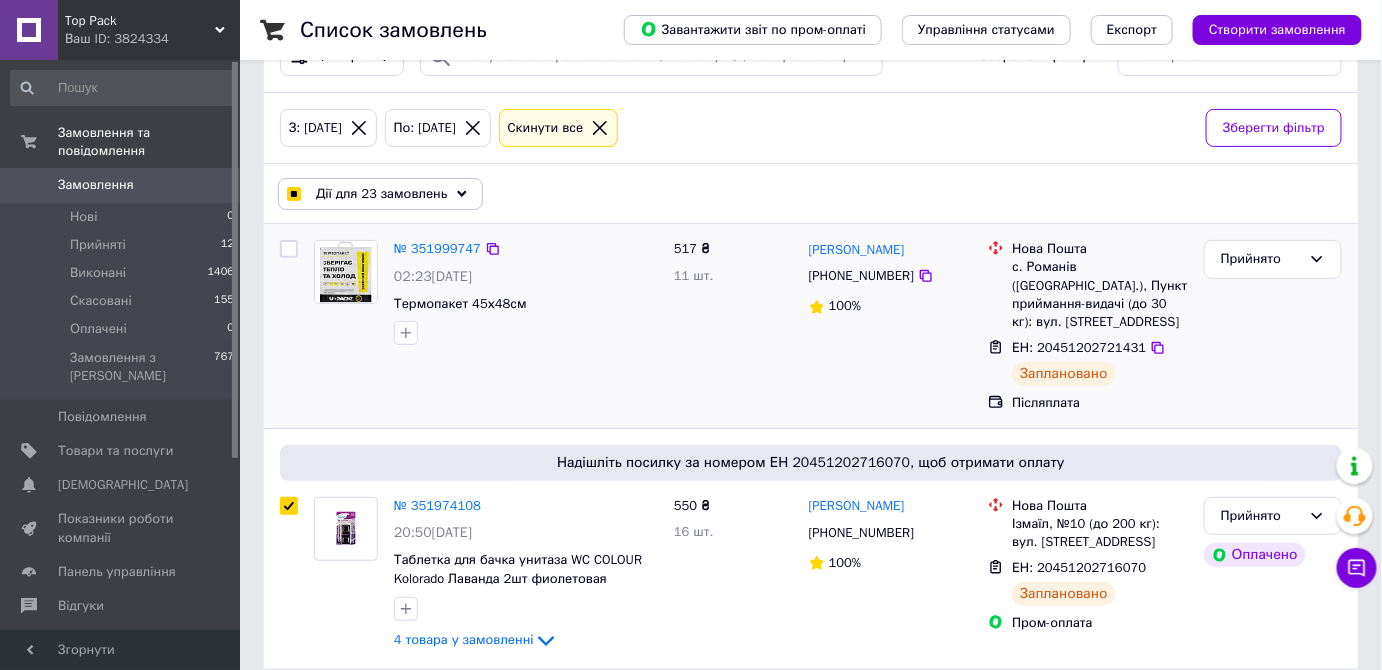 click at bounding box center (289, 249) 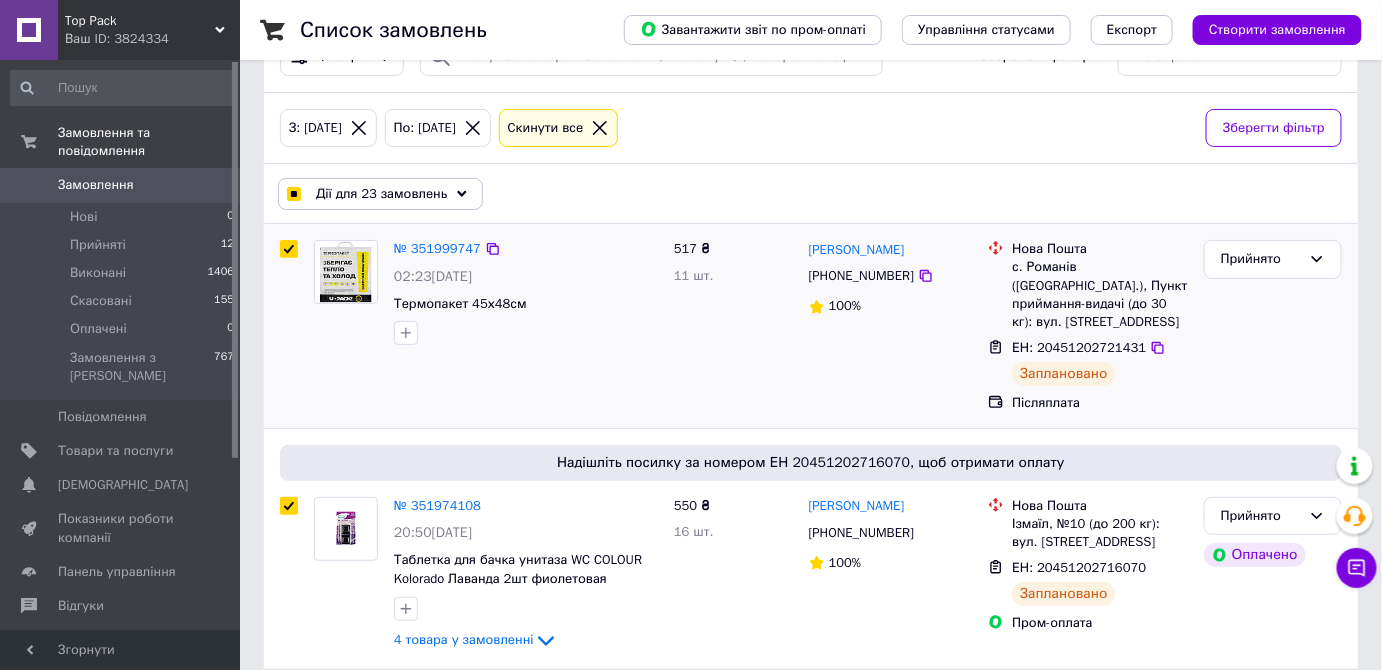 checkbox on "true" 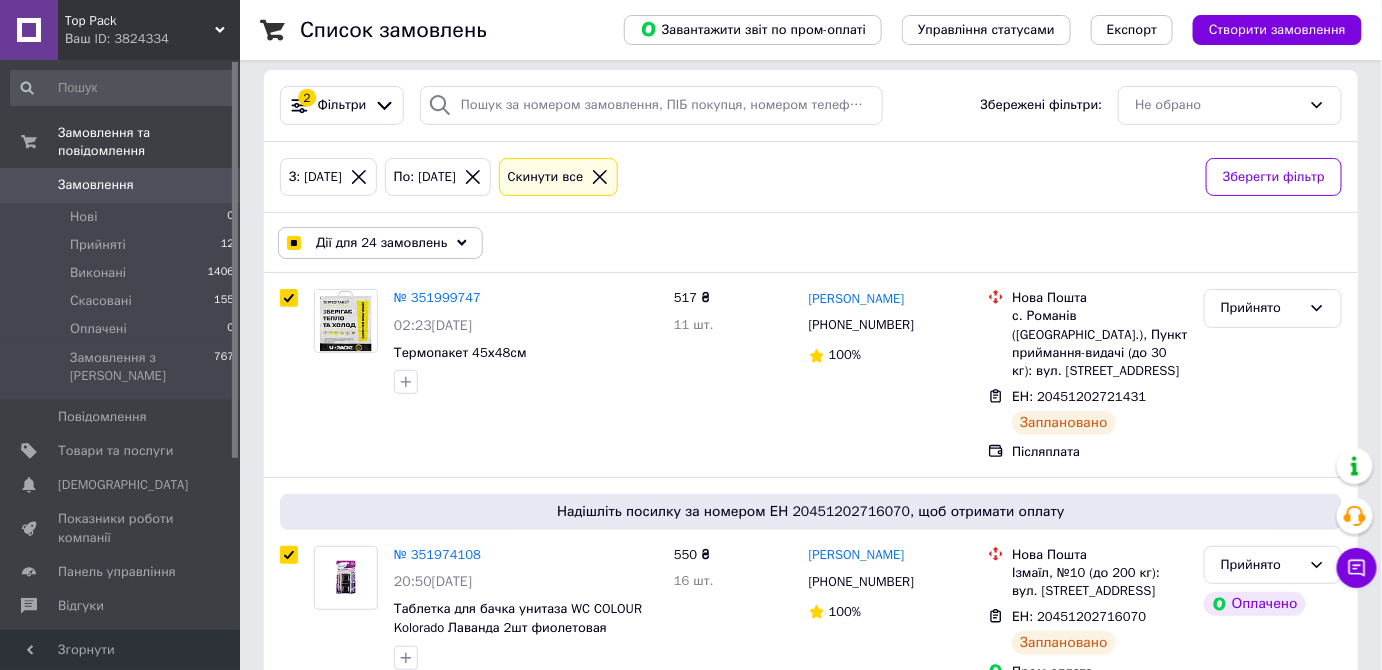 scroll, scrollTop: 0, scrollLeft: 0, axis: both 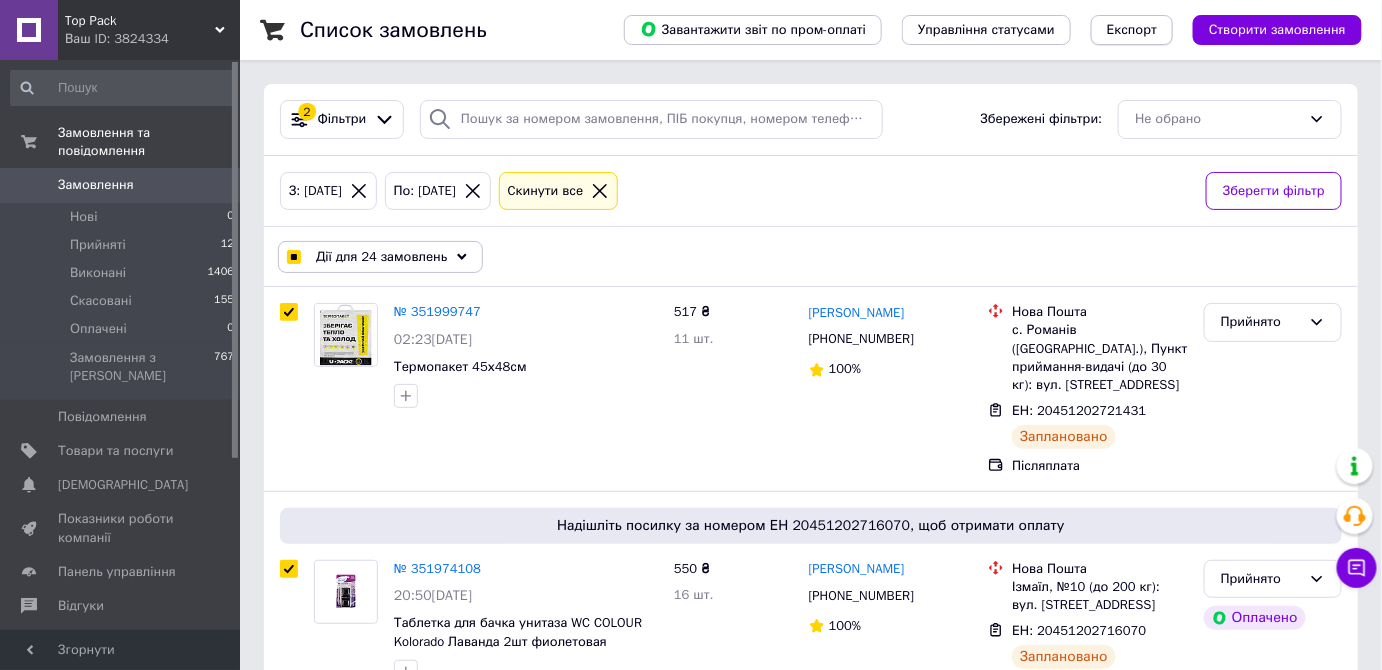 click on "Експорт" at bounding box center (1132, 30) 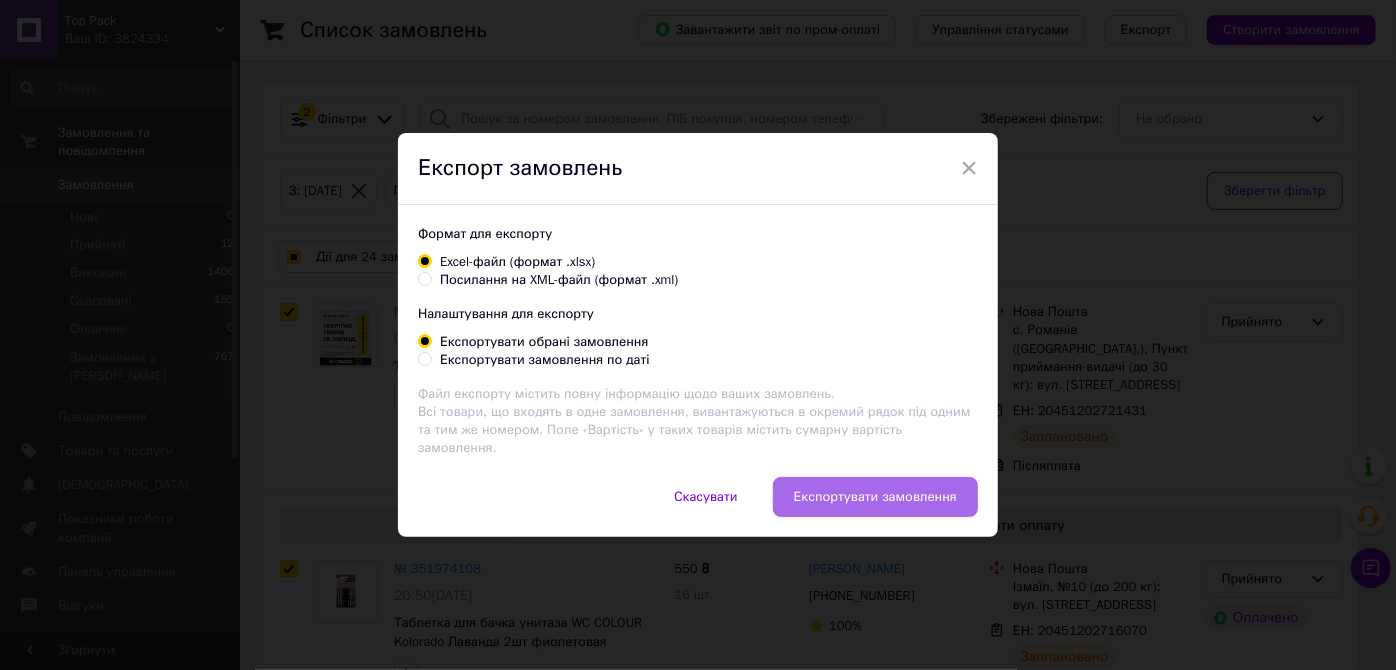 click on "Експортувати замовлення" at bounding box center [875, 497] 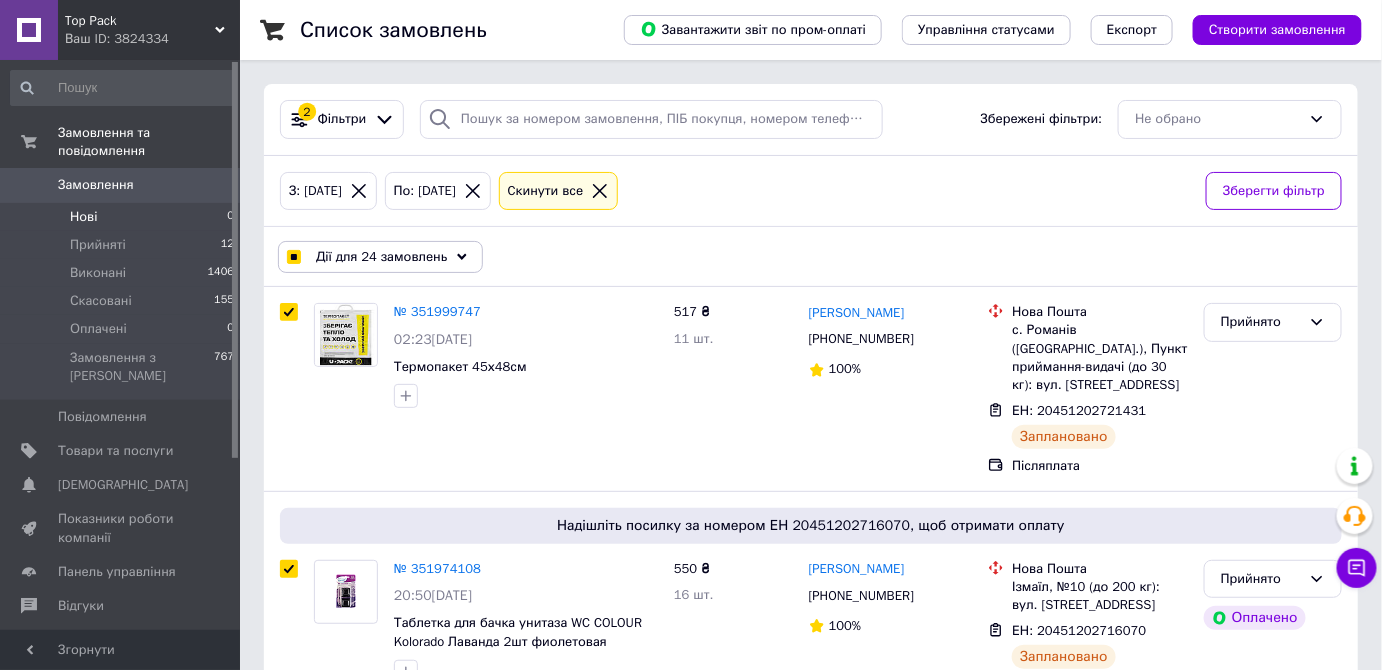click on "Нові" at bounding box center [83, 217] 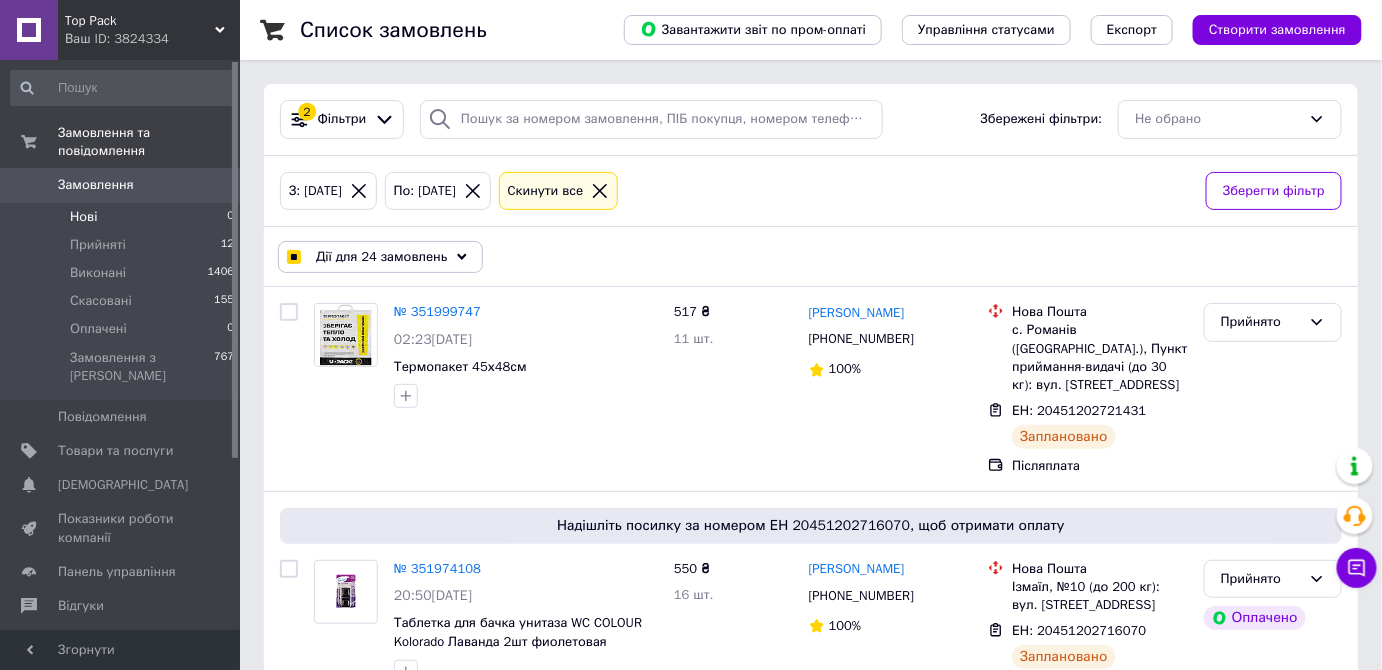checkbox on "false" 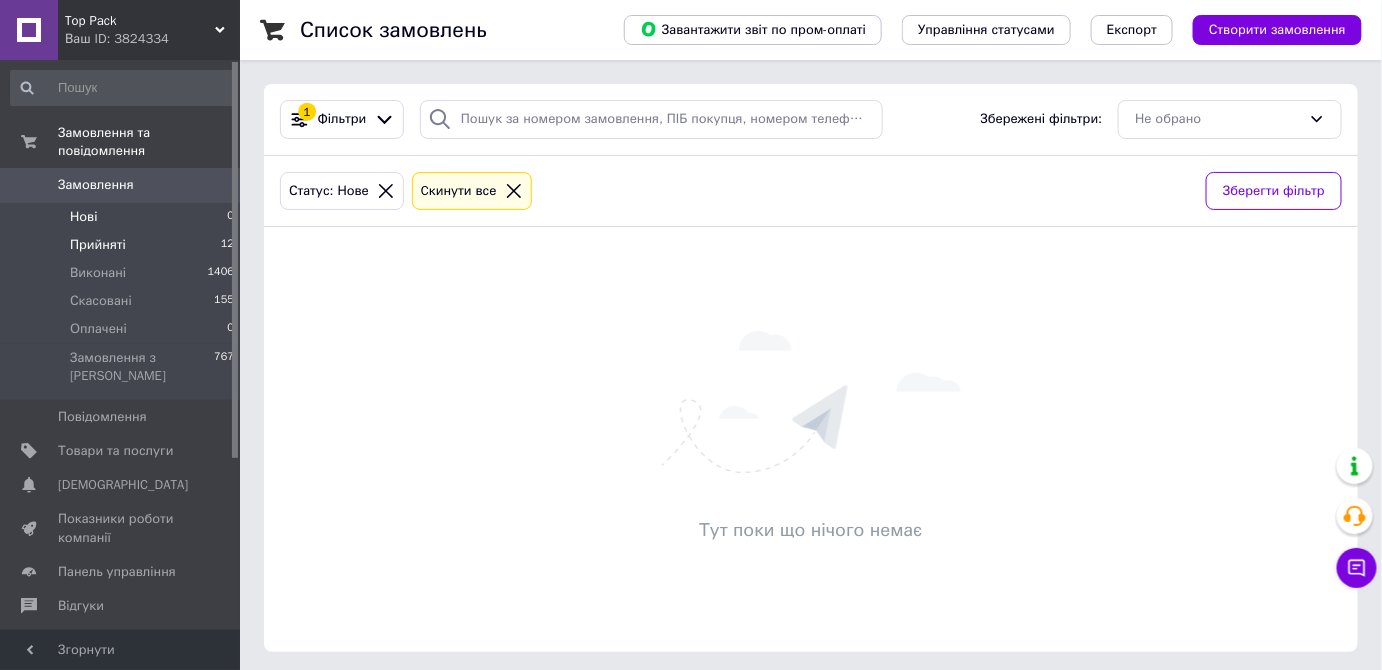 click on "Прийняті" at bounding box center (98, 245) 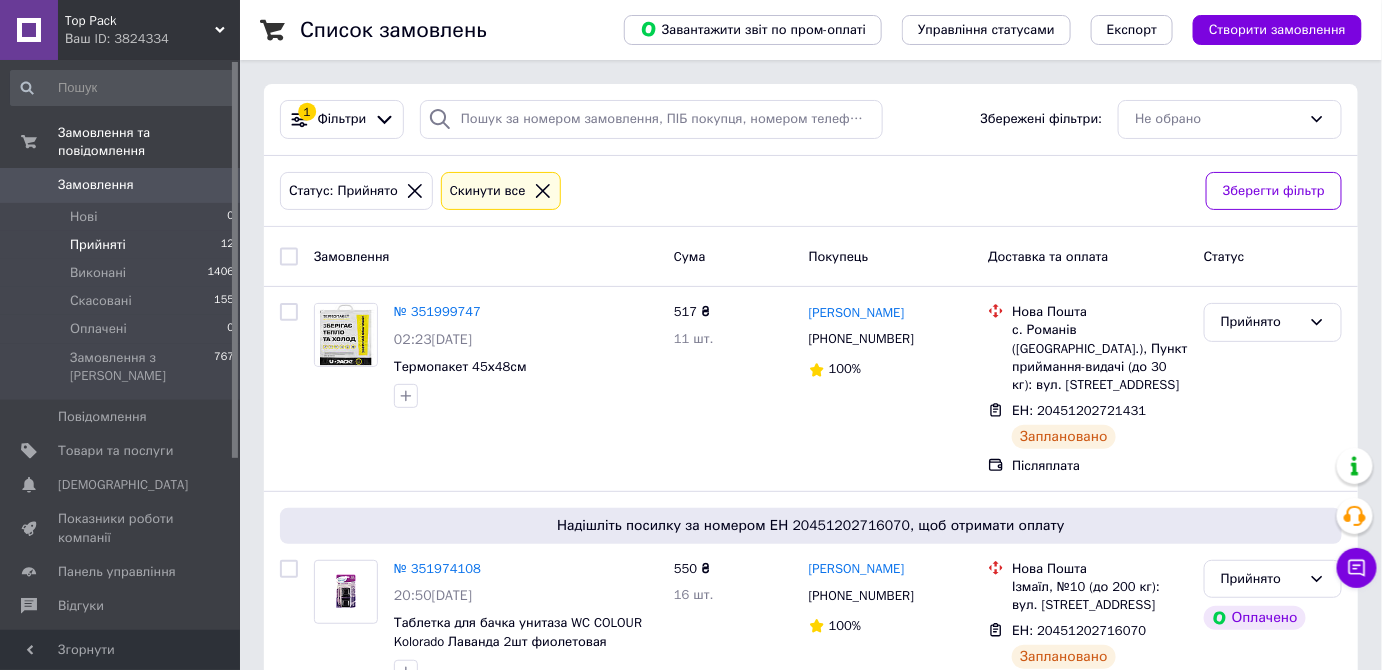 click 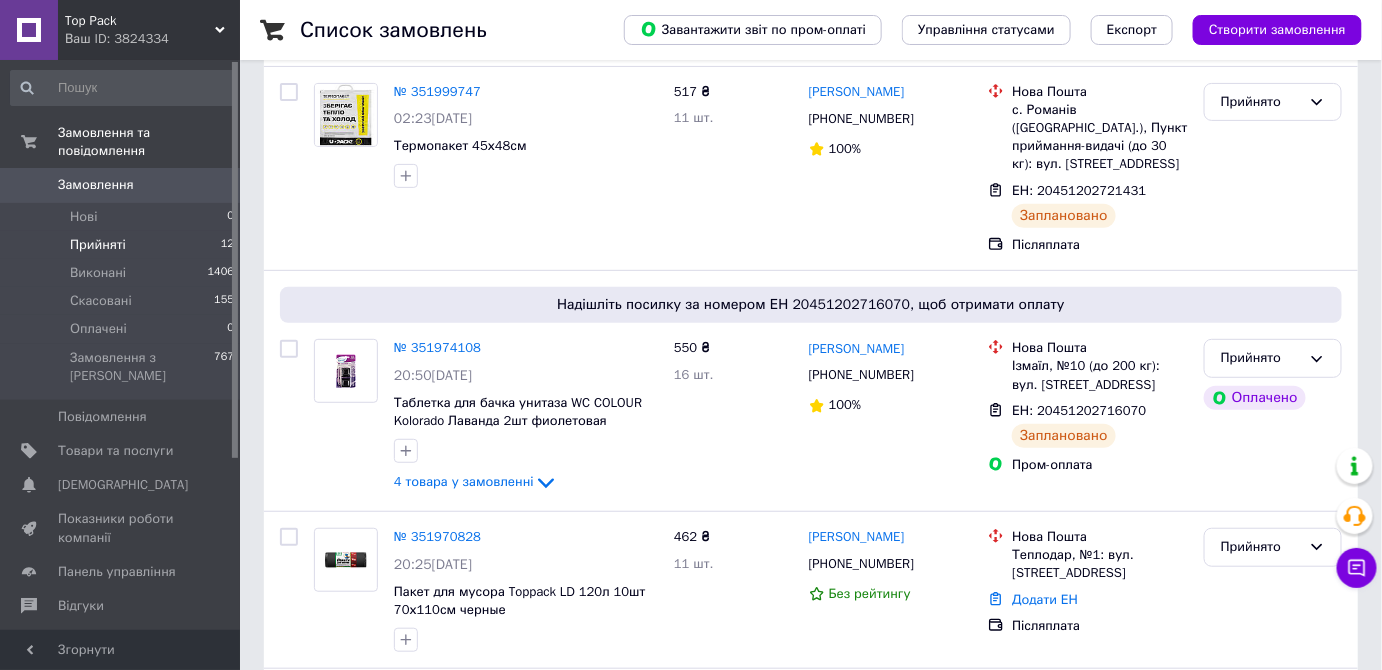 scroll, scrollTop: 181, scrollLeft: 0, axis: vertical 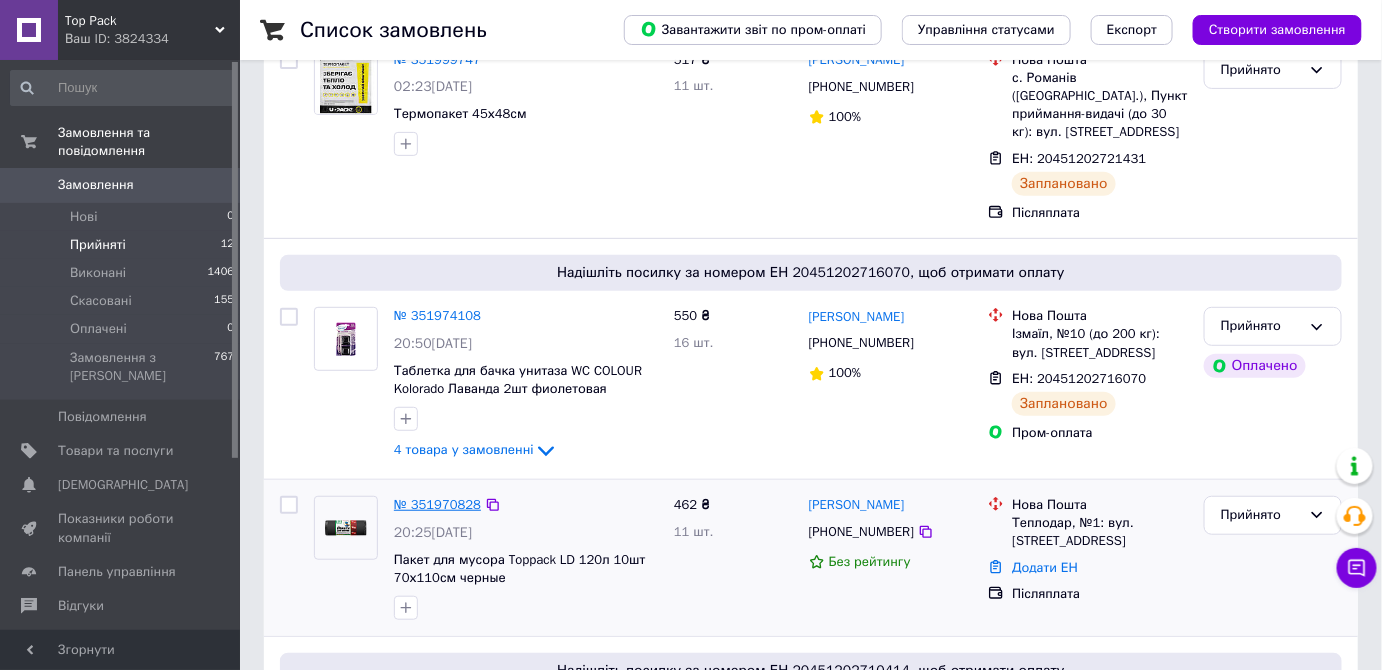 click on "№ 351970828" at bounding box center [437, 504] 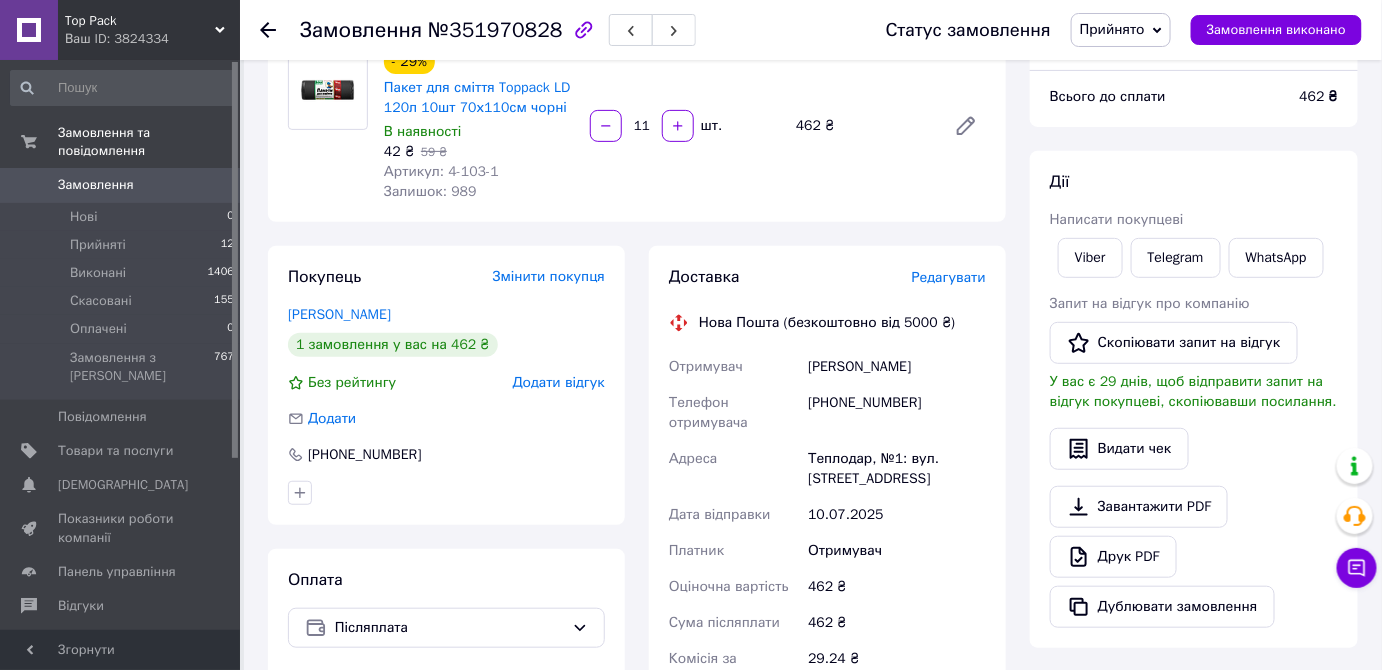 scroll, scrollTop: 272, scrollLeft: 0, axis: vertical 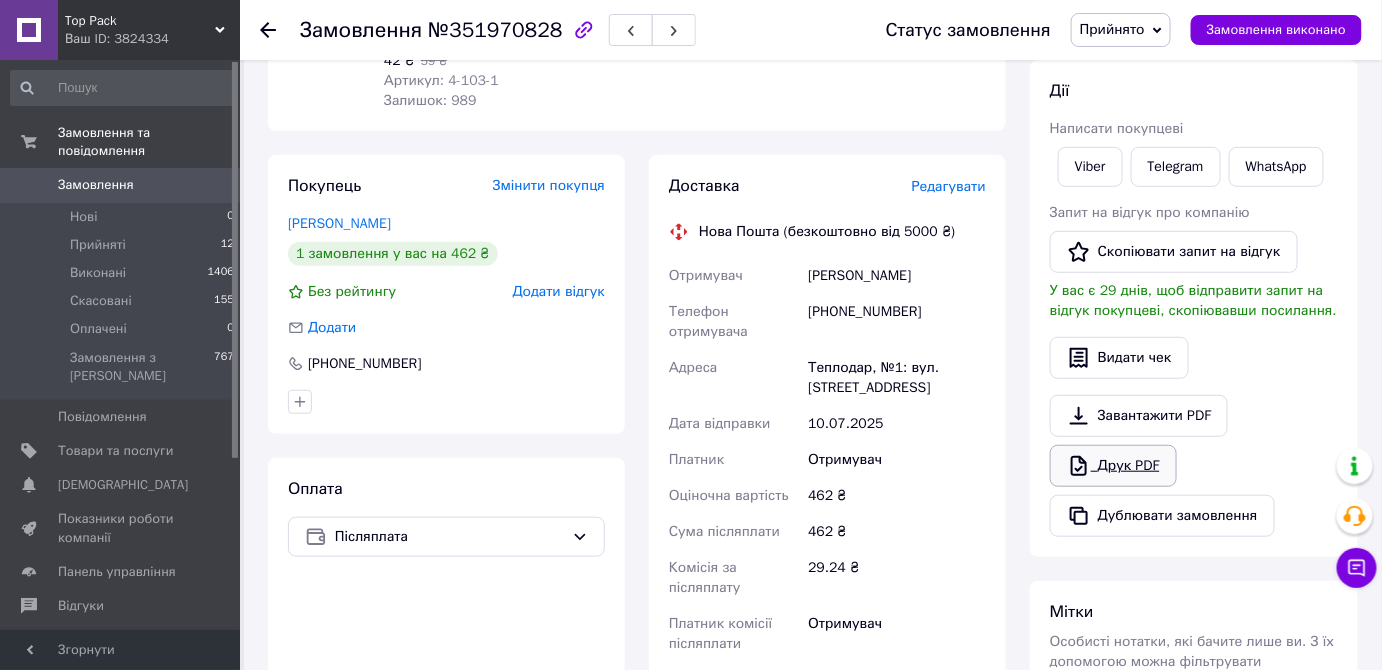 click on "Друк PDF" at bounding box center [1113, 466] 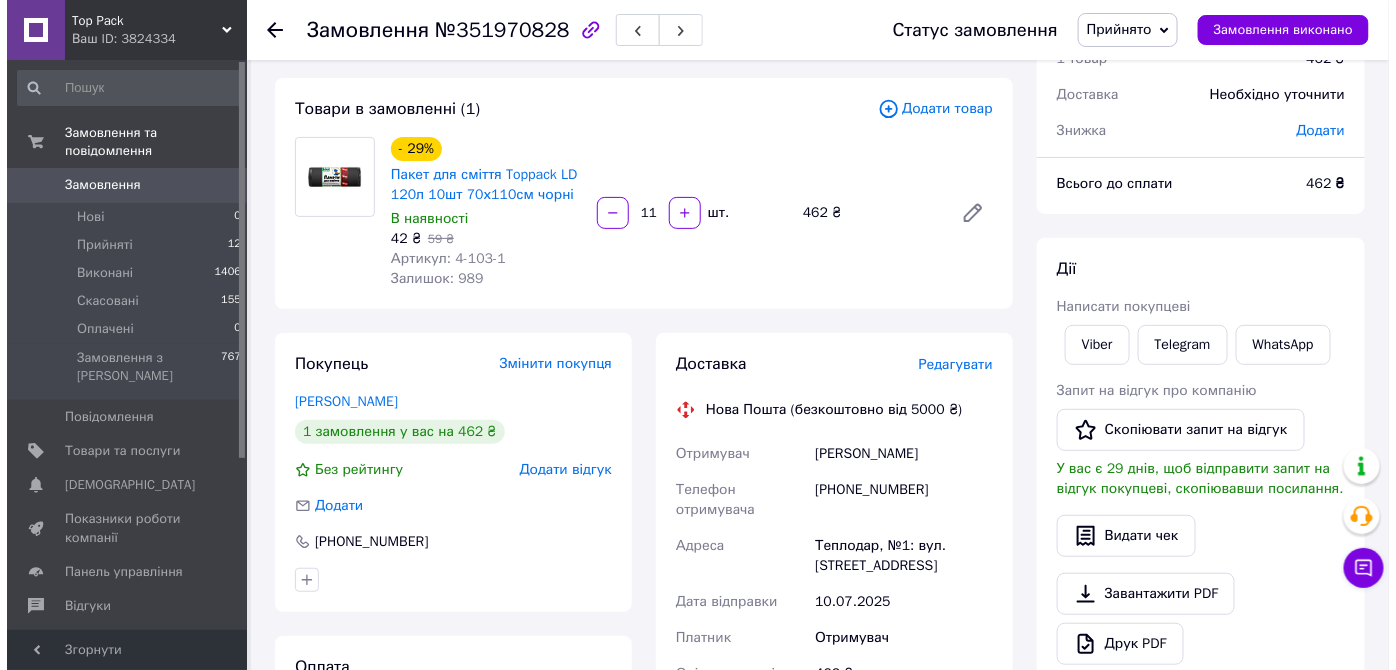 scroll, scrollTop: 90, scrollLeft: 0, axis: vertical 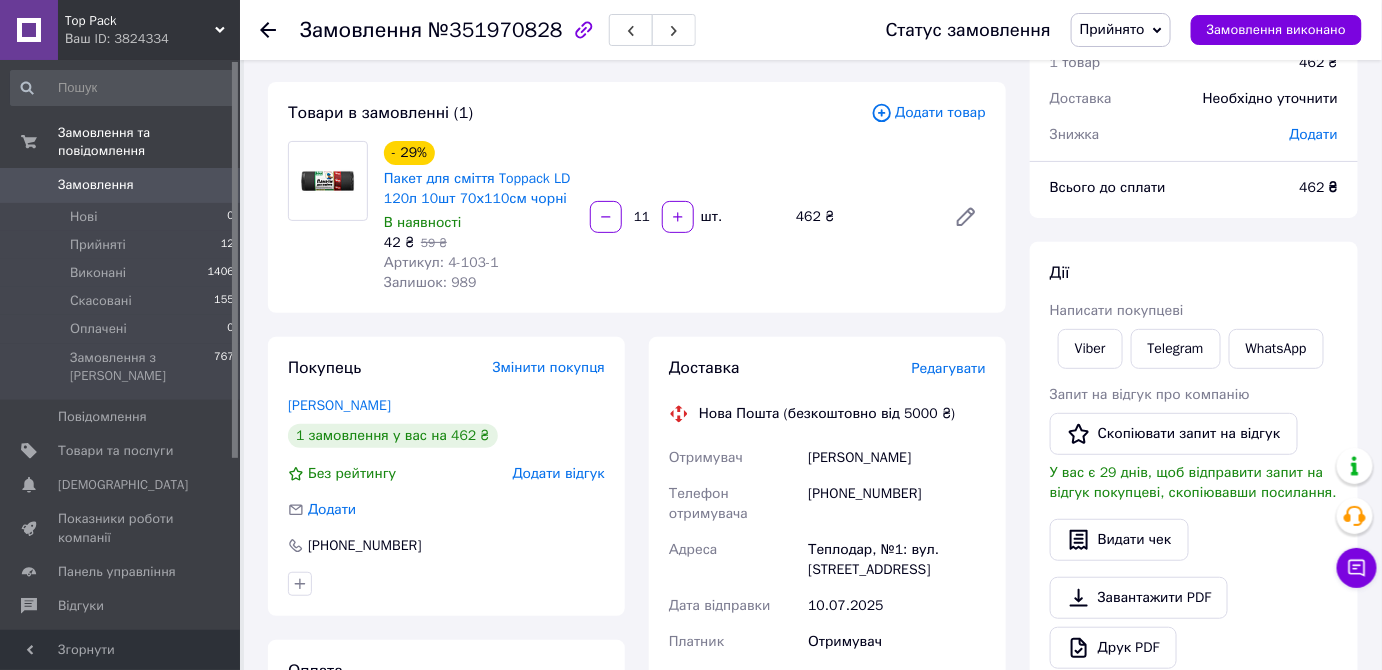 click on "Редагувати" at bounding box center [949, 368] 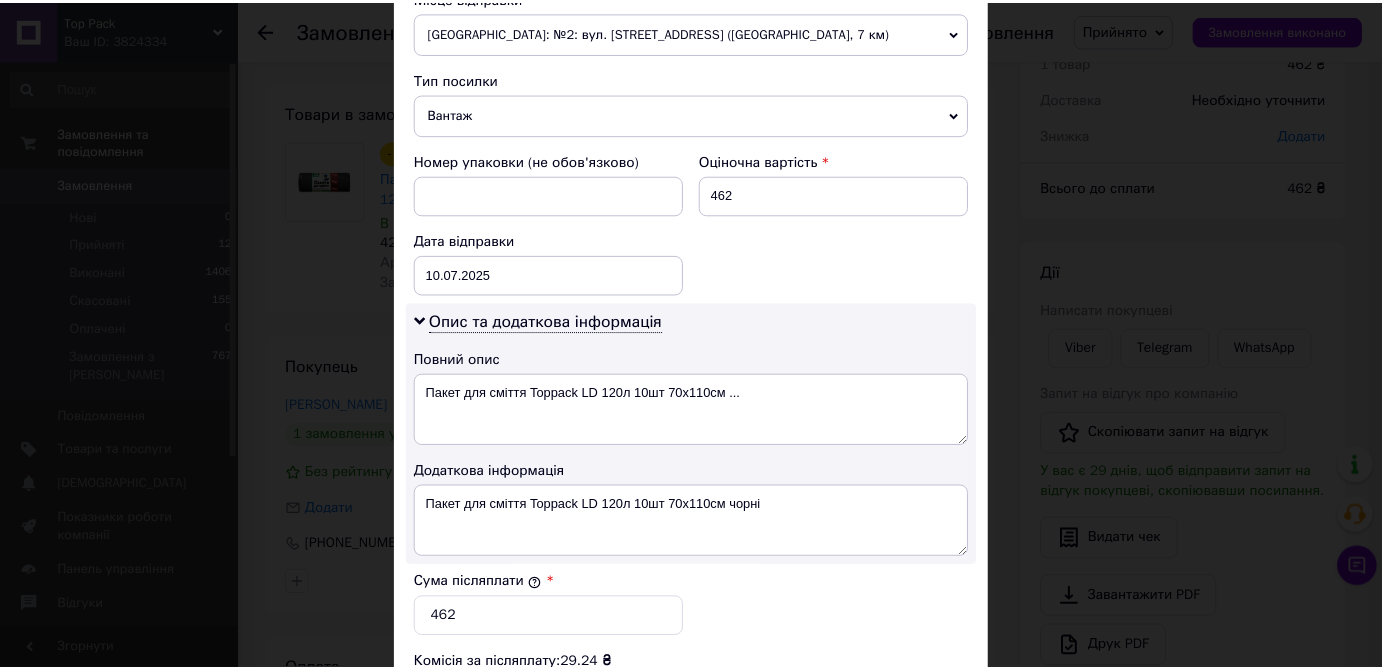 scroll, scrollTop: 1069, scrollLeft: 0, axis: vertical 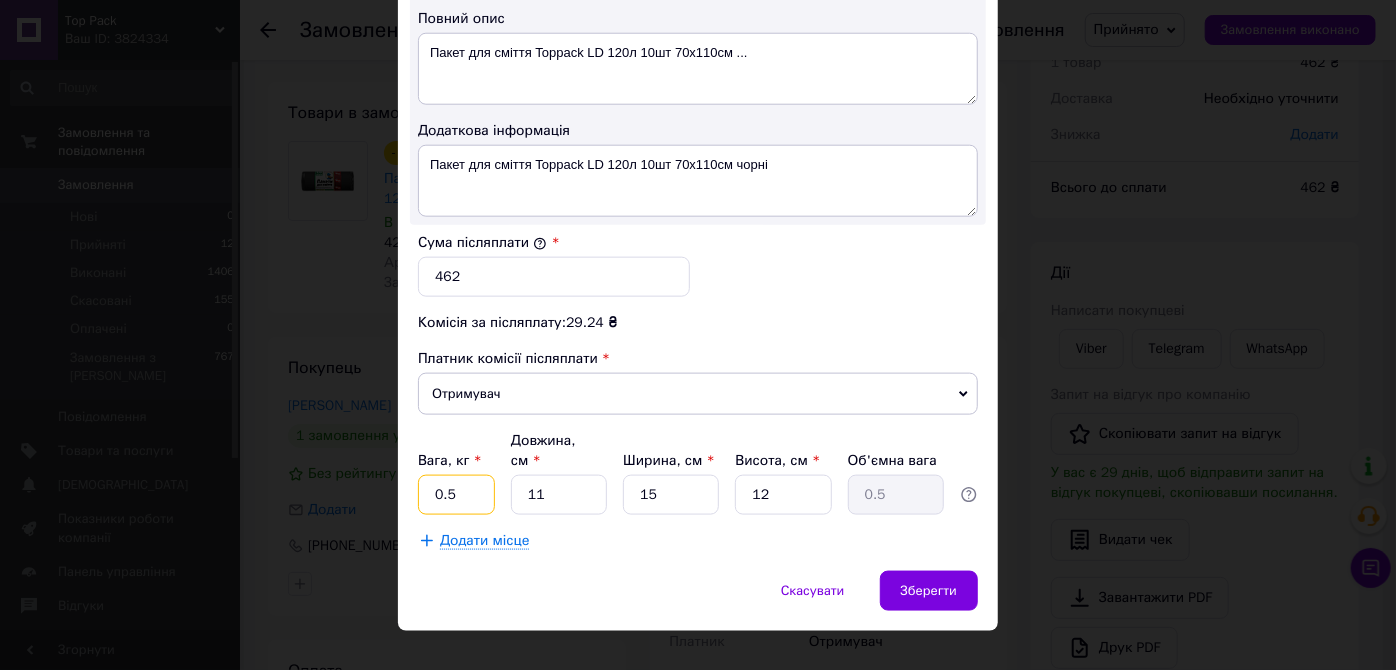 click on "0.5" at bounding box center [456, 495] 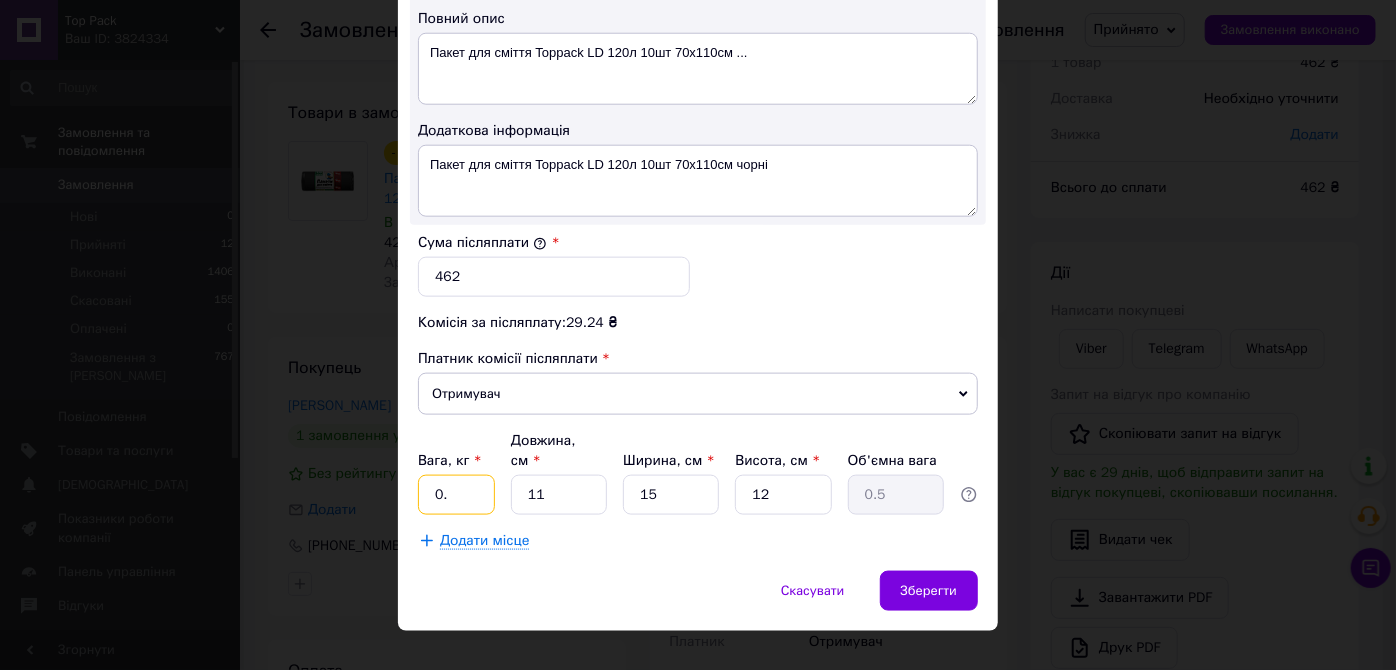 type on "0" 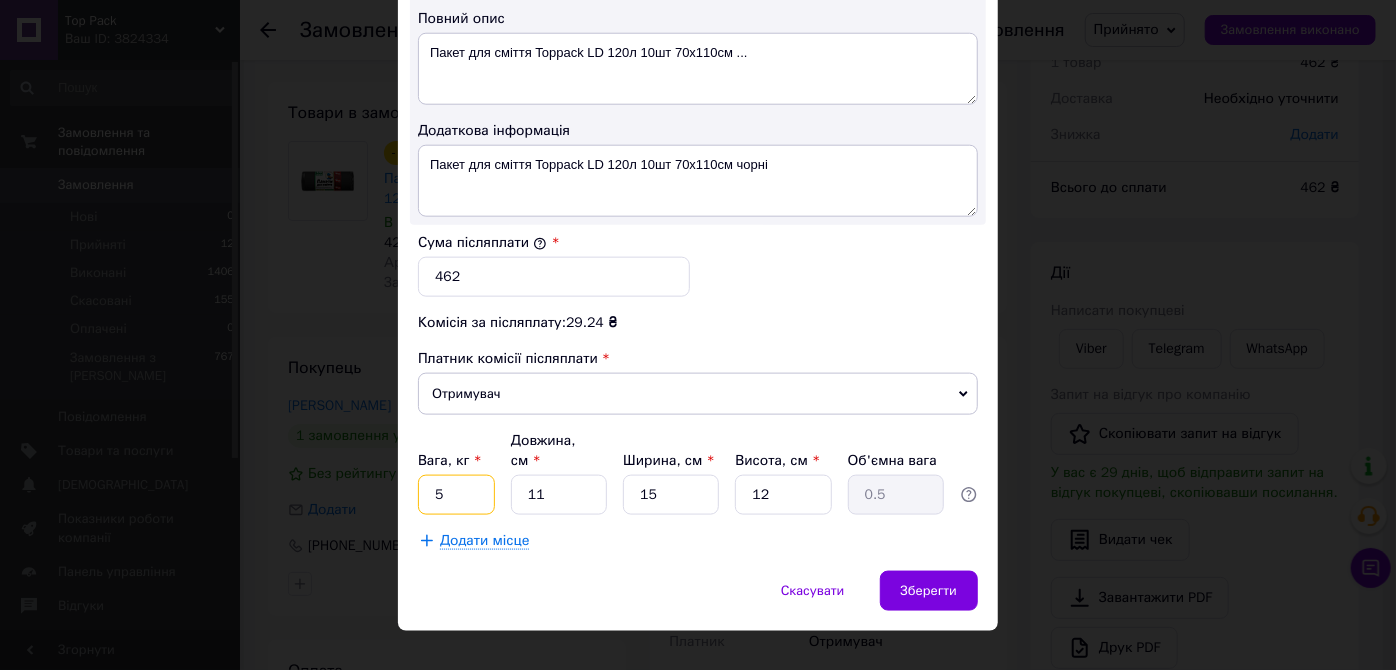 type on "5" 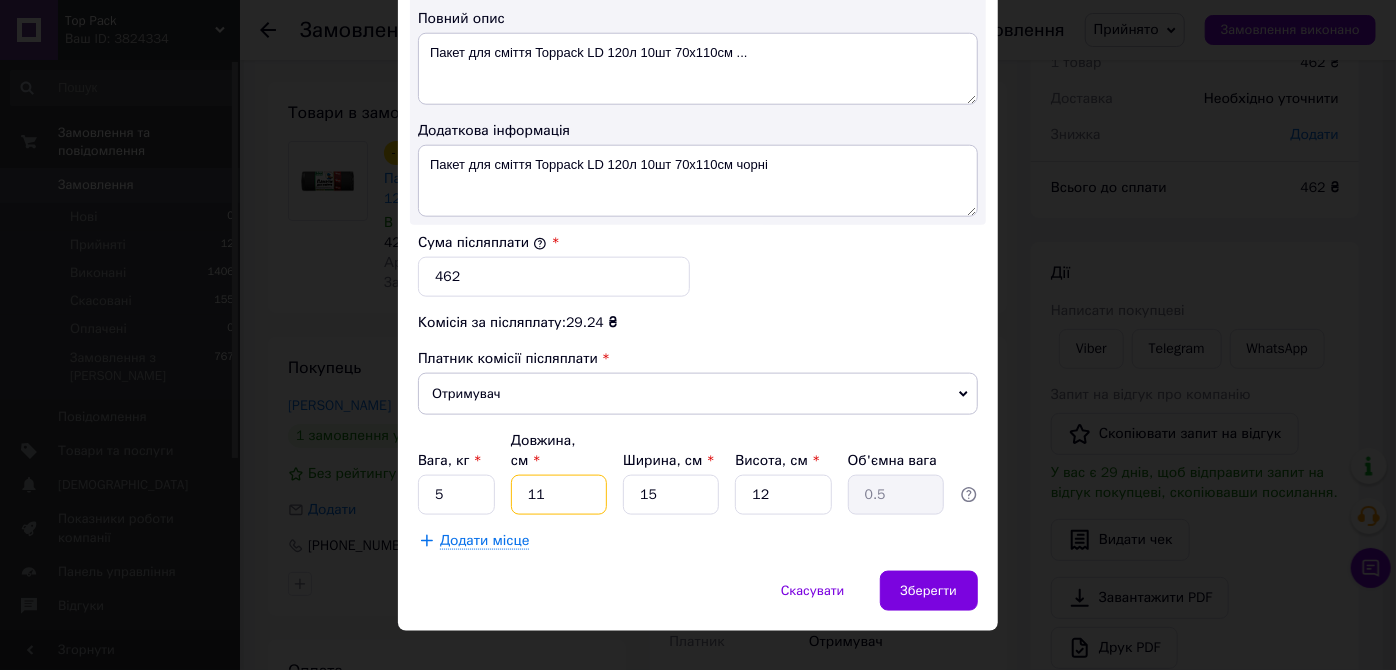 drag, startPoint x: 556, startPoint y: 462, endPoint x: 512, endPoint y: 455, distance: 44.553337 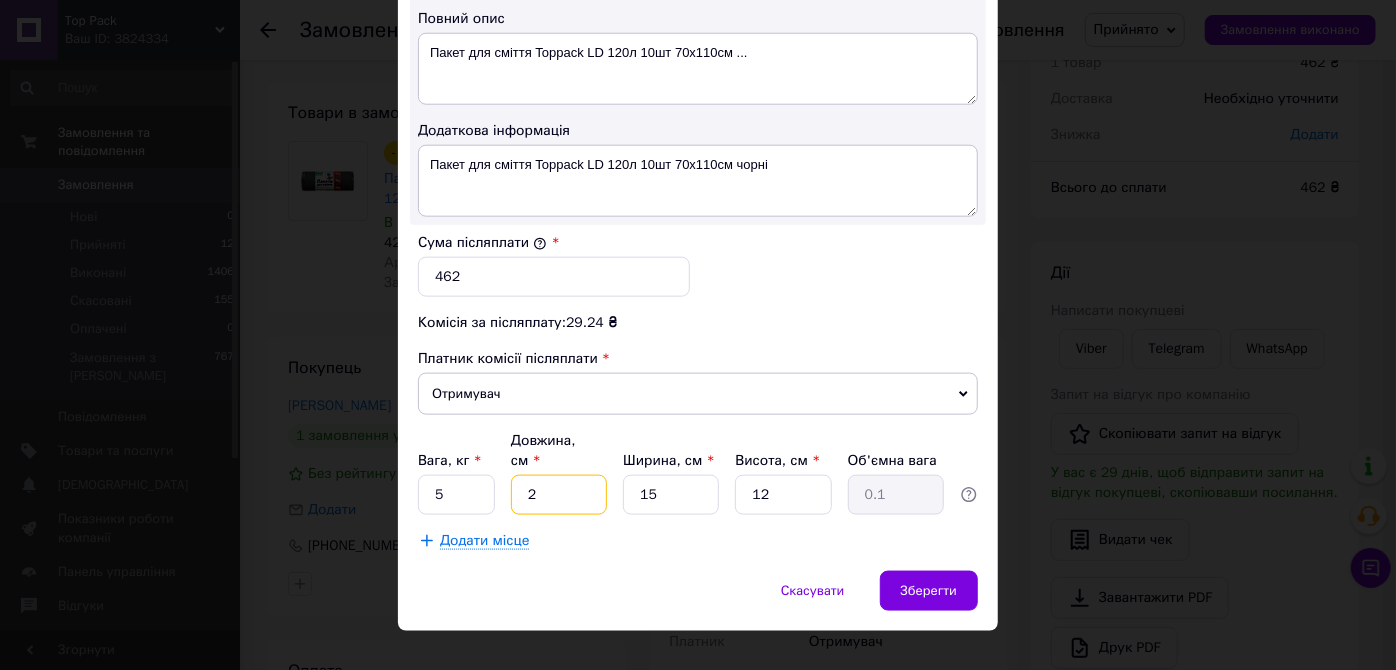type on "20" 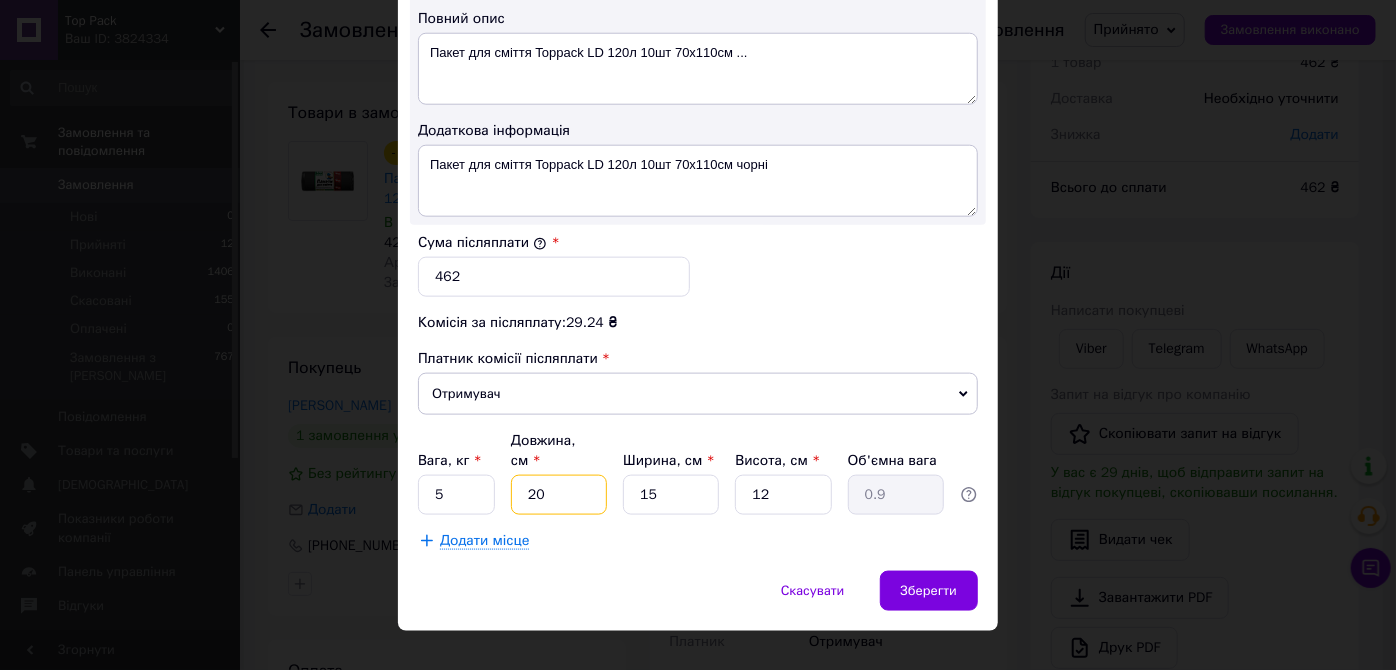 type on "20" 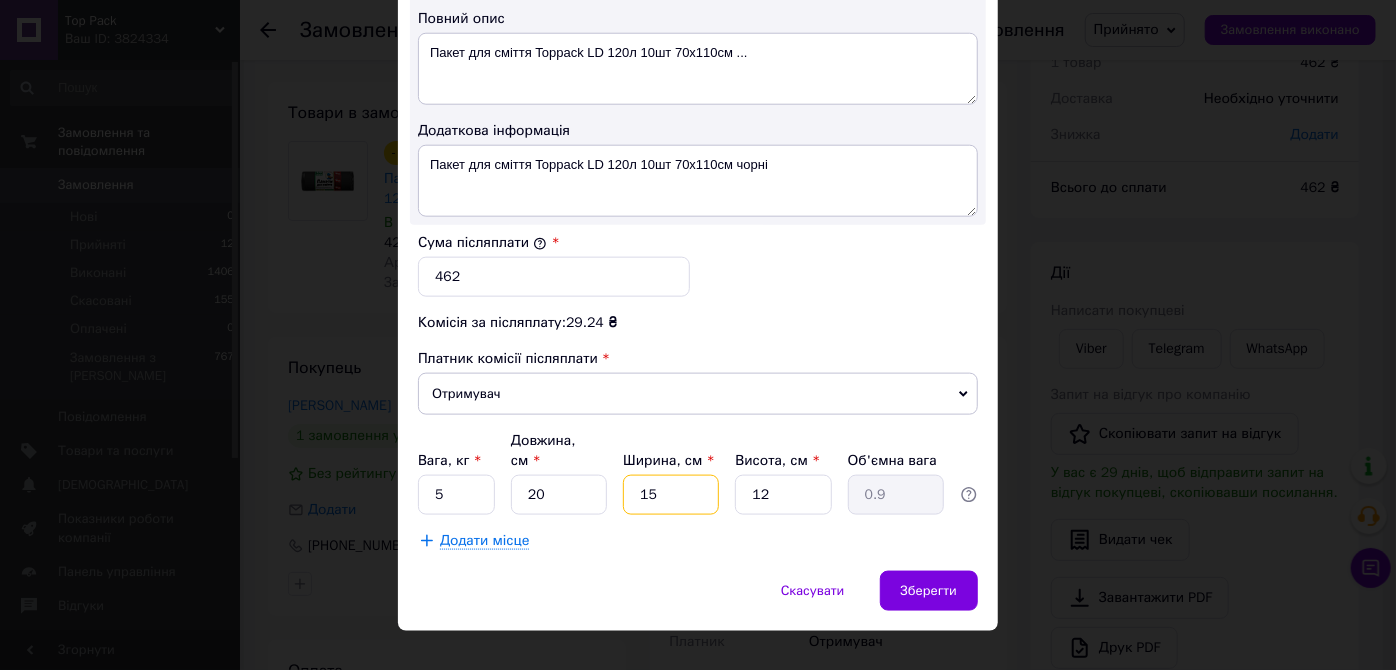 drag, startPoint x: 649, startPoint y: 464, endPoint x: 634, endPoint y: 466, distance: 15.132746 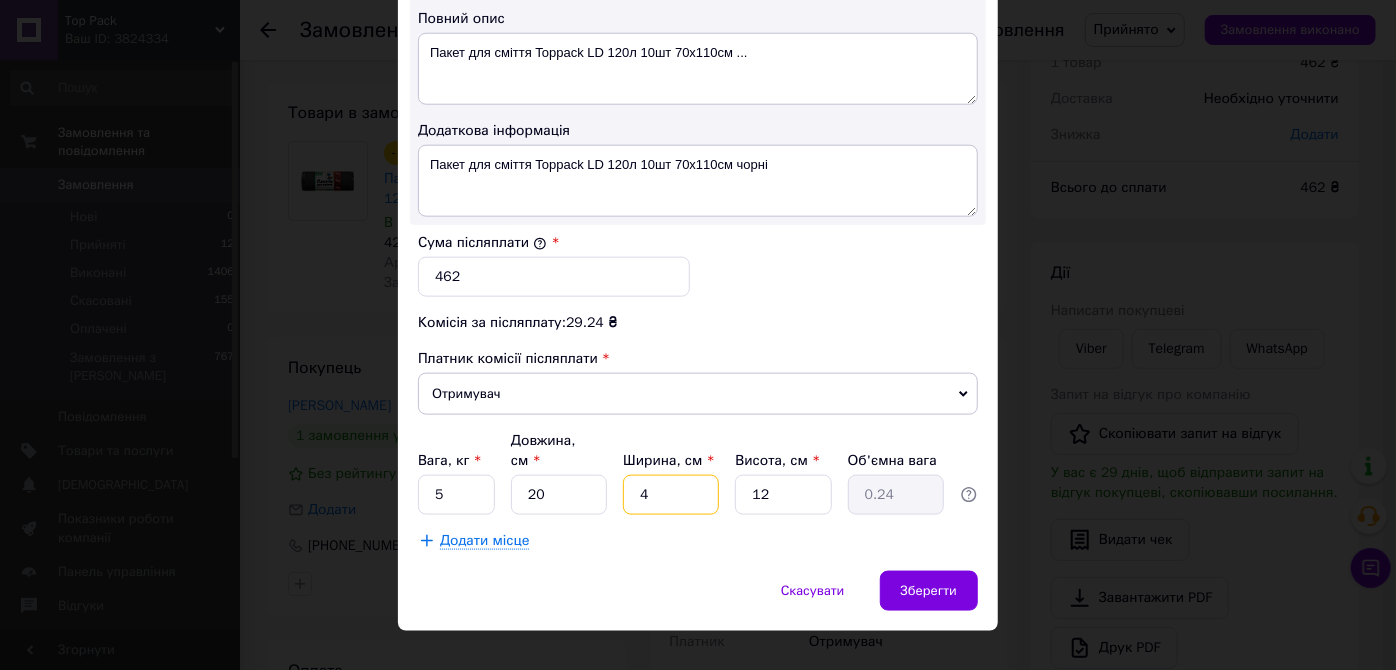 type on "40" 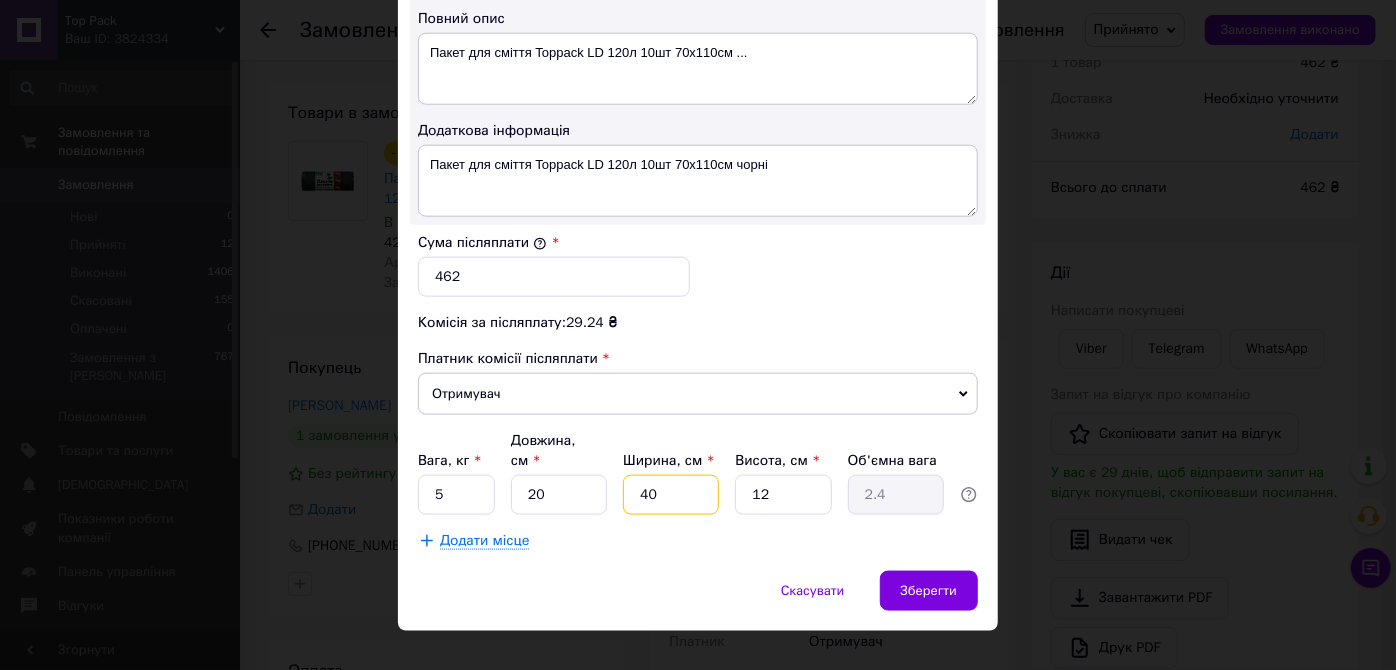 type on "40" 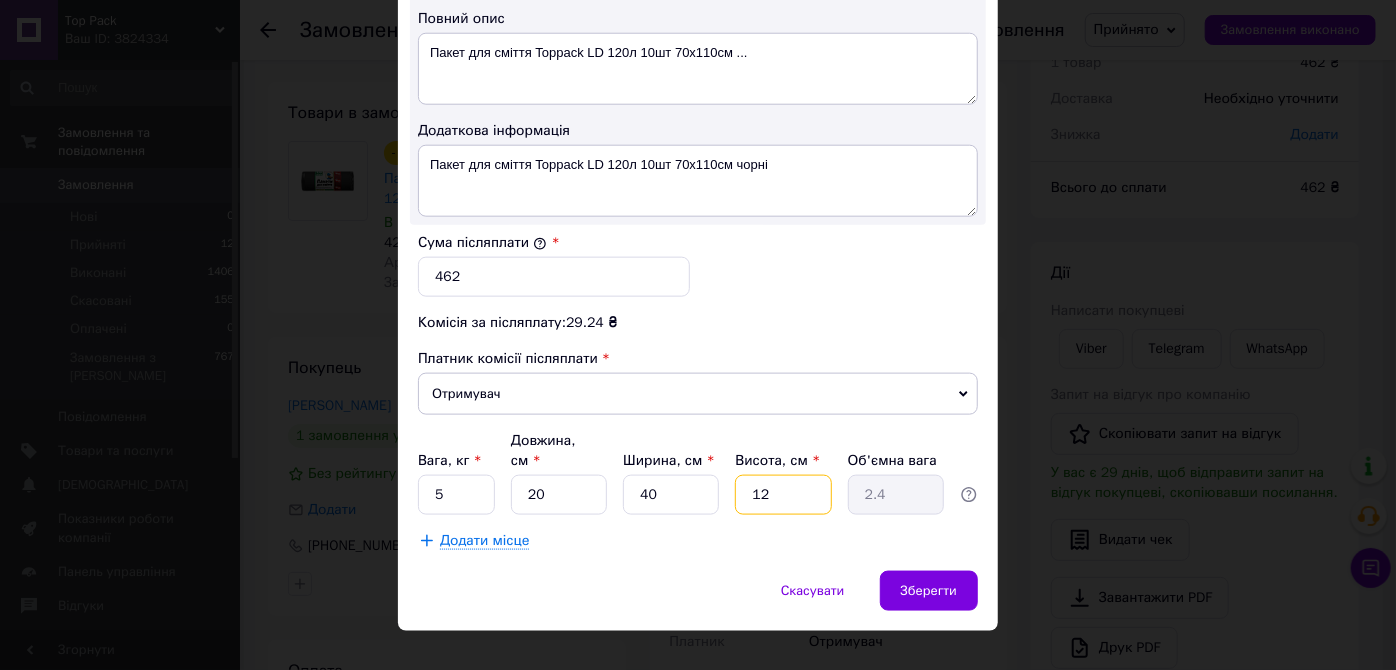 drag, startPoint x: 764, startPoint y: 457, endPoint x: 744, endPoint y: 460, distance: 20.22375 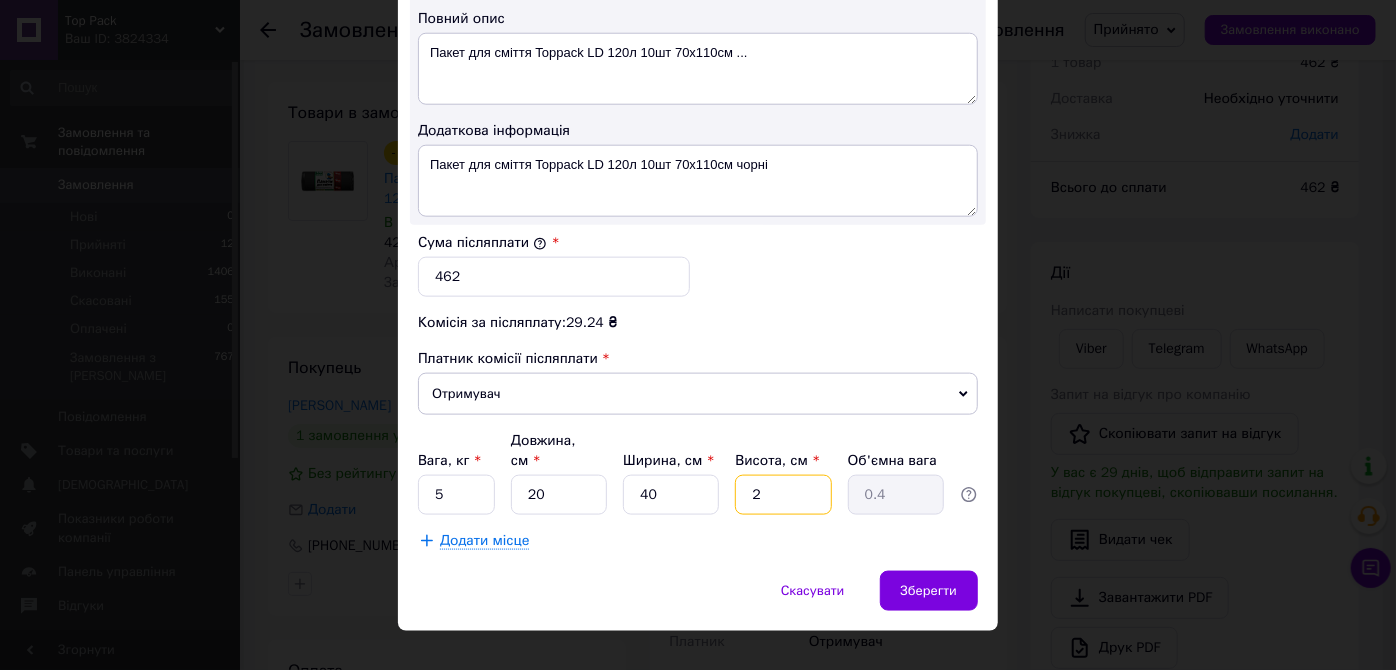 type on "25" 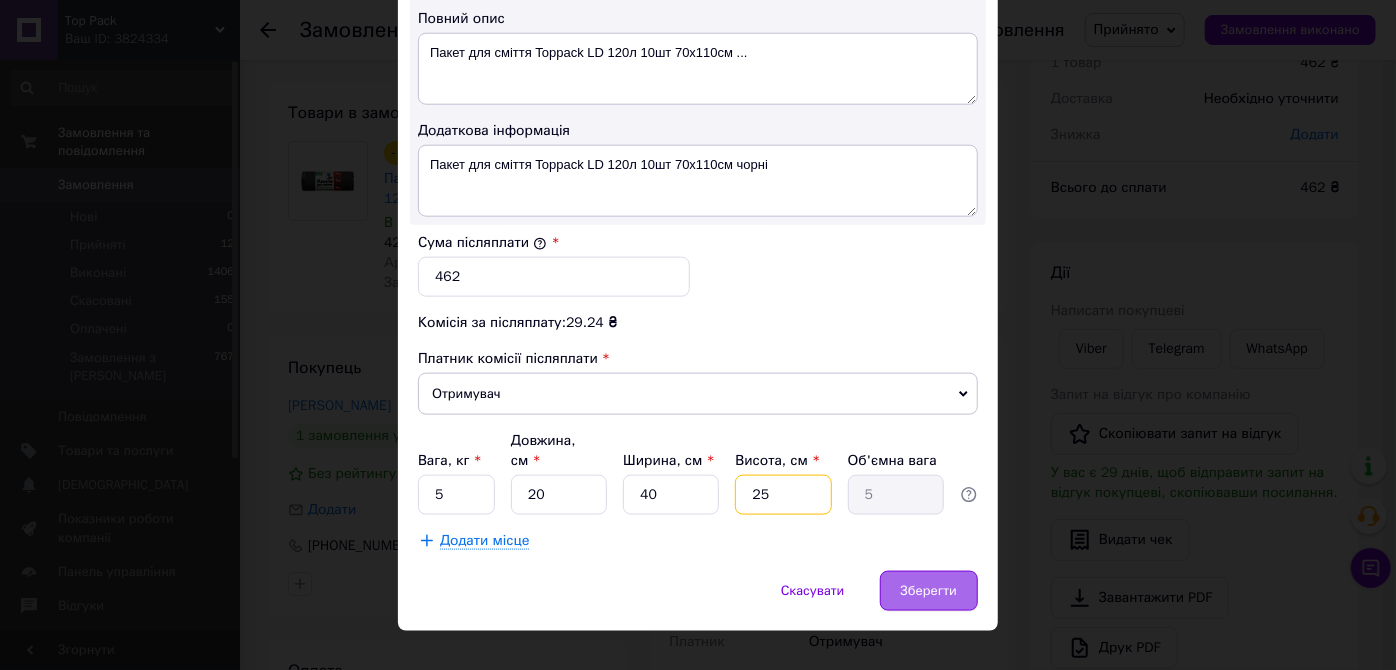 type on "25" 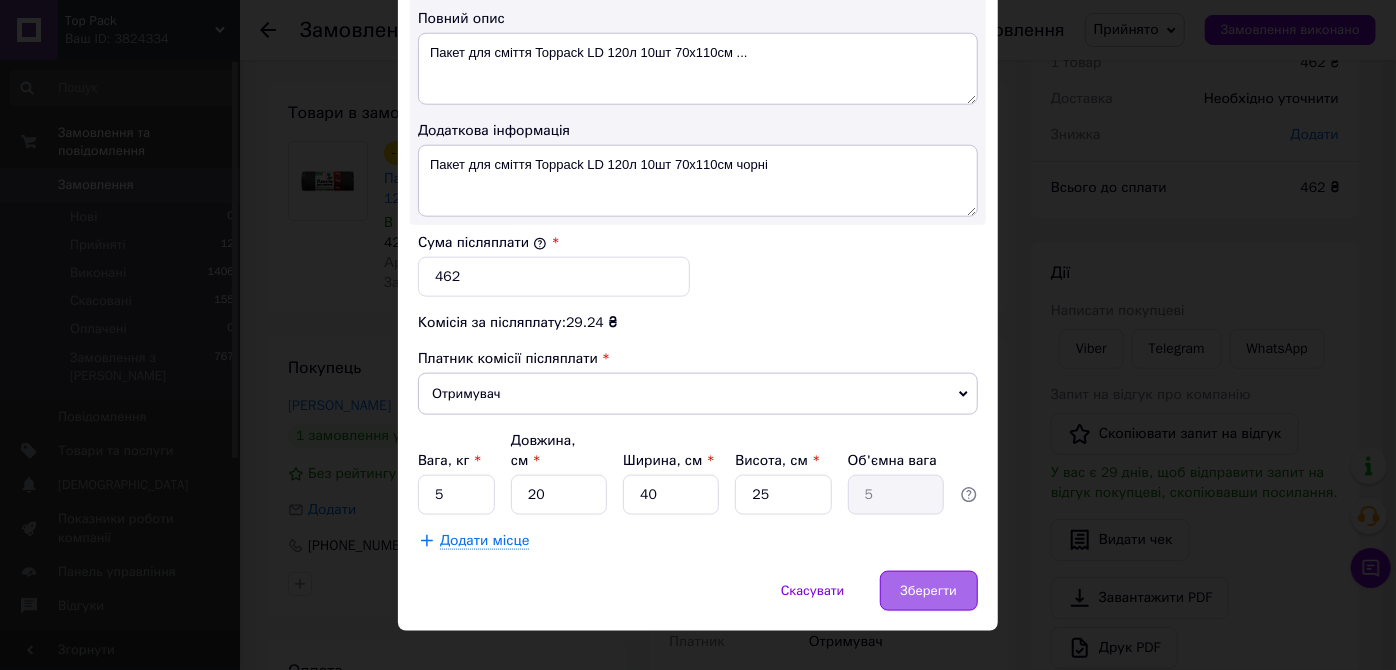 click on "Зберегти" at bounding box center [929, 591] 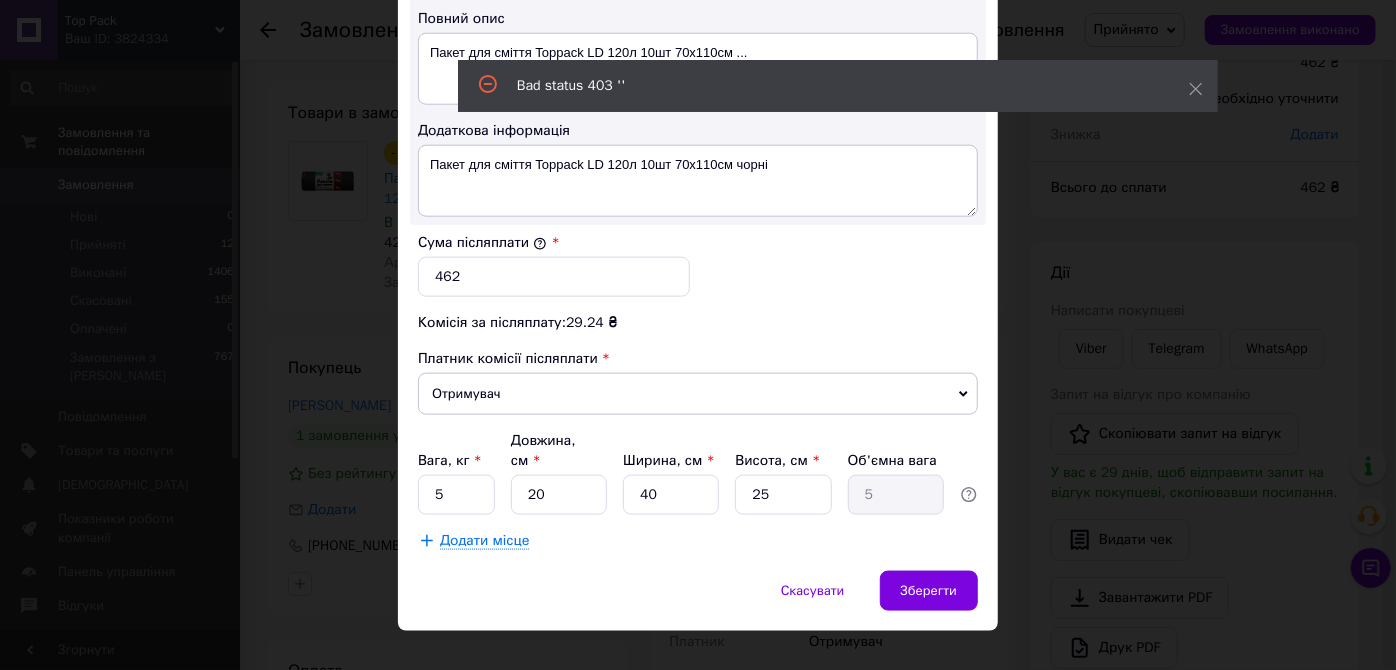 click on "× Редагування доставки Спосіб доставки Нова Пошта (безкоштовно від 5000 ₴) Платник Отримувач Відправник Прізвище отримувача Дубіна Ім'я отримувача Вікторія По батькові отримувача Телефон отримувача +380688849749 Тип доставки У відділенні Кур'єром В поштоматі Місто Теплодар Відділення №1: вул. Комунальна,1 Місце відправки Одеса: №2: вул. Базова, 16 (Промринок, 7 км) Немає збігів. Спробуйте змінити умови пошуку Додати ще місце відправки Тип посилки Вантаж Документи Номер упаковки (не обов'язково) Оціночна вартість 462 Дата відправки 10.07.2025 < 2025 > < Июль > Пн Вт Ср Чт Пт Сб" at bounding box center (698, 335) 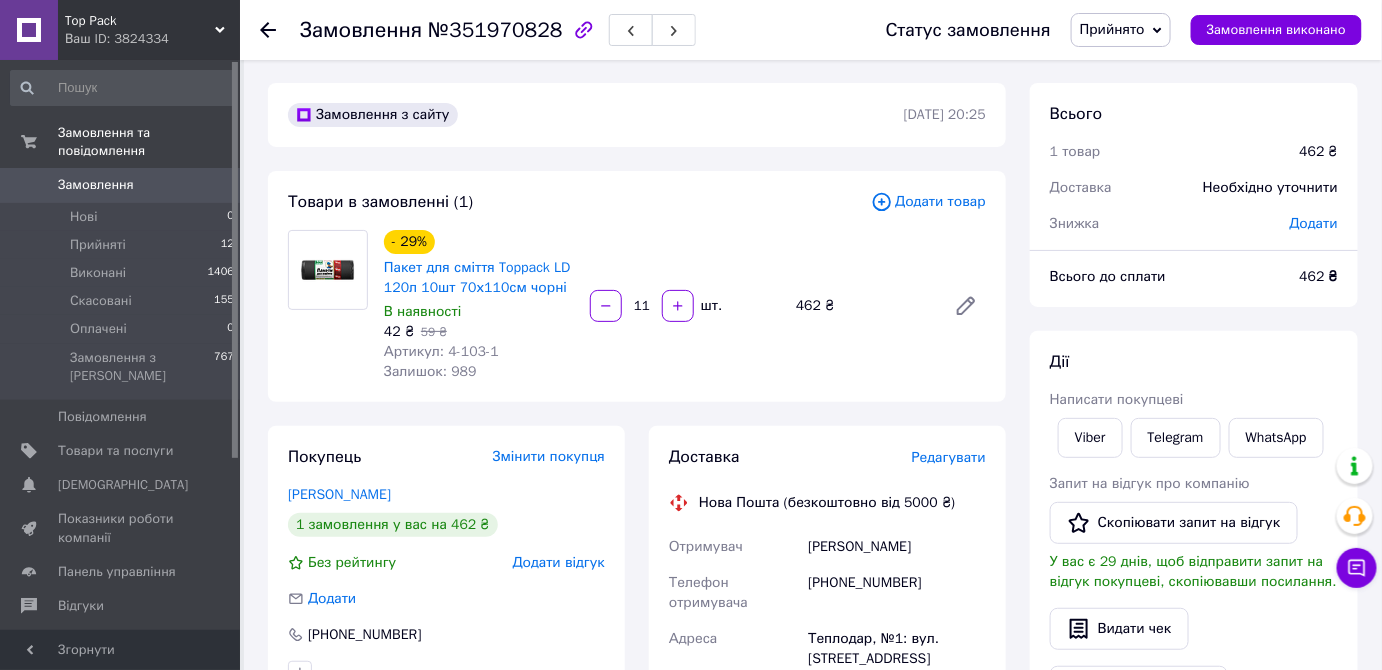 scroll, scrollTop: 0, scrollLeft: 0, axis: both 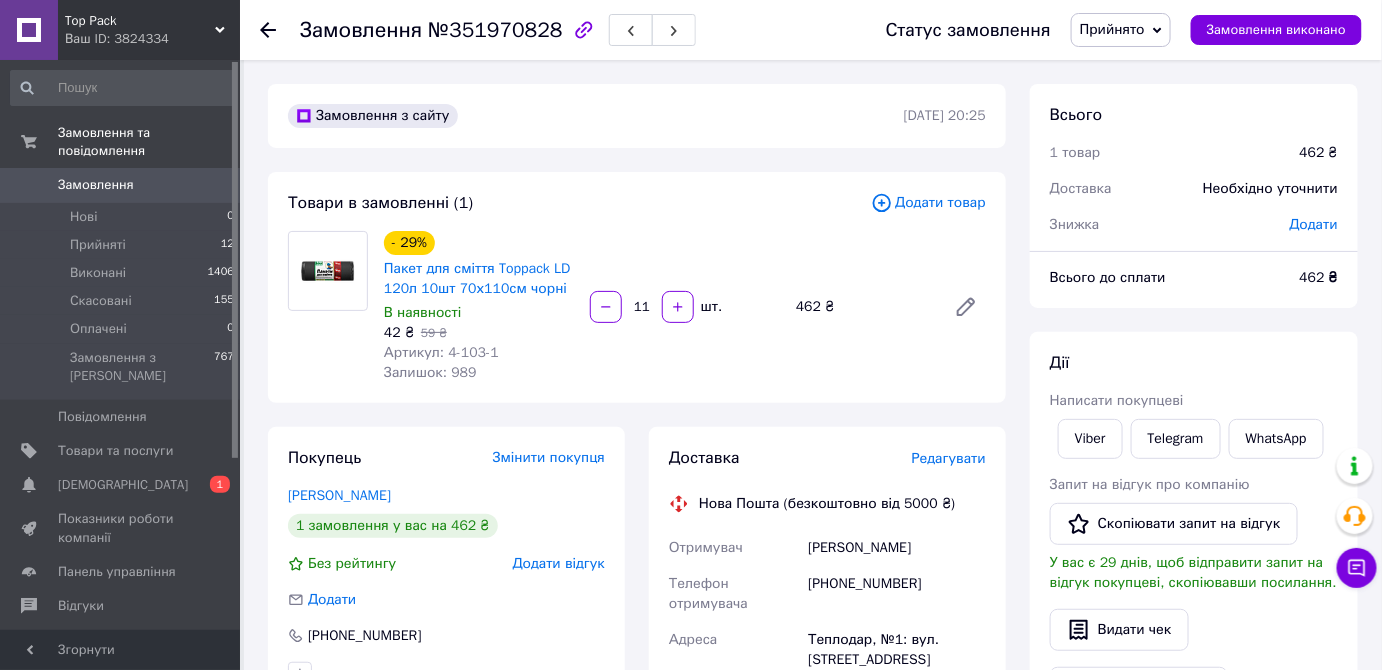click on "Редагувати" at bounding box center [949, 458] 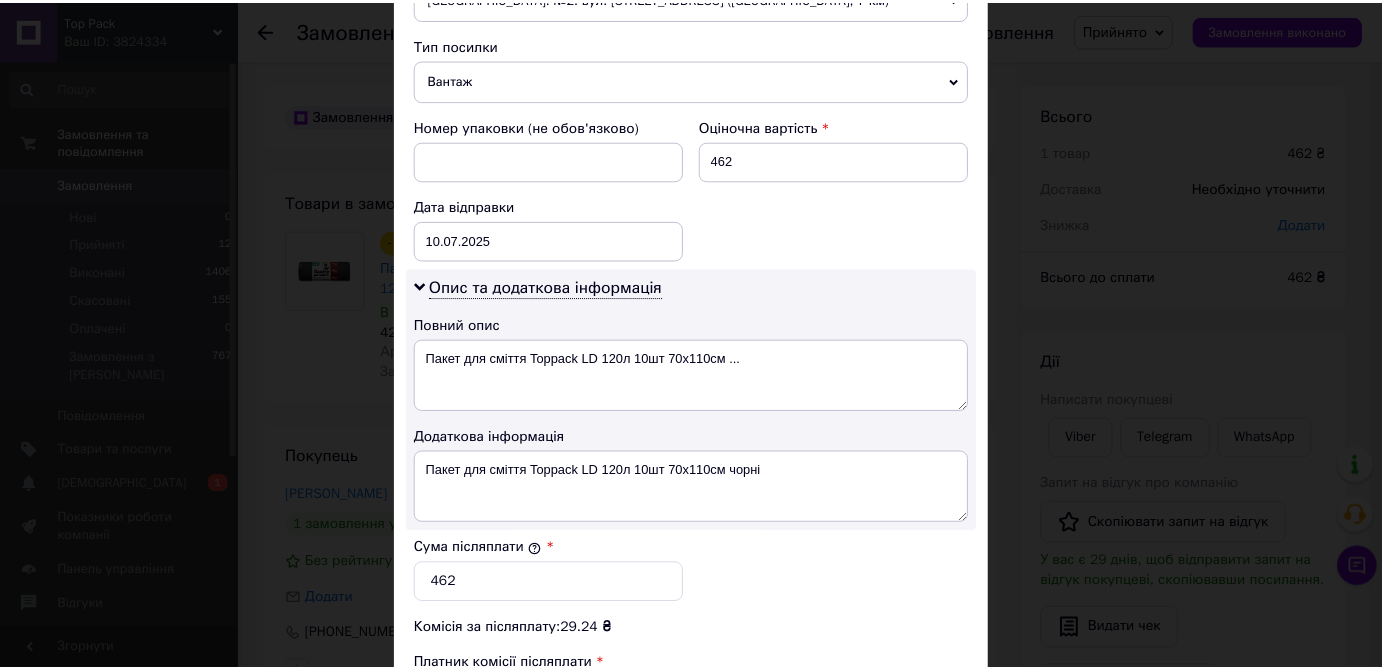 scroll, scrollTop: 1000, scrollLeft: 0, axis: vertical 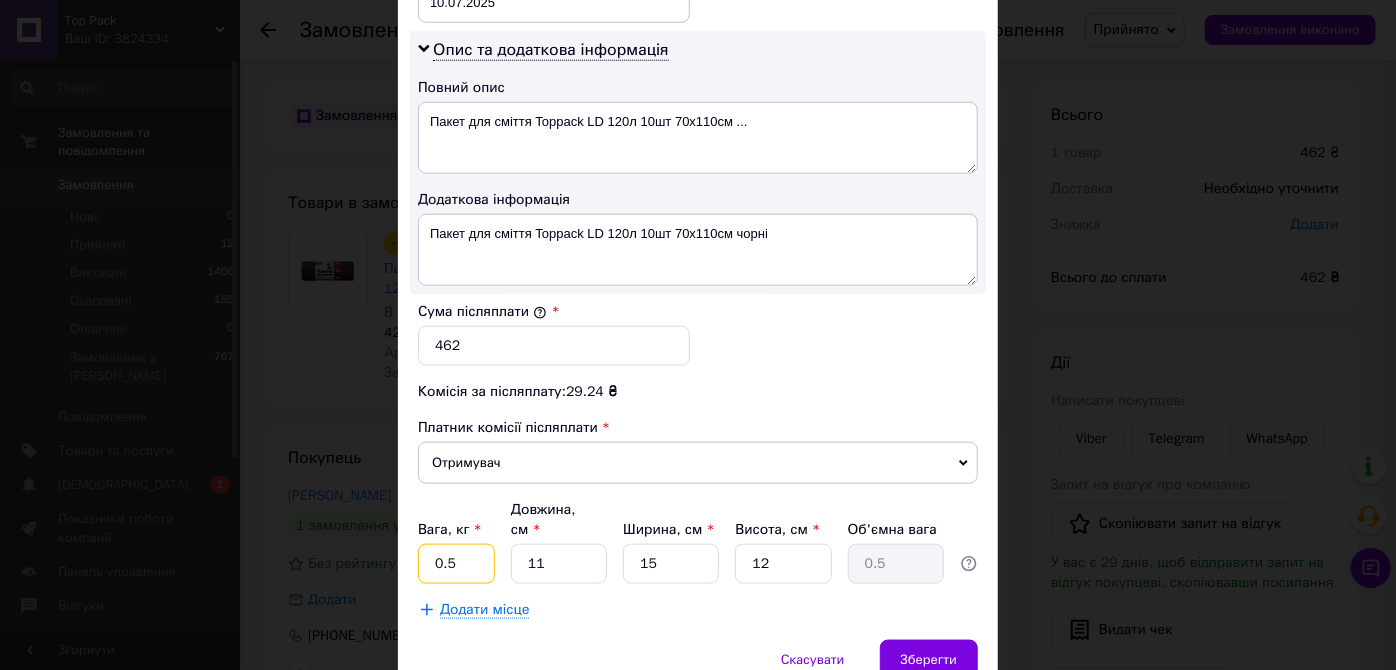click on "0.5" at bounding box center (456, 564) 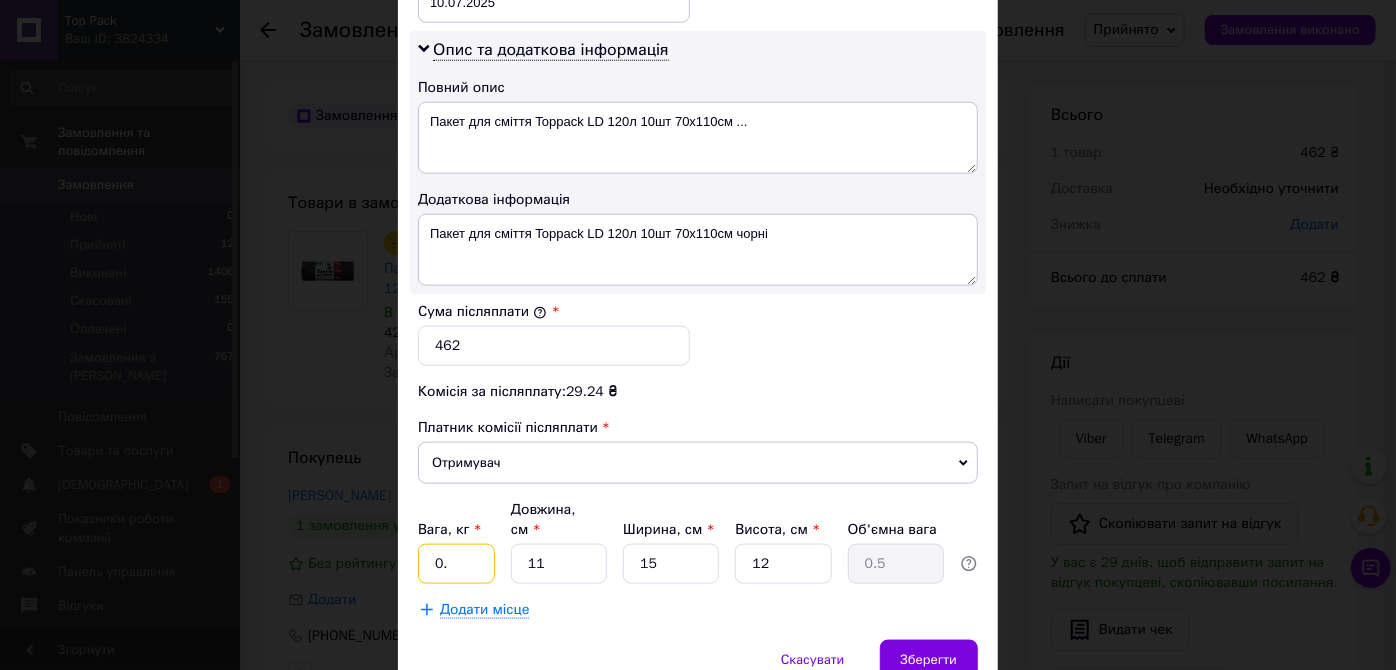 type on "0" 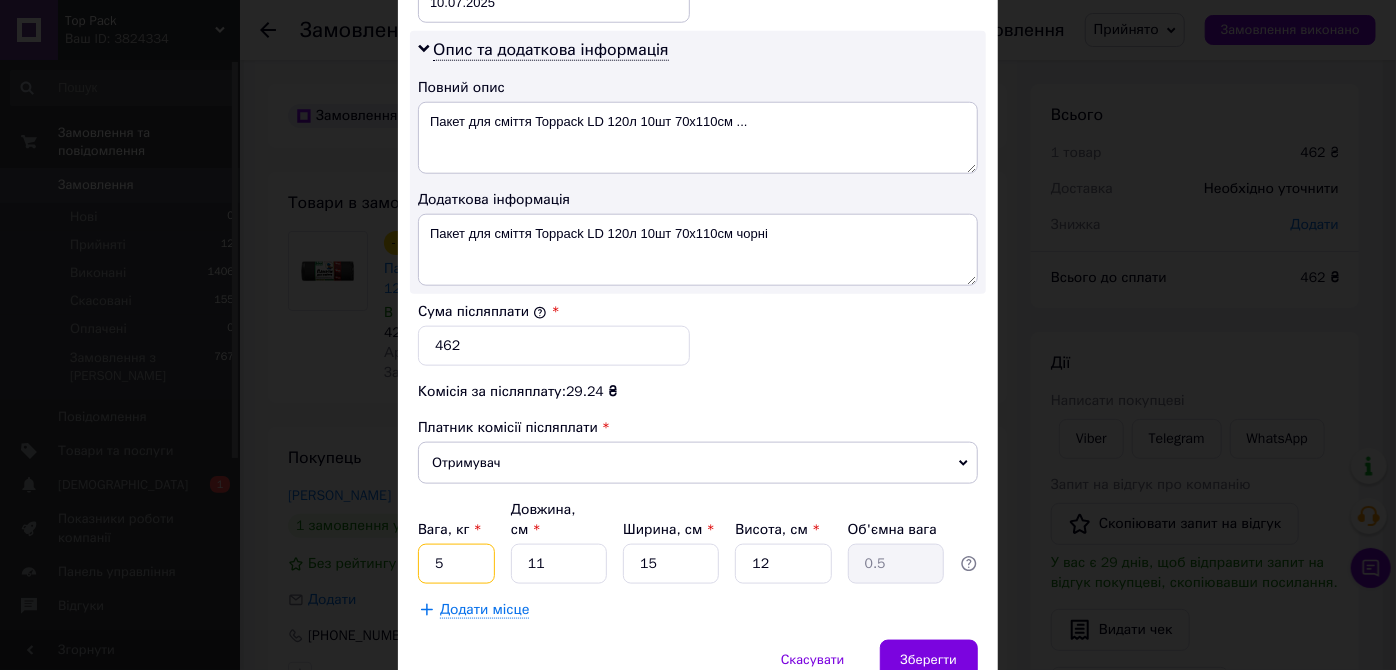 type on "5" 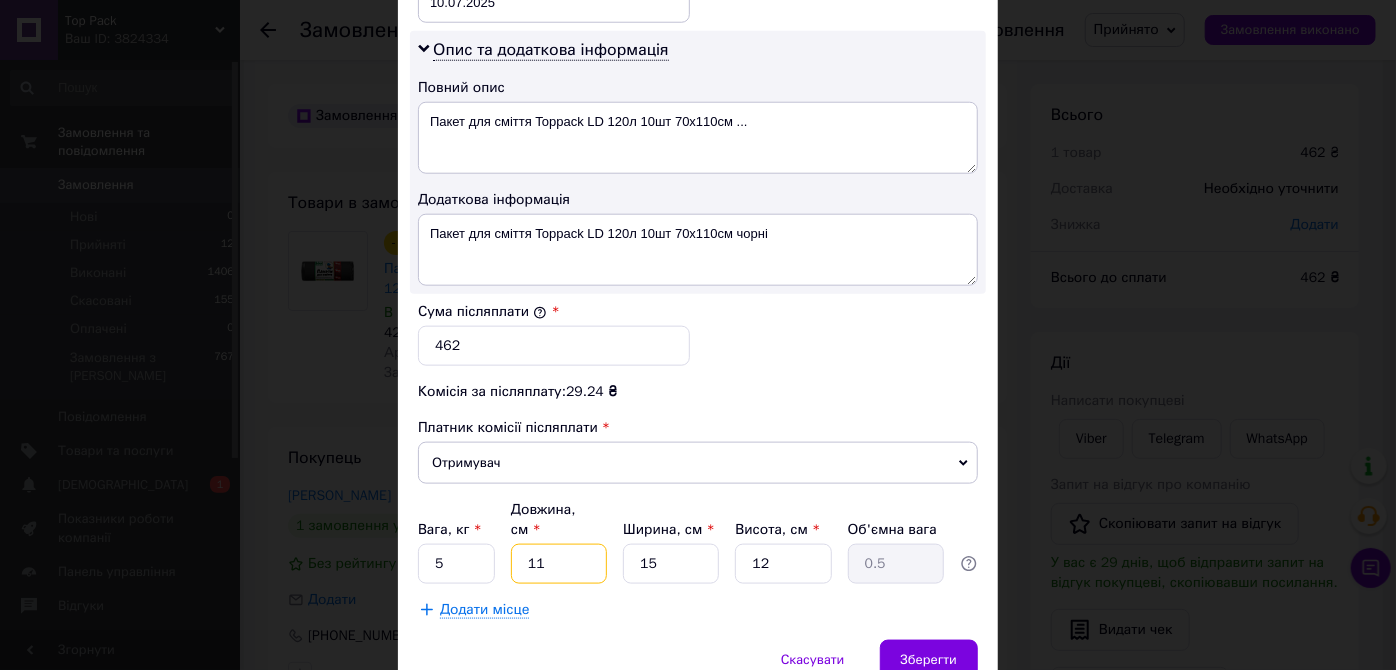 click on "11" at bounding box center [559, 564] 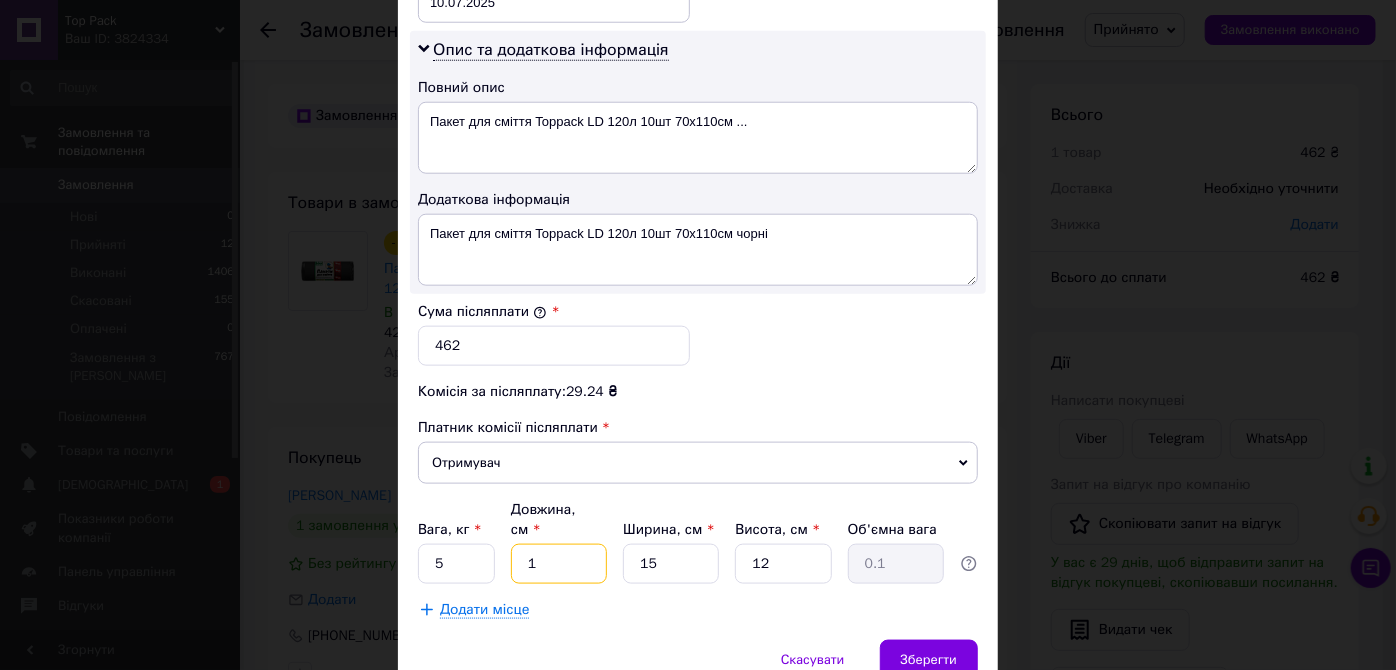 type 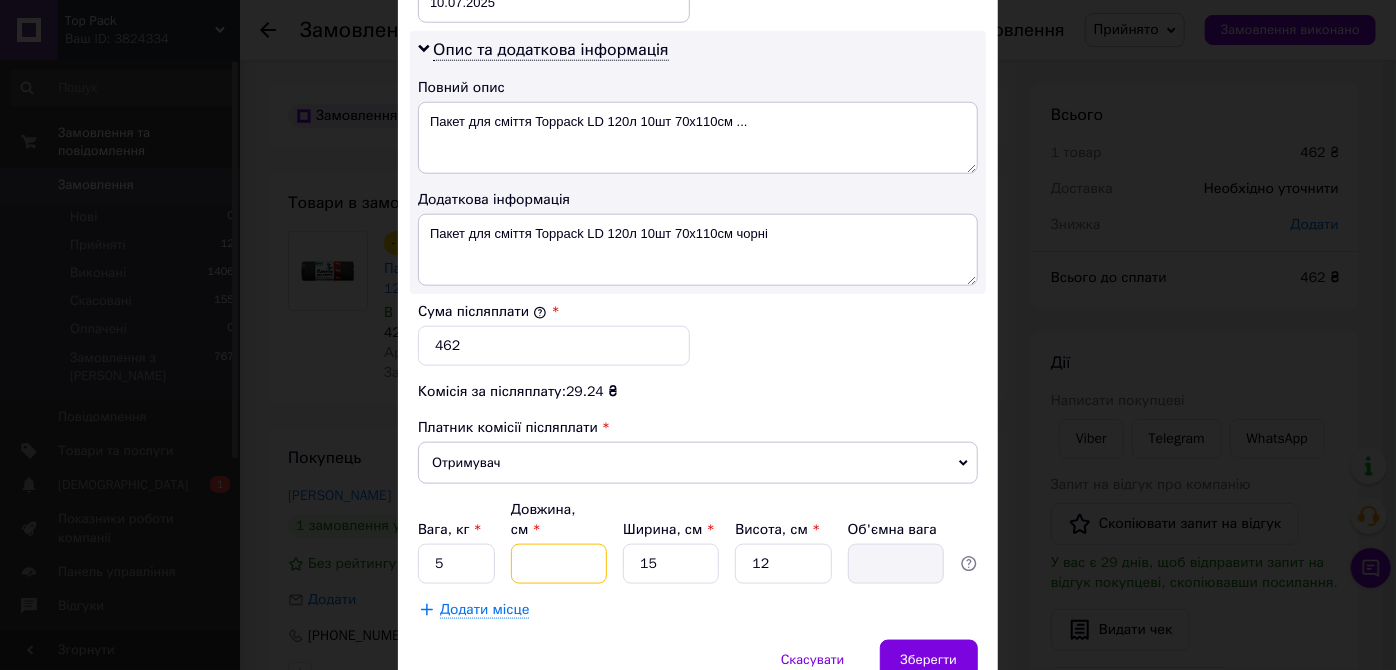 type on "2" 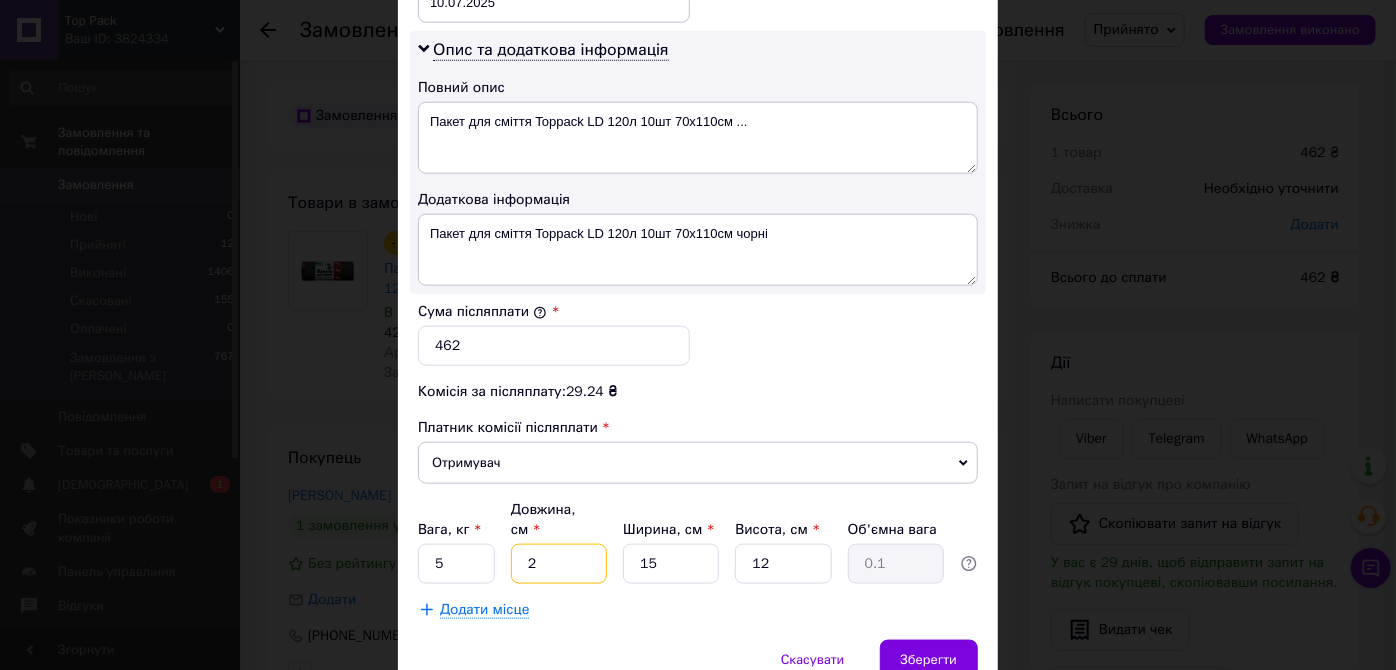 type on "20" 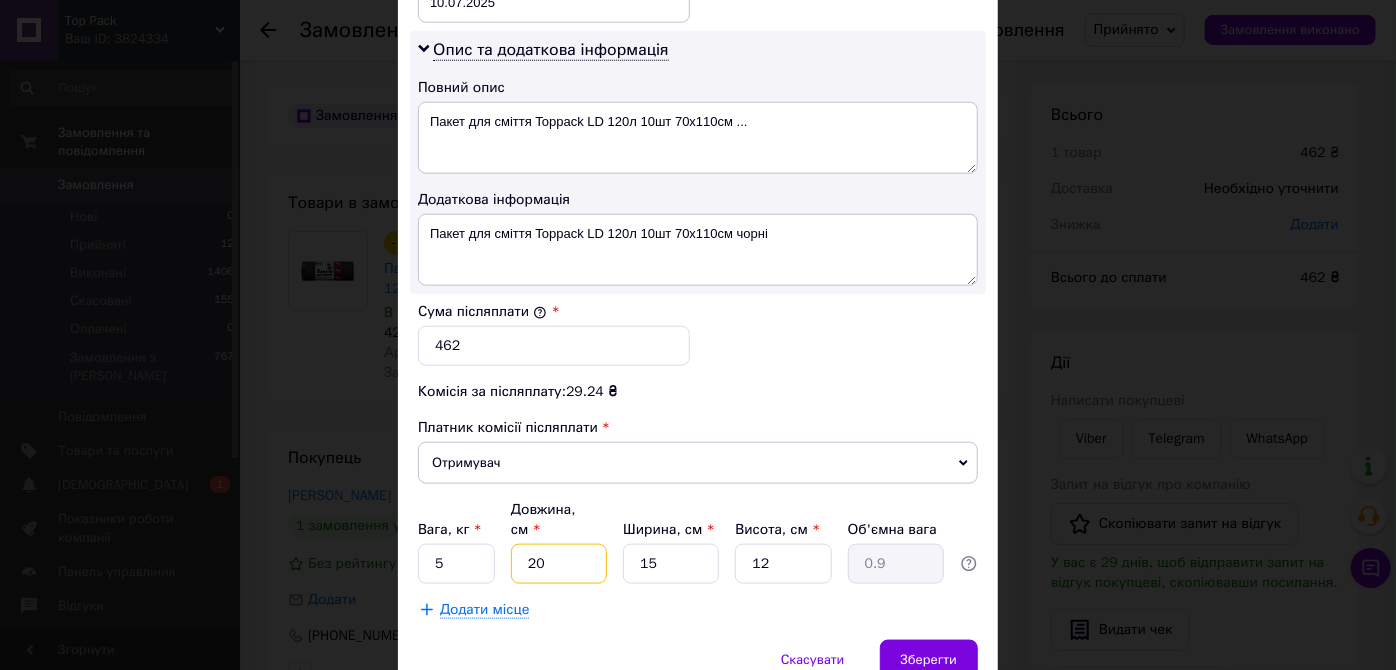 type on "20" 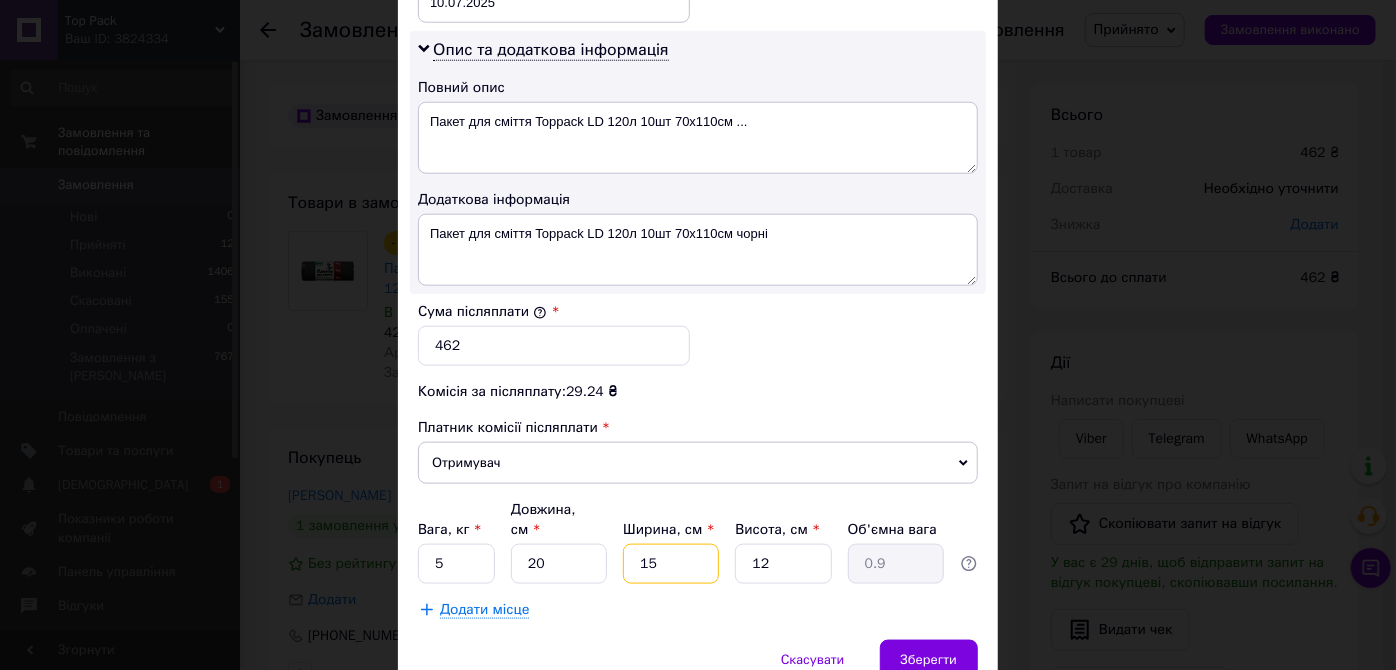 click on "15" at bounding box center [671, 564] 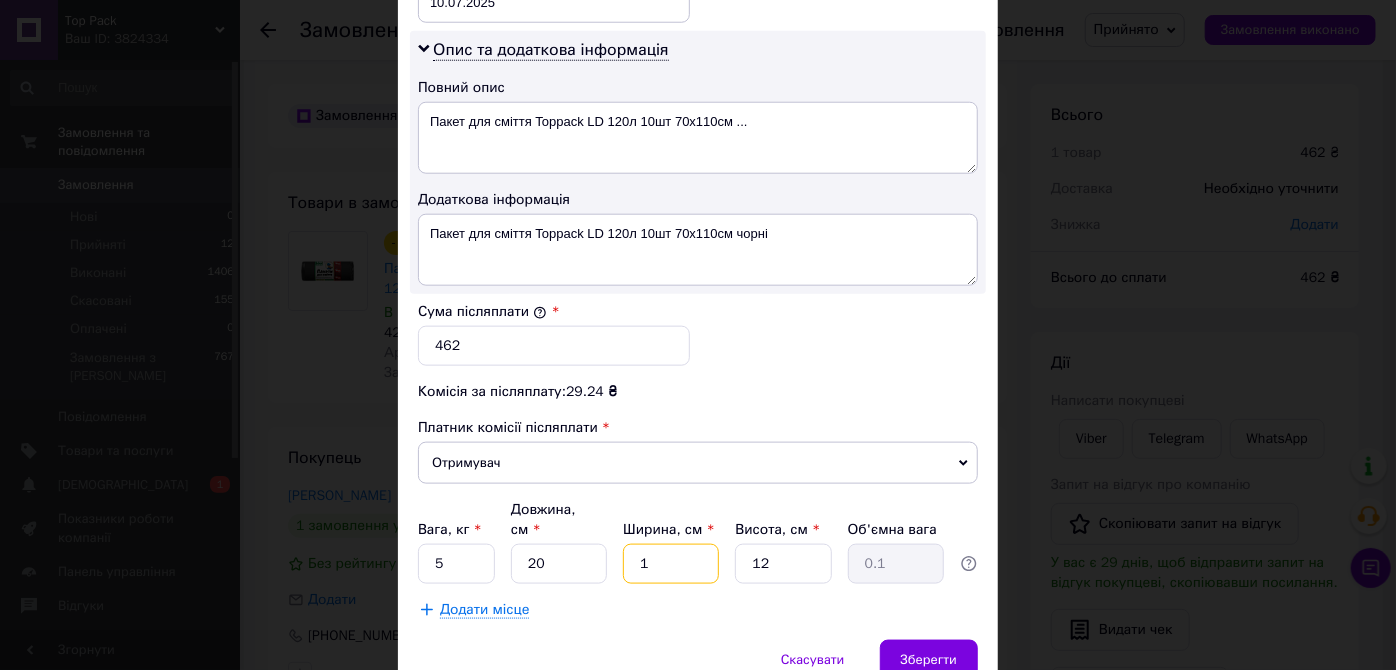 type 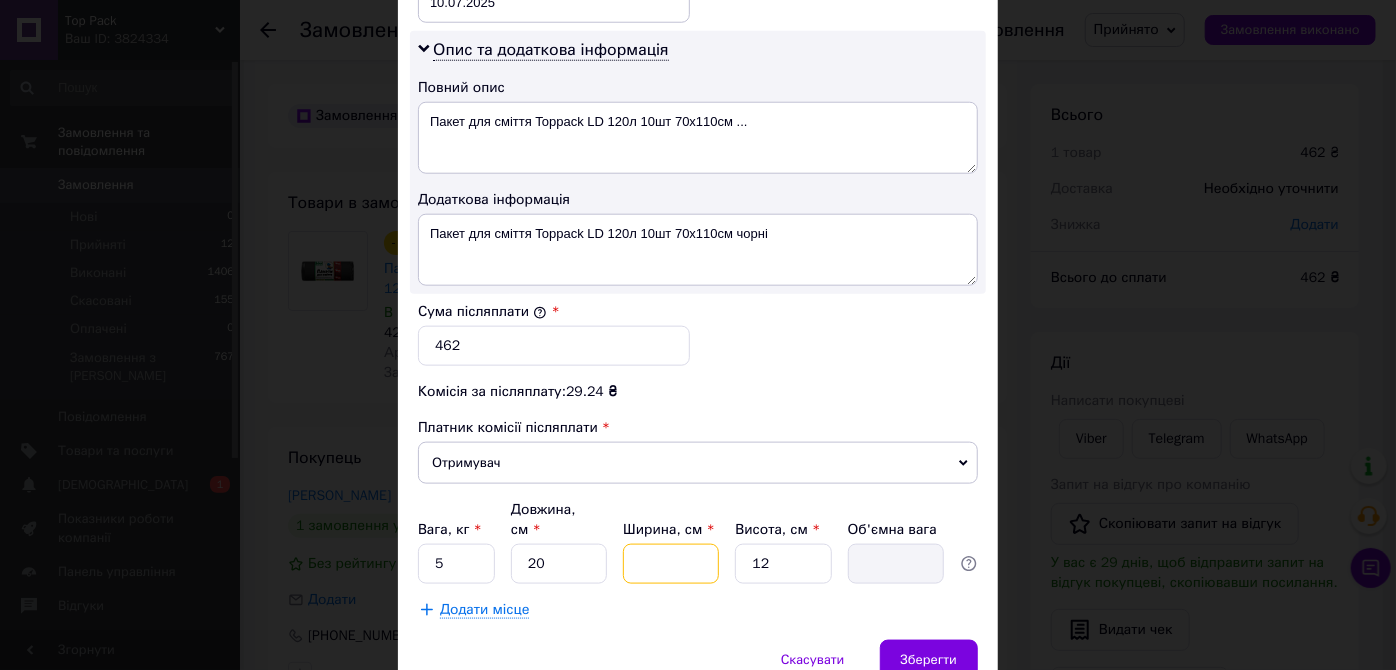 type on "4" 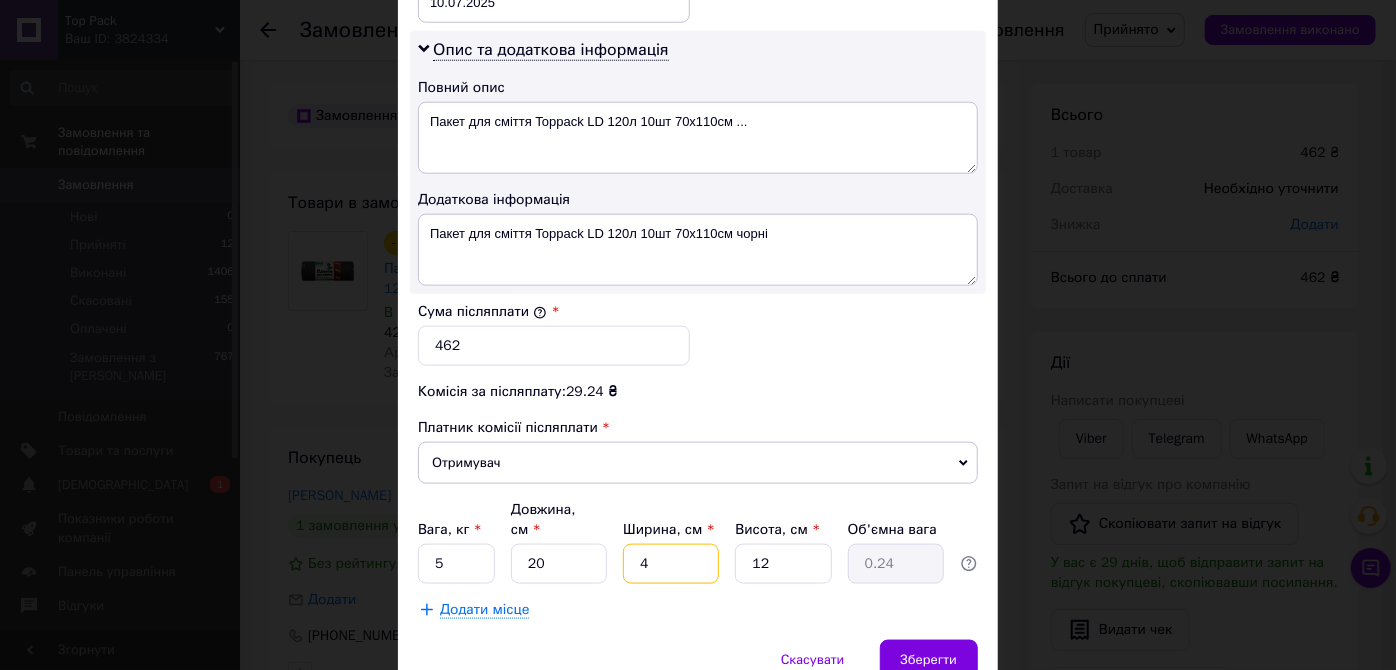 type on "40" 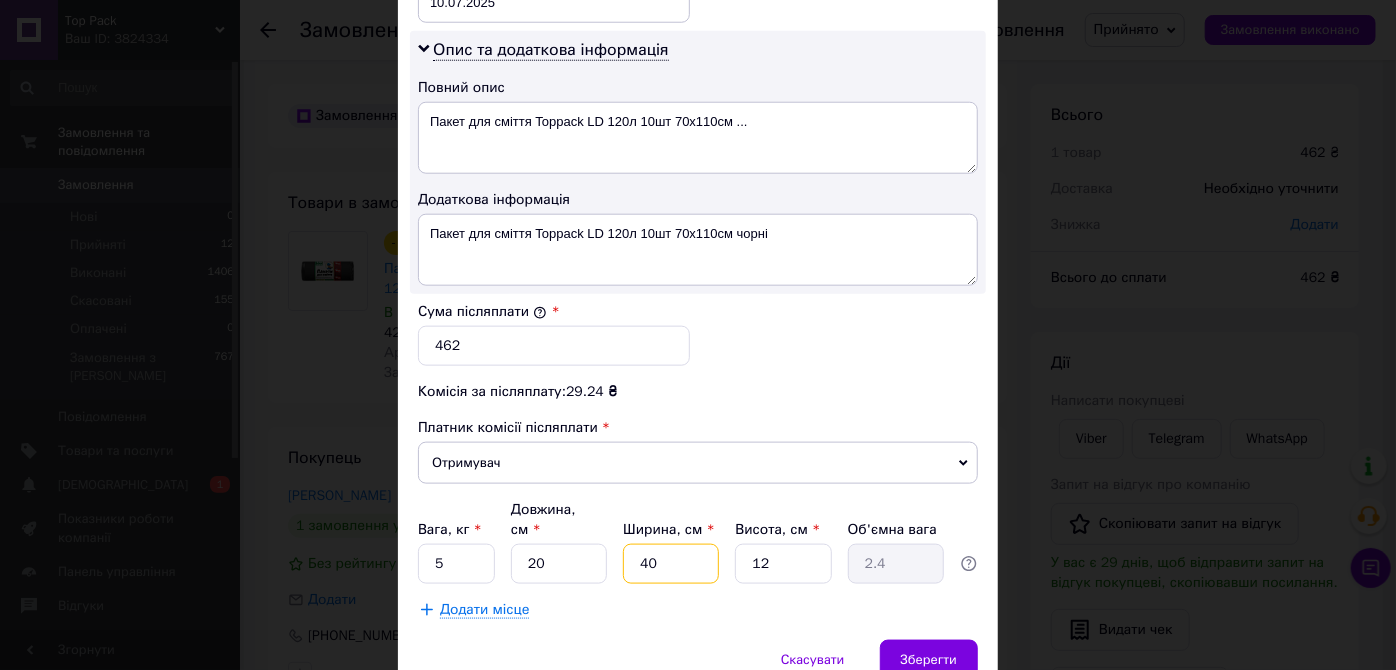 type on "40" 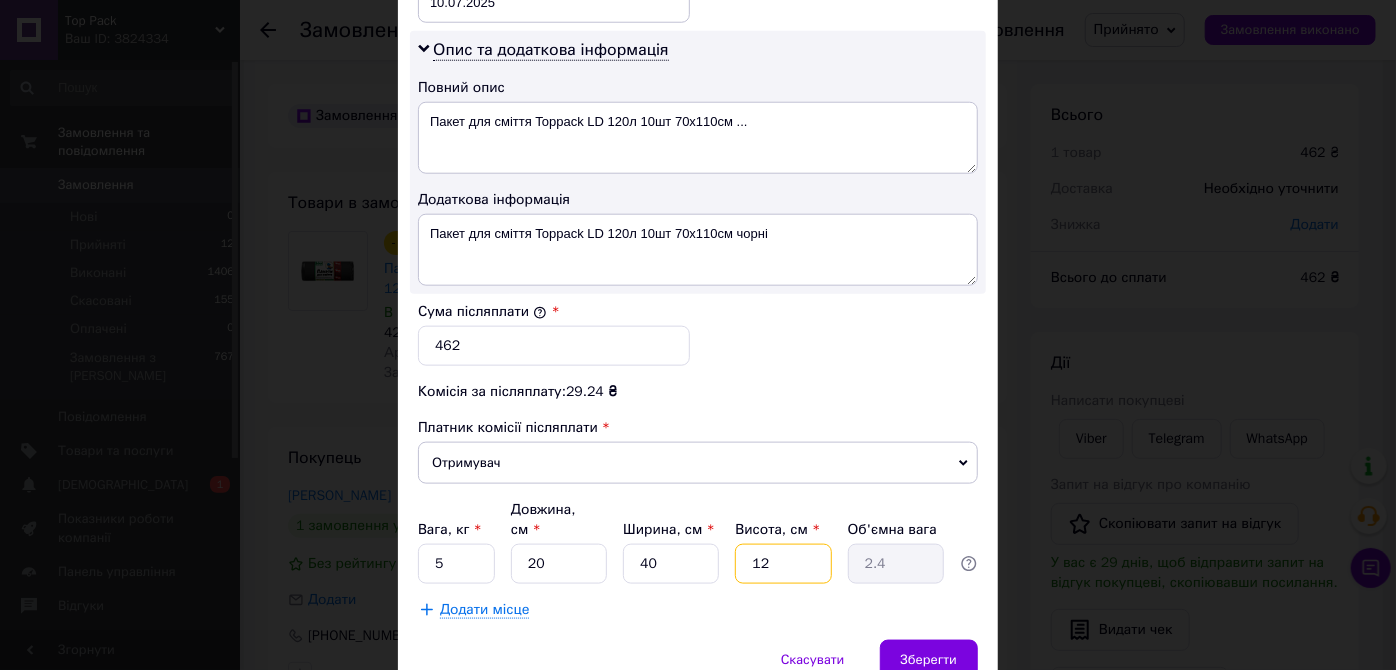 click on "12" at bounding box center [783, 564] 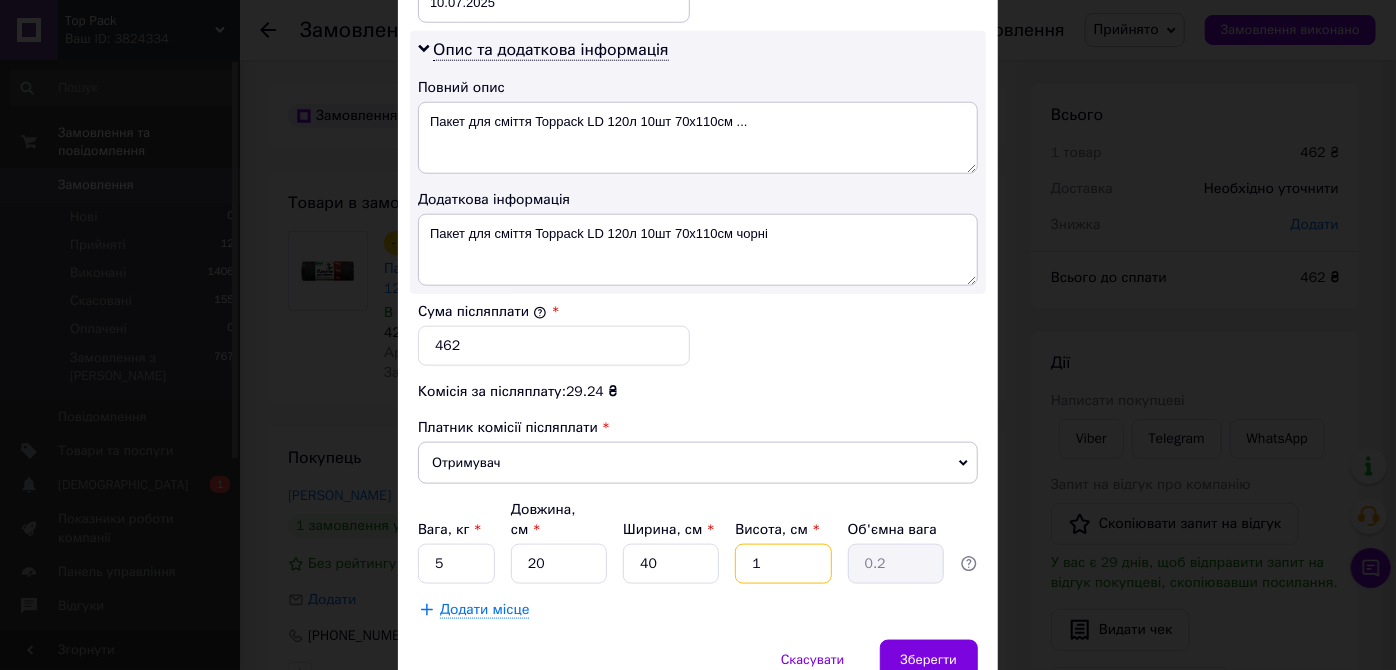 type 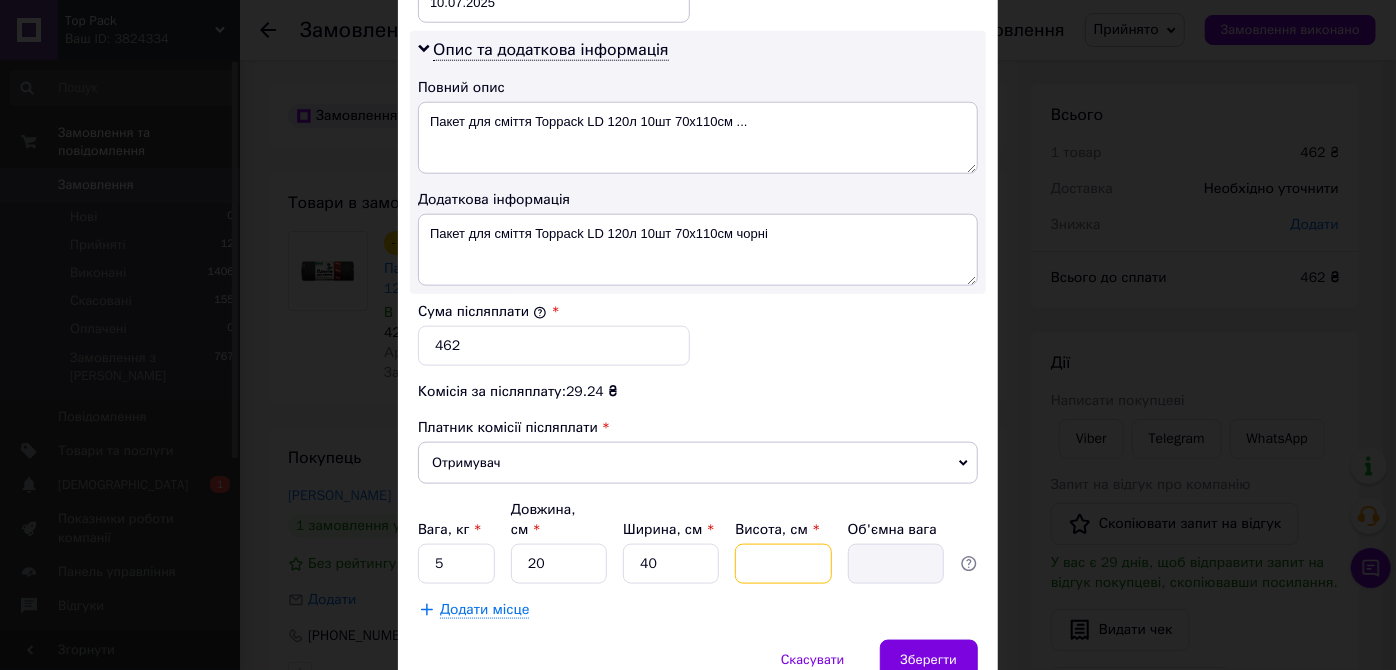 type on "2" 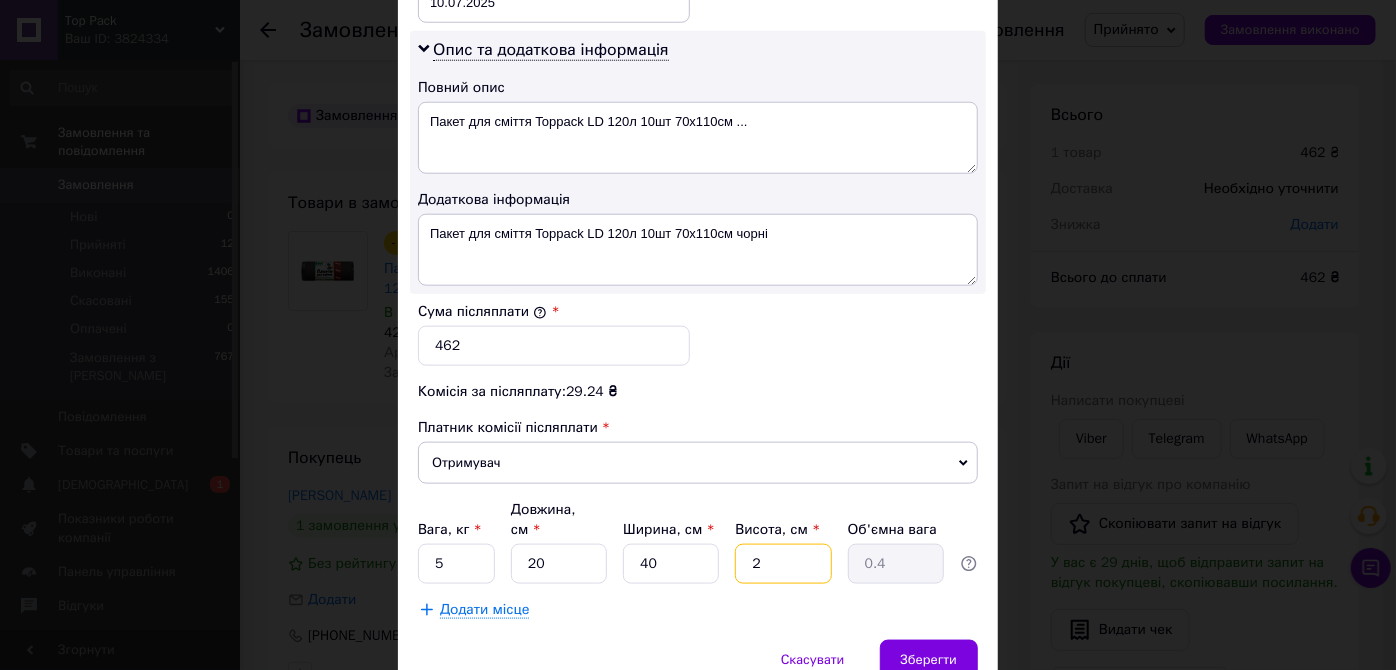 type on "25" 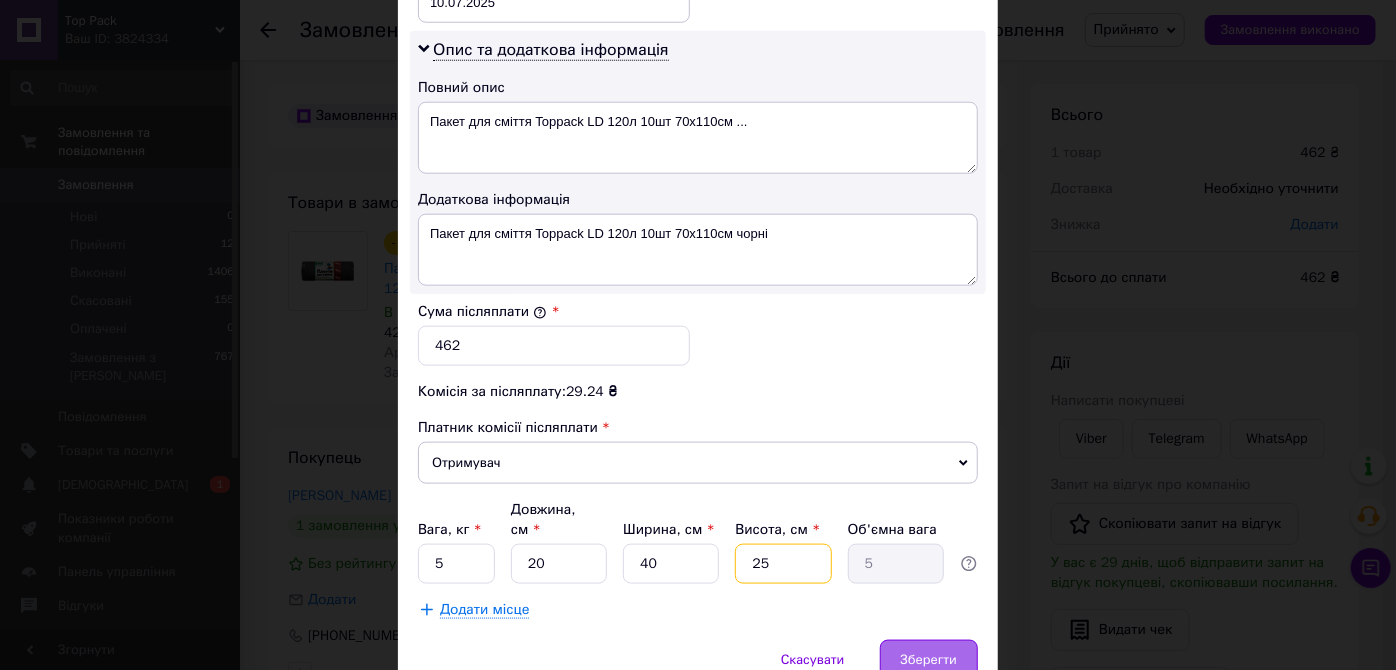 type on "25" 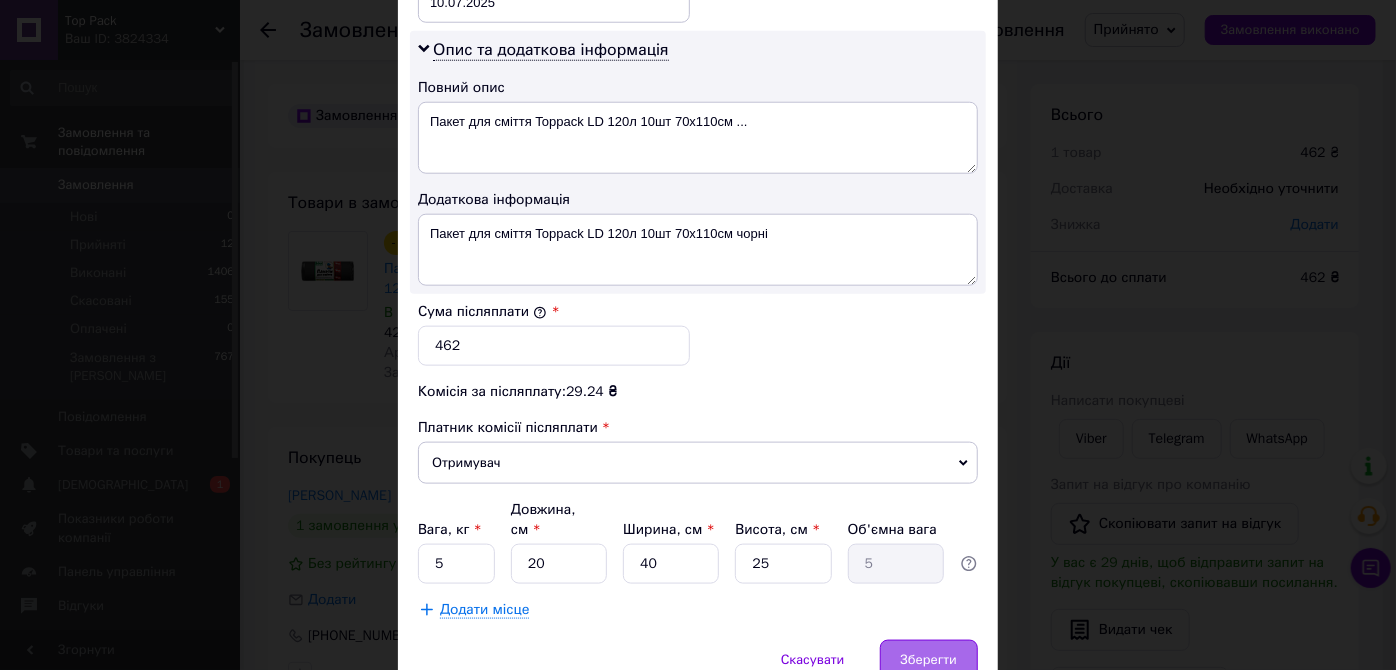 click on "Зберегти" at bounding box center [929, 660] 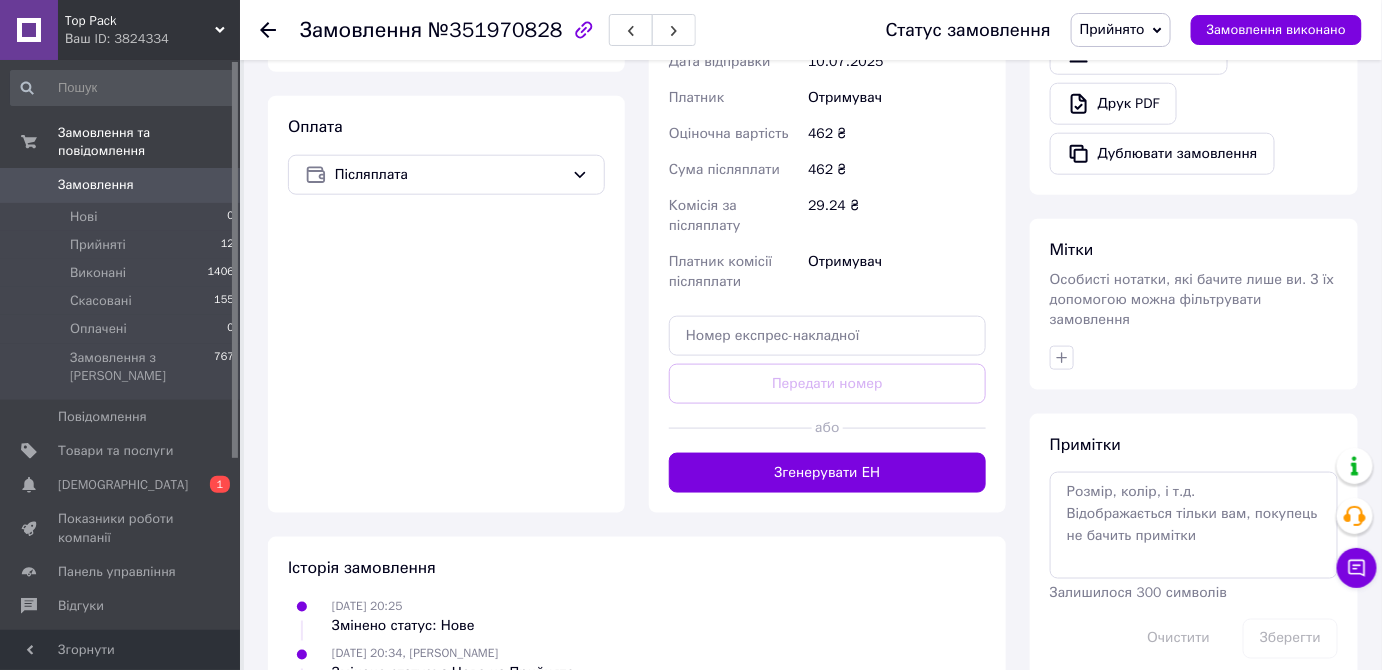 scroll, scrollTop: 636, scrollLeft: 0, axis: vertical 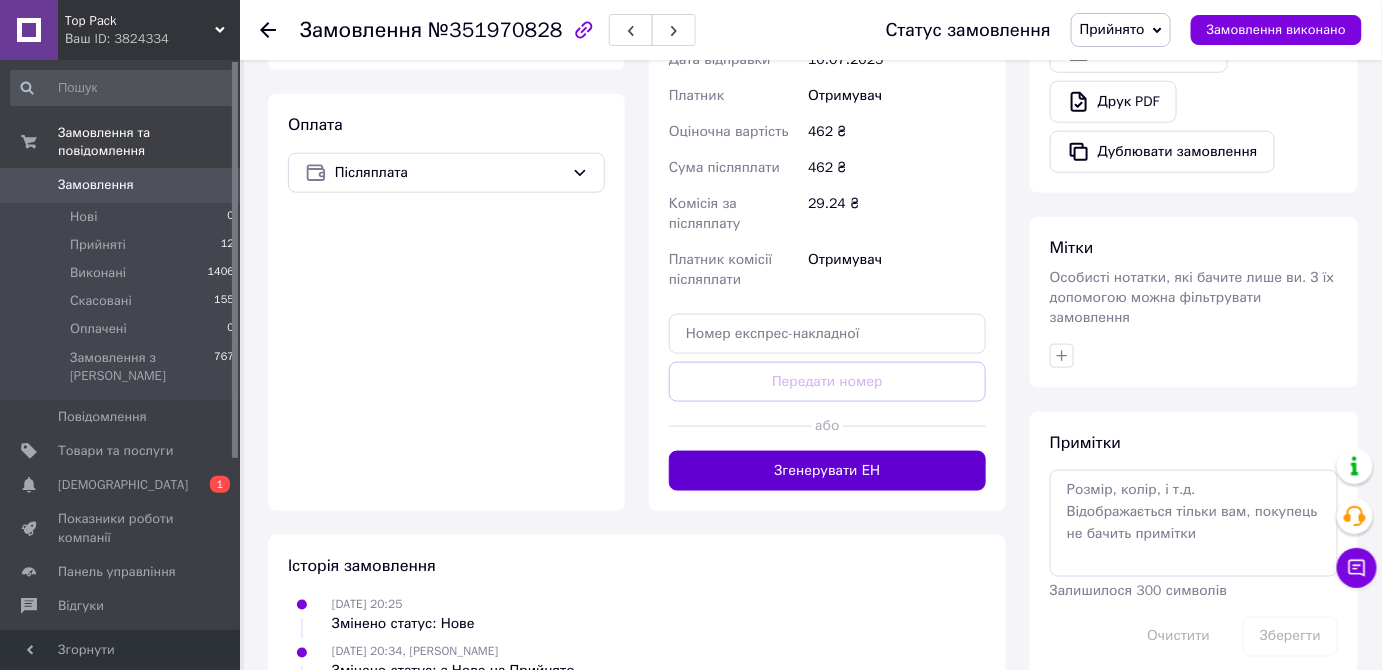 click on "Згенерувати ЕН" at bounding box center (827, 471) 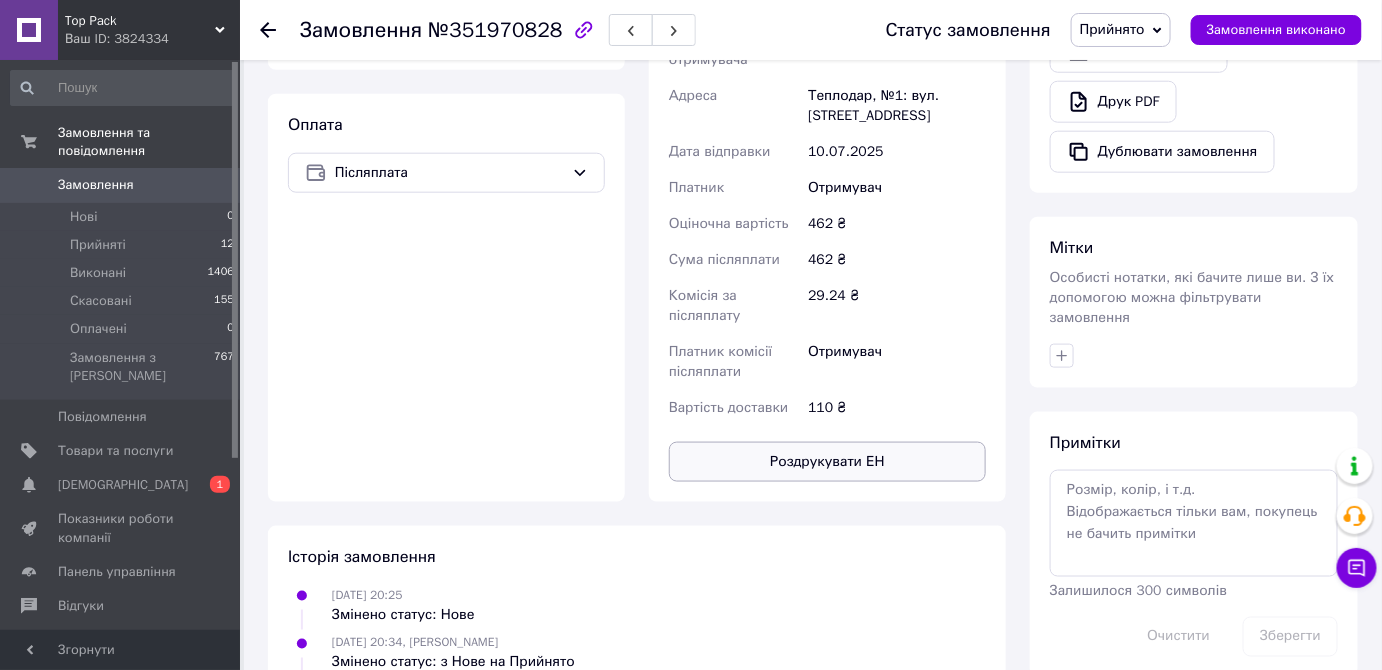 click on "Роздрукувати ЕН" at bounding box center [827, 462] 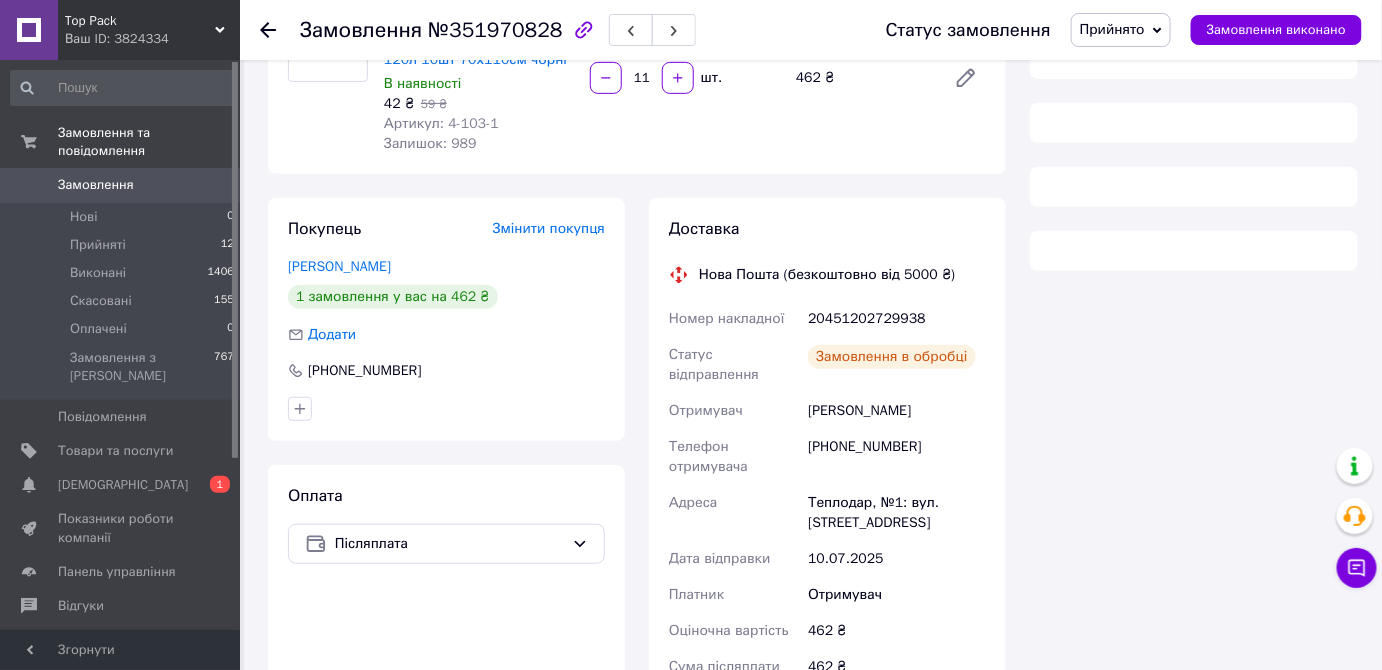 scroll, scrollTop: 243, scrollLeft: 0, axis: vertical 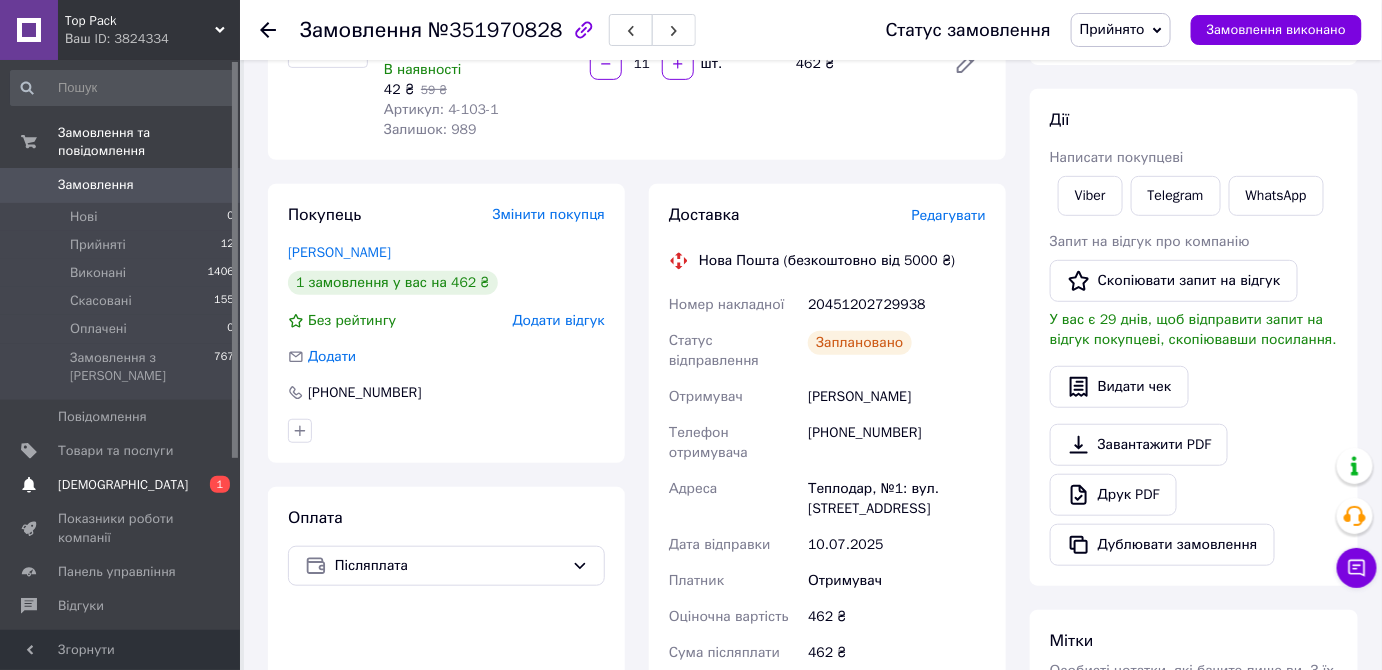 click on "0 1" at bounding box center [212, 485] 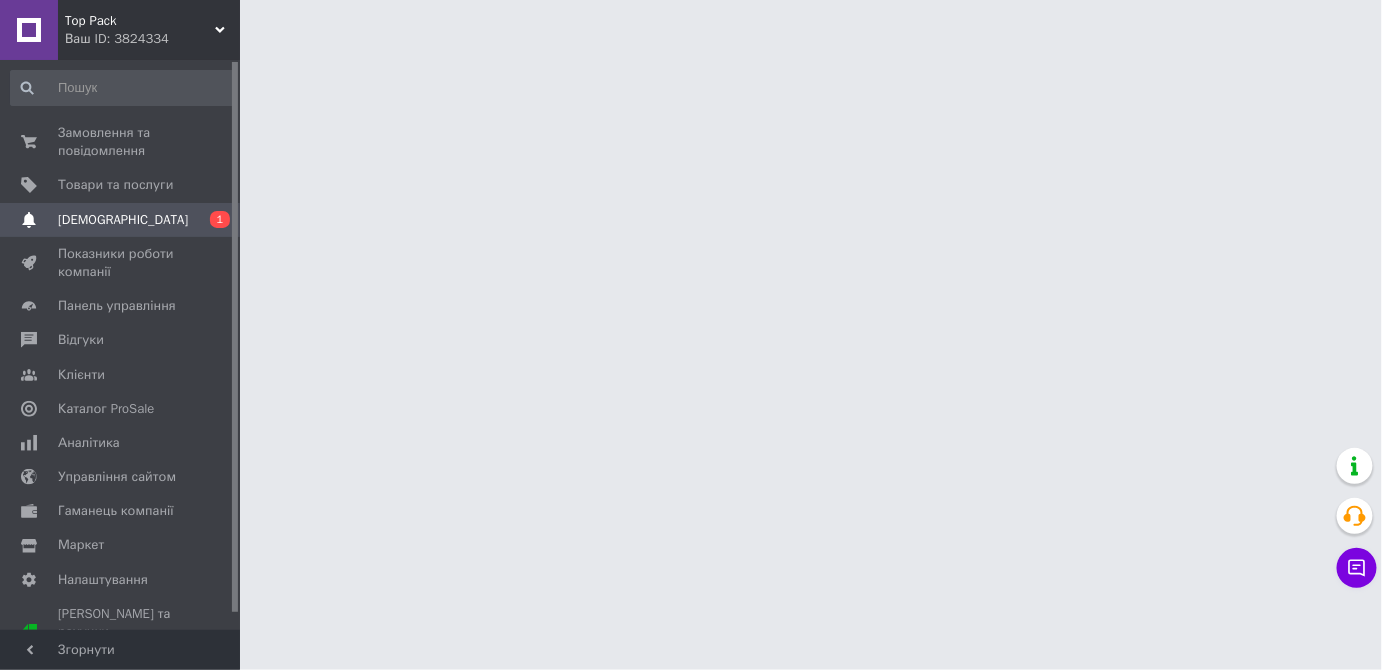 scroll, scrollTop: 0, scrollLeft: 0, axis: both 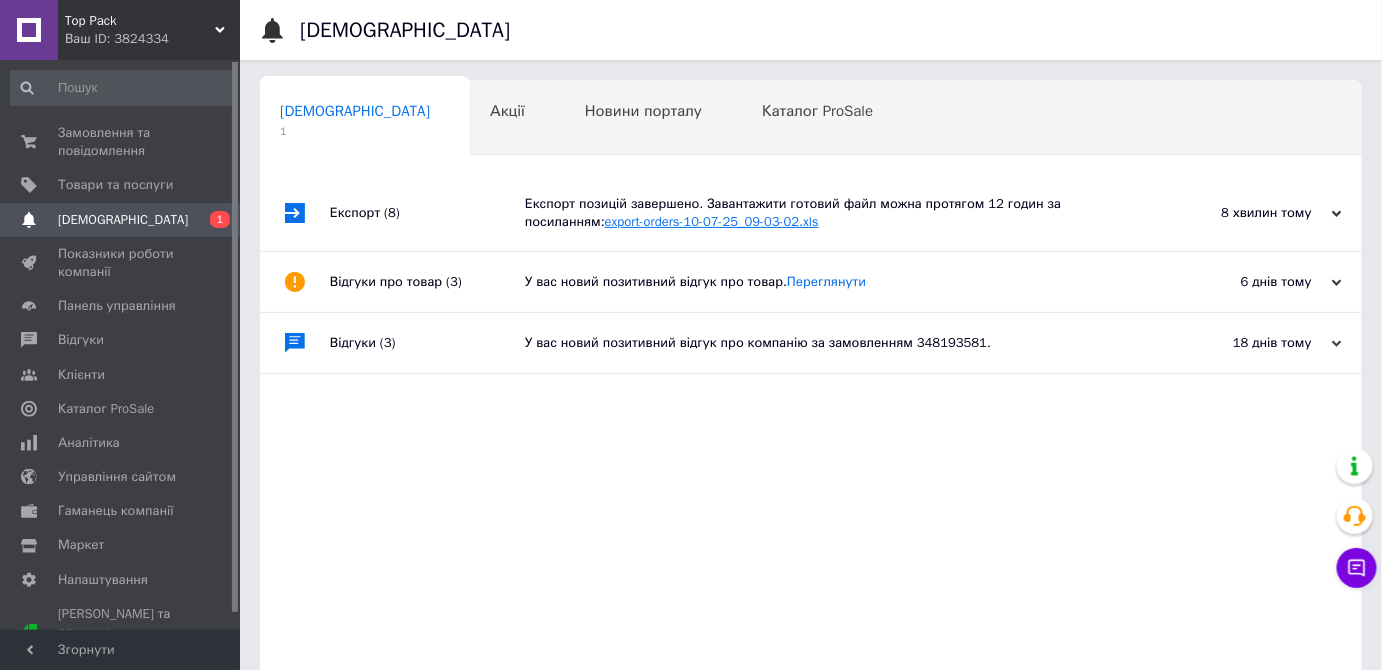 click on "export-orders-10-07-25_09-03-02.xls" at bounding box center (712, 221) 